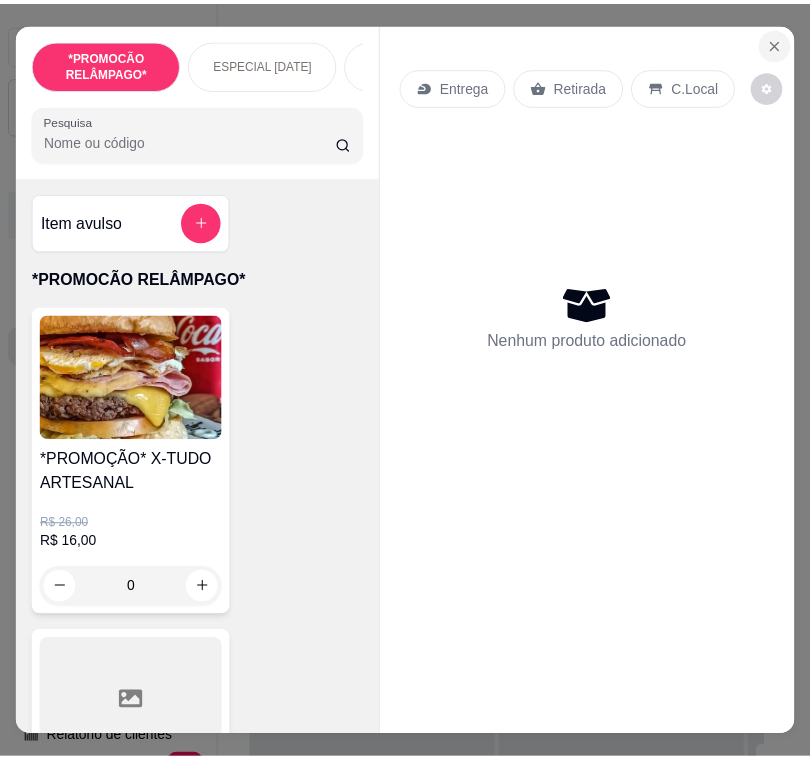 scroll, scrollTop: 0, scrollLeft: 0, axis: both 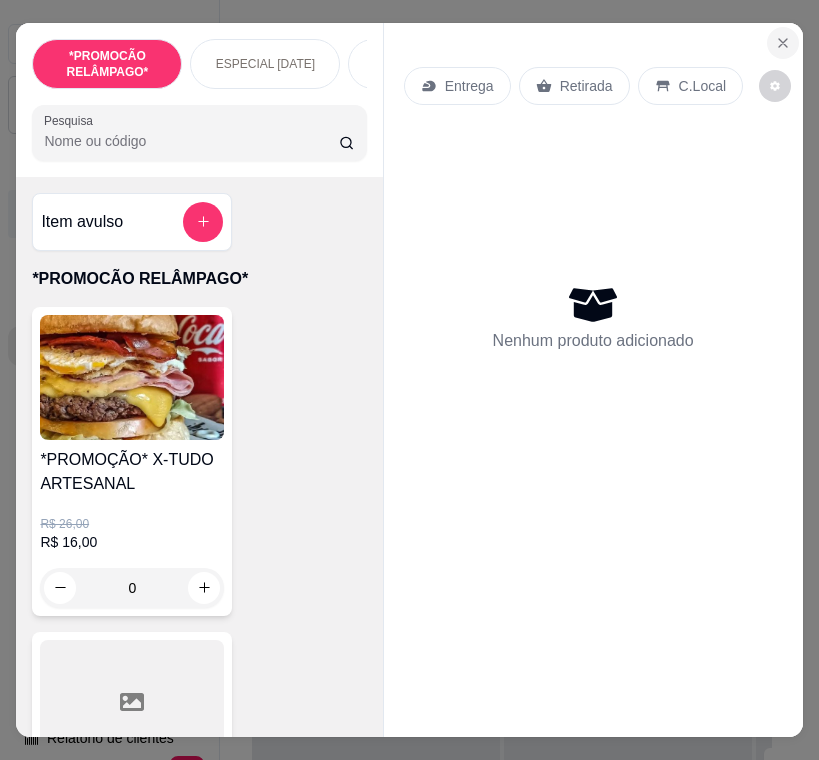 click 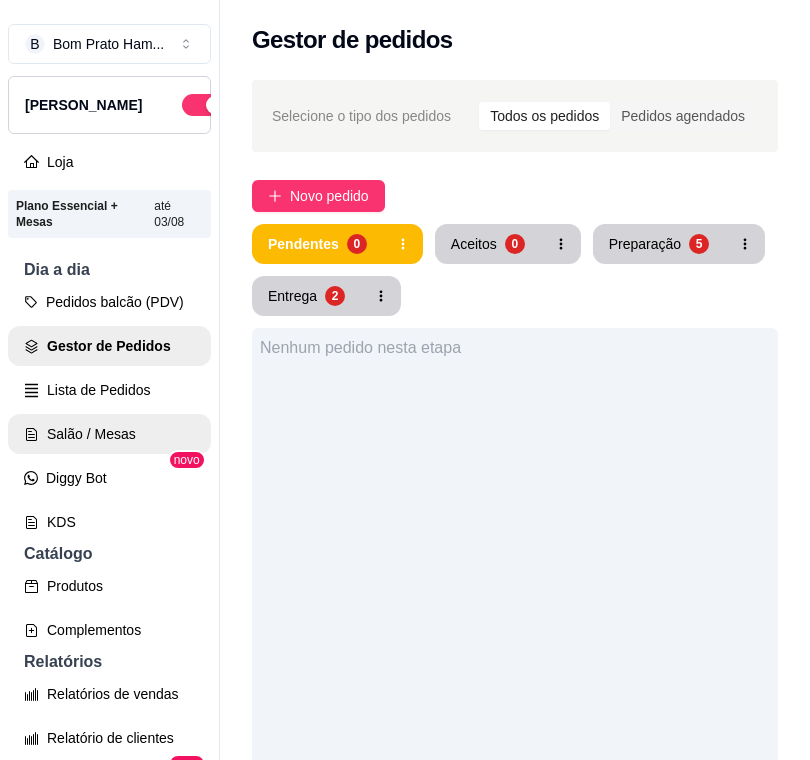 click on "Salão / Mesas" at bounding box center [109, 434] 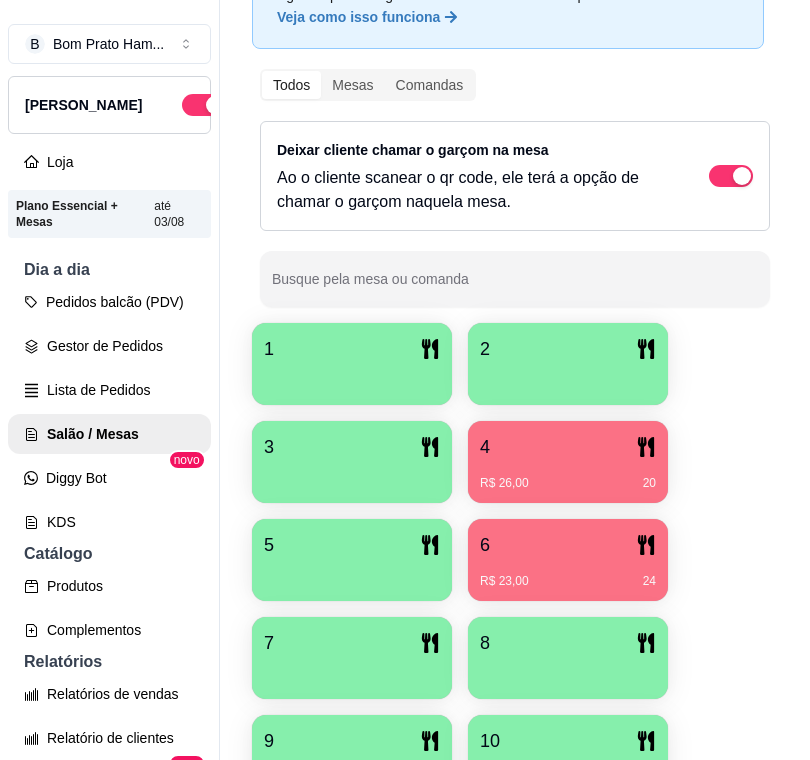 scroll, scrollTop: 300, scrollLeft: 0, axis: vertical 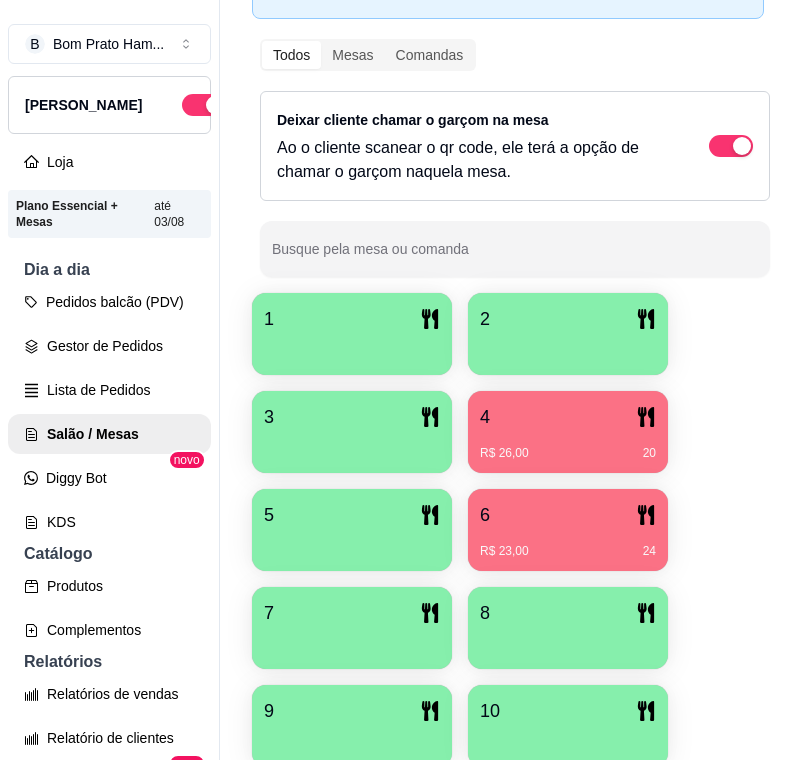 click on "R$ 26,00 20" at bounding box center (568, 446) 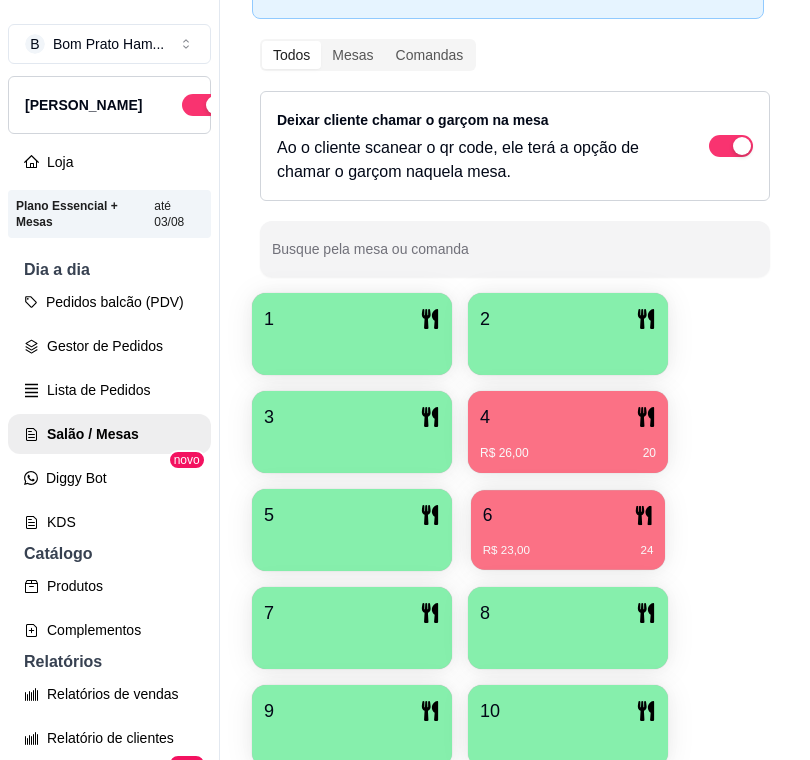 click on "R$ 23,00 24" at bounding box center [568, 551] 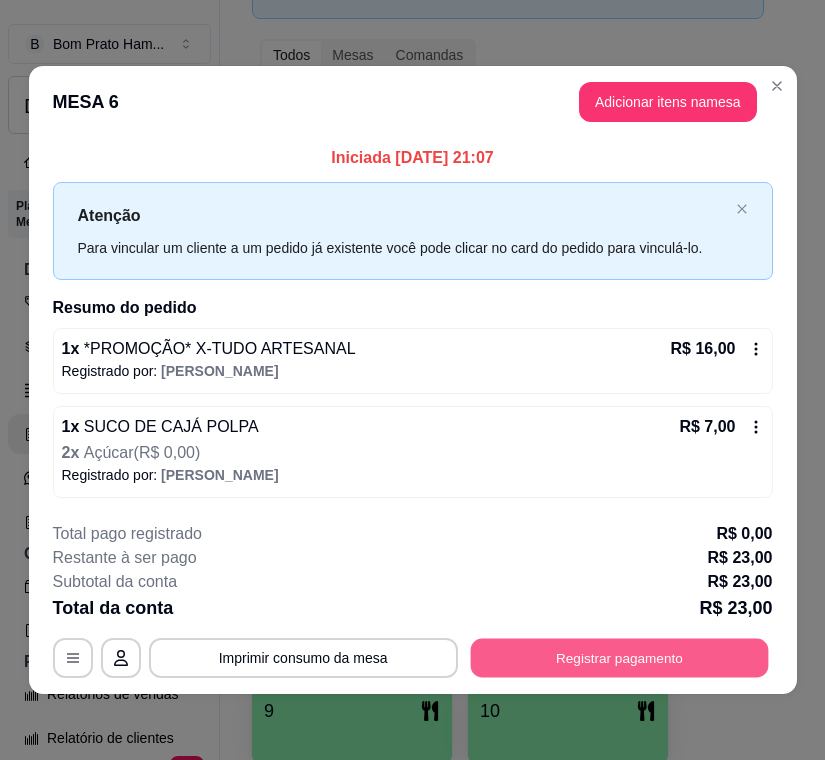 click on "Registrar pagamento" at bounding box center (619, 657) 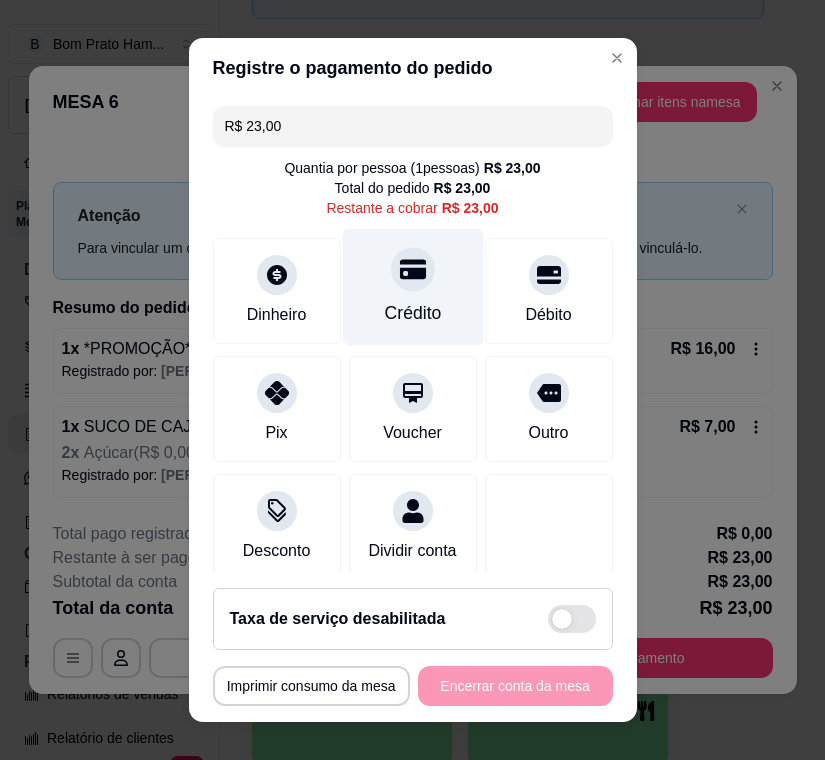 click on "Crédito" at bounding box center [412, 313] 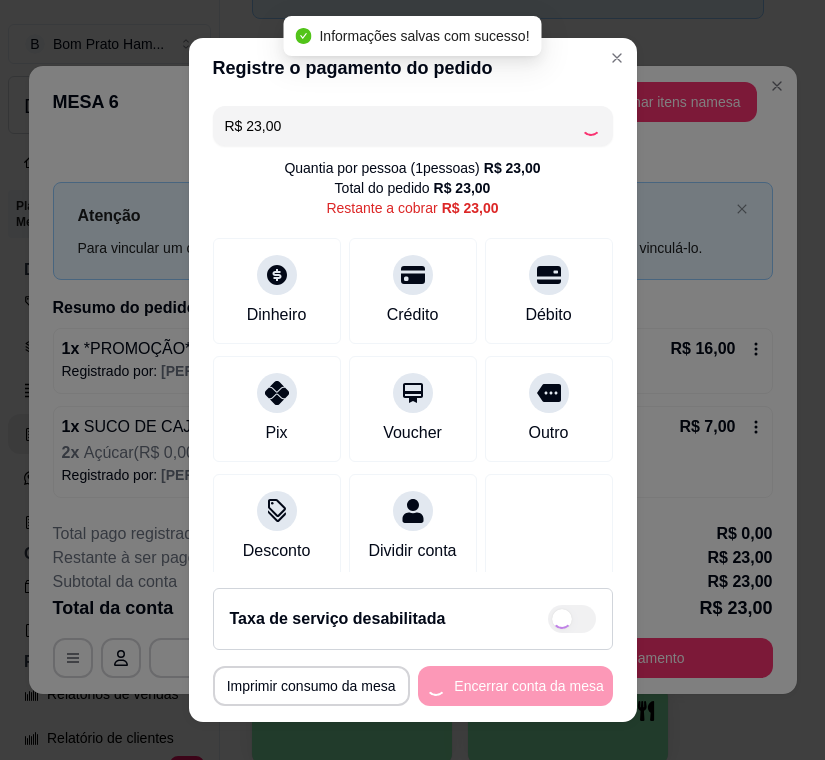 type on "R$ 0,00" 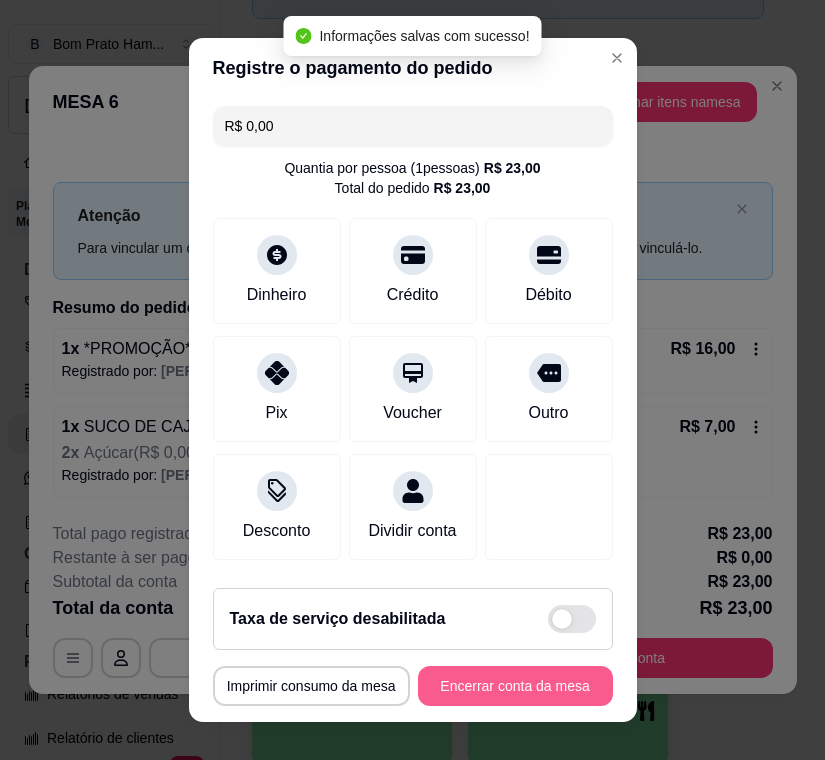 click on "Encerrar conta da mesa" at bounding box center [515, 686] 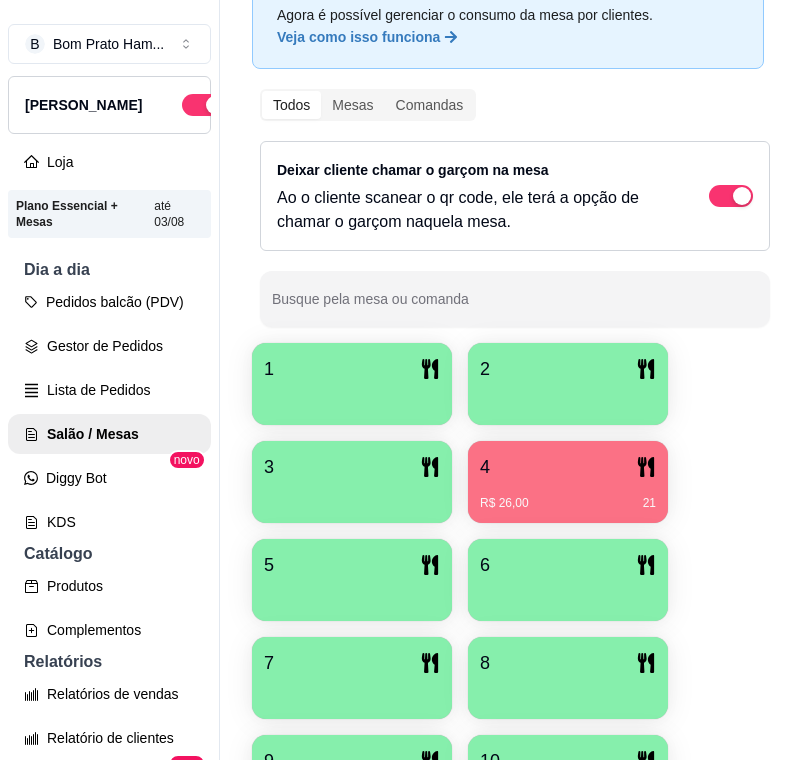 scroll, scrollTop: 200, scrollLeft: 0, axis: vertical 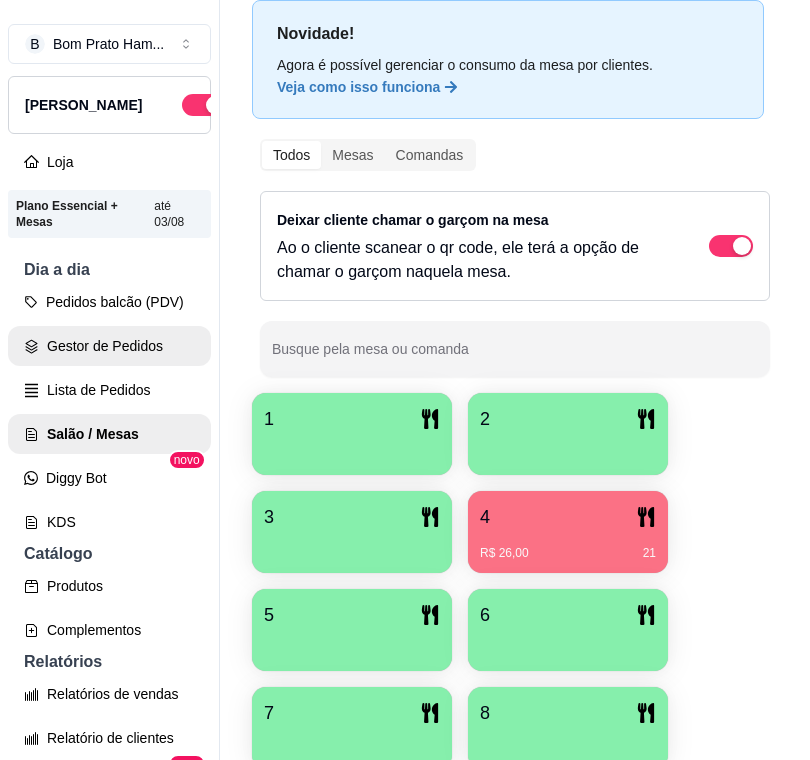 click on "Gestor de Pedidos" at bounding box center (109, 346) 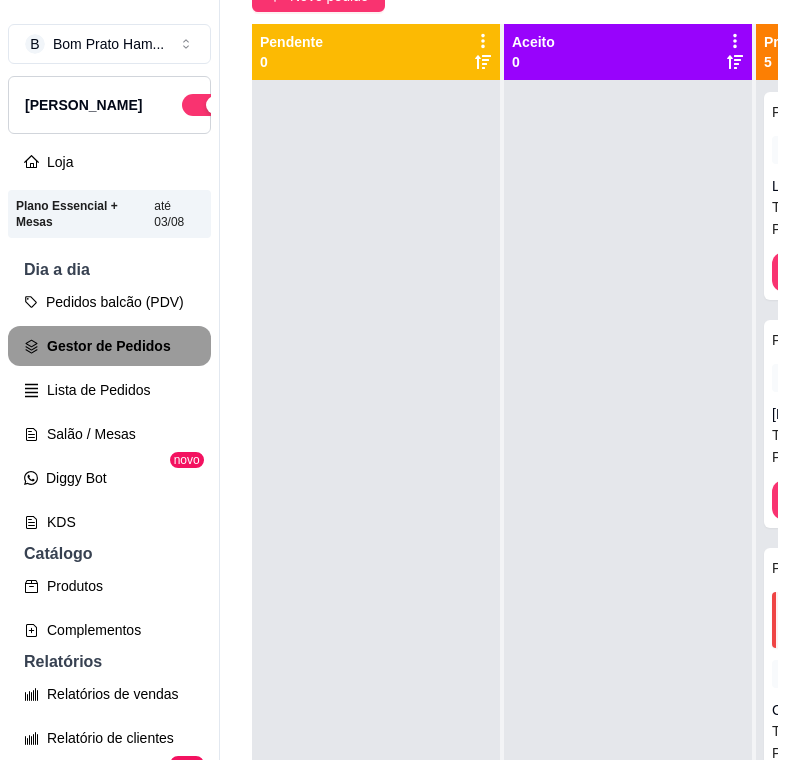 scroll, scrollTop: 0, scrollLeft: 0, axis: both 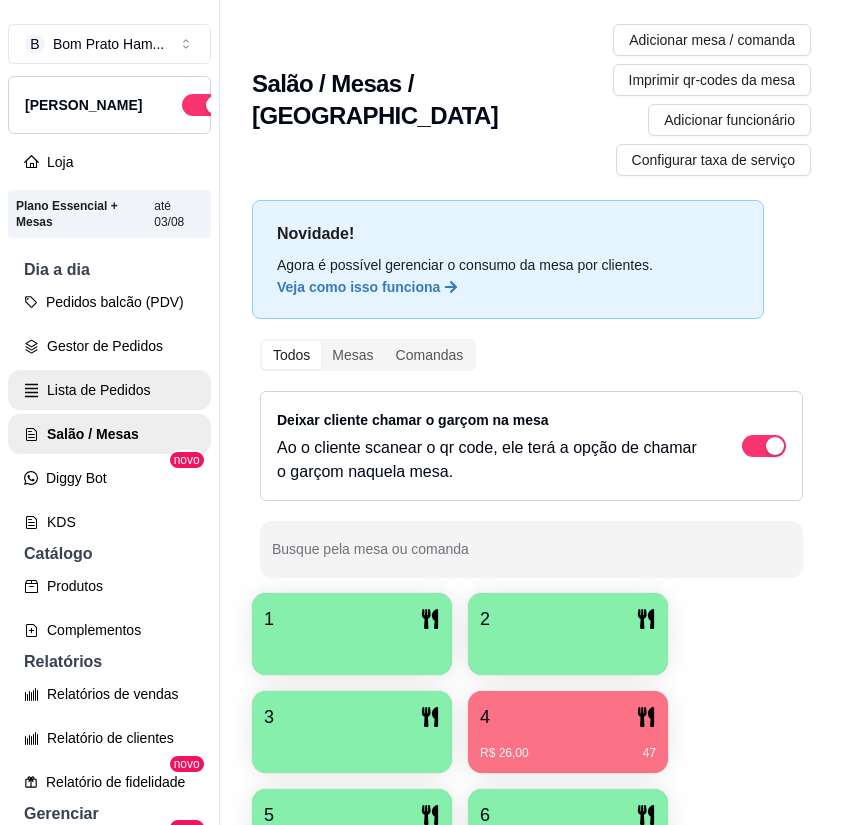 click on "Lista de Pedidos" at bounding box center [109, 390] 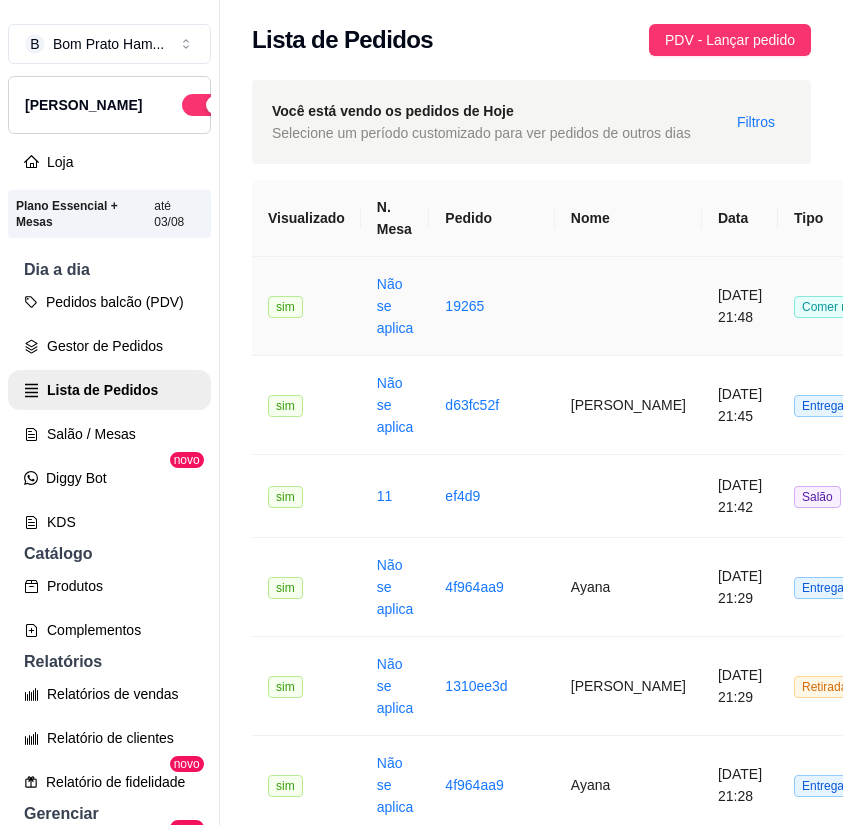 click on "[DATE] 21:48" at bounding box center (740, 306) 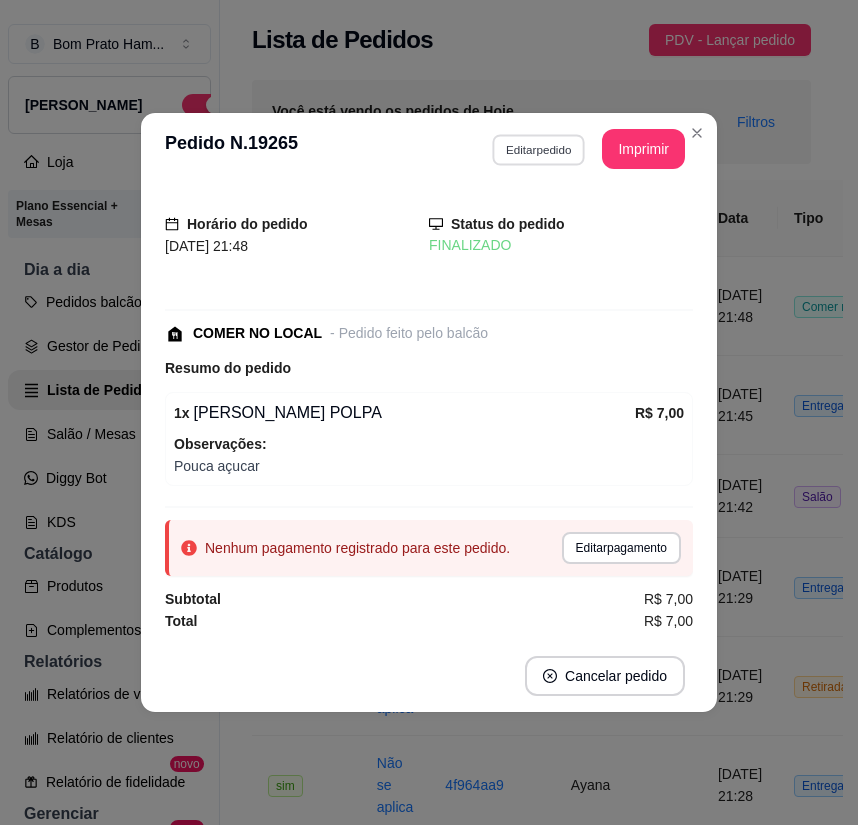 click on "Editar  pedido" at bounding box center (538, 149) 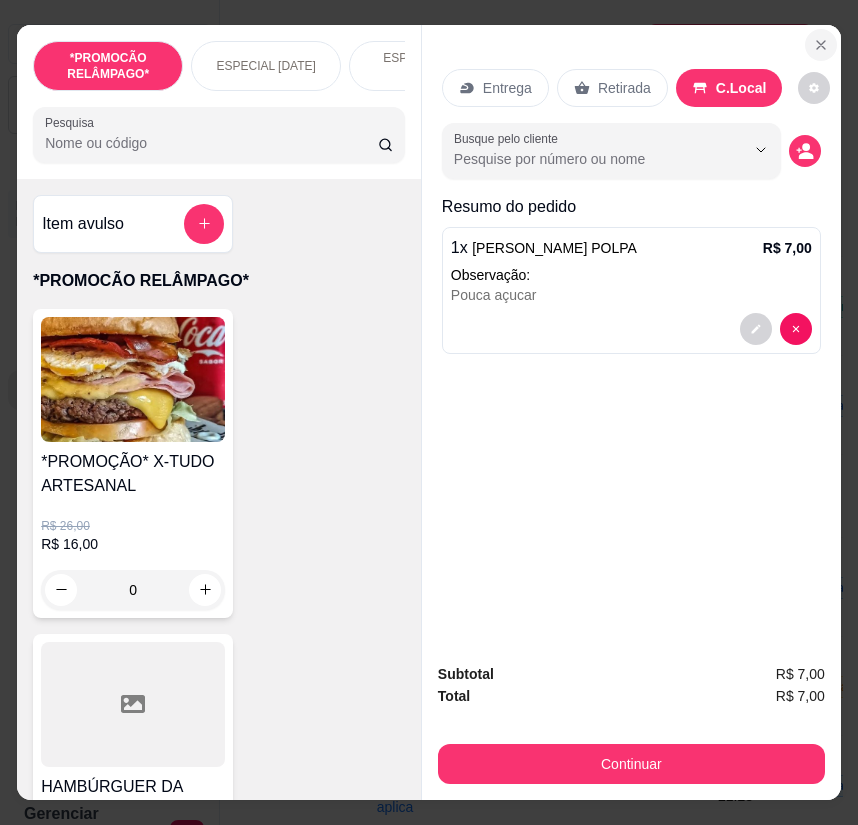 click 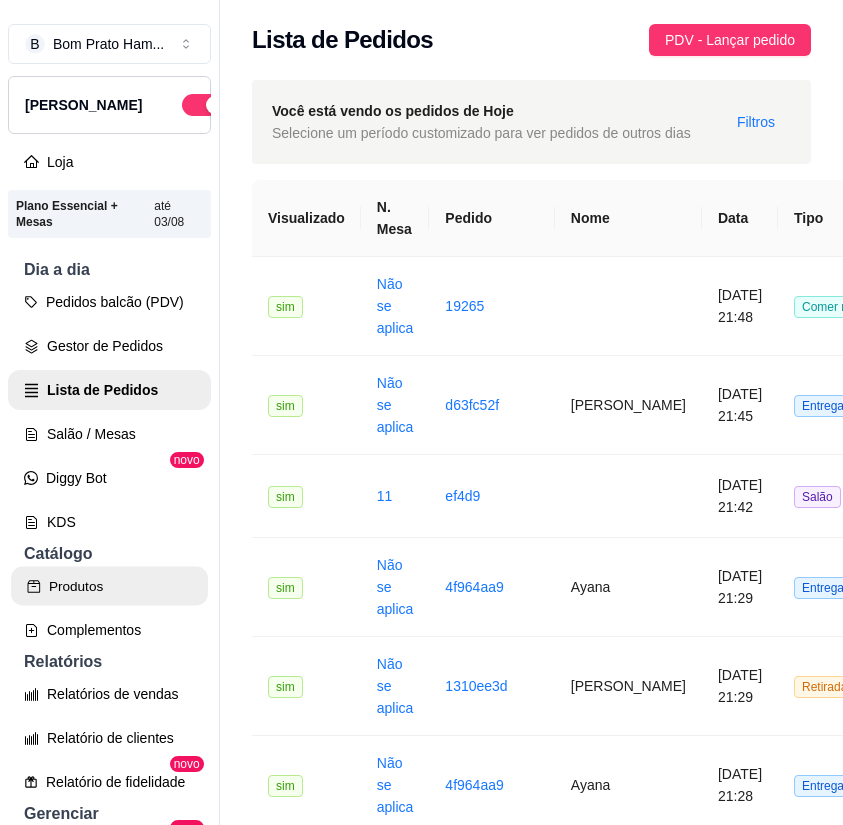 click on "Produtos" at bounding box center (109, 586) 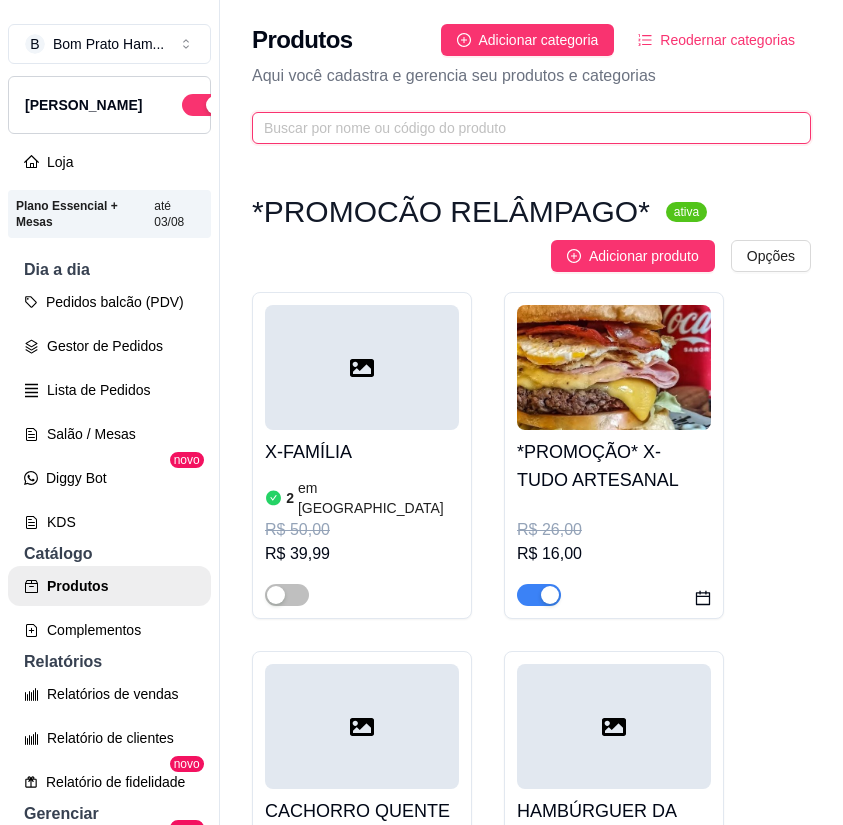 click at bounding box center [523, 128] 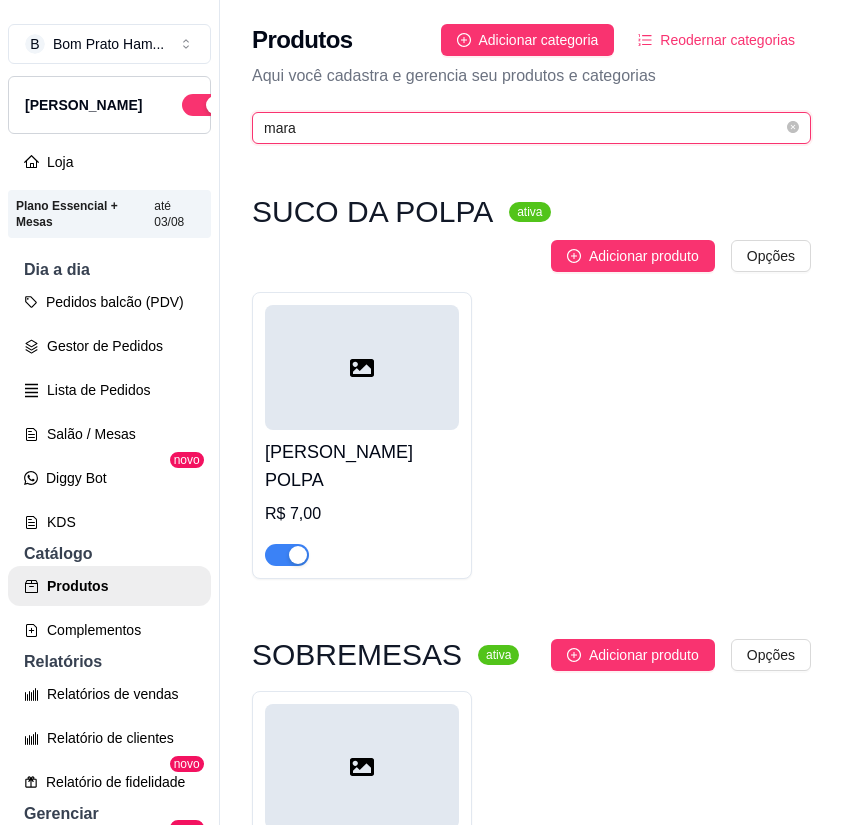 type on "mara" 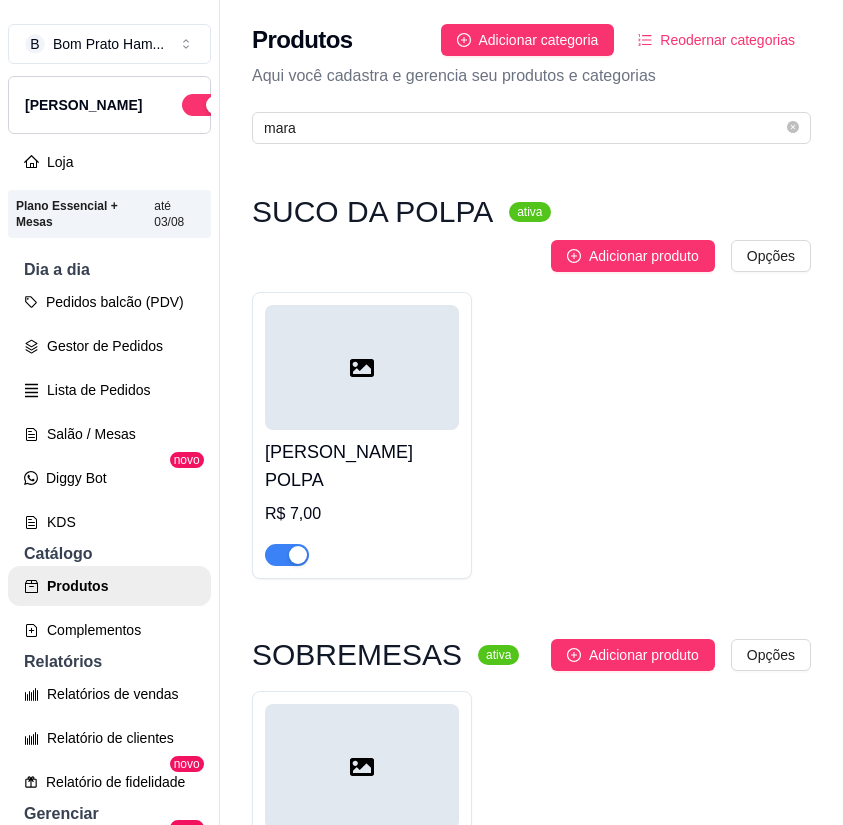 click at bounding box center [298, 555] 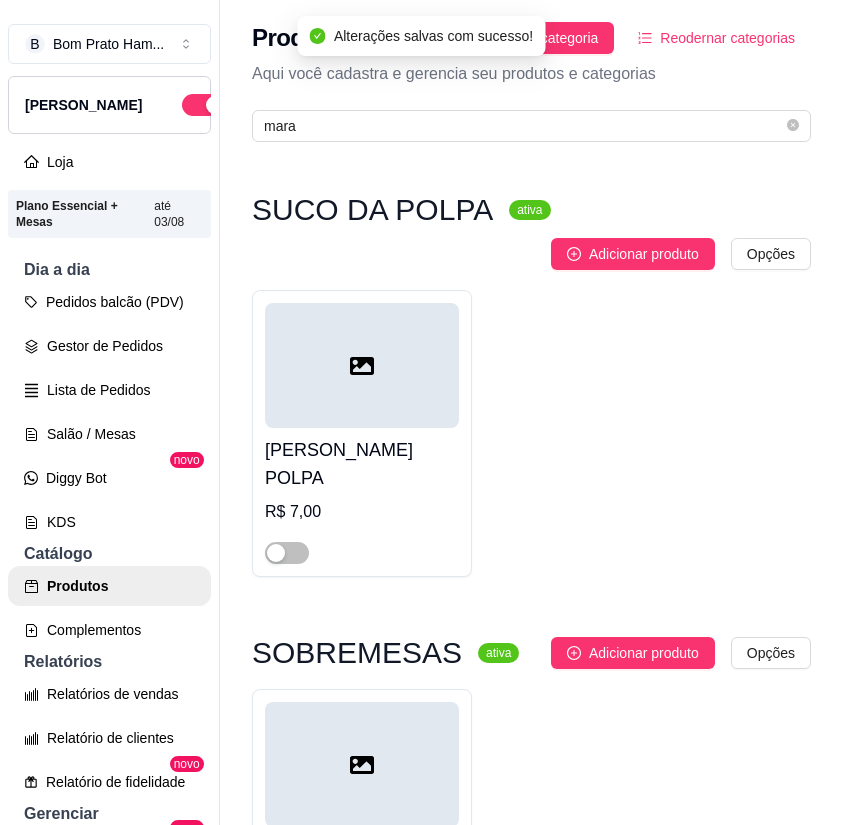 scroll, scrollTop: 0, scrollLeft: 0, axis: both 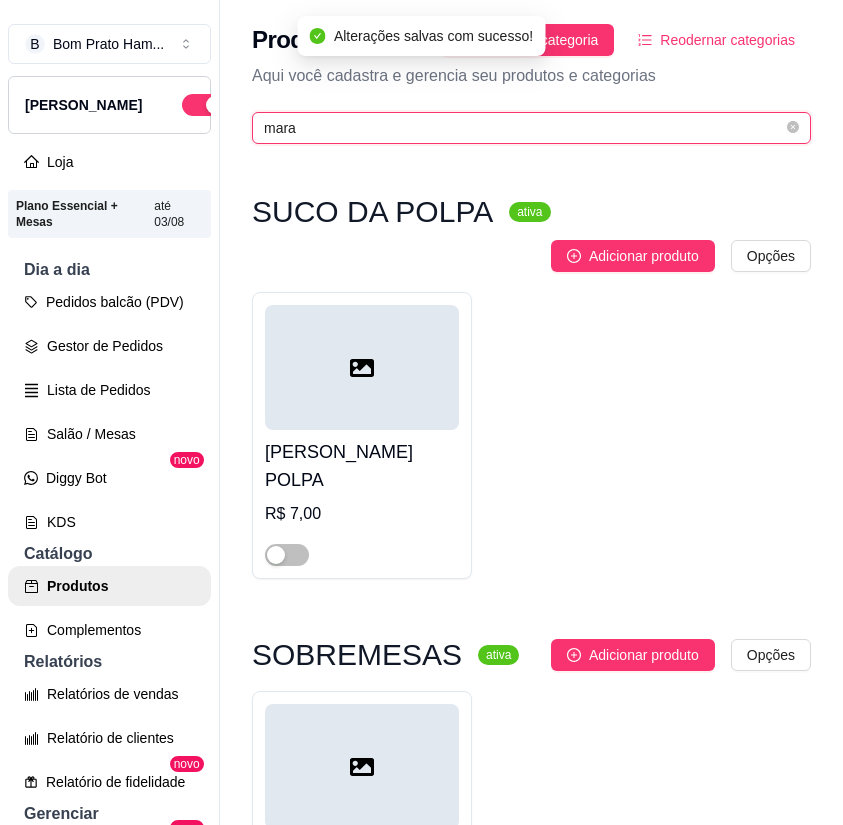 drag, startPoint x: 312, startPoint y: 127, endPoint x: 241, endPoint y: 125, distance: 71.02816 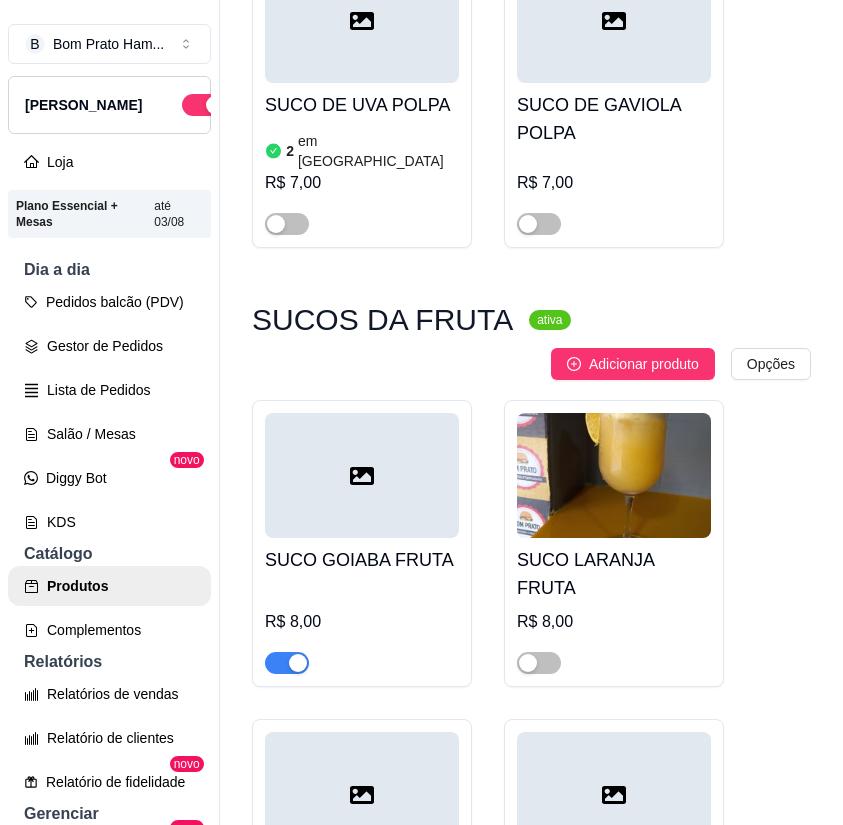 scroll, scrollTop: 2900, scrollLeft: 0, axis: vertical 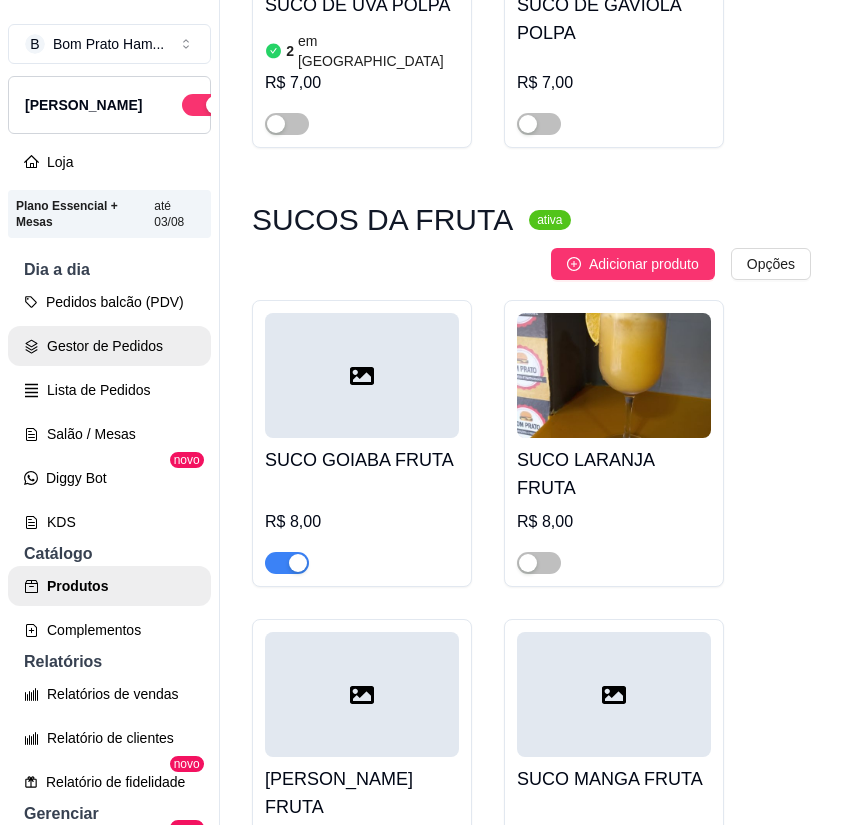 type on "suco" 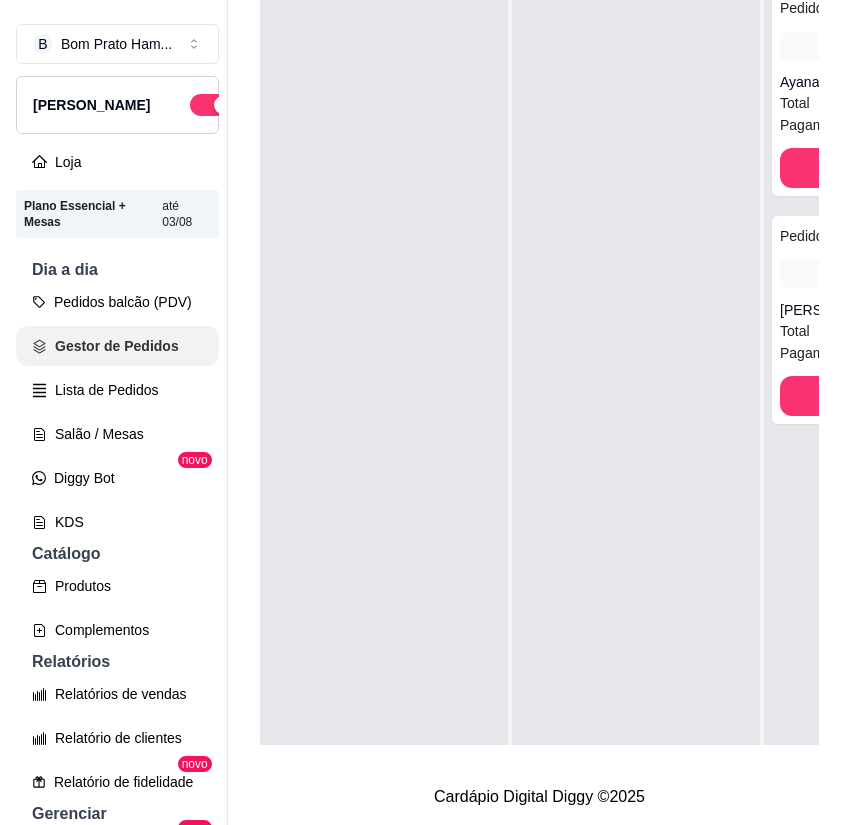 scroll, scrollTop: 0, scrollLeft: 0, axis: both 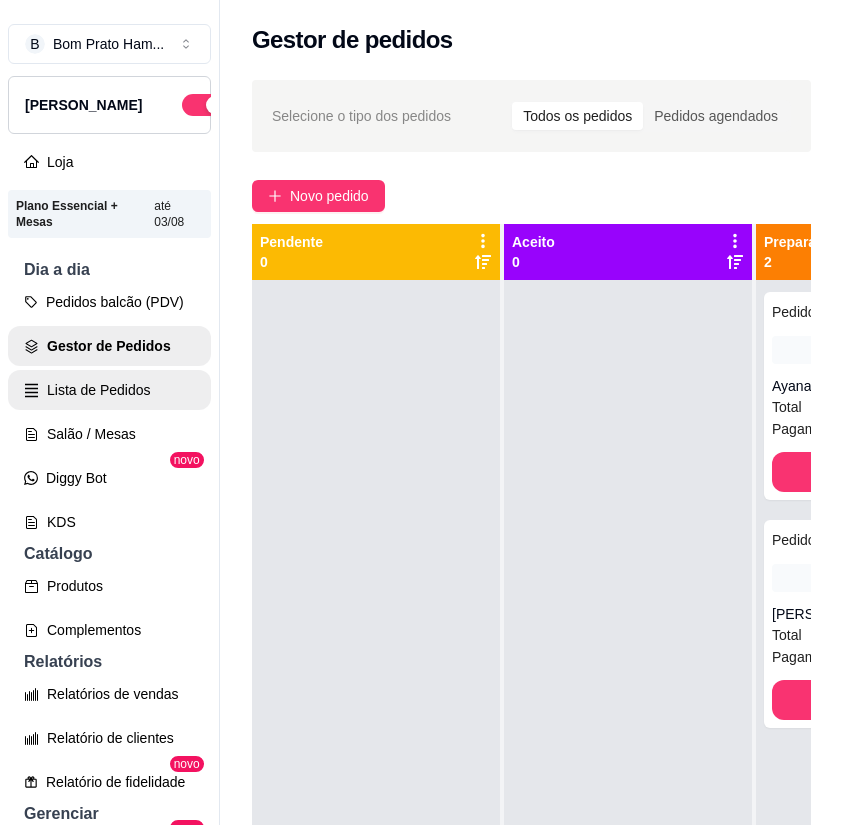 click on "Lista de Pedidos" at bounding box center (109, 390) 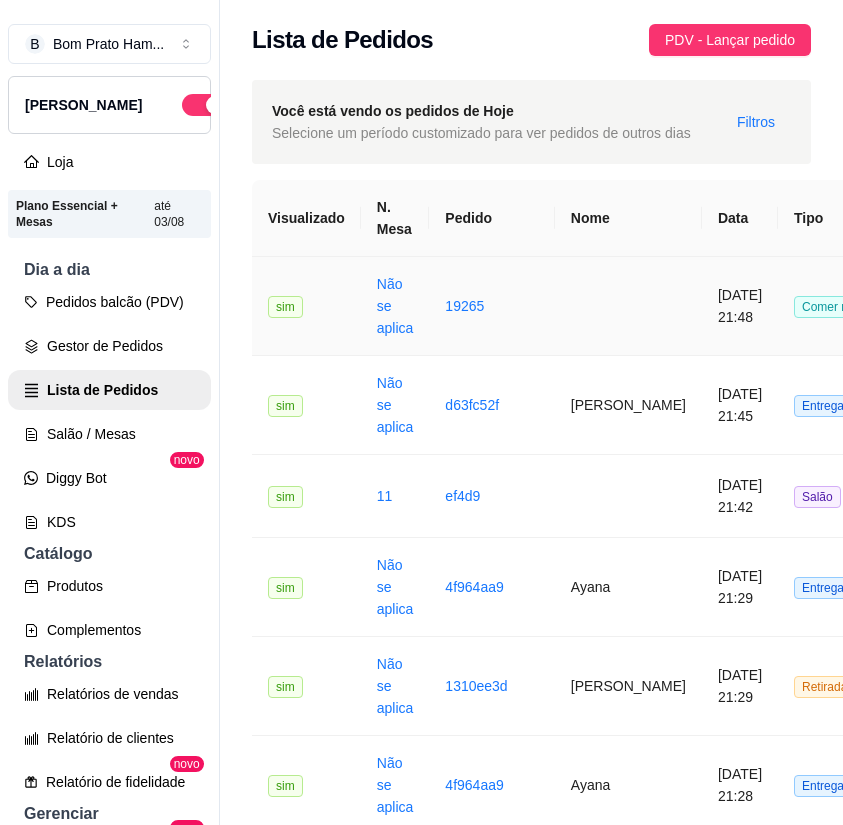click at bounding box center [628, 306] 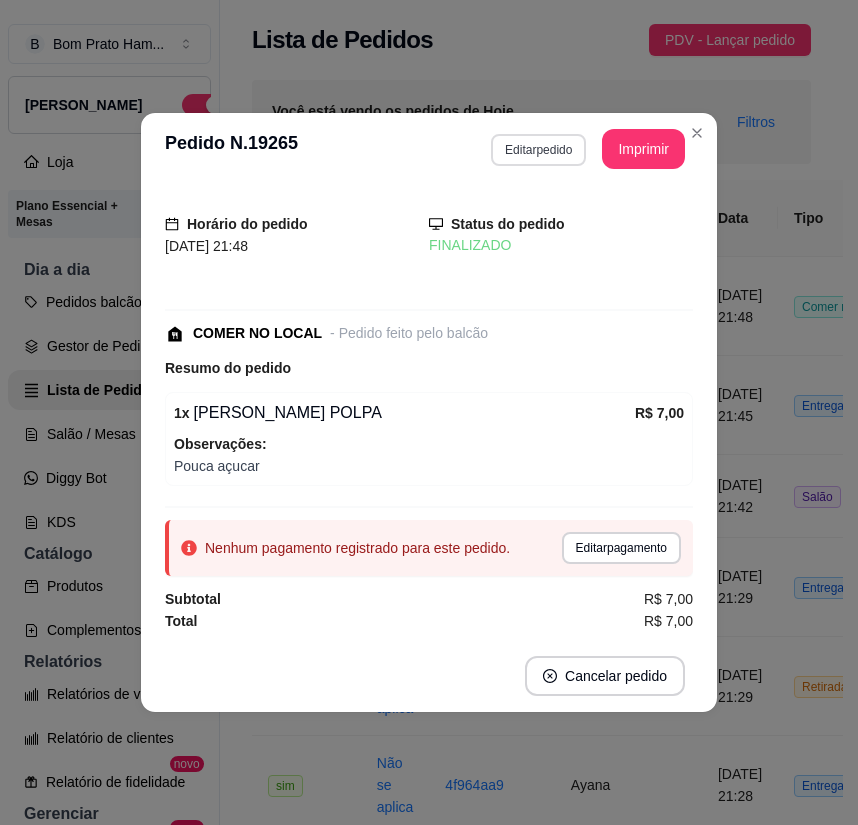 click on "Editar  pedido" at bounding box center [538, 150] 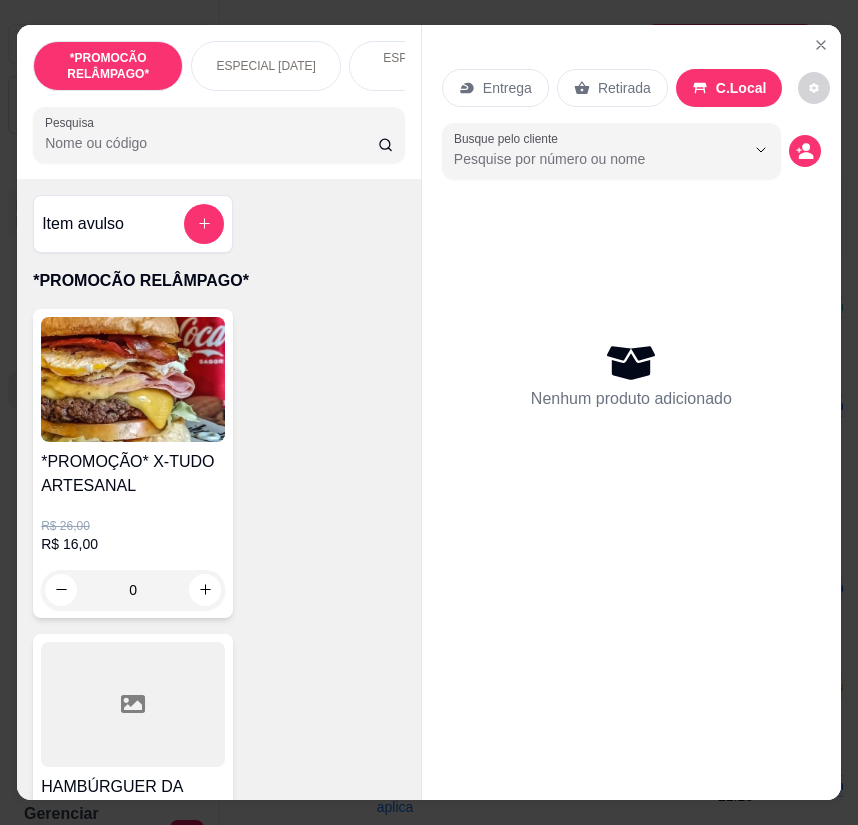 click on "Pesquisa" at bounding box center [211, 143] 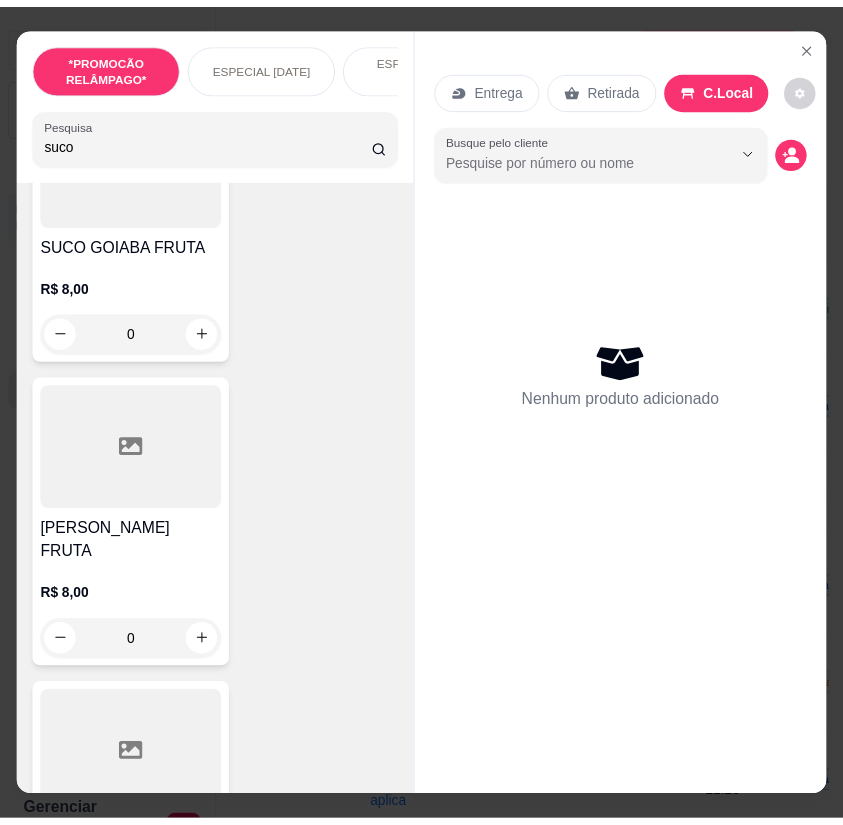 scroll, scrollTop: 2000, scrollLeft: 0, axis: vertical 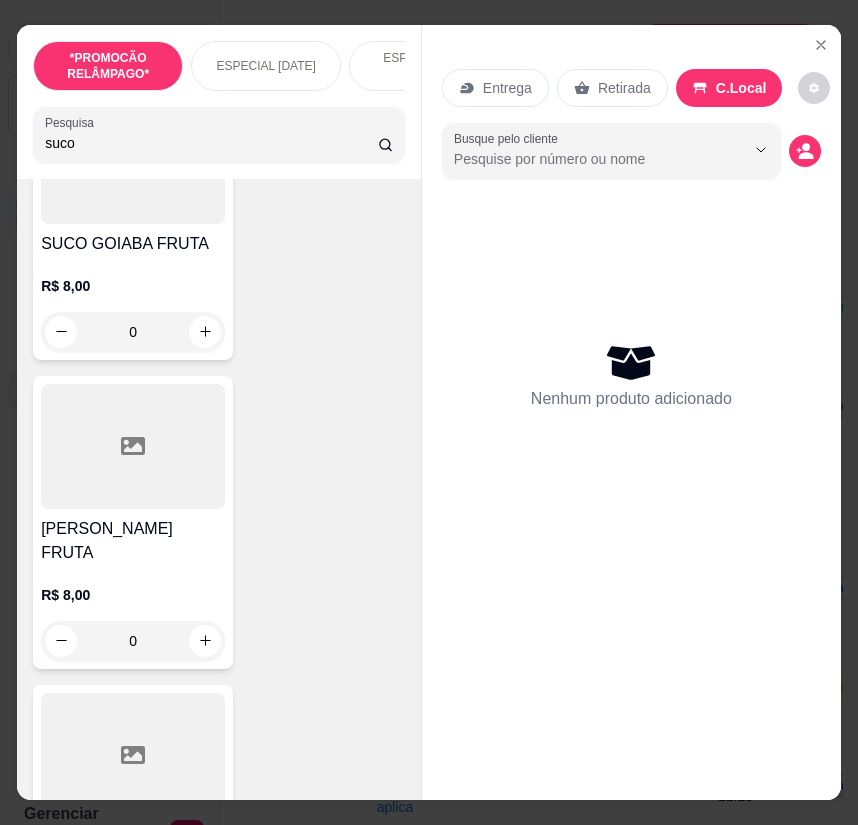 type on "suco" 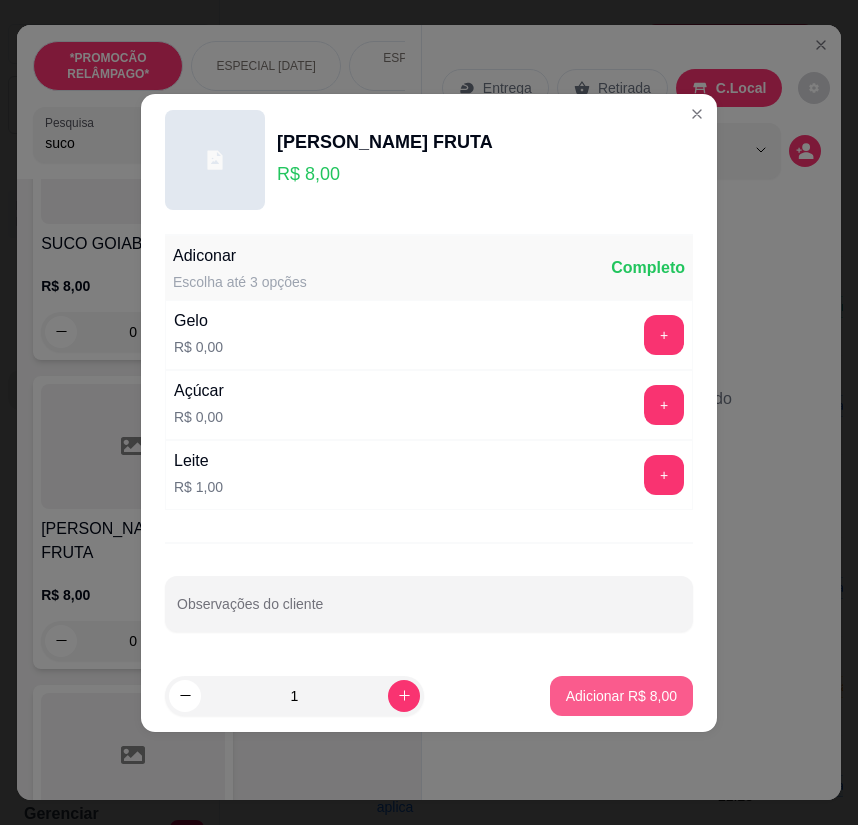click on "Adicionar   R$ 8,00" at bounding box center (621, 696) 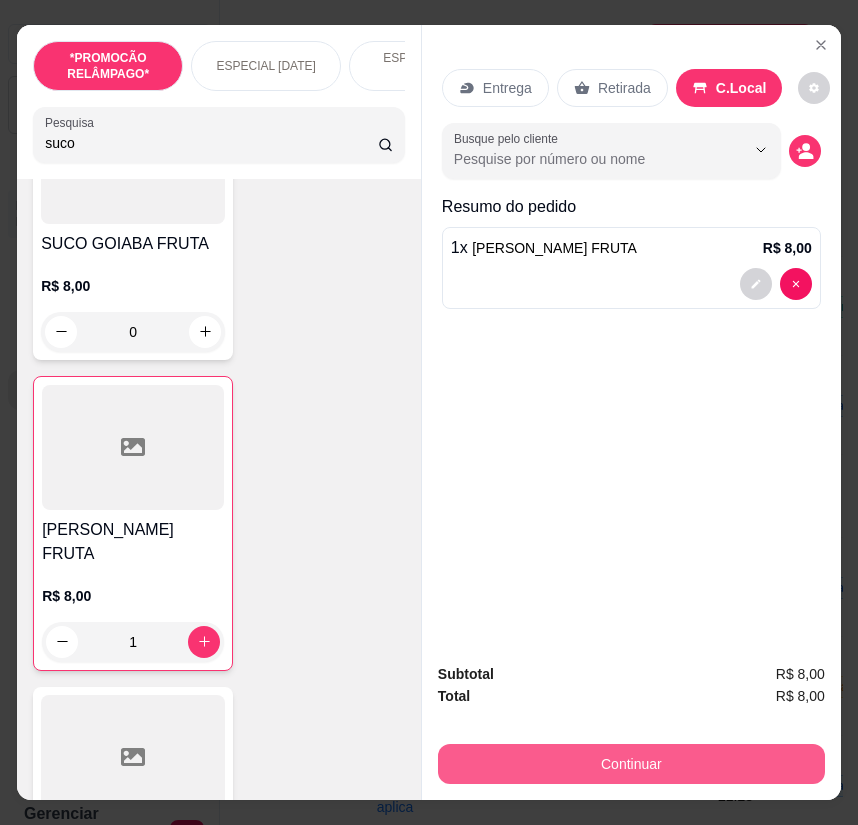click on "Continuar" at bounding box center (631, 764) 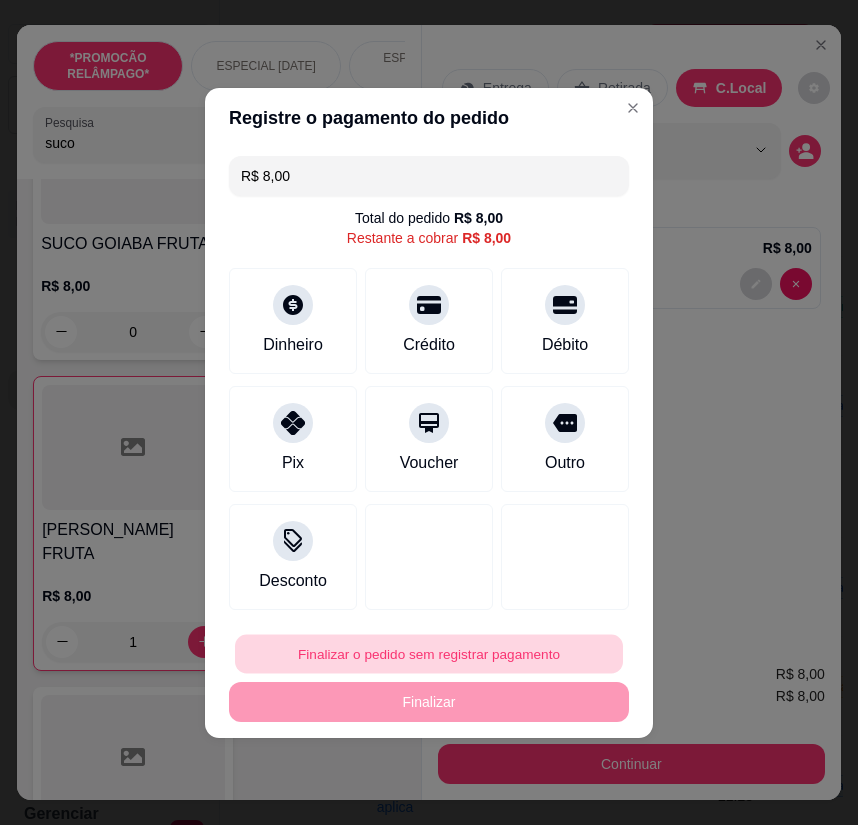 click on "Finalizar o pedido sem registrar pagamento" at bounding box center (429, 653) 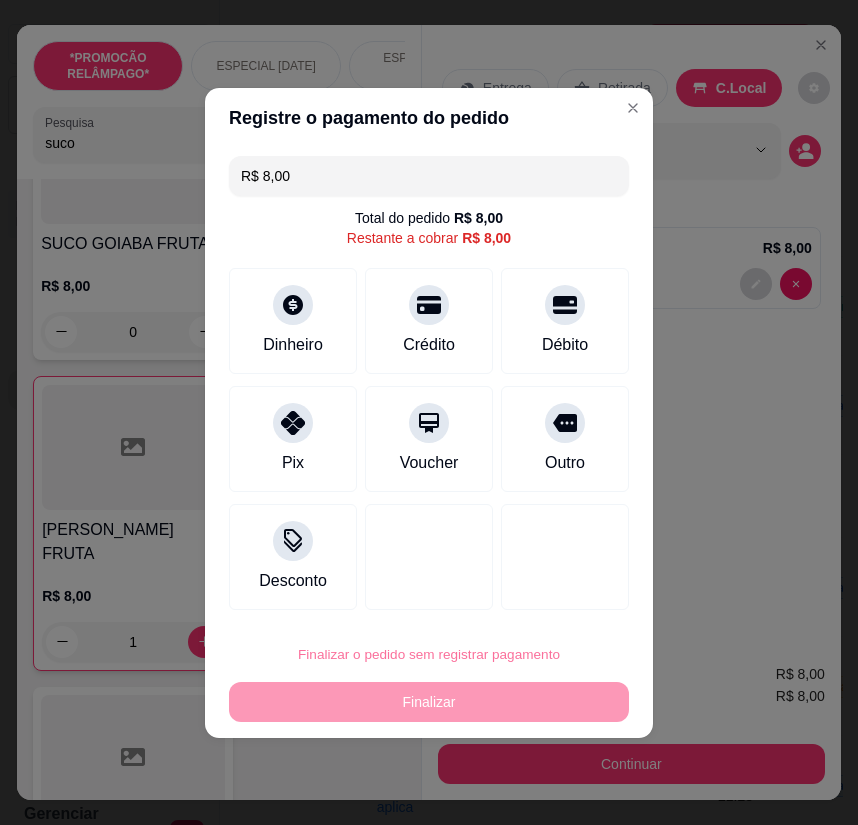 click on "Confirmar" at bounding box center (553, 596) 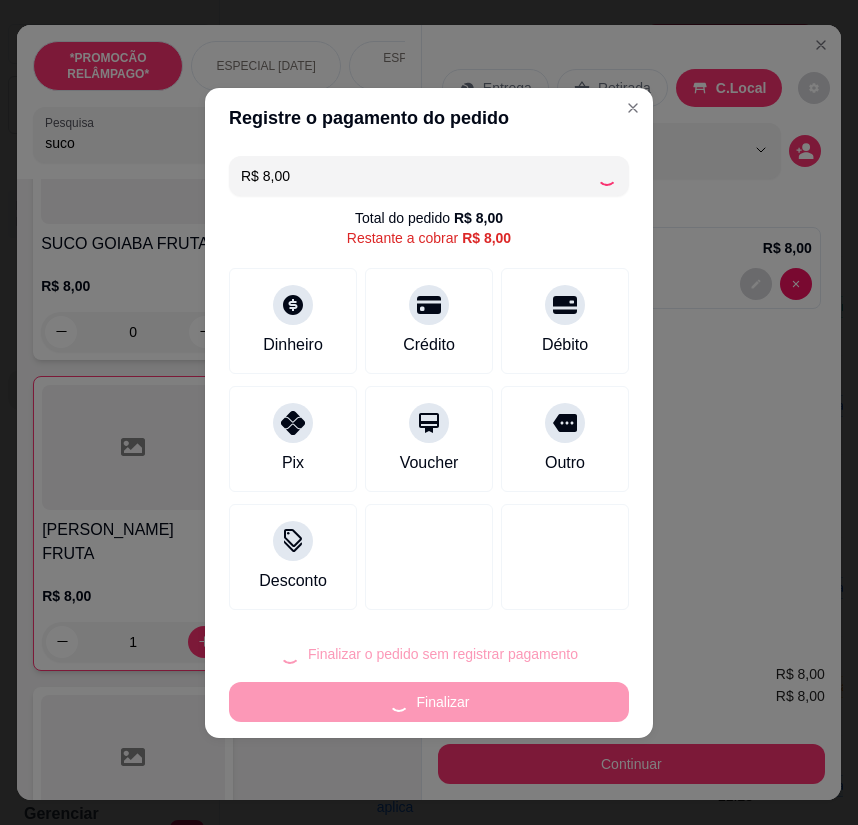 type on "0" 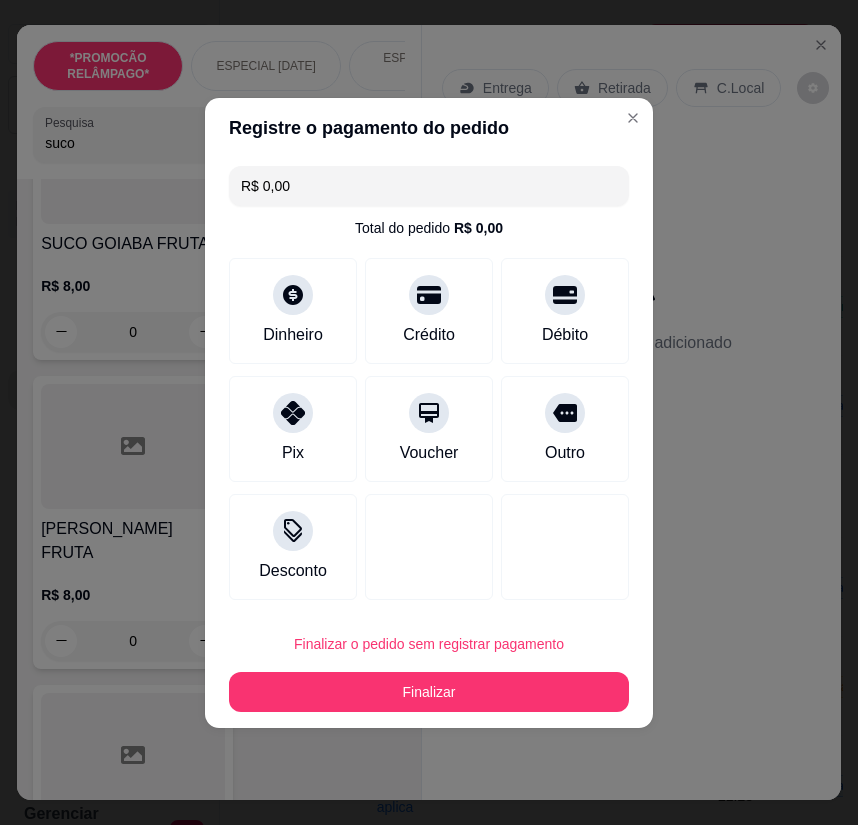type on "R$ 0,00" 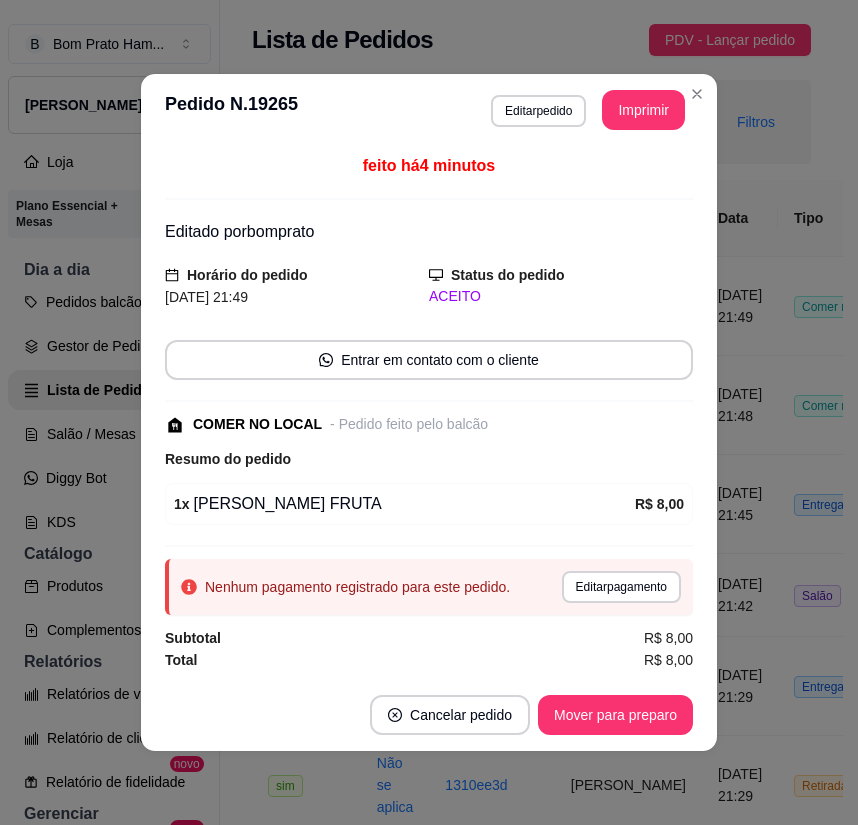 click on "Cancelar pedido Mover para preparo" at bounding box center (429, 715) 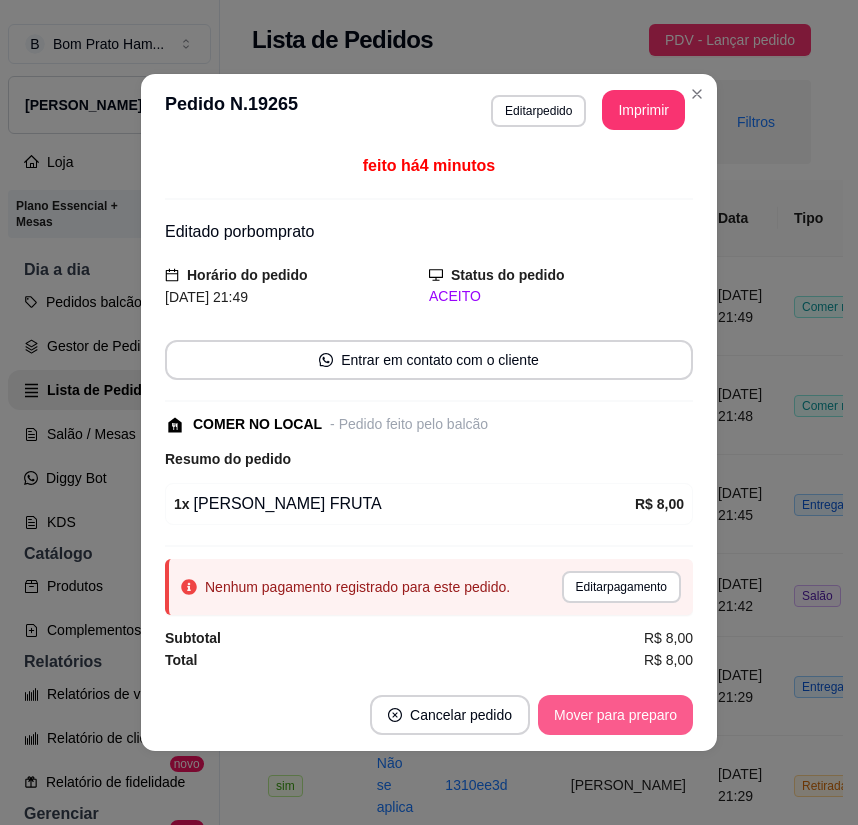click on "Mover para preparo" at bounding box center [615, 715] 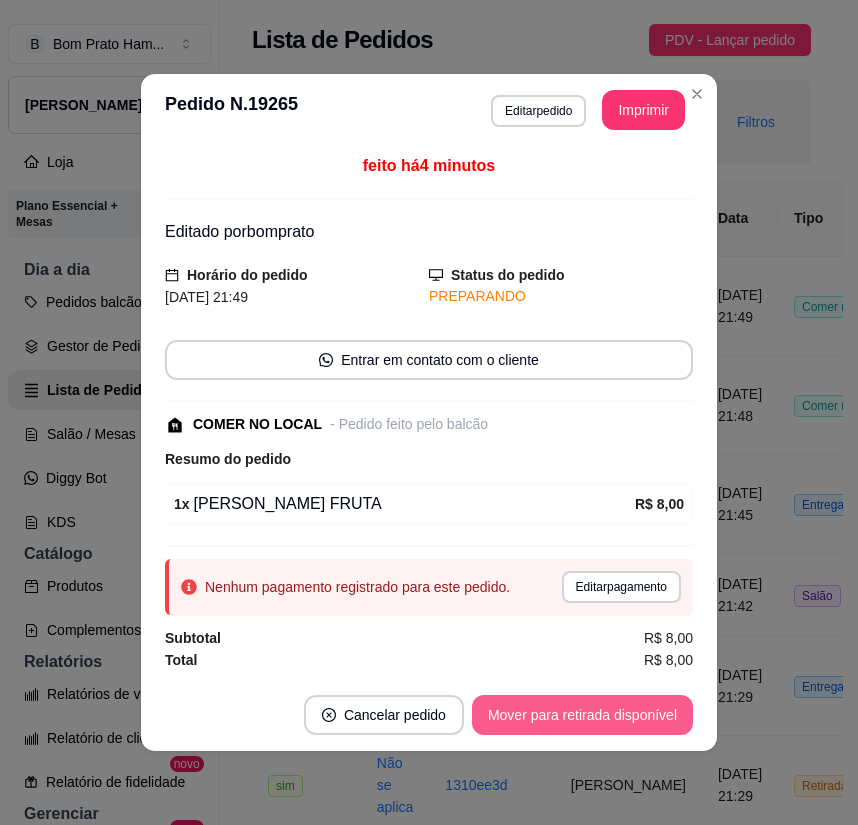 click on "Mover para retirada disponível" at bounding box center [582, 715] 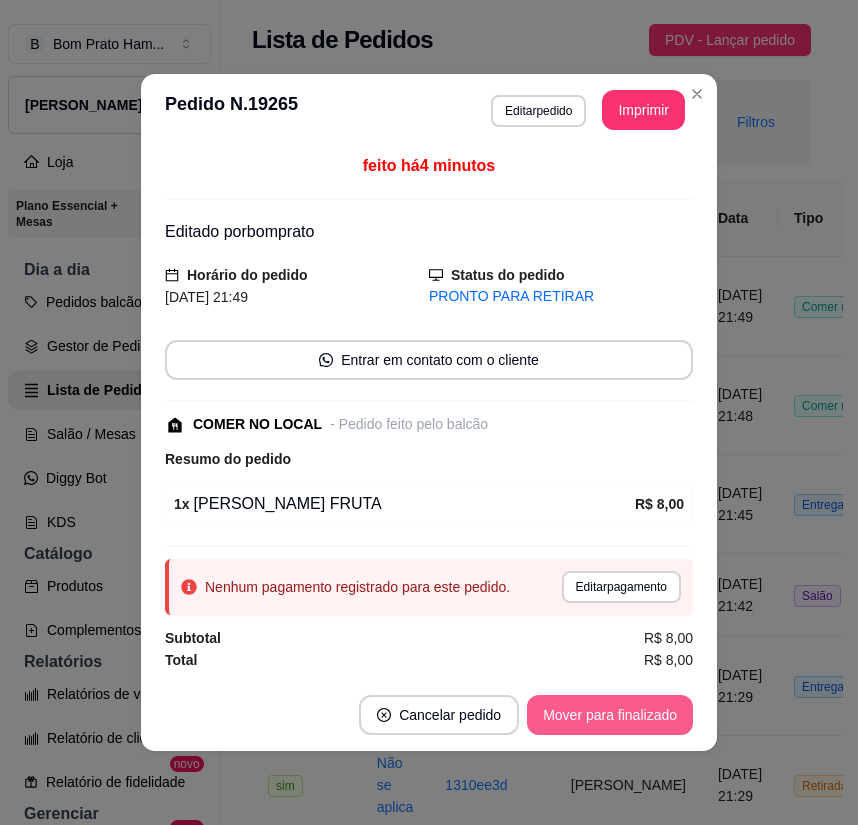 click on "Mover para finalizado" at bounding box center (610, 715) 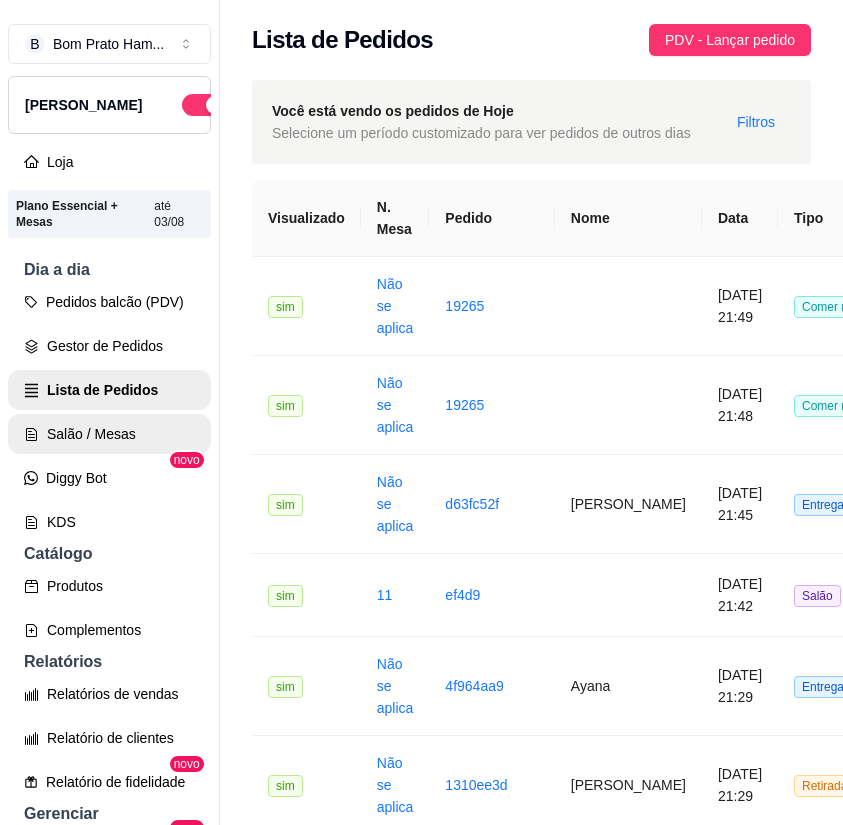 click on "Salão / Mesas" at bounding box center (109, 434) 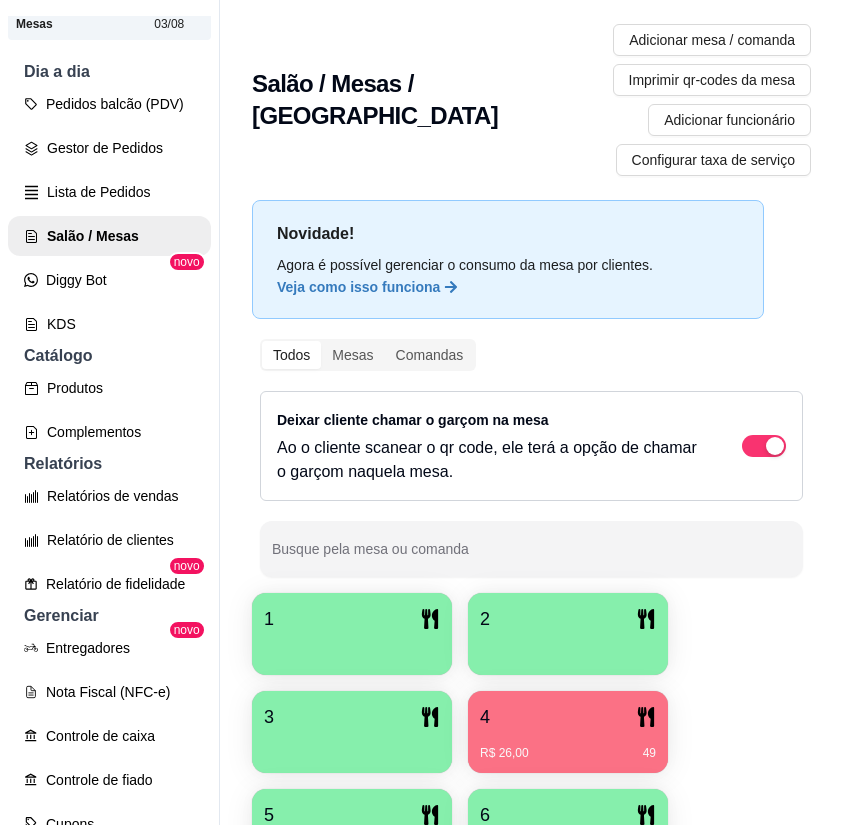 scroll, scrollTop: 200, scrollLeft: 0, axis: vertical 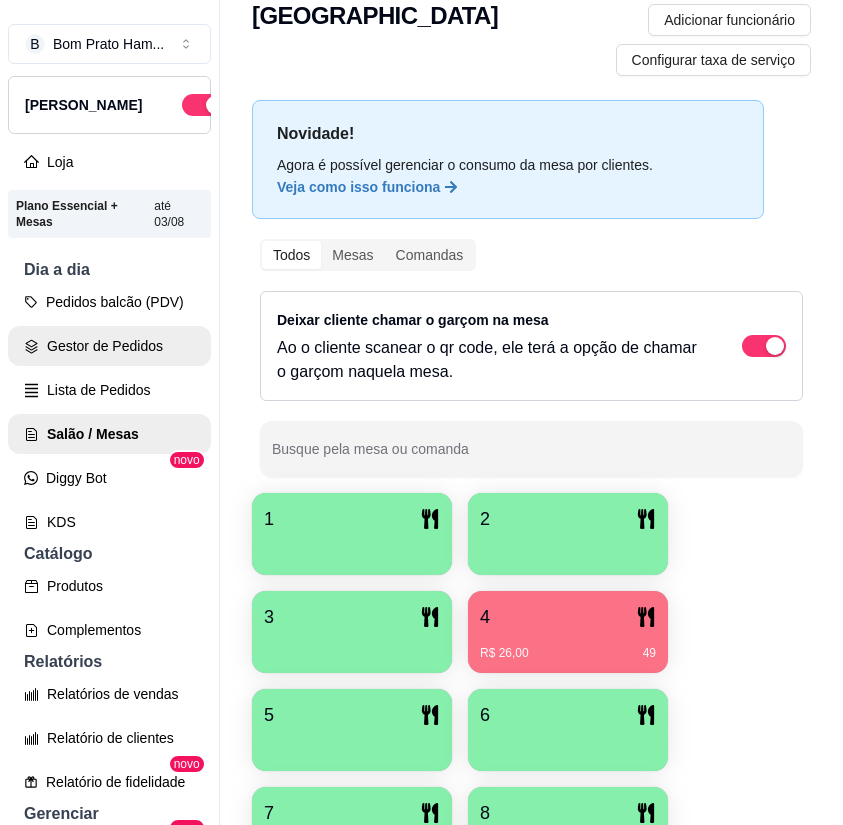 click on "Gestor de Pedidos" at bounding box center (109, 346) 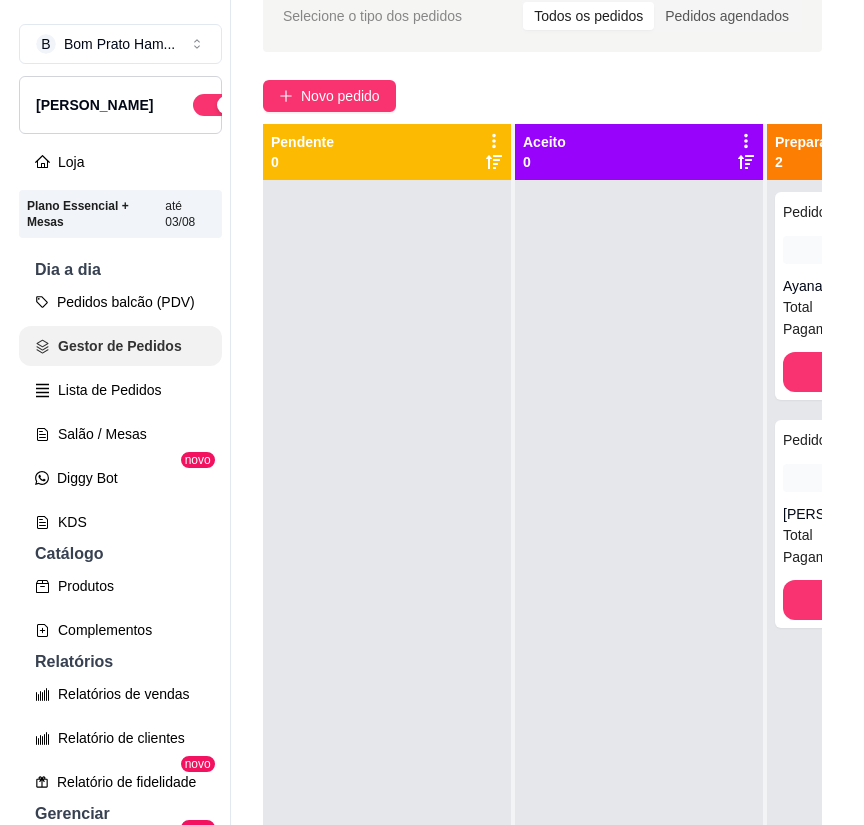 scroll, scrollTop: 0, scrollLeft: 0, axis: both 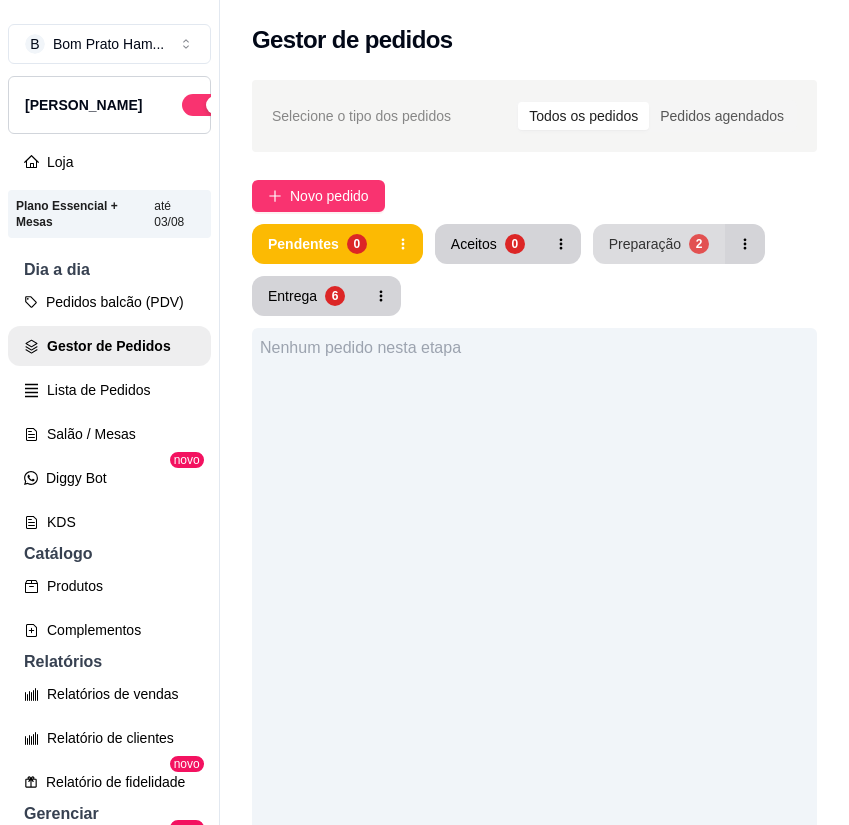 click on "Preparação" at bounding box center (645, 244) 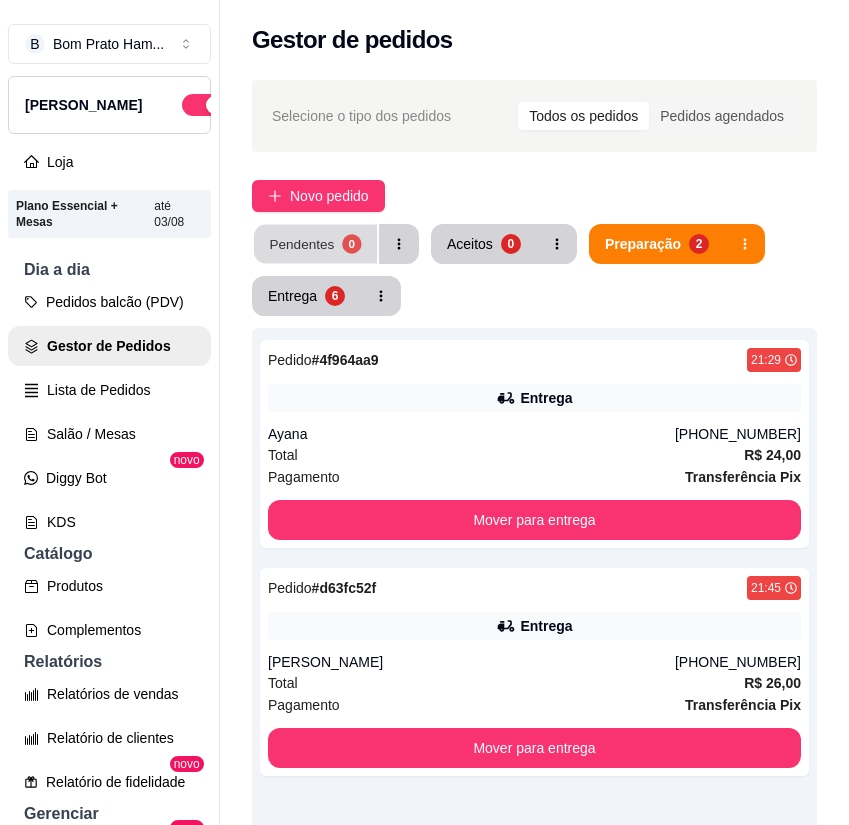 click on "Pendentes 0" at bounding box center (315, 244) 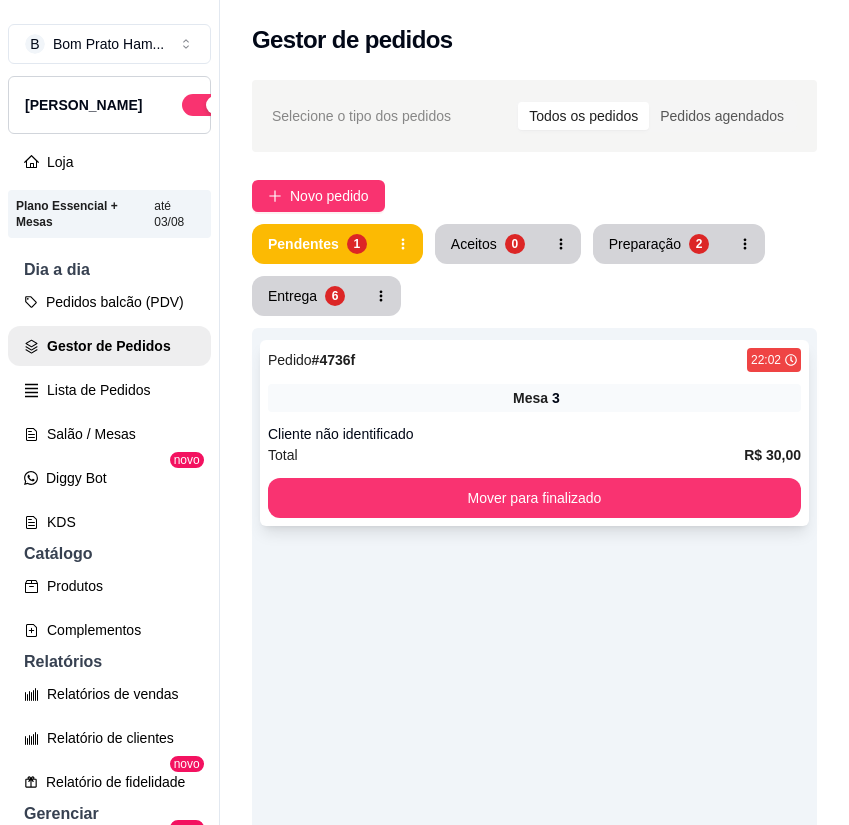 click on "Mesa 3" at bounding box center [534, 398] 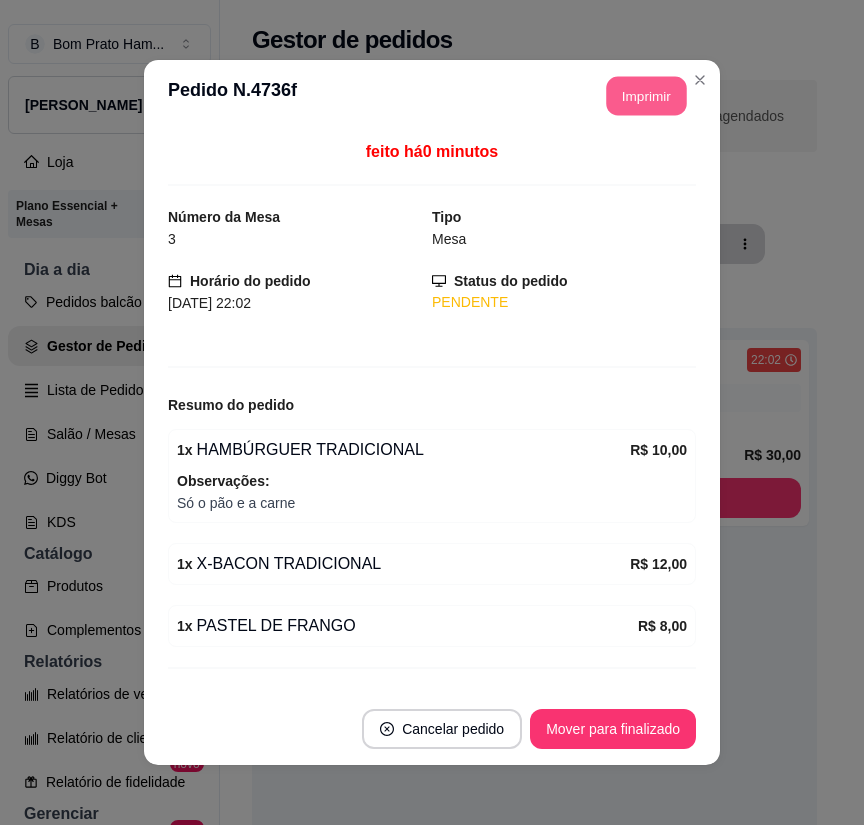 click on "Imprimir" at bounding box center (647, 96) 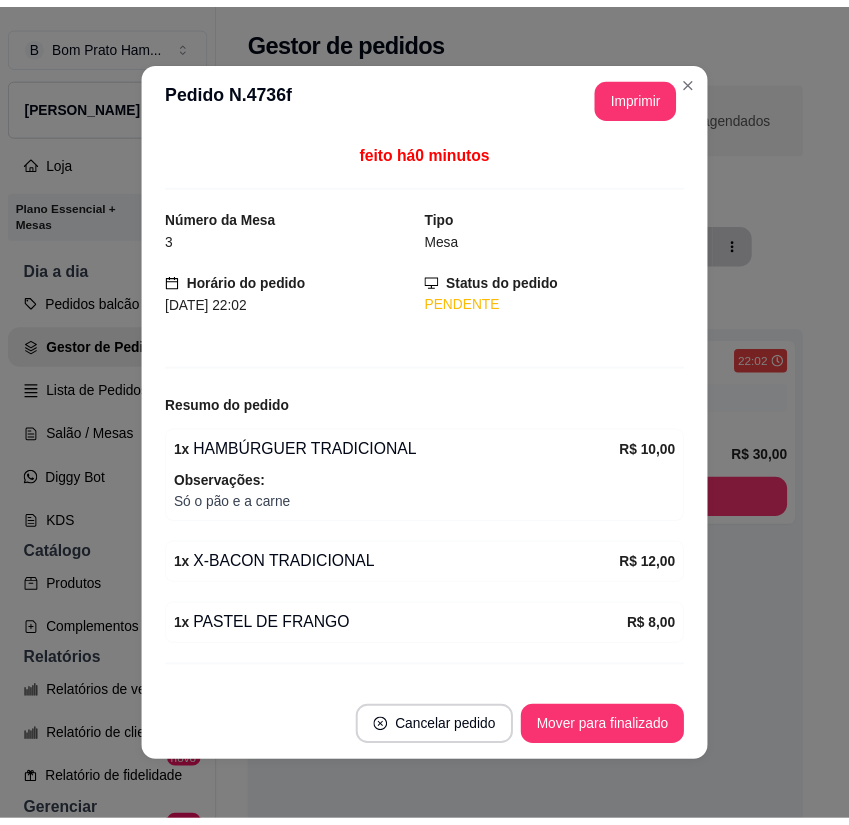 scroll, scrollTop: 0, scrollLeft: 0, axis: both 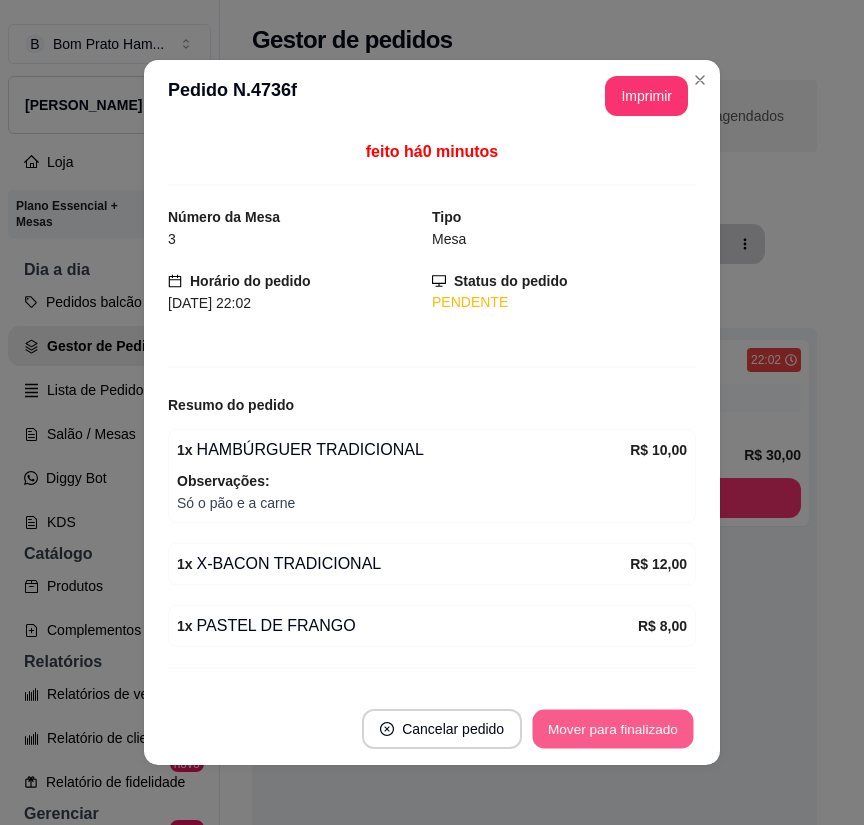click on "Mover para finalizado" at bounding box center [613, 729] 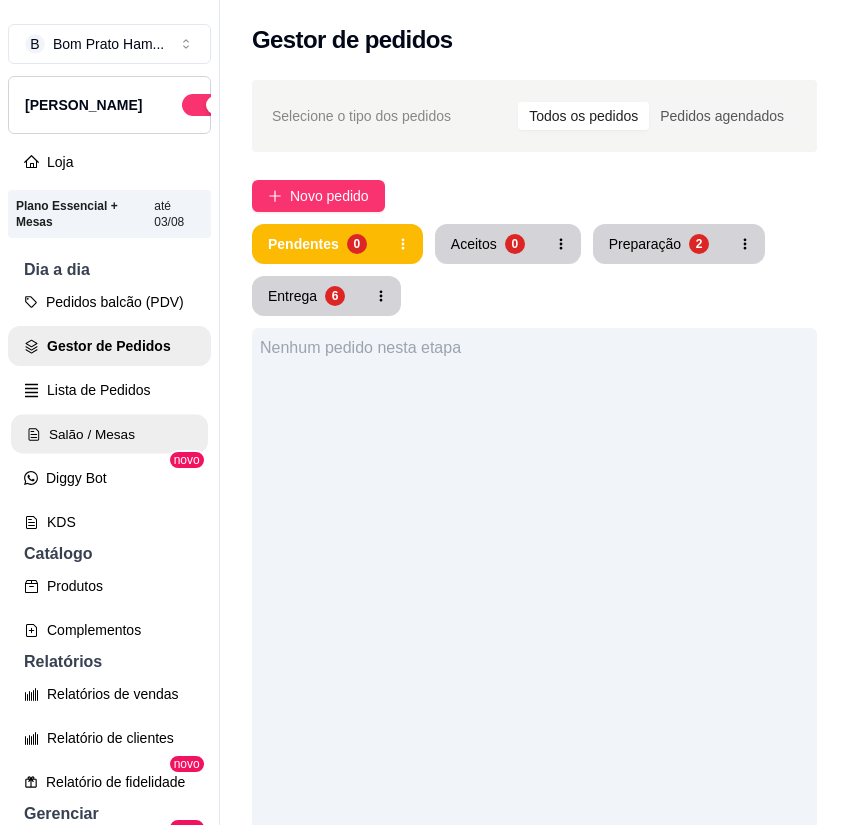 click on "Salão / Mesas" at bounding box center (109, 434) 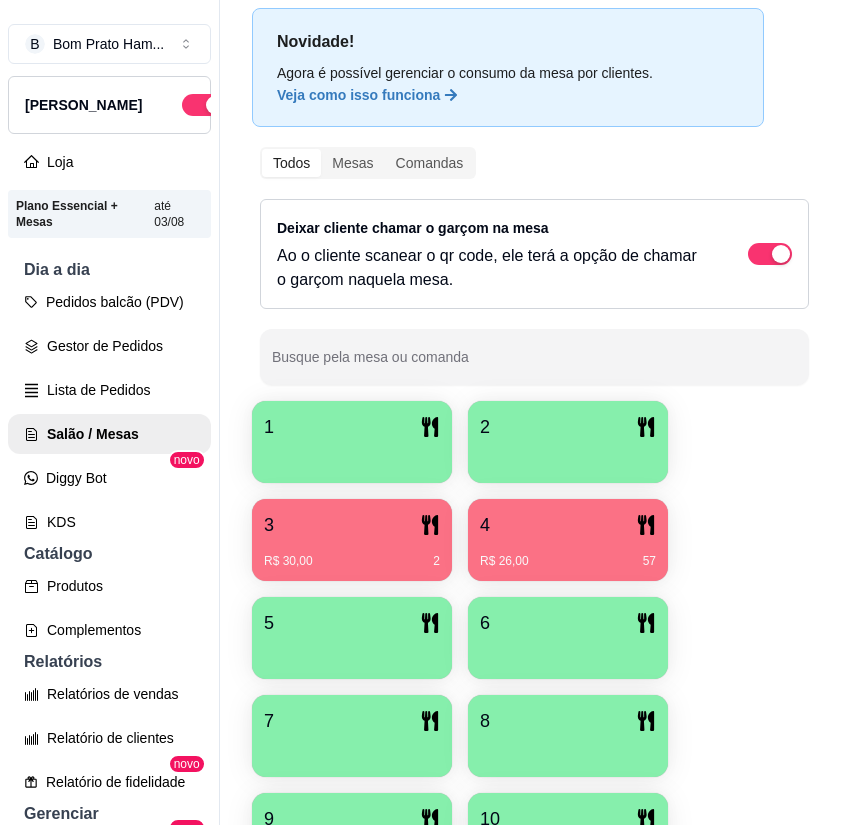 scroll, scrollTop: 200, scrollLeft: 0, axis: vertical 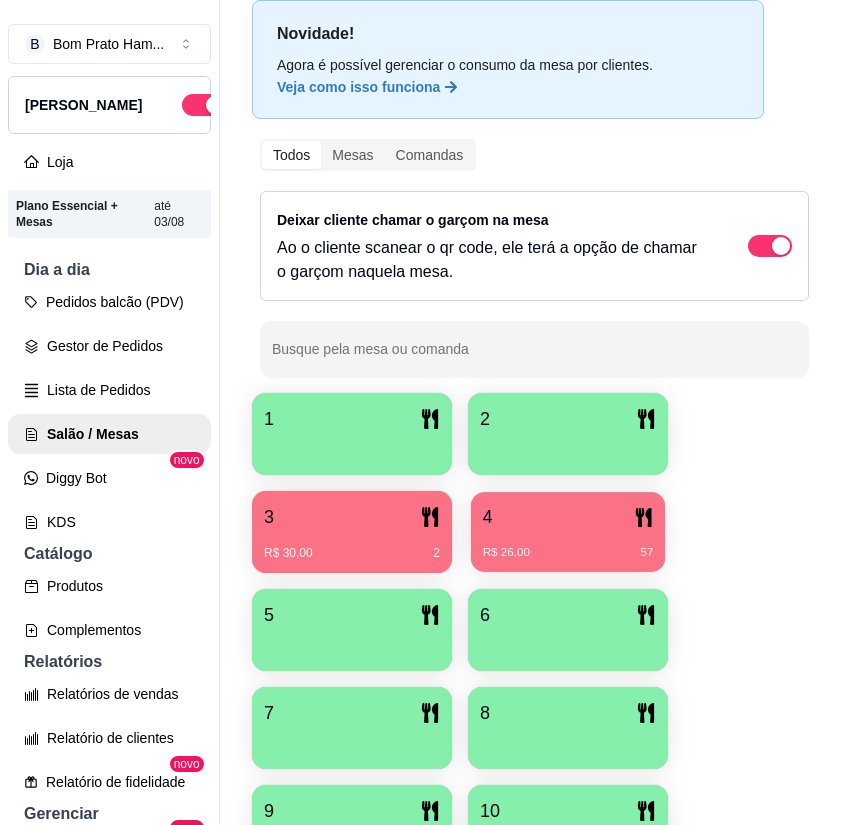 click on "R$ 26,00" at bounding box center (506, 553) 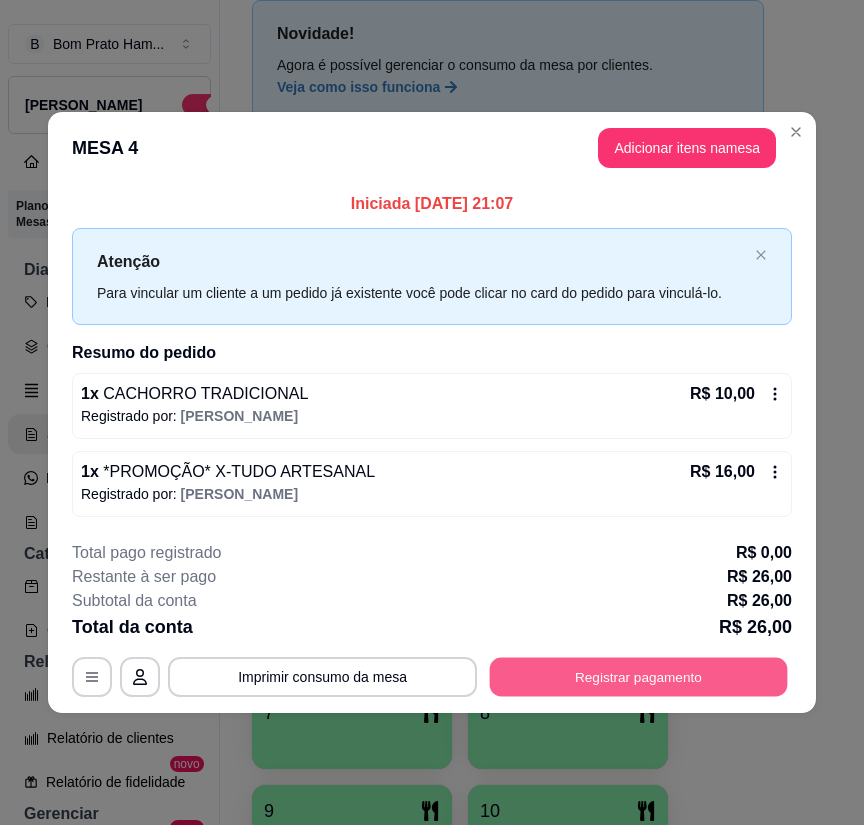 click on "Registrar pagamento" at bounding box center [639, 677] 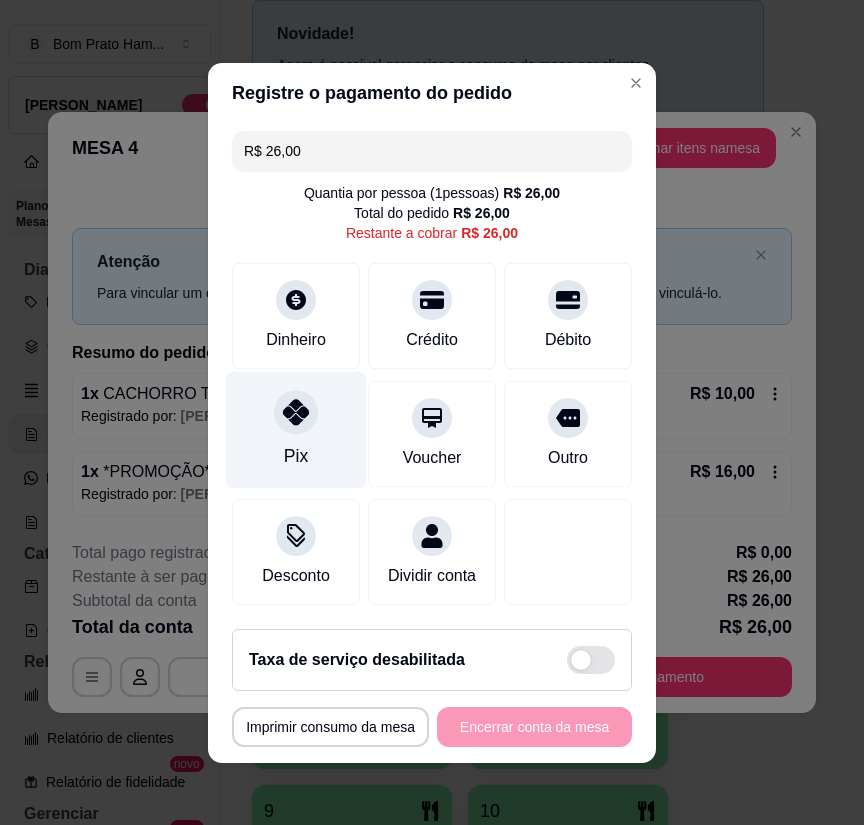 click at bounding box center [296, 412] 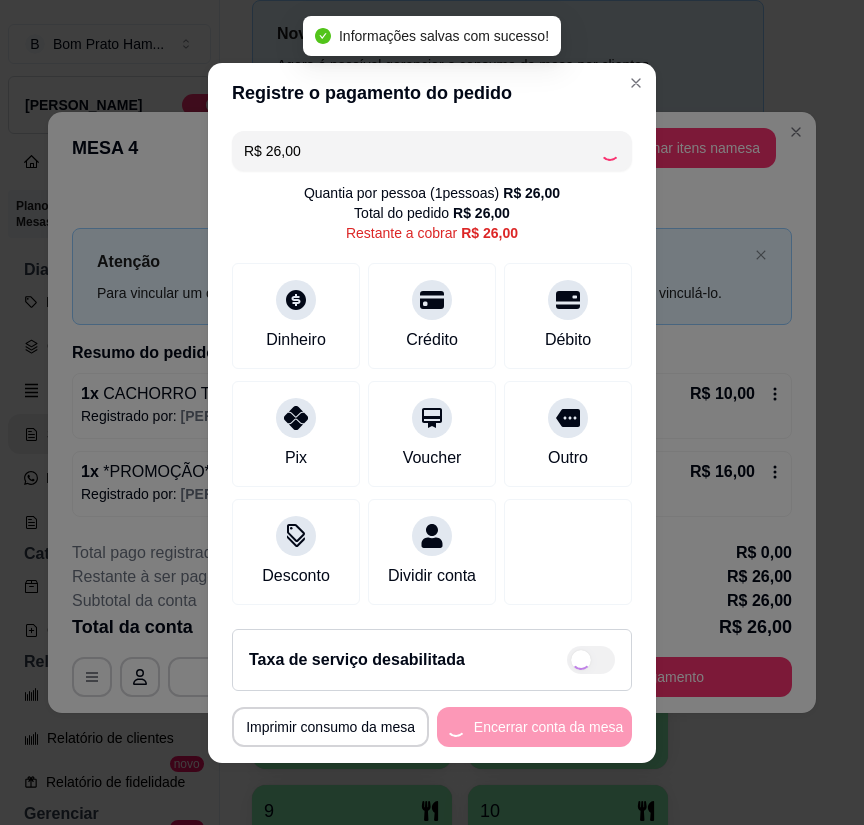 type on "R$ 0,00" 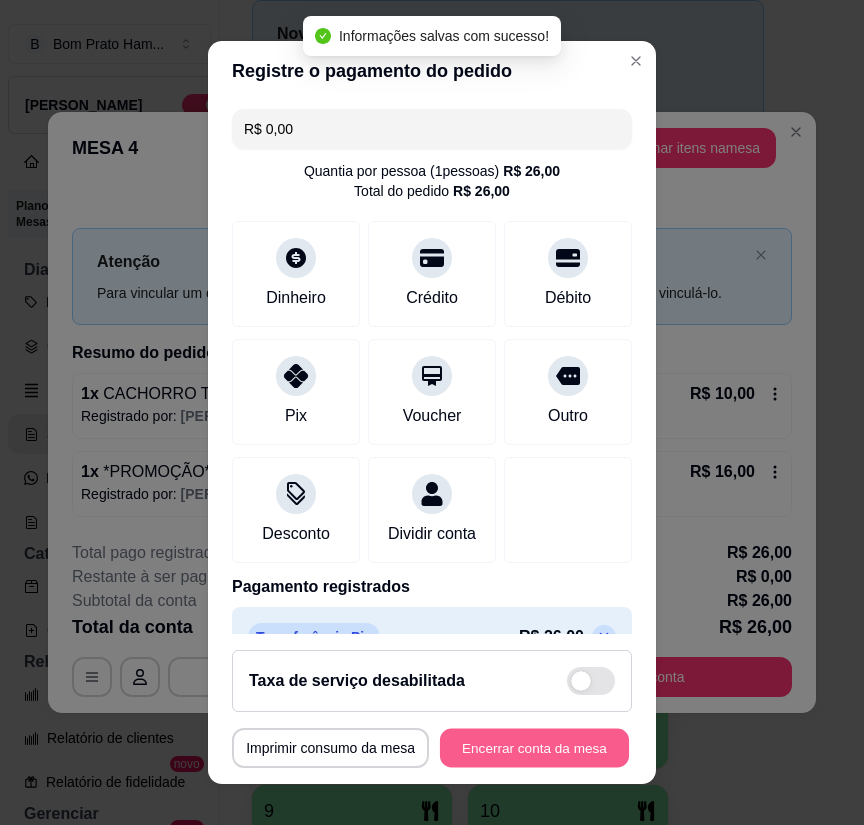 click on "Encerrar conta da mesa" at bounding box center (534, 747) 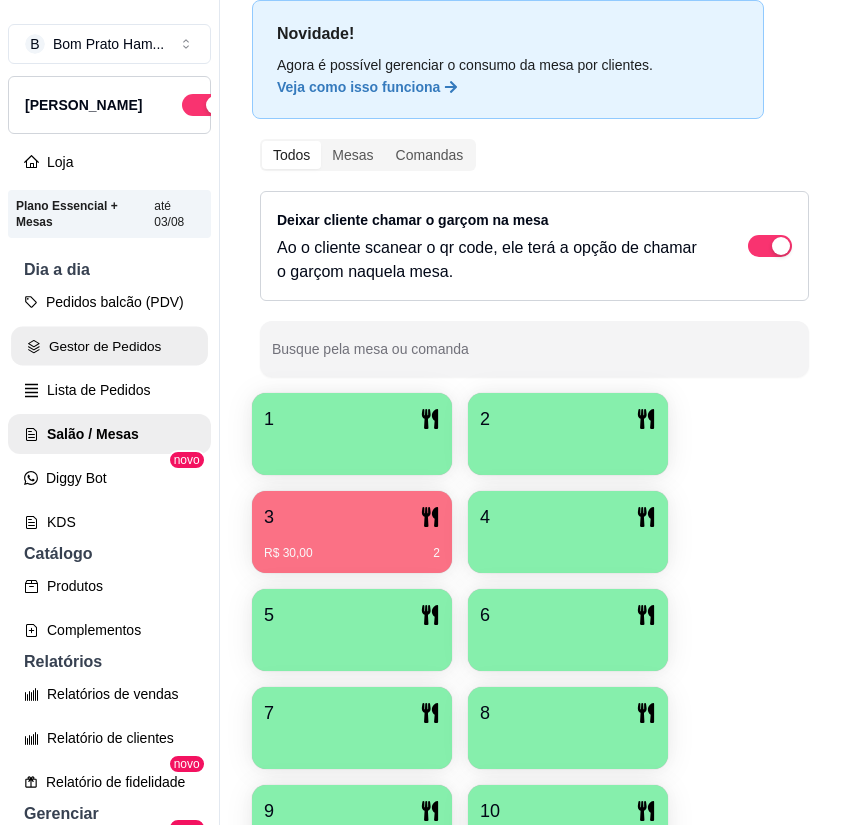 click on "Gestor de Pedidos" at bounding box center [109, 346] 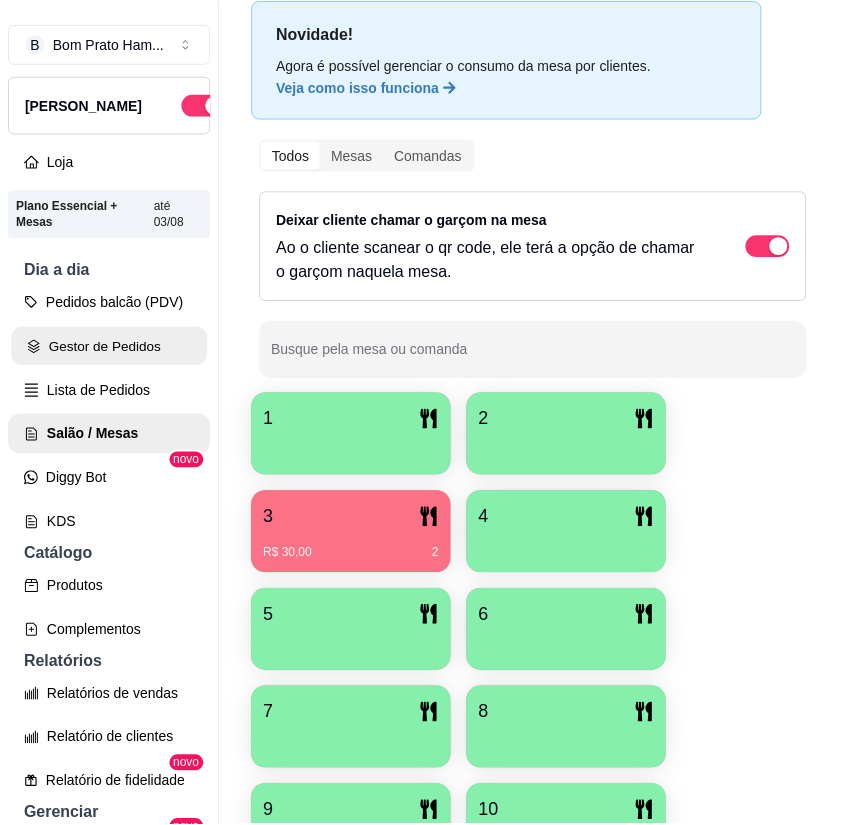 scroll, scrollTop: 0, scrollLeft: 0, axis: both 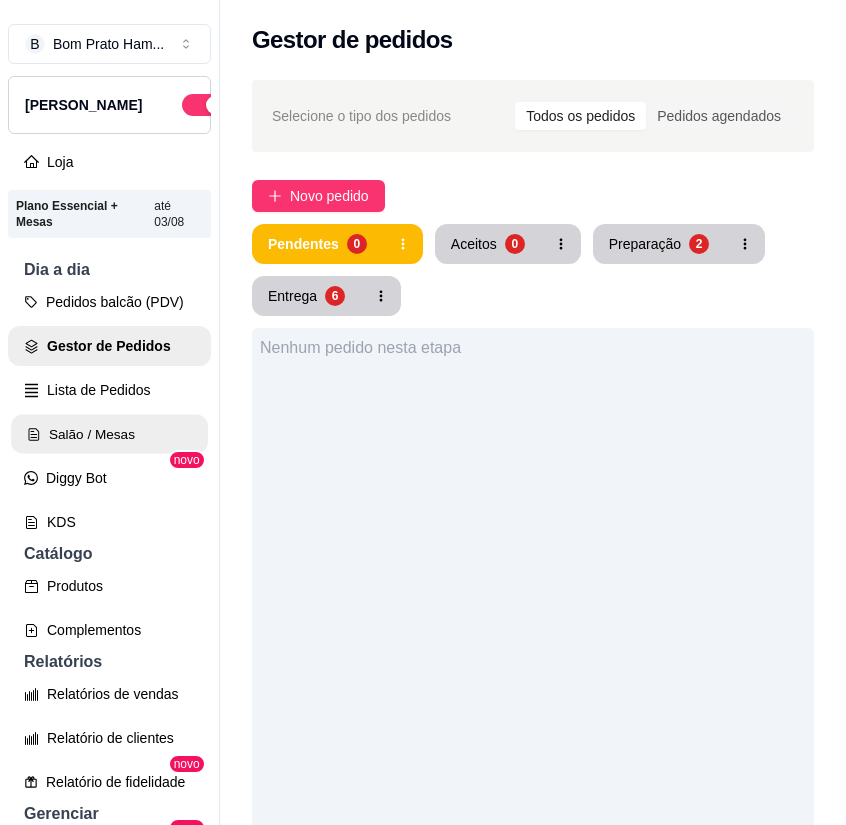 click on "Salão / Mesas" at bounding box center (109, 434) 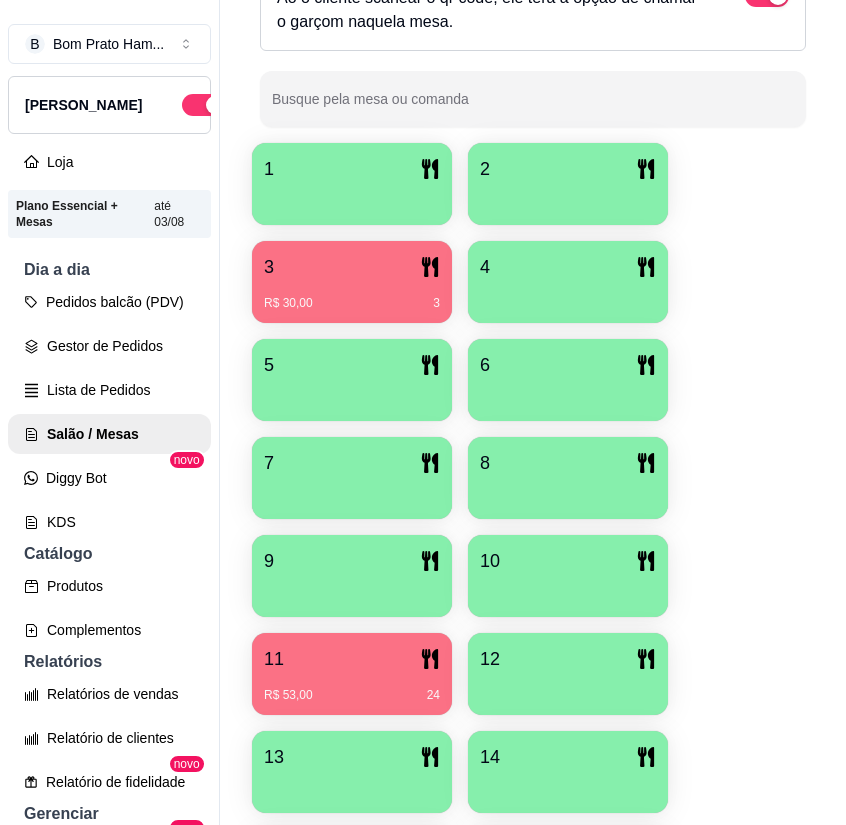 scroll, scrollTop: 500, scrollLeft: 0, axis: vertical 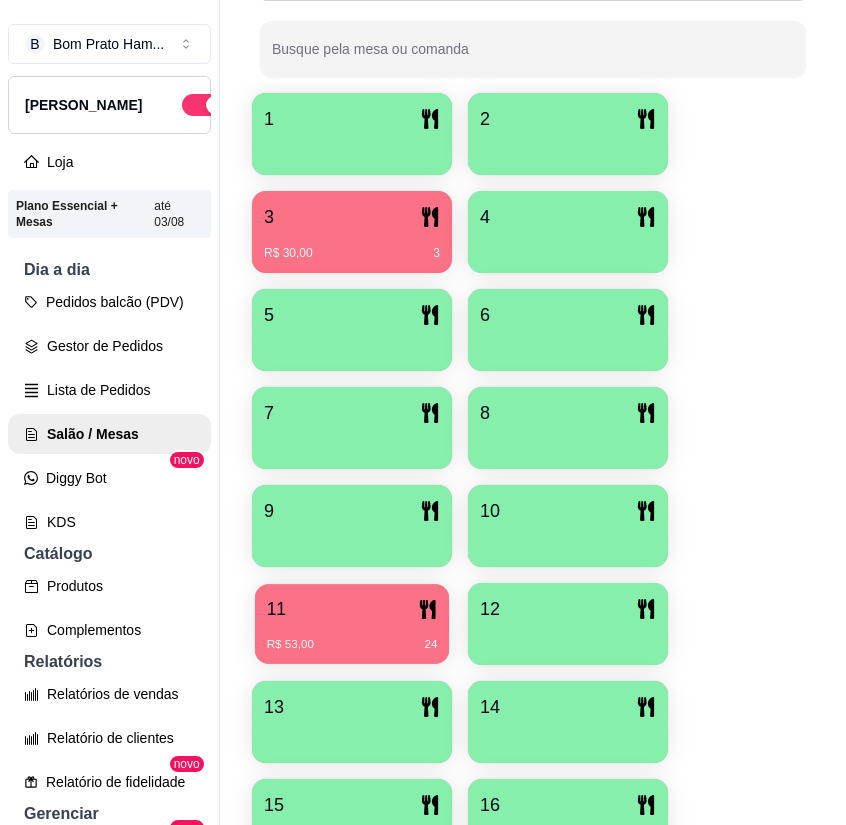 click on "R$ 53,00 24" at bounding box center (352, 645) 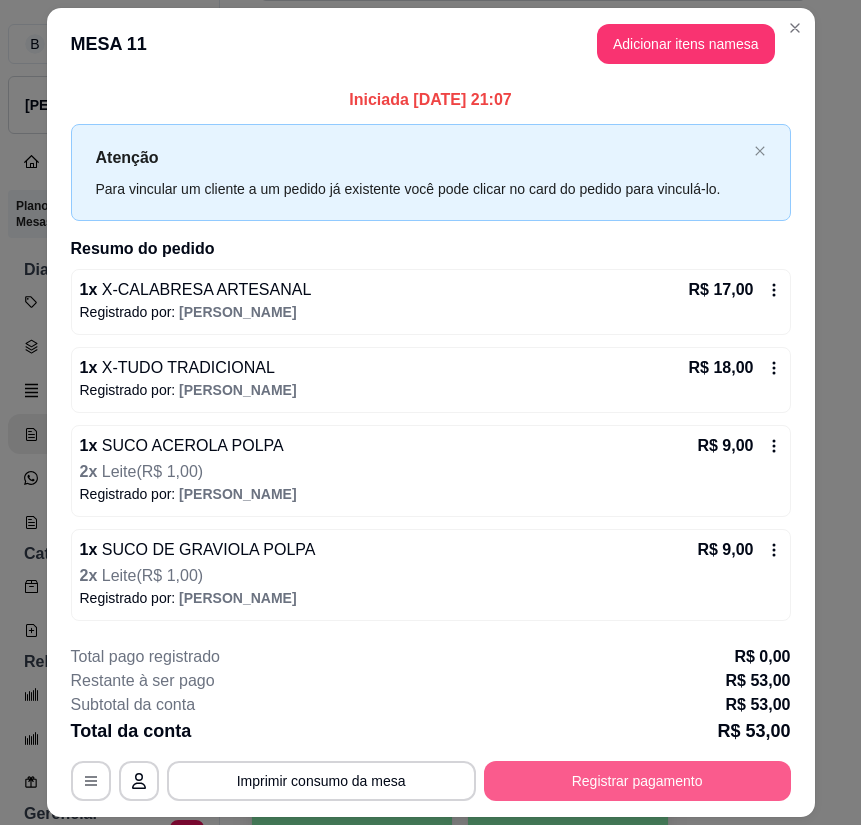 click on "Registrar pagamento" at bounding box center [637, 781] 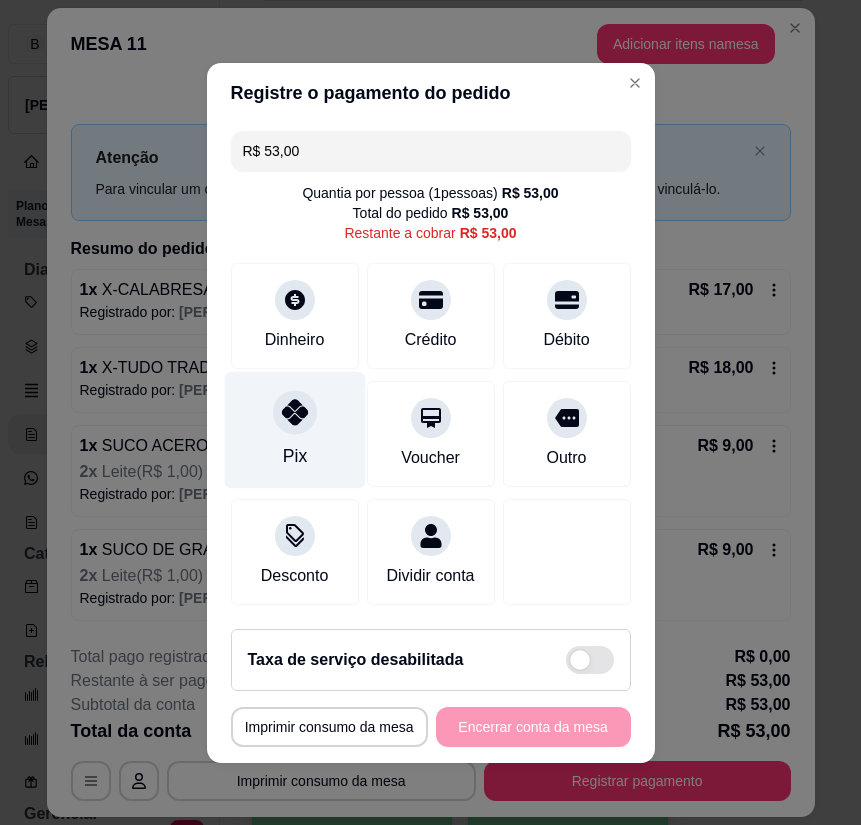 click on "Pix" at bounding box center [294, 429] 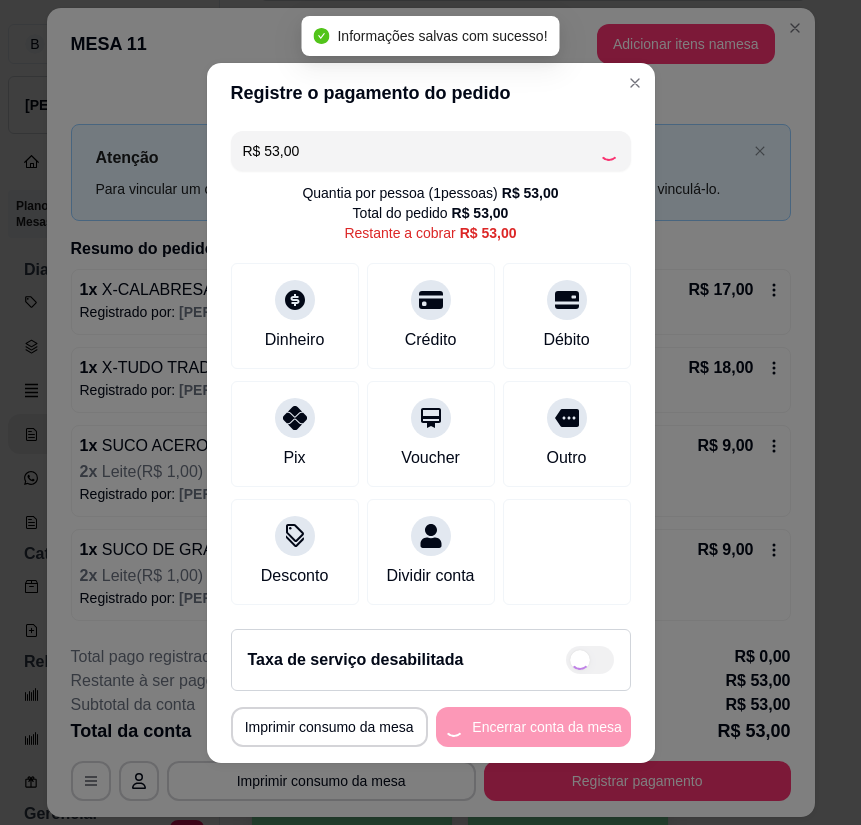 type on "R$ 0,00" 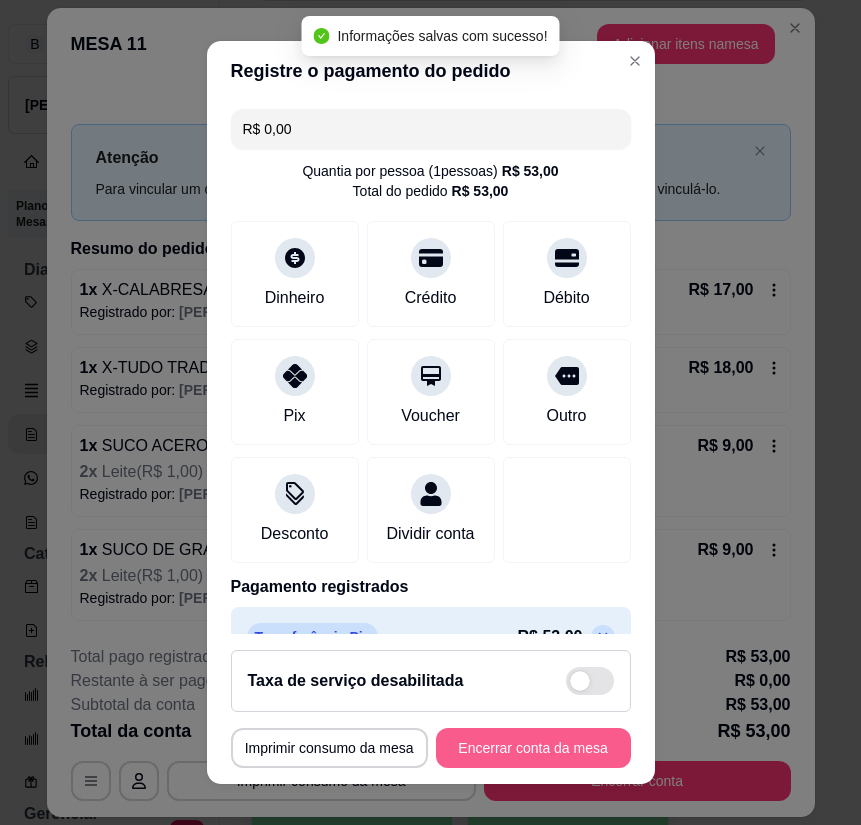 click on "Encerrar conta da mesa" at bounding box center [533, 748] 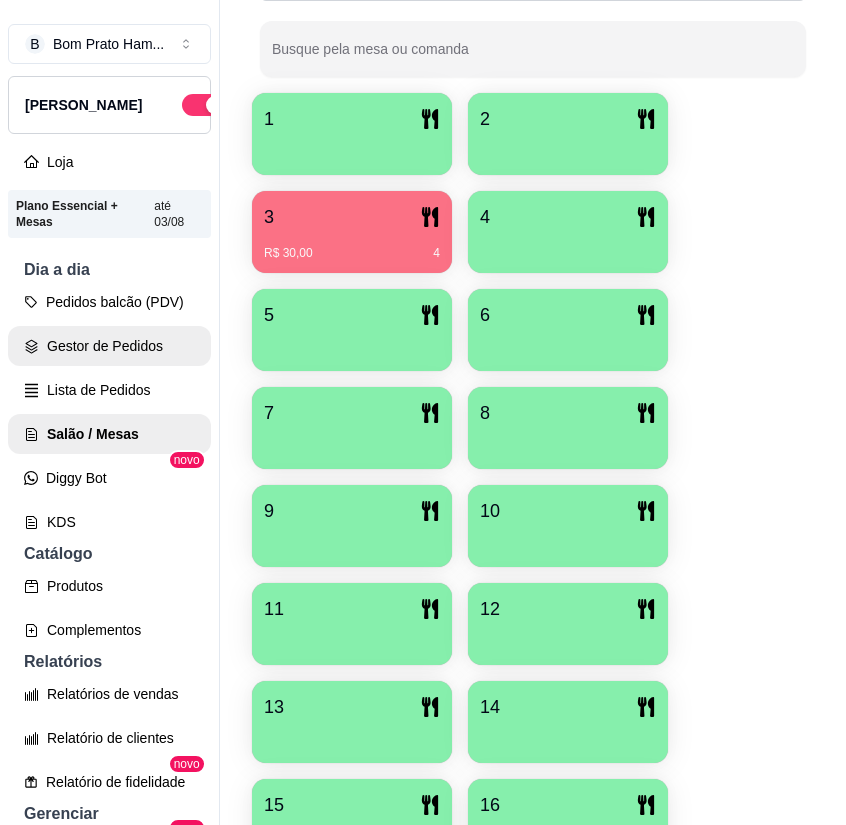 click on "Gestor de Pedidos" at bounding box center (109, 346) 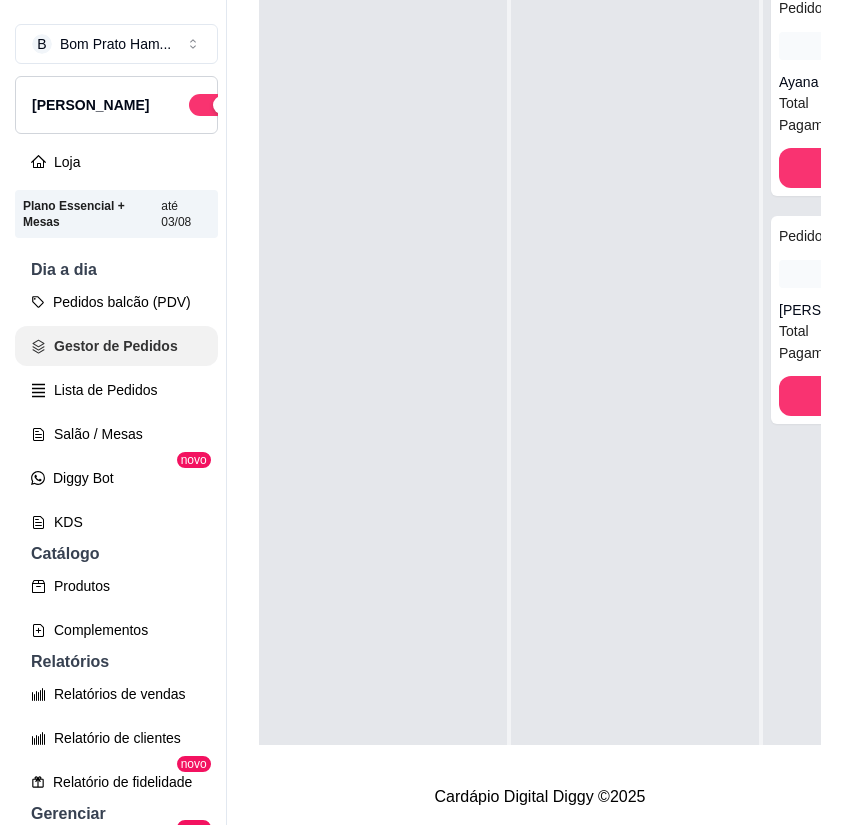 scroll, scrollTop: 0, scrollLeft: 0, axis: both 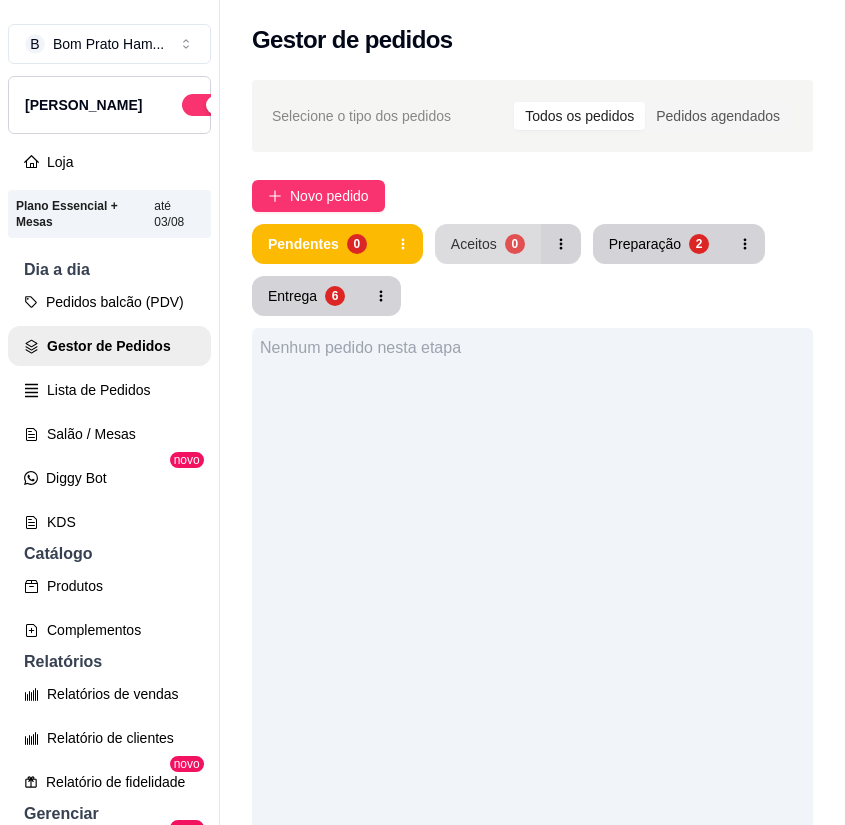click on "Aceitos" at bounding box center [474, 244] 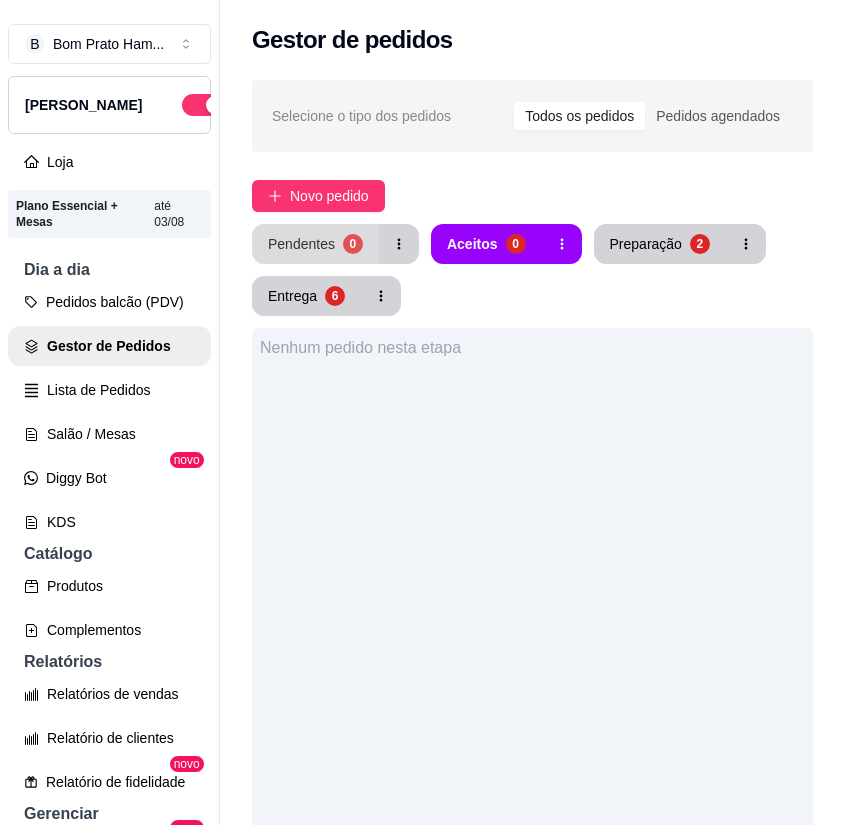 click on "0" at bounding box center (353, 244) 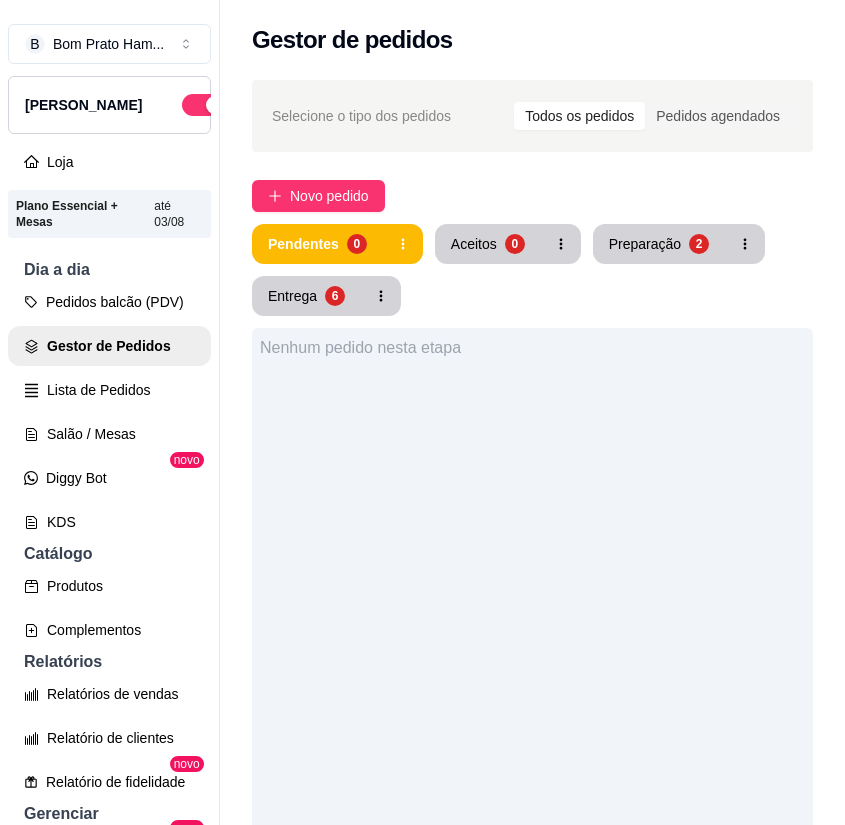 click on "Nenhum pedido nesta etapa" at bounding box center (532, 740) 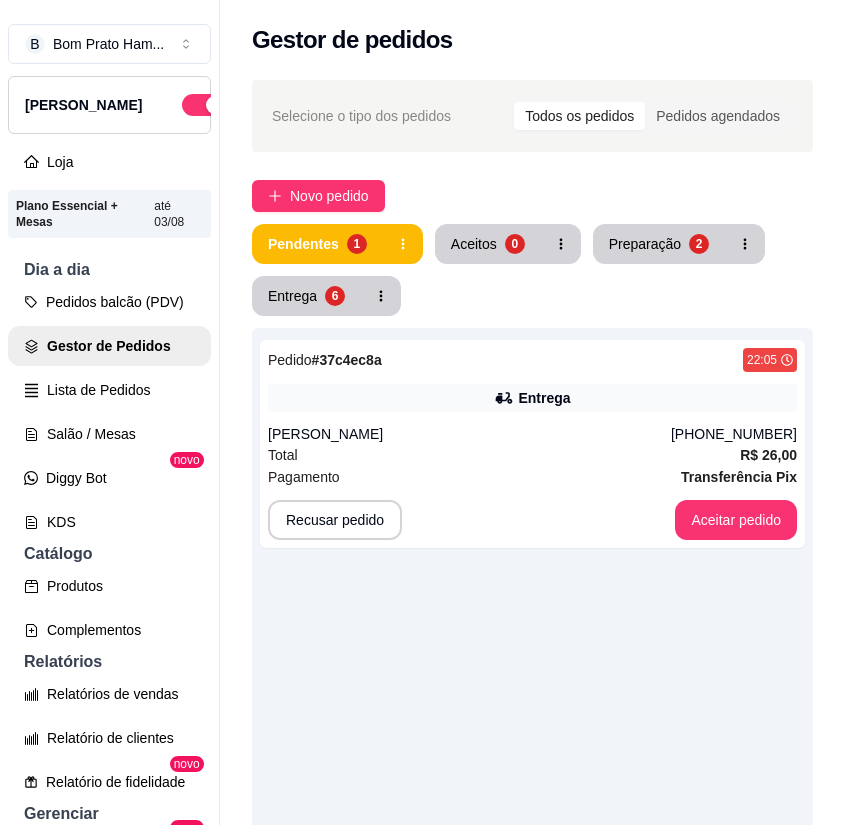 click on "Recusar pedido Aceitar pedido" at bounding box center [532, 520] 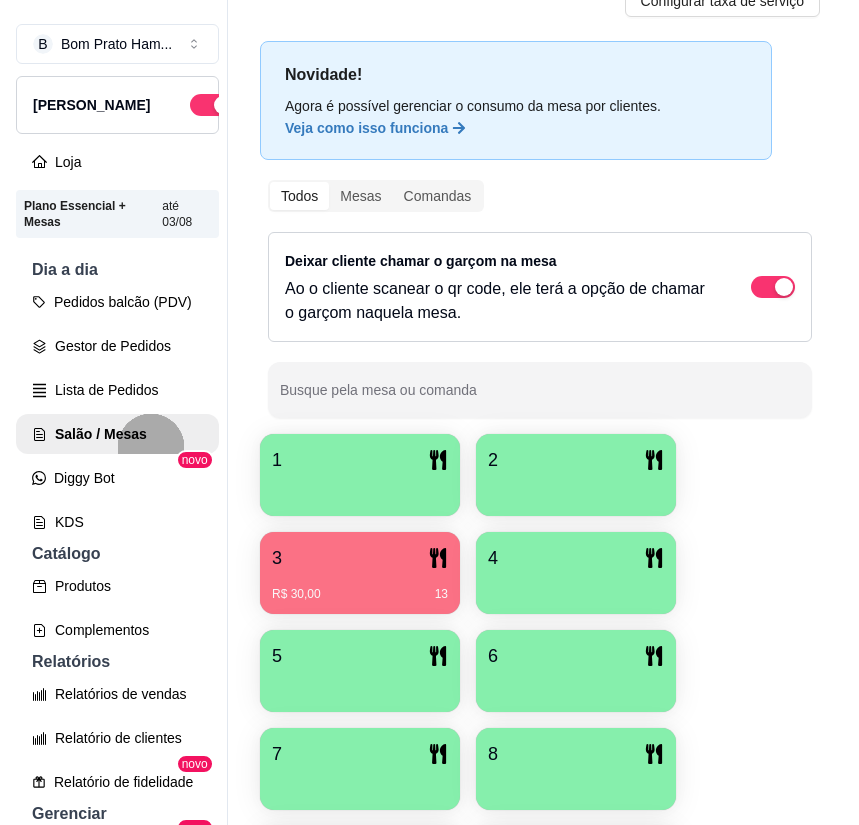 scroll, scrollTop: 0, scrollLeft: 0, axis: both 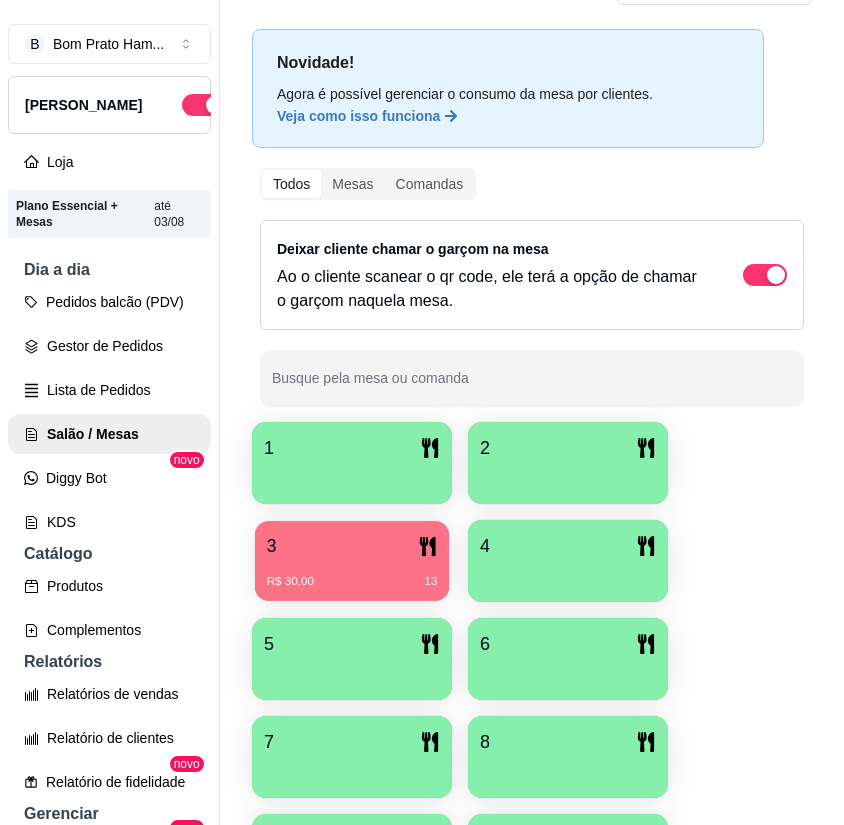 click on "R$ 30,00 13" at bounding box center [352, 574] 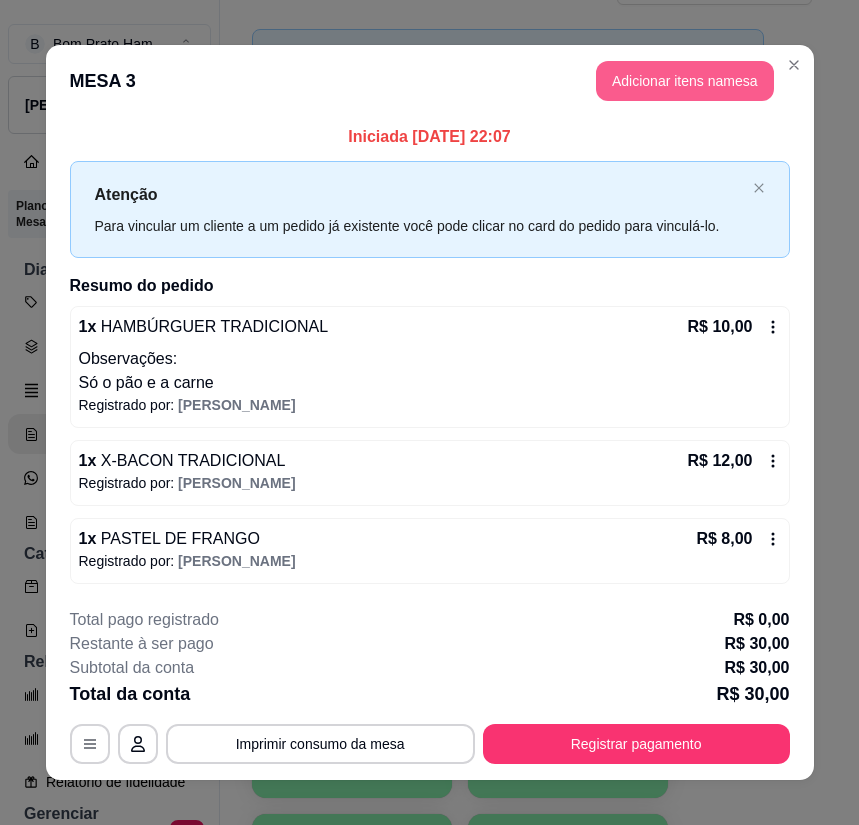 click on "Adicionar itens na  mesa" at bounding box center [685, 81] 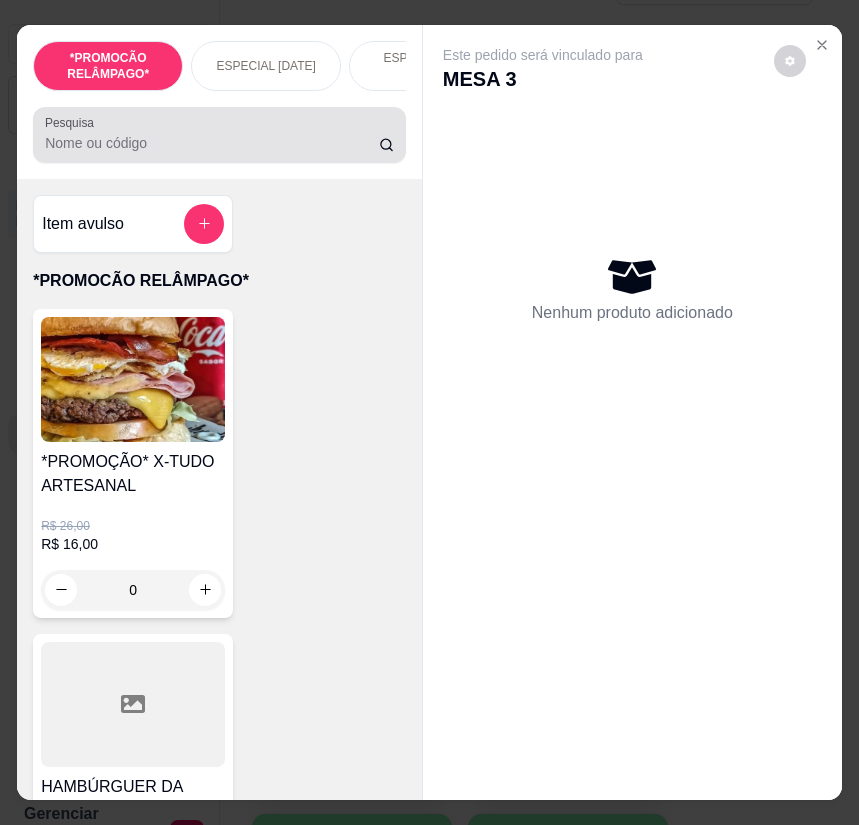 click on "Pesquisa" at bounding box center (211, 143) 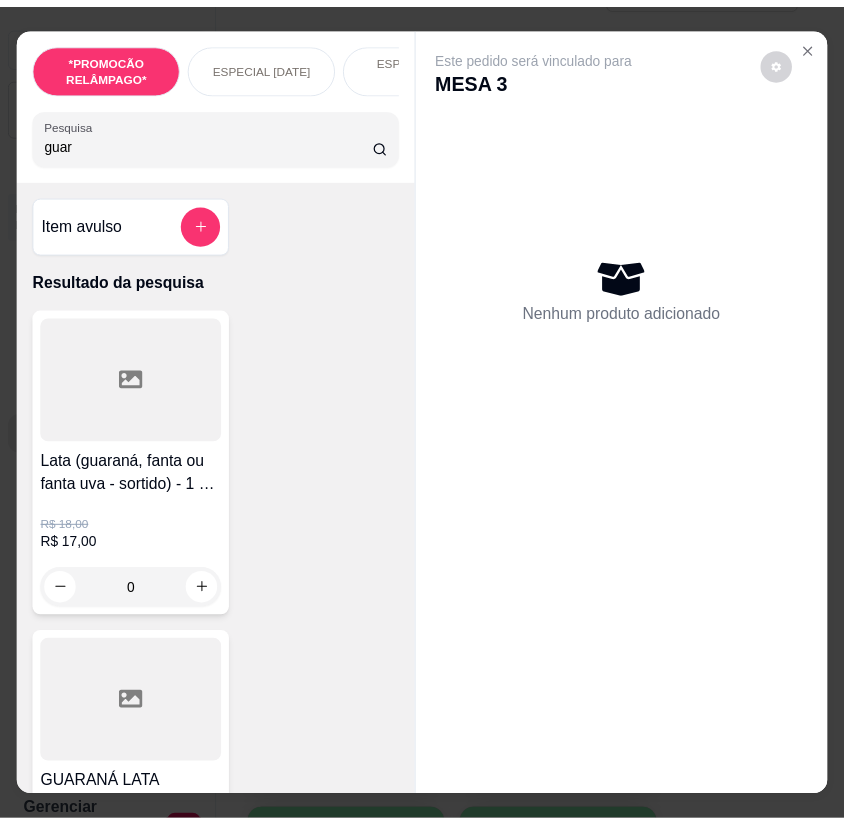 scroll, scrollTop: 300, scrollLeft: 0, axis: vertical 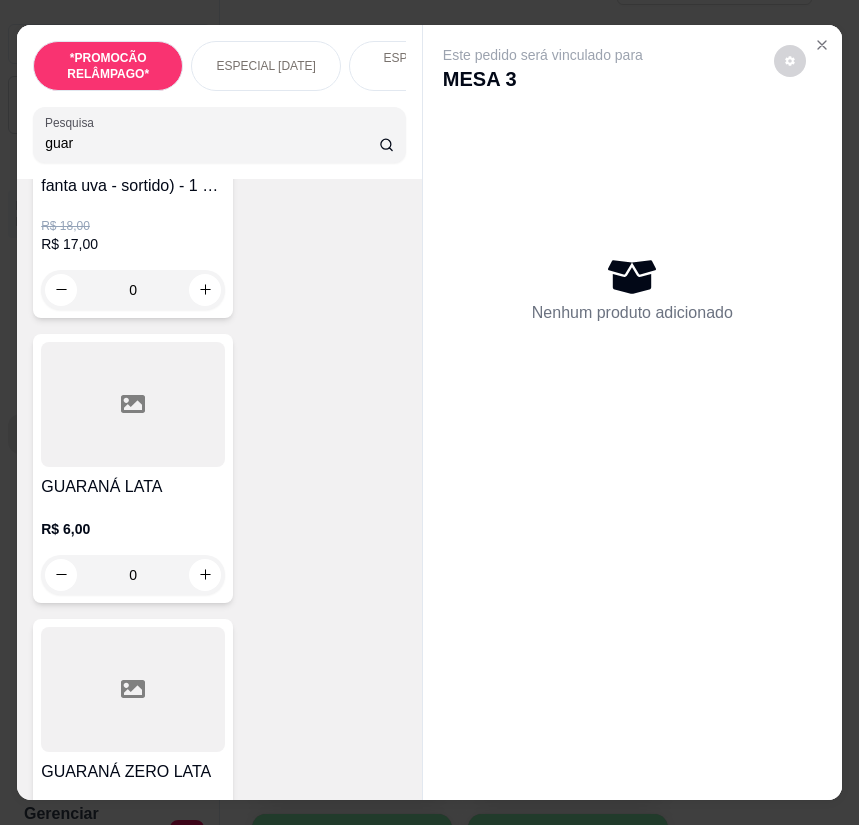 type on "guar" 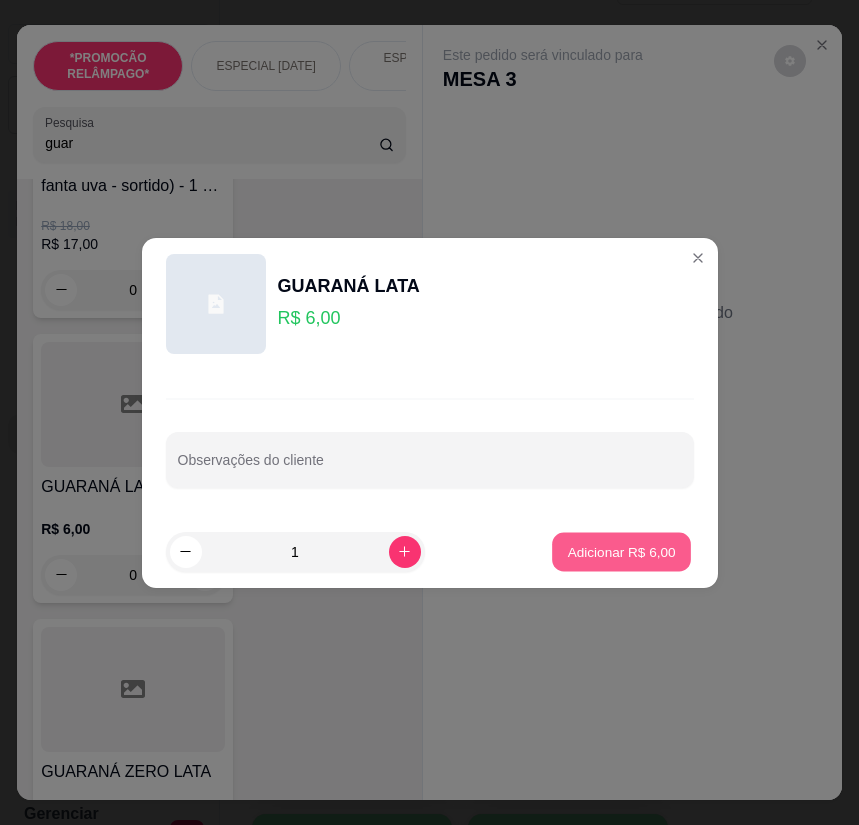 click on "Adicionar   R$ 6,00" at bounding box center [622, 551] 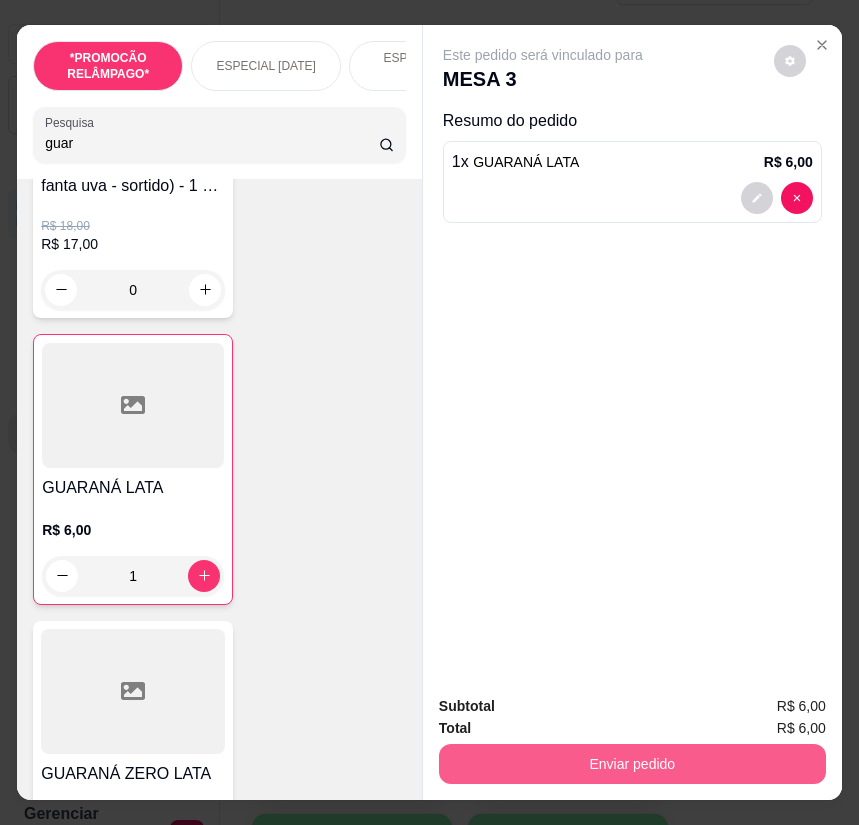 click on "Enviar pedido" at bounding box center (632, 764) 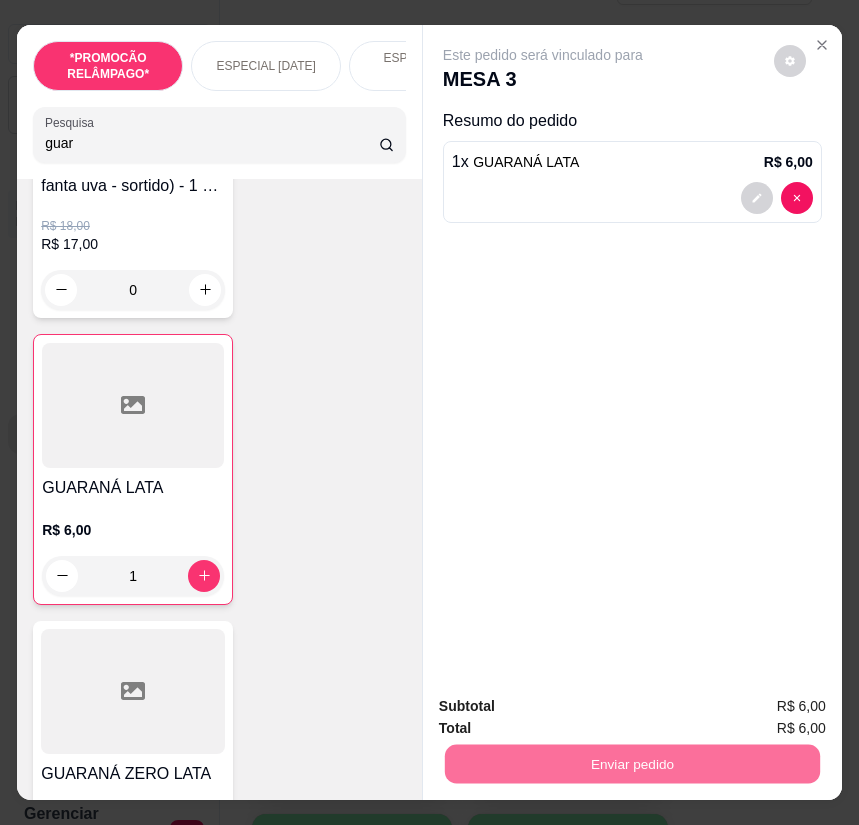 click on "Não registrar e enviar pedido" at bounding box center (564, 708) 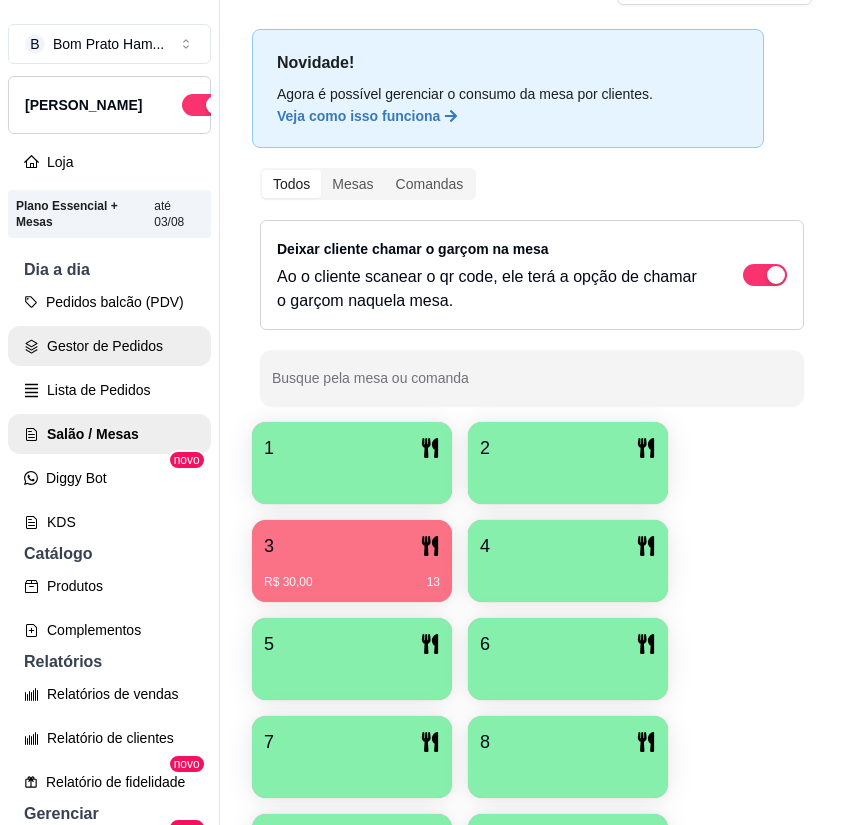click on "Gestor de Pedidos" at bounding box center (109, 346) 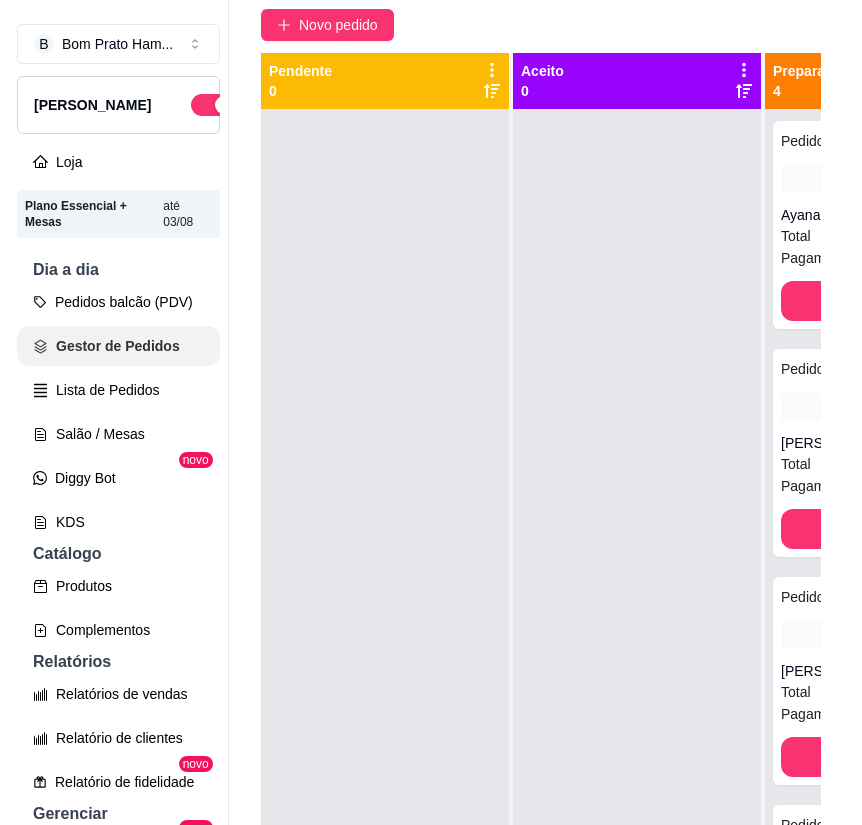 scroll, scrollTop: 0, scrollLeft: 0, axis: both 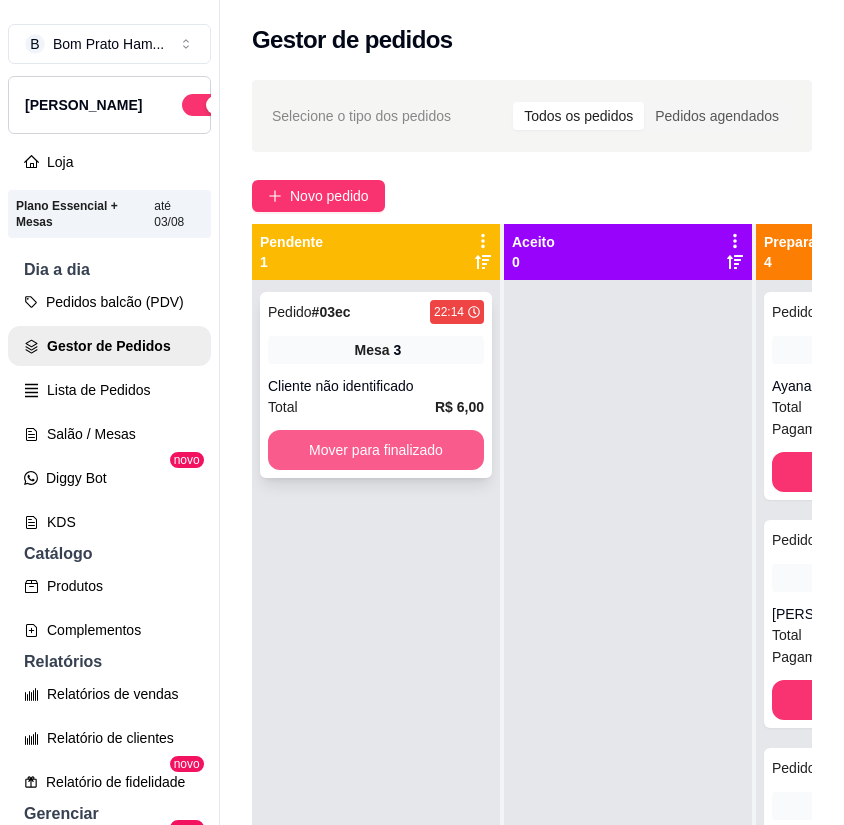 click on "Mover para finalizado" at bounding box center (376, 450) 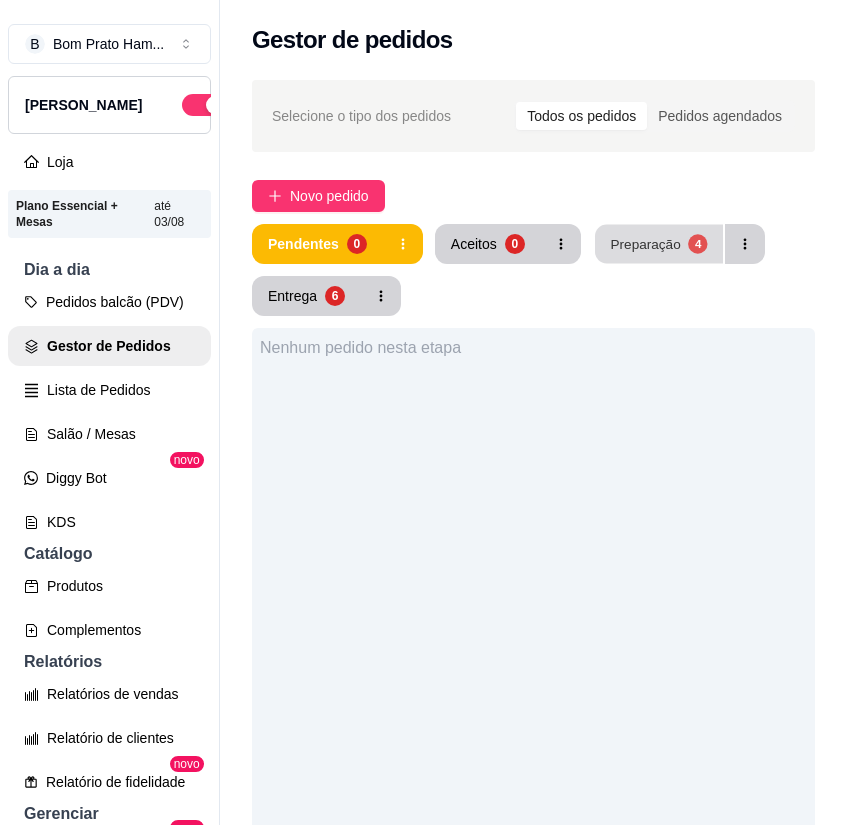 click on "Preparação" at bounding box center (645, 243) 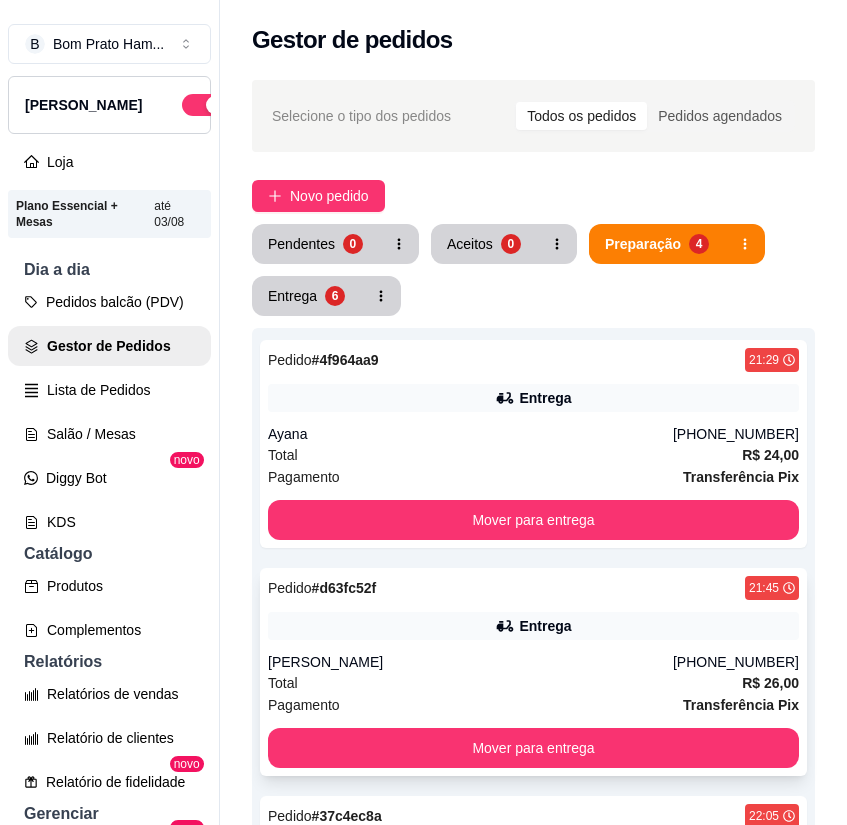 click on "[PERSON_NAME]" at bounding box center [470, 662] 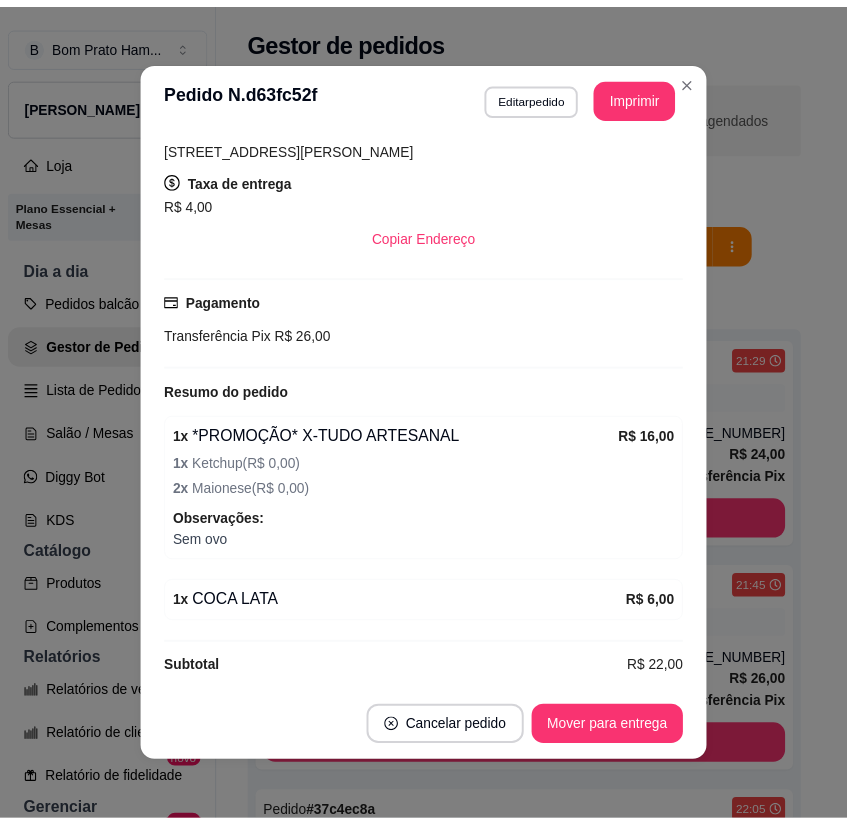 scroll, scrollTop: 398, scrollLeft: 0, axis: vertical 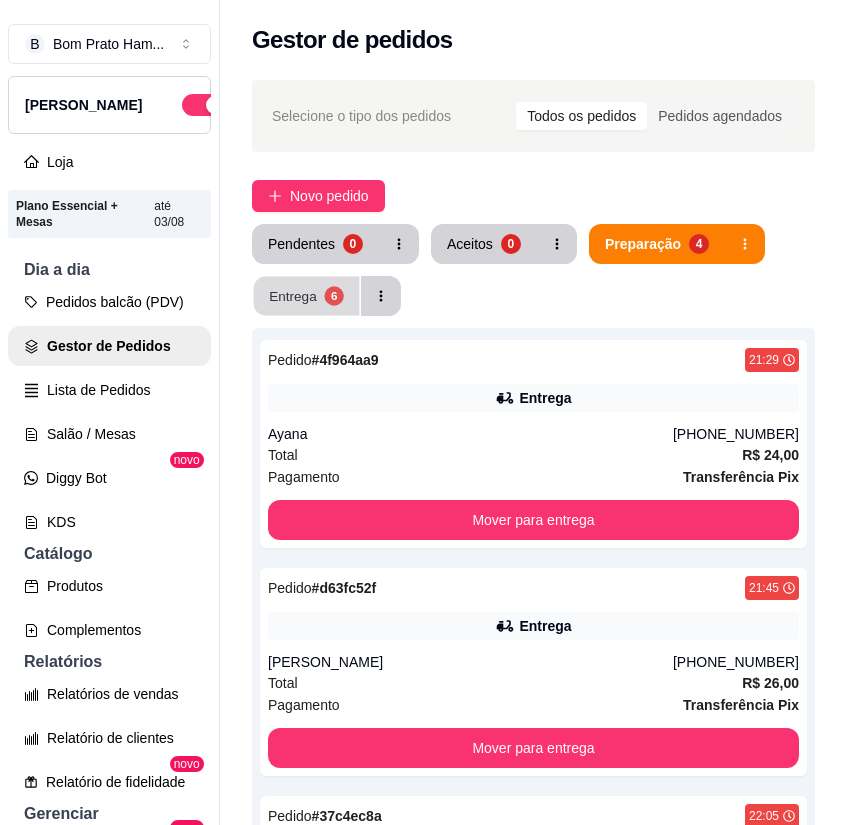 click on "Entrega 6" at bounding box center (307, 296) 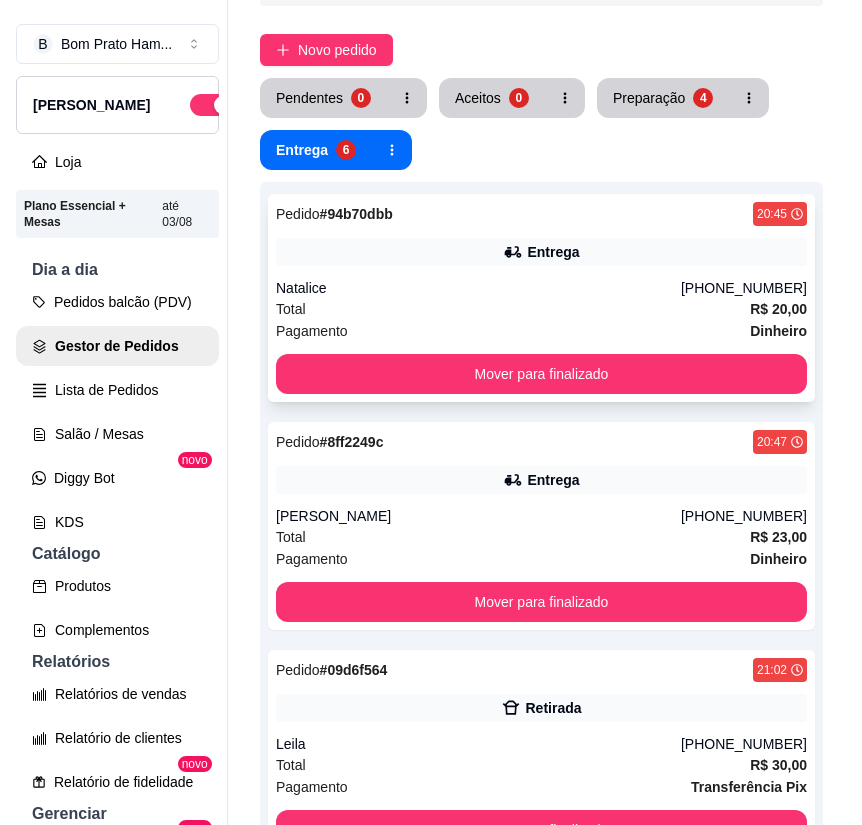 scroll, scrollTop: 0, scrollLeft: 0, axis: both 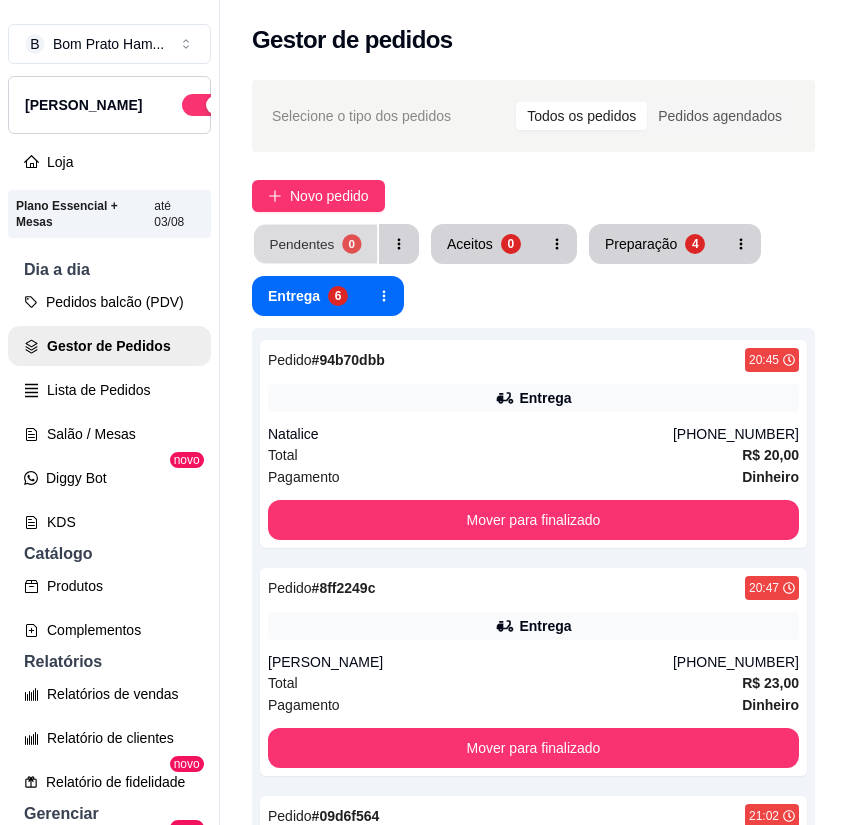 click on "Pendentes" at bounding box center [301, 243] 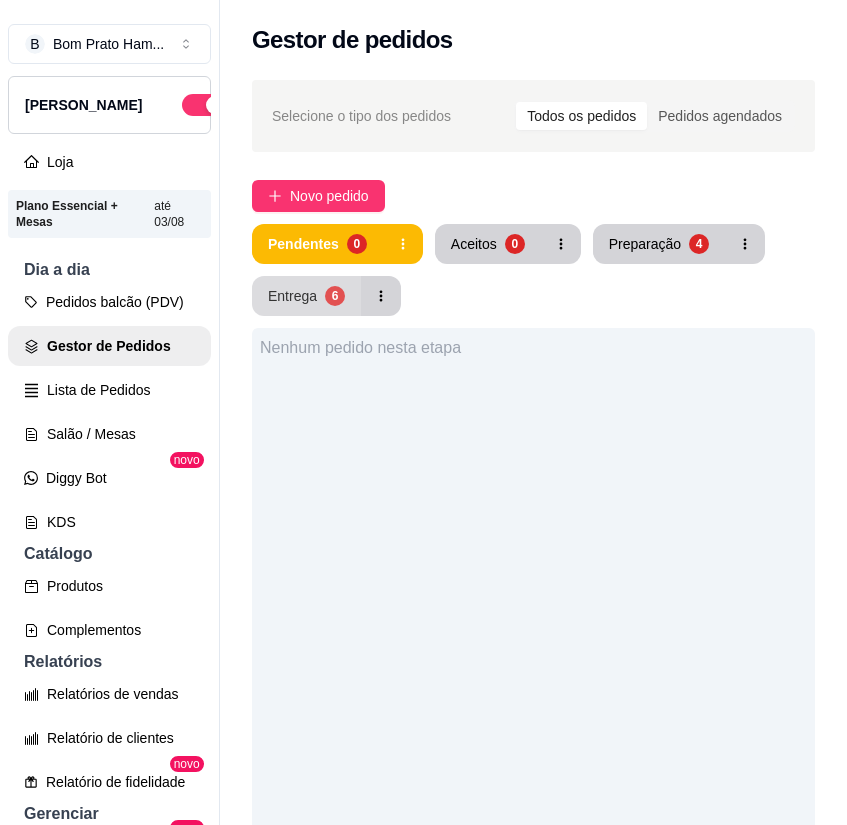 click on "Entrega 6" at bounding box center (306, 296) 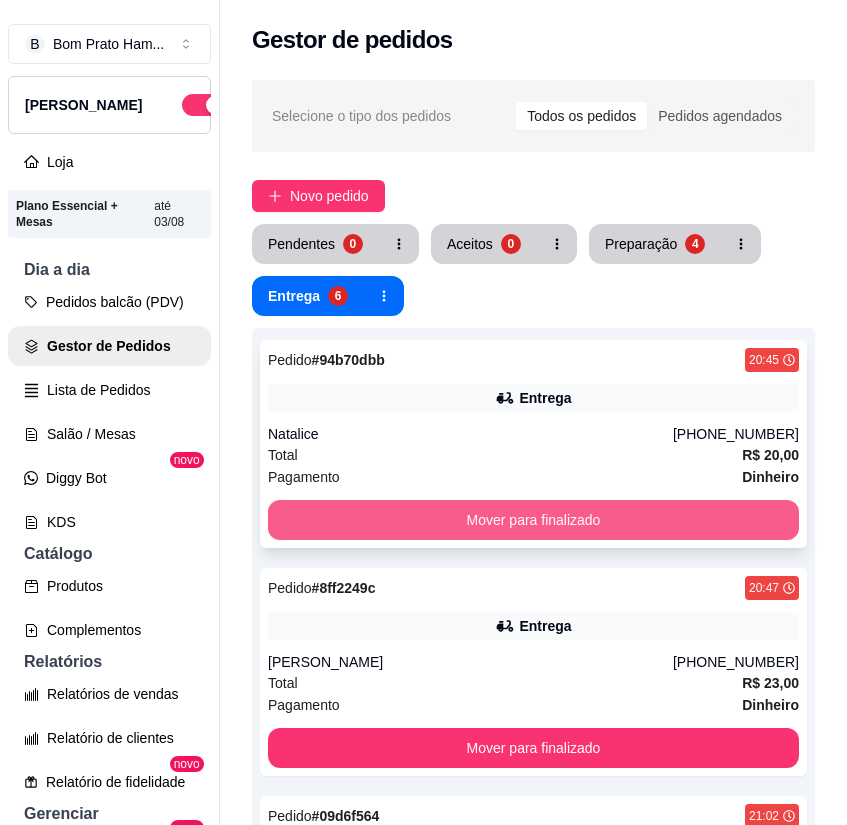 click on "Mover para finalizado" at bounding box center (533, 520) 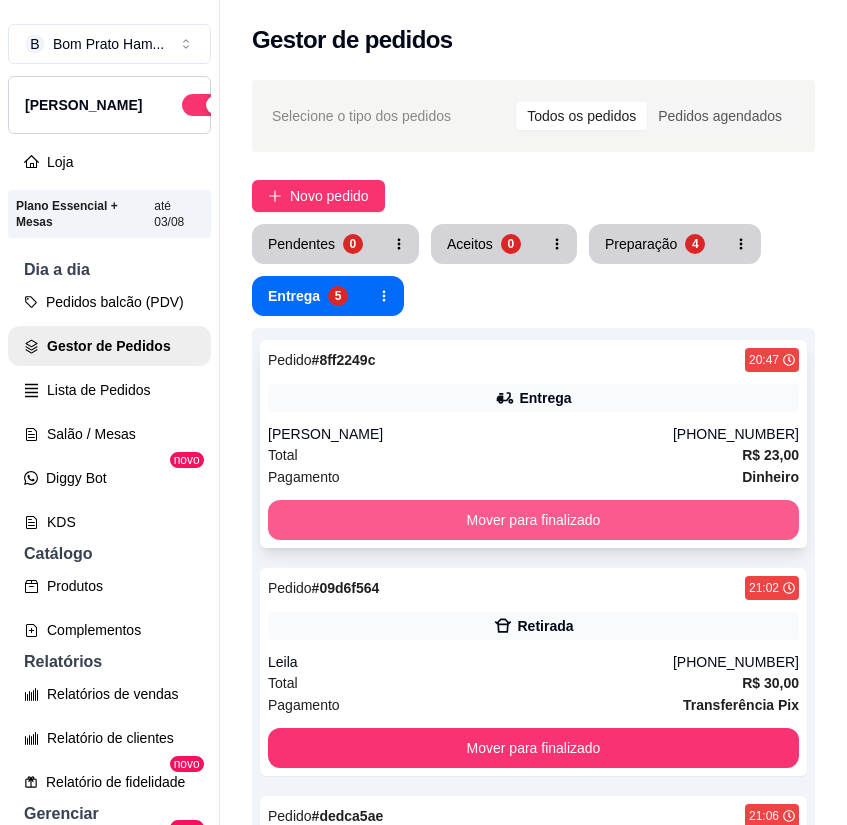 click on "Mover para finalizado" at bounding box center (533, 520) 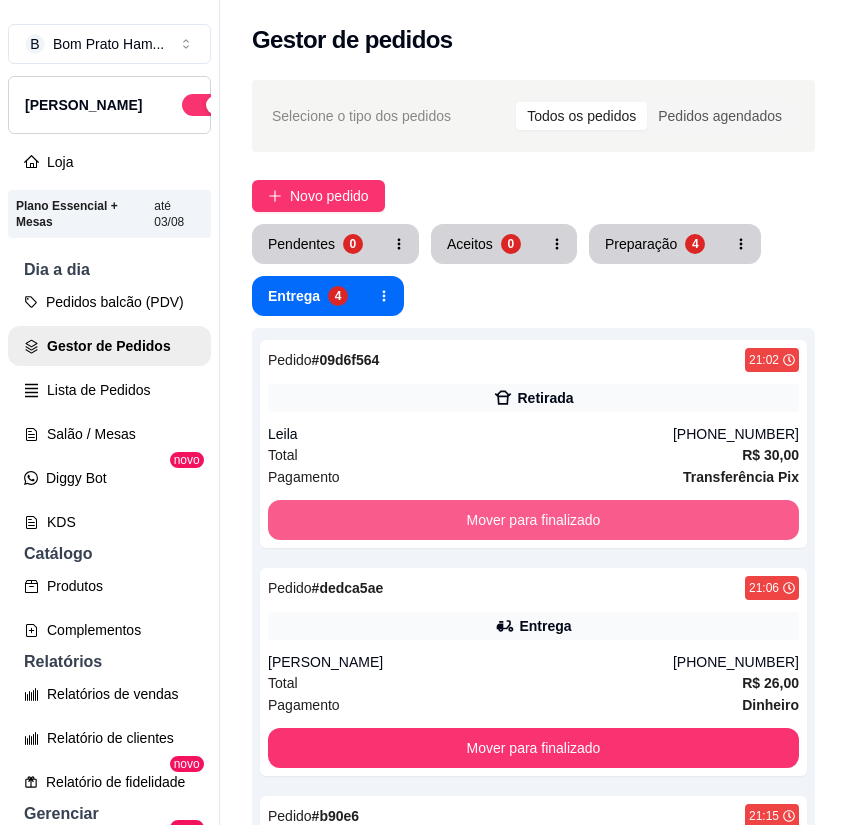 click on "Mover para finalizado" at bounding box center (533, 520) 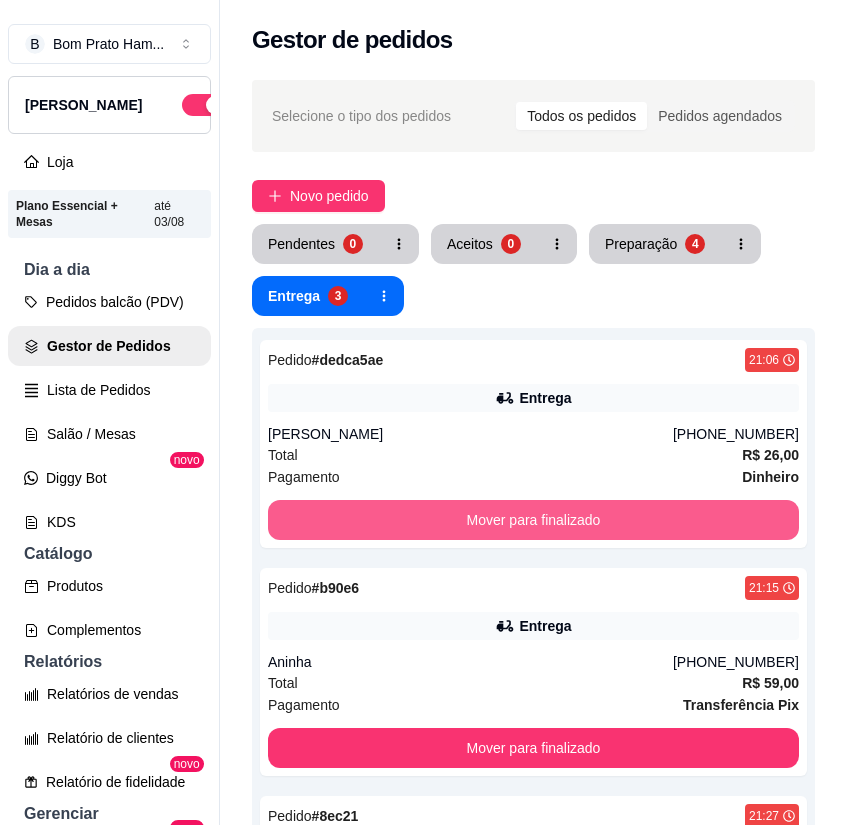 click on "Mover para finalizado" at bounding box center [533, 520] 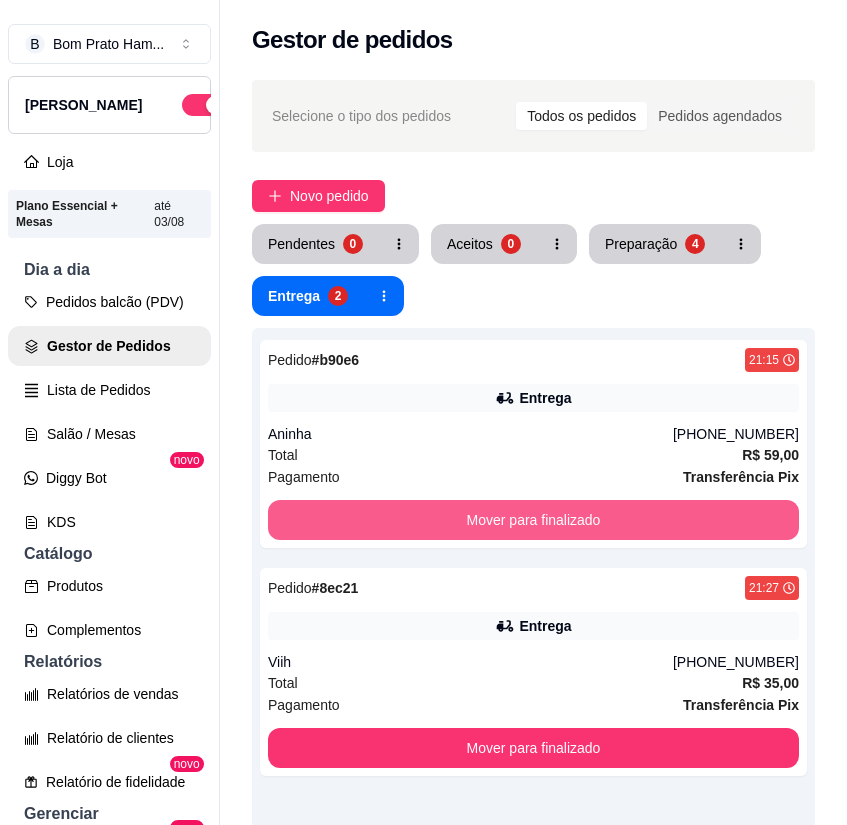 click on "Mover para finalizado" at bounding box center [533, 520] 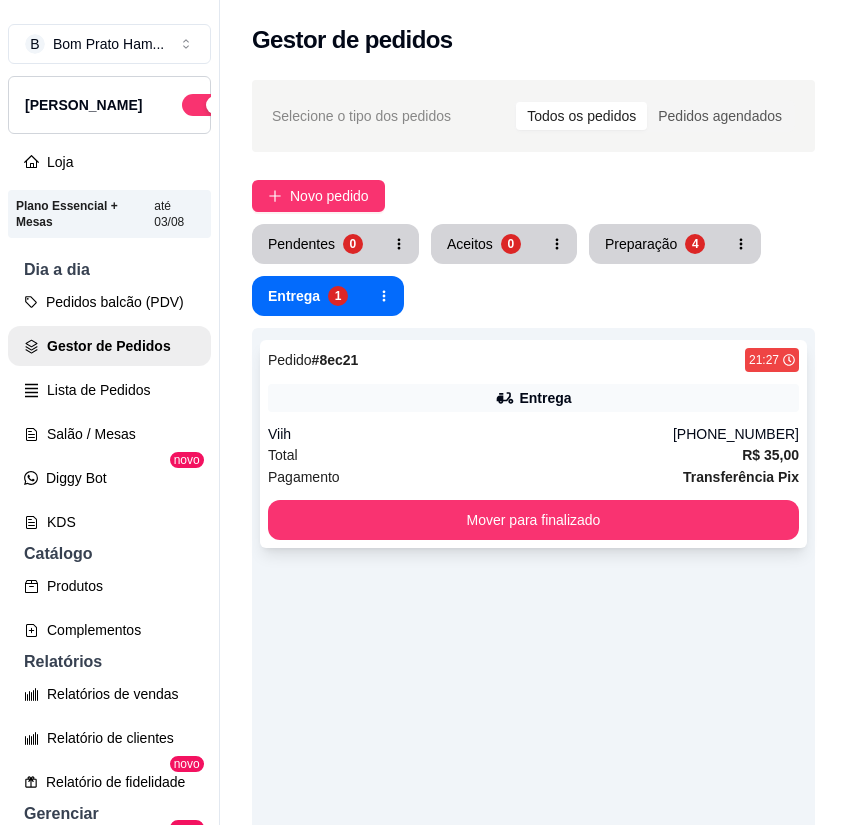 click on "Total R$ 35,00" at bounding box center [533, 455] 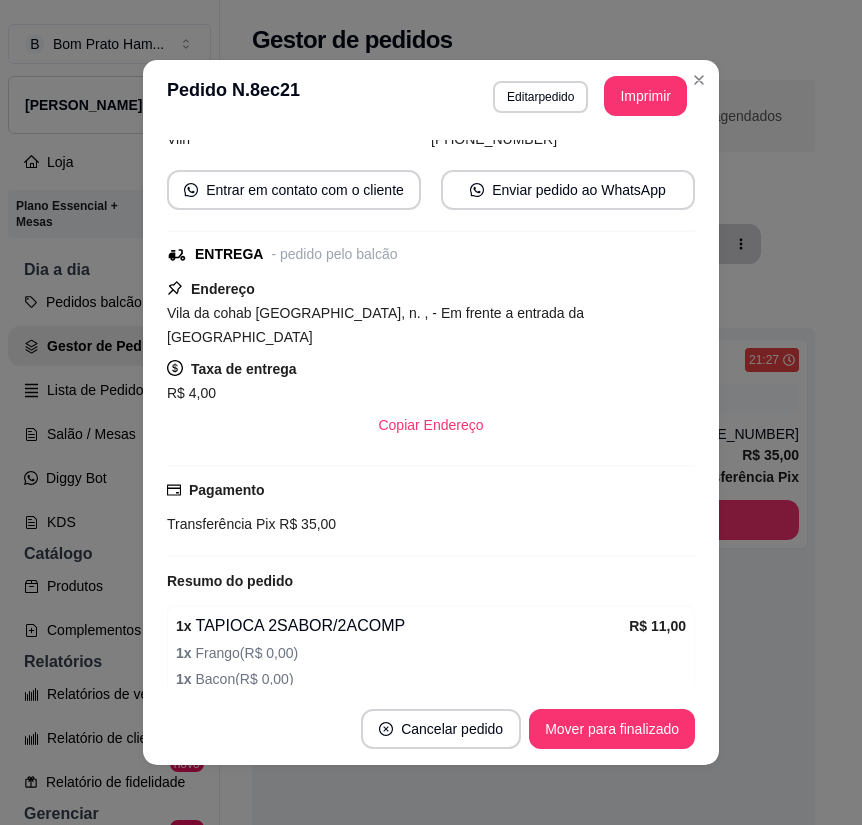 scroll, scrollTop: 0, scrollLeft: 0, axis: both 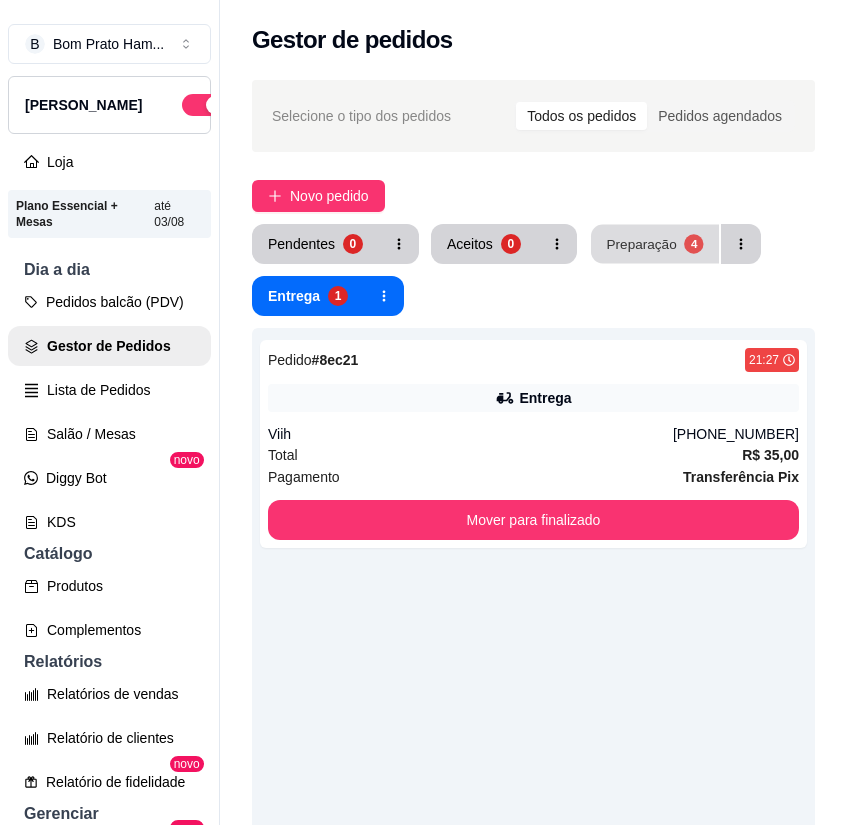 click on "Preparação 4" at bounding box center (655, 244) 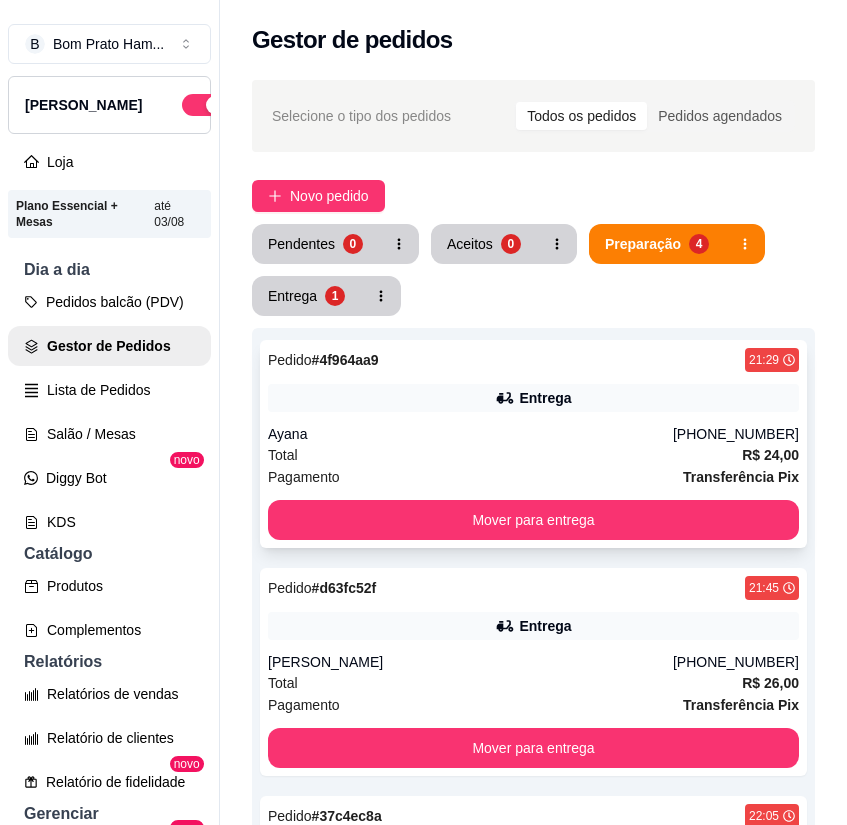 click on "Pedido  # 4f964aa9 21:29 Entrega Ayana [PHONE_NUMBER] Total R$ 24,00 Pagamento Transferência Pix Mover para entrega" at bounding box center [533, 444] 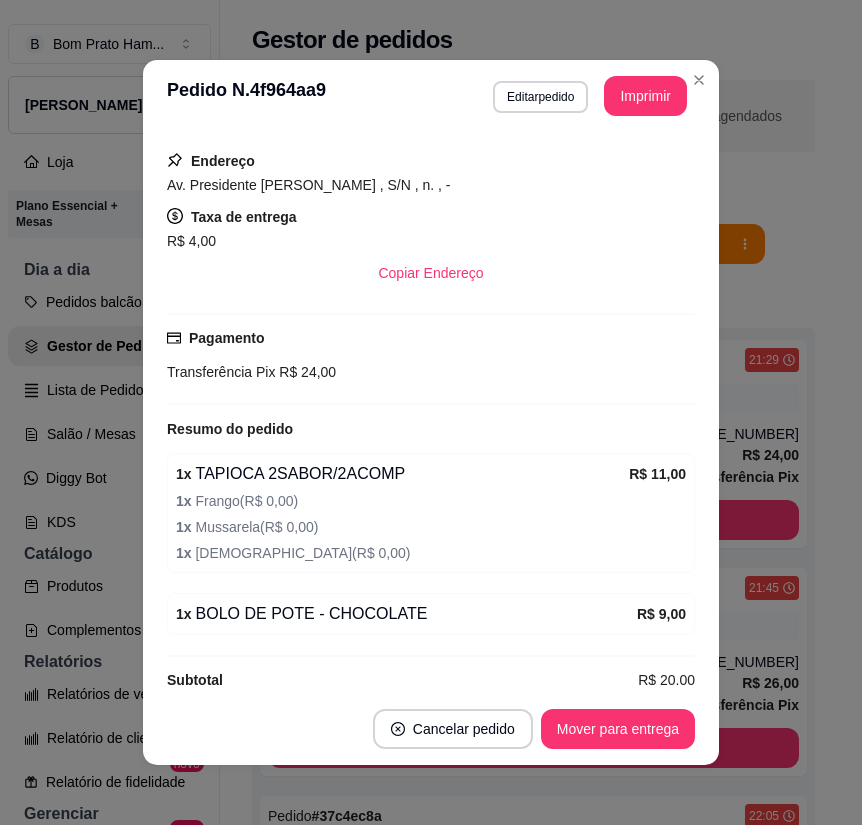 scroll, scrollTop: 356, scrollLeft: 0, axis: vertical 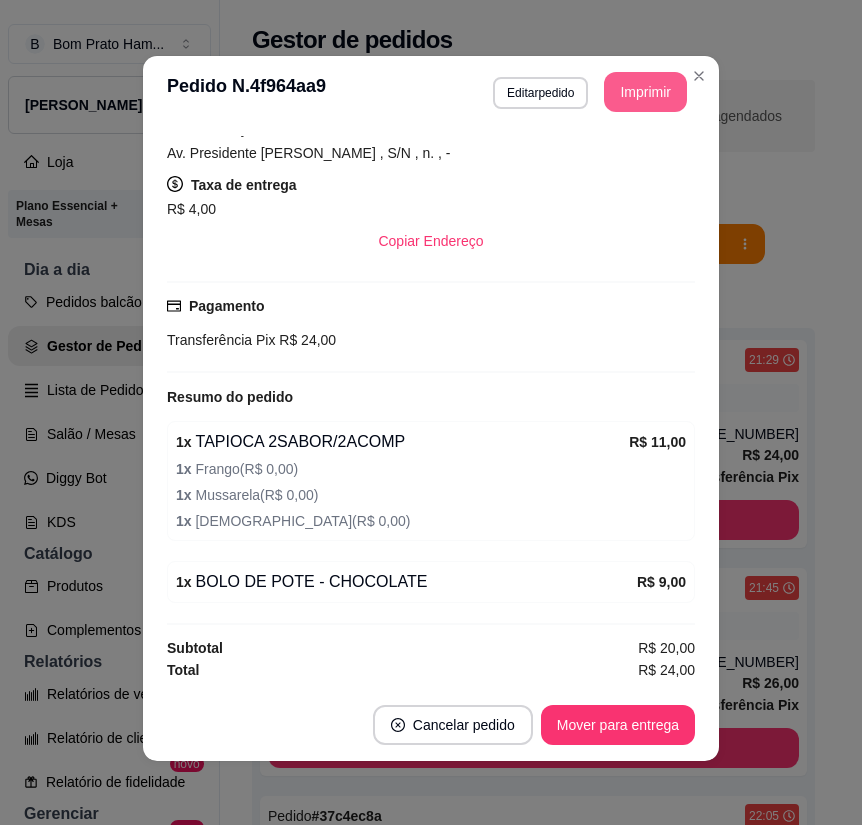 click on "Imprimir" at bounding box center [645, 92] 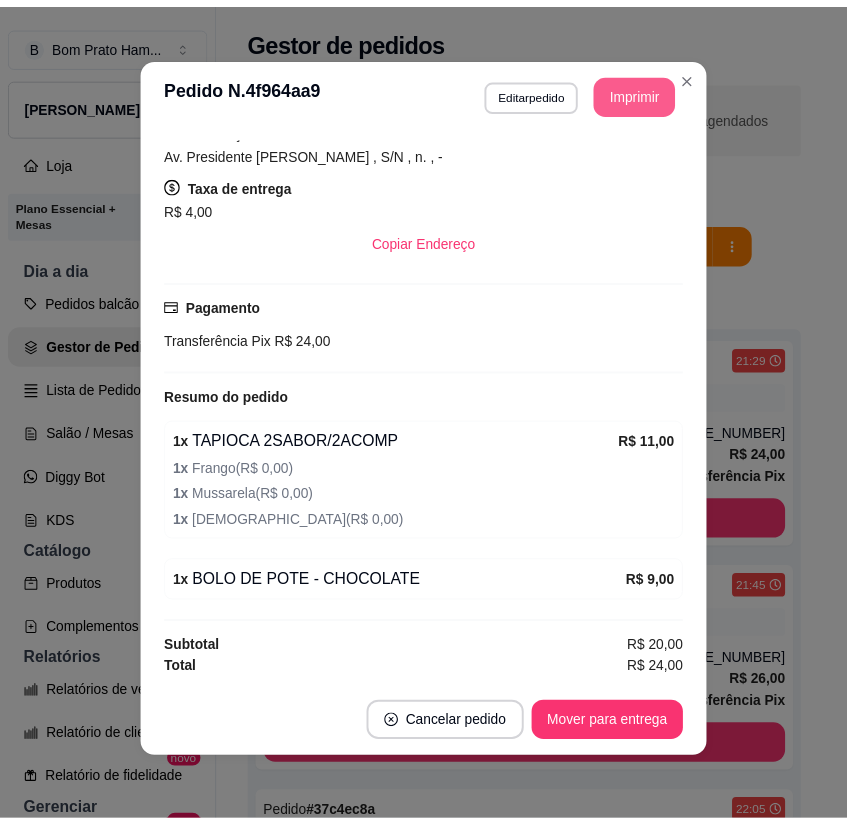 scroll, scrollTop: 0, scrollLeft: 0, axis: both 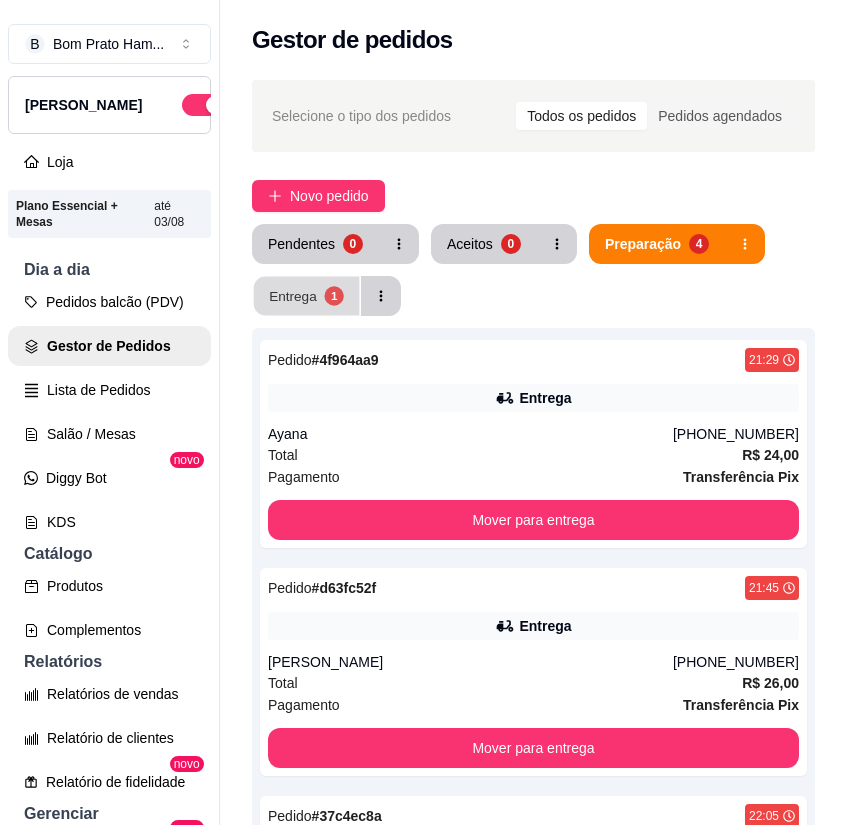 click on "1" at bounding box center (333, 295) 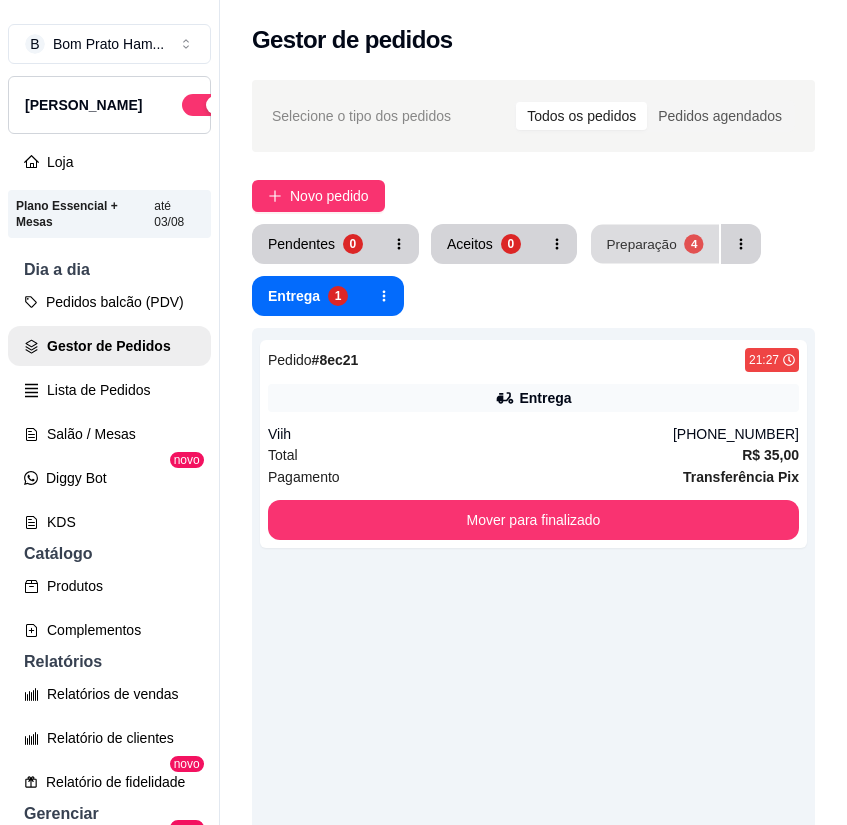 click on "Preparação 4" at bounding box center [655, 244] 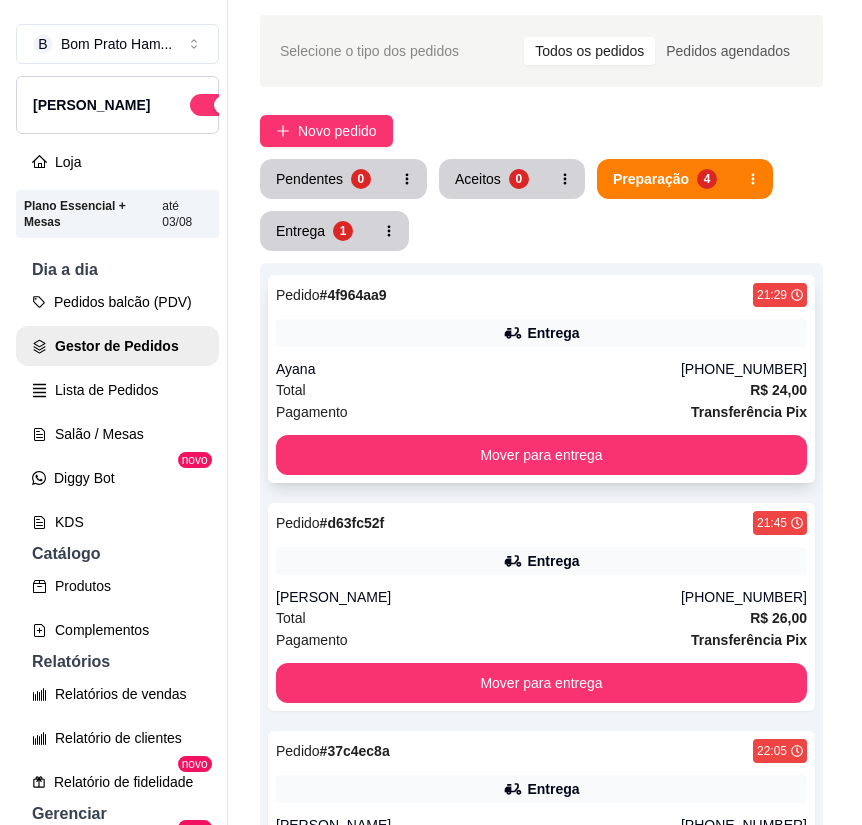scroll, scrollTop: 100, scrollLeft: 0, axis: vertical 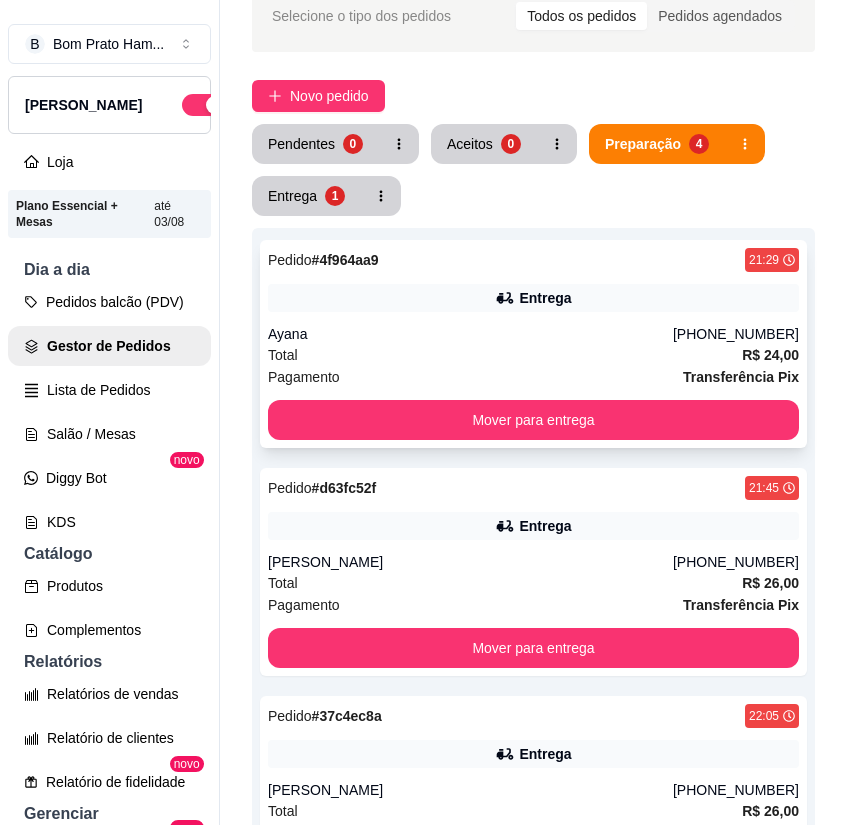 click on "Ayana" at bounding box center [470, 334] 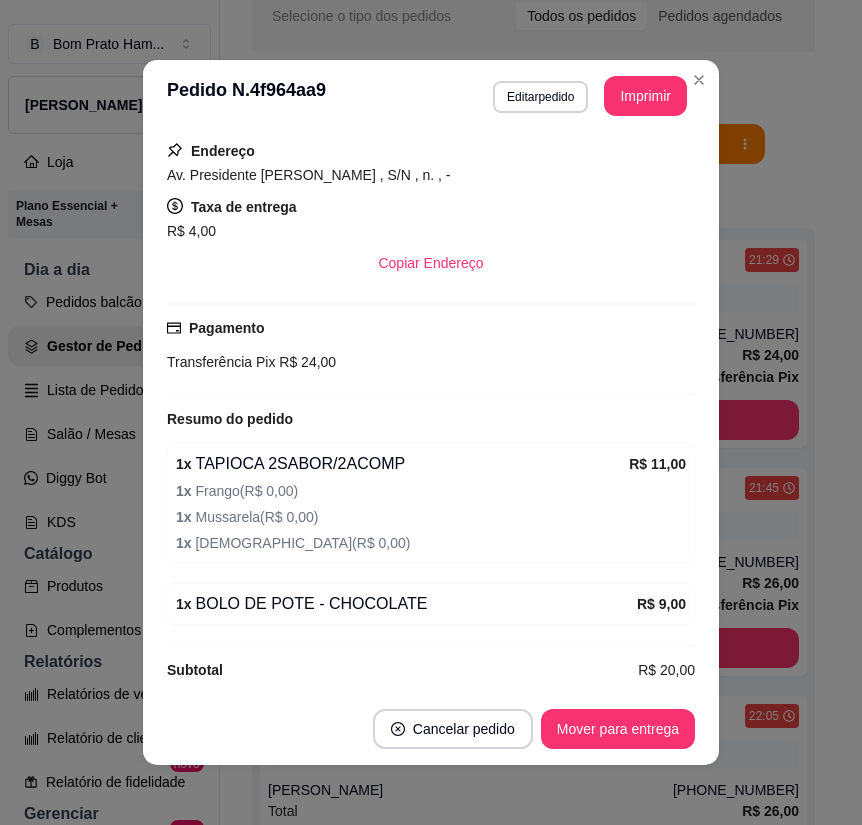scroll, scrollTop: 356, scrollLeft: 0, axis: vertical 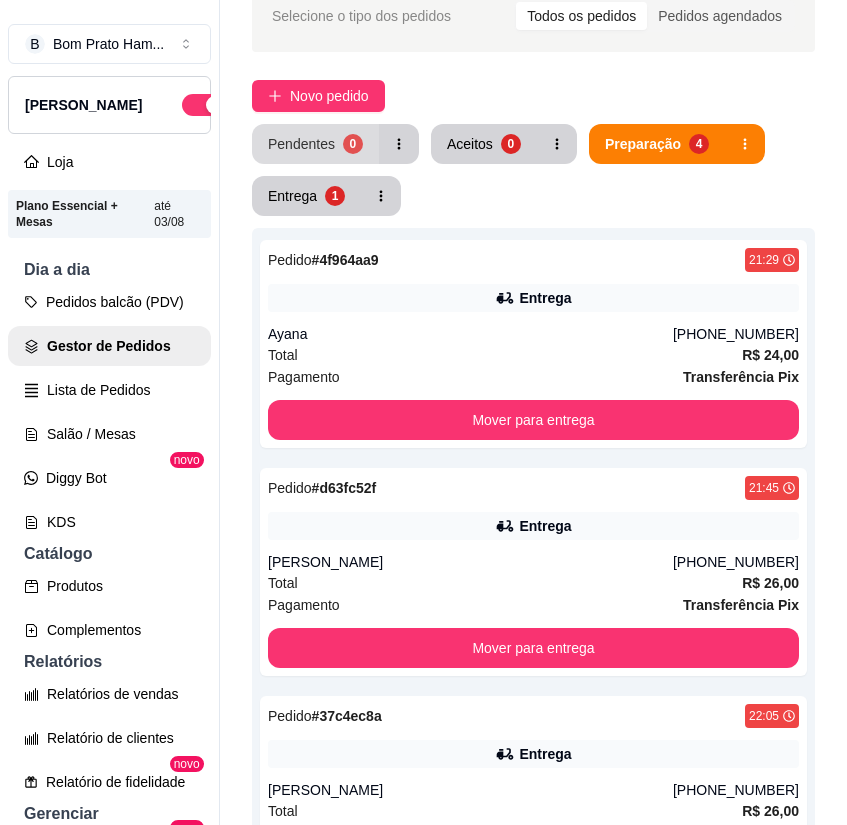 click on "Pendentes 0" at bounding box center [315, 144] 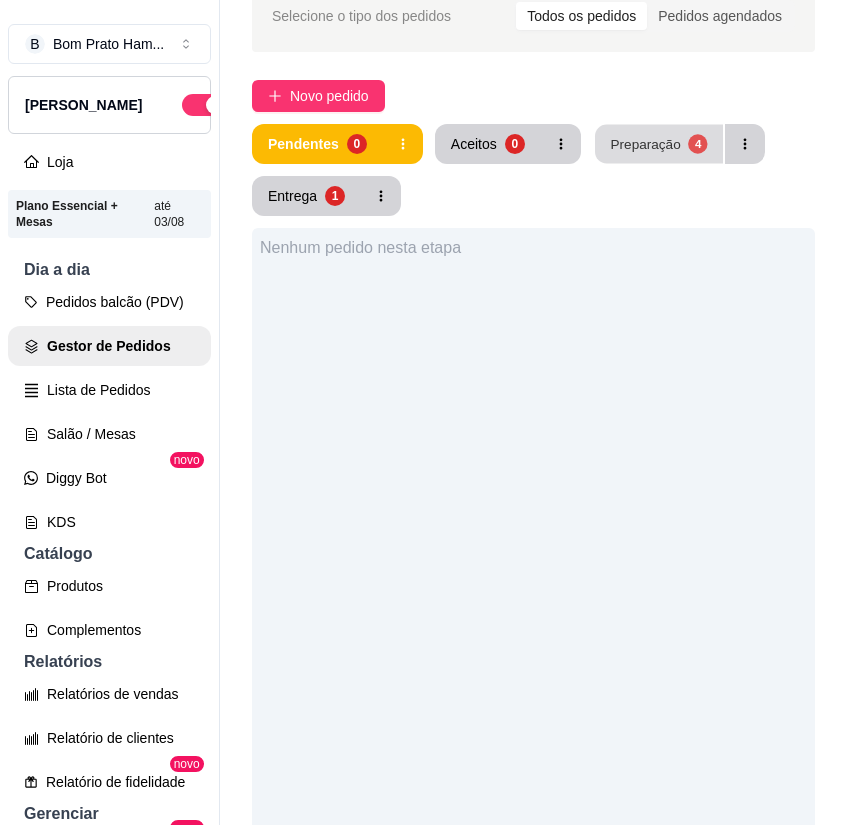click on "Preparação" at bounding box center (645, 143) 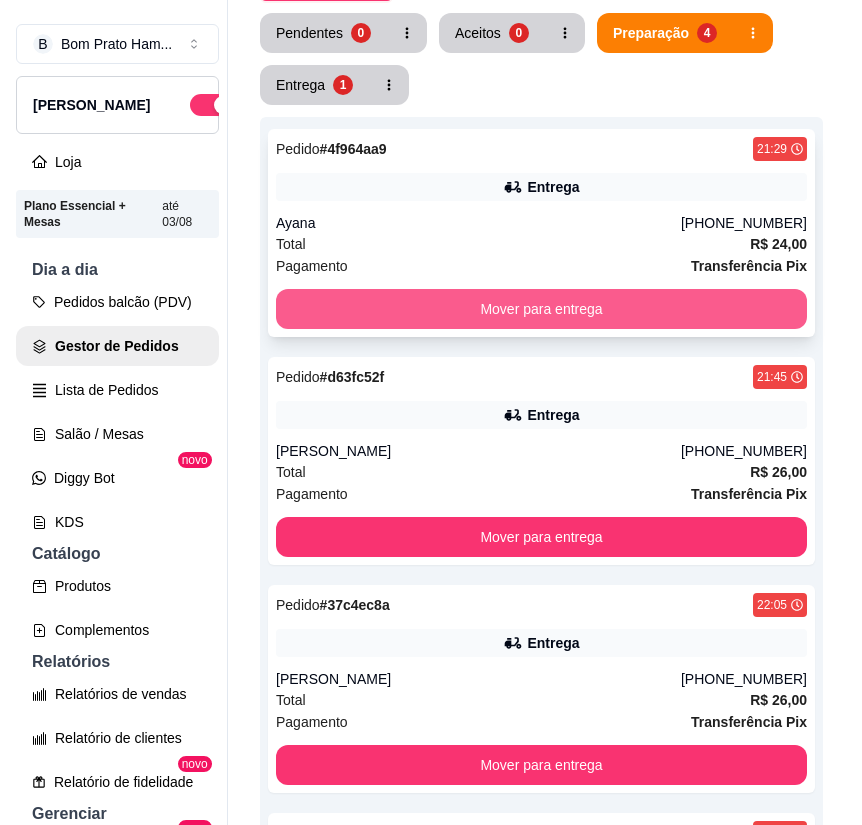 scroll, scrollTop: 300, scrollLeft: 0, axis: vertical 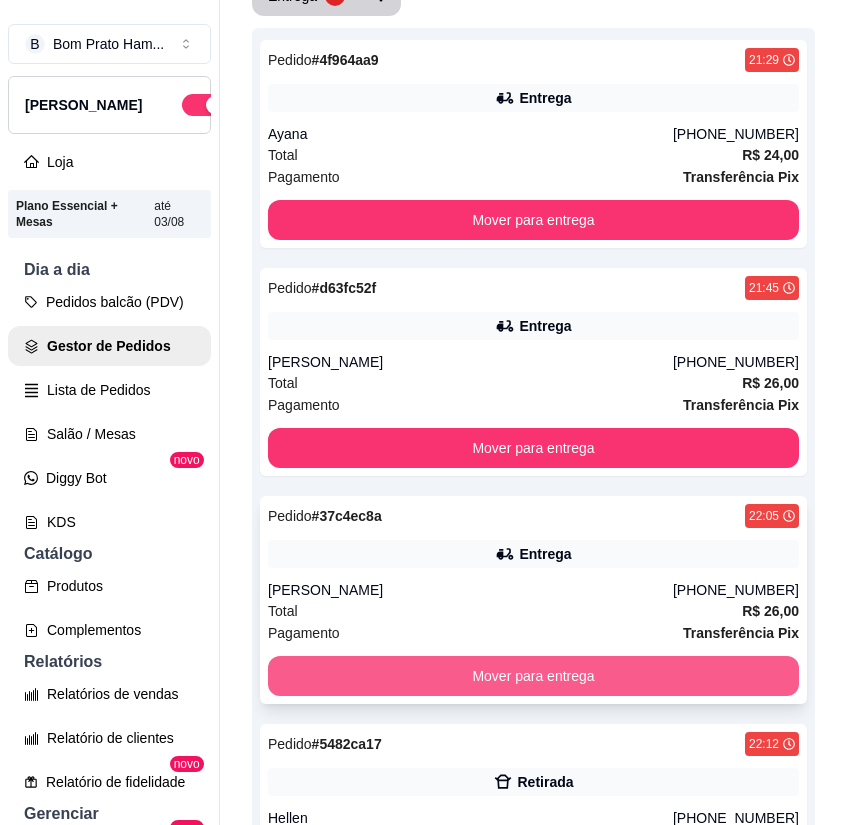 click on "Mover para entrega" at bounding box center (533, 676) 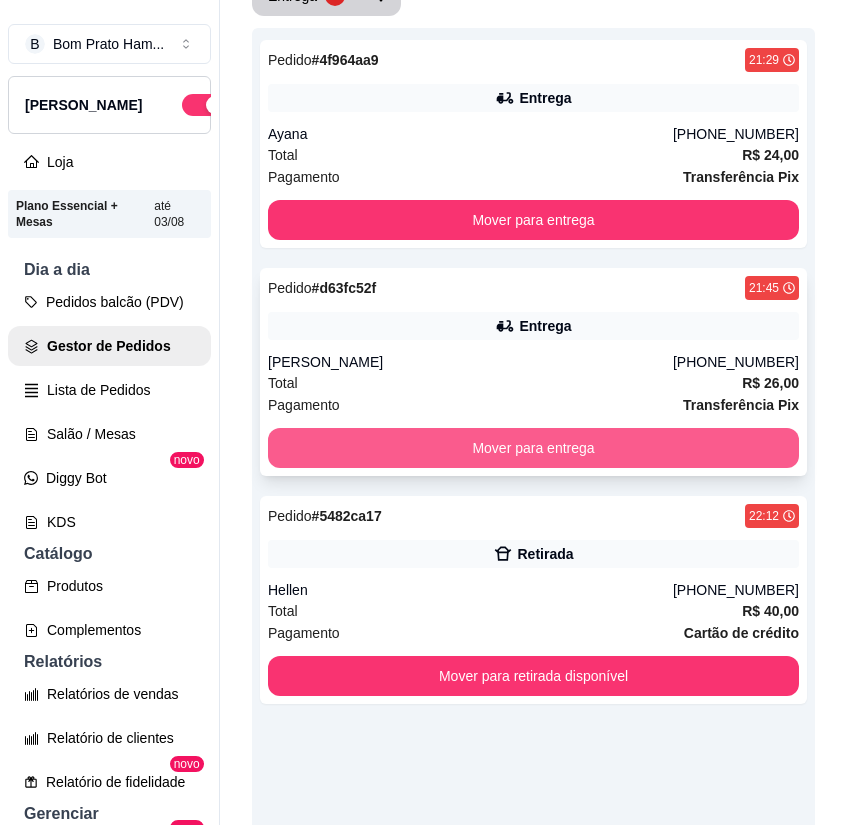 click on "Mover para entrega" at bounding box center [533, 448] 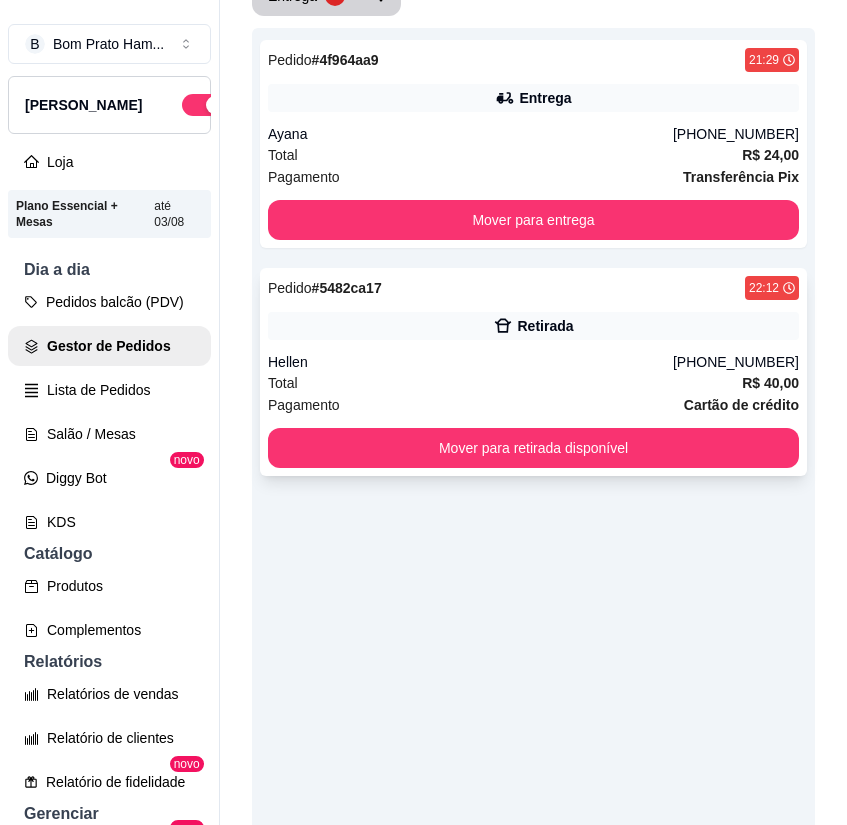 click on "Hellen" at bounding box center [470, 362] 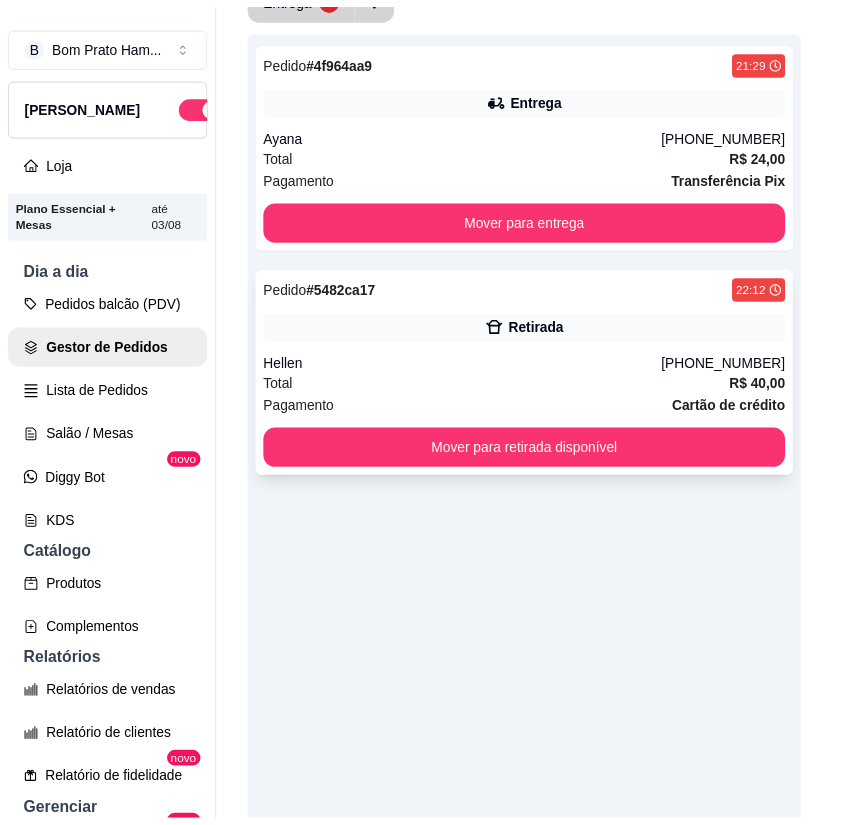 scroll, scrollTop: 226, scrollLeft: 0, axis: vertical 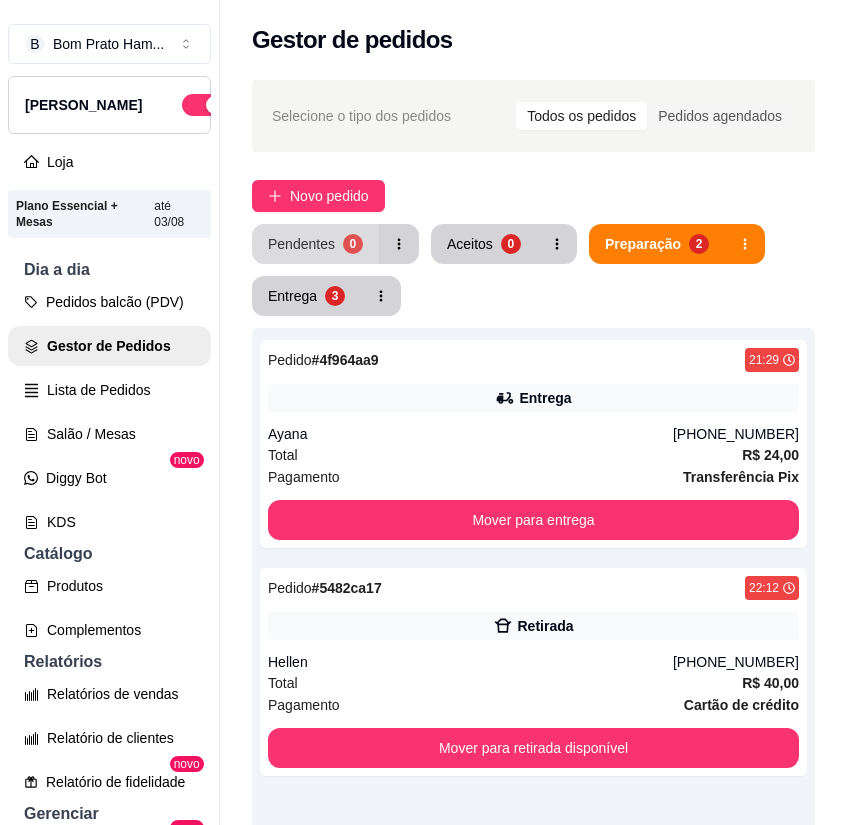 click on "Pendentes" at bounding box center (301, 244) 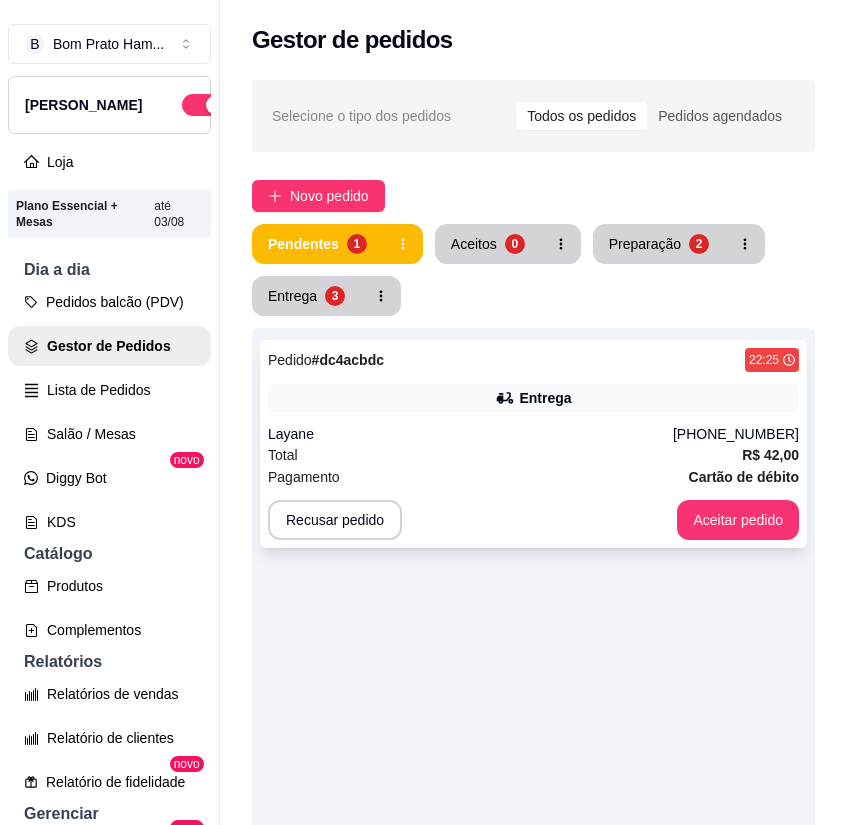 click on "Layane" at bounding box center (470, 434) 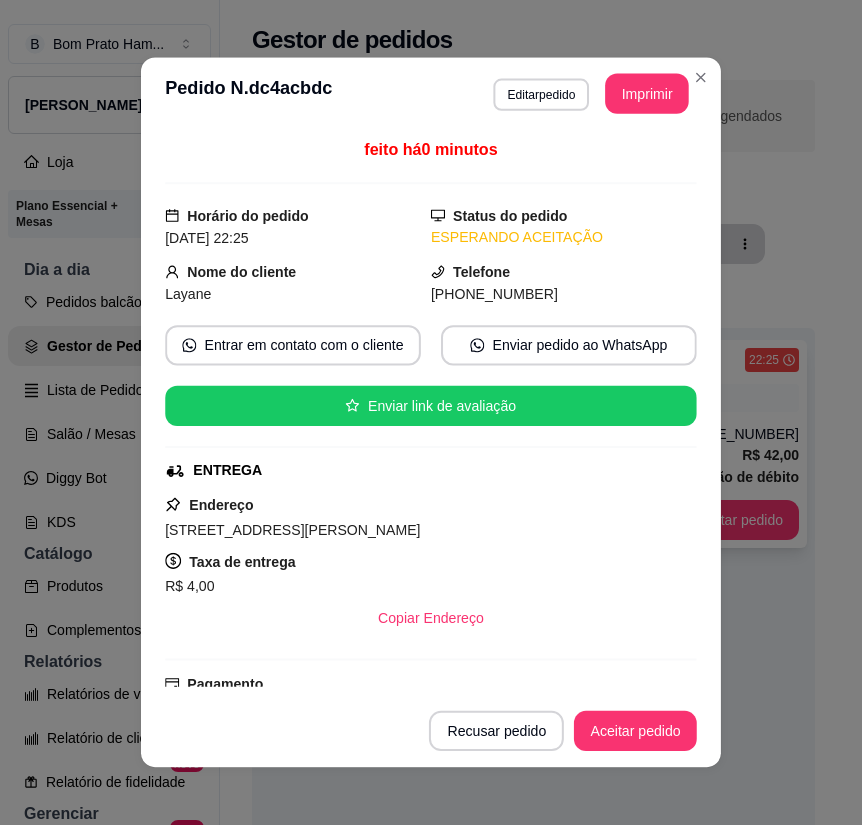 scroll, scrollTop: 346, scrollLeft: 0, axis: vertical 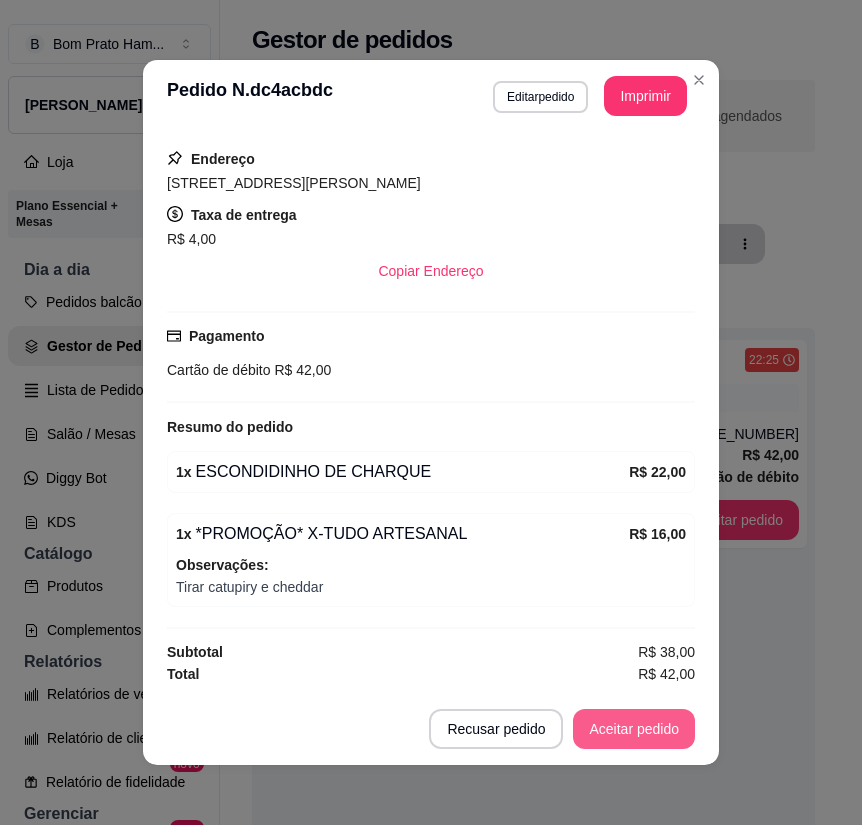 click on "Aceitar pedido" at bounding box center [634, 729] 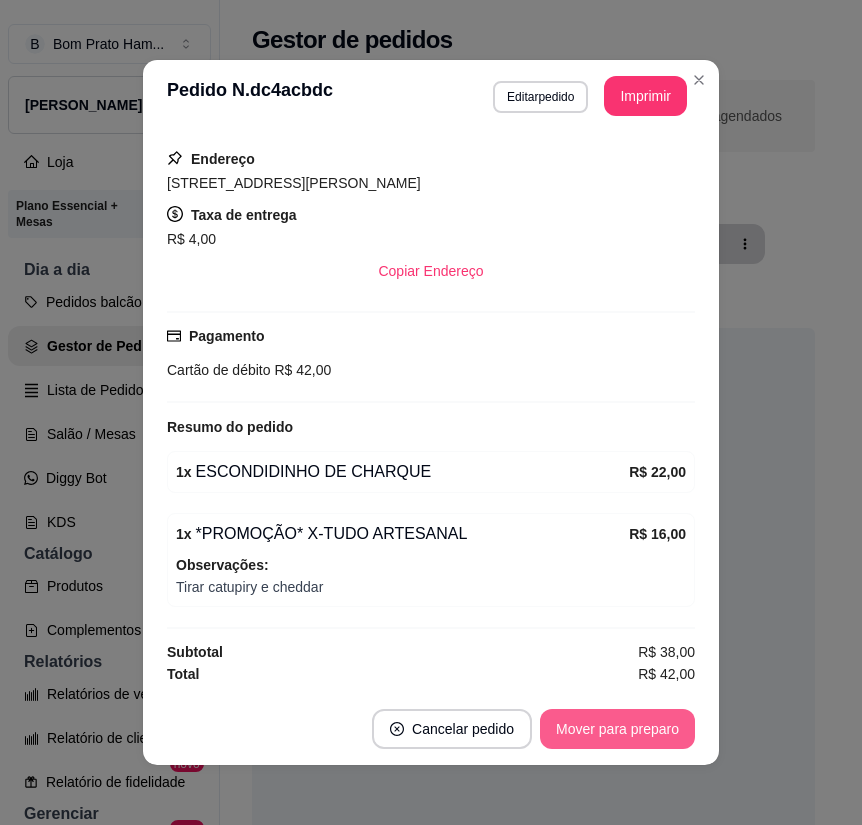 click on "Mover para preparo" at bounding box center [617, 729] 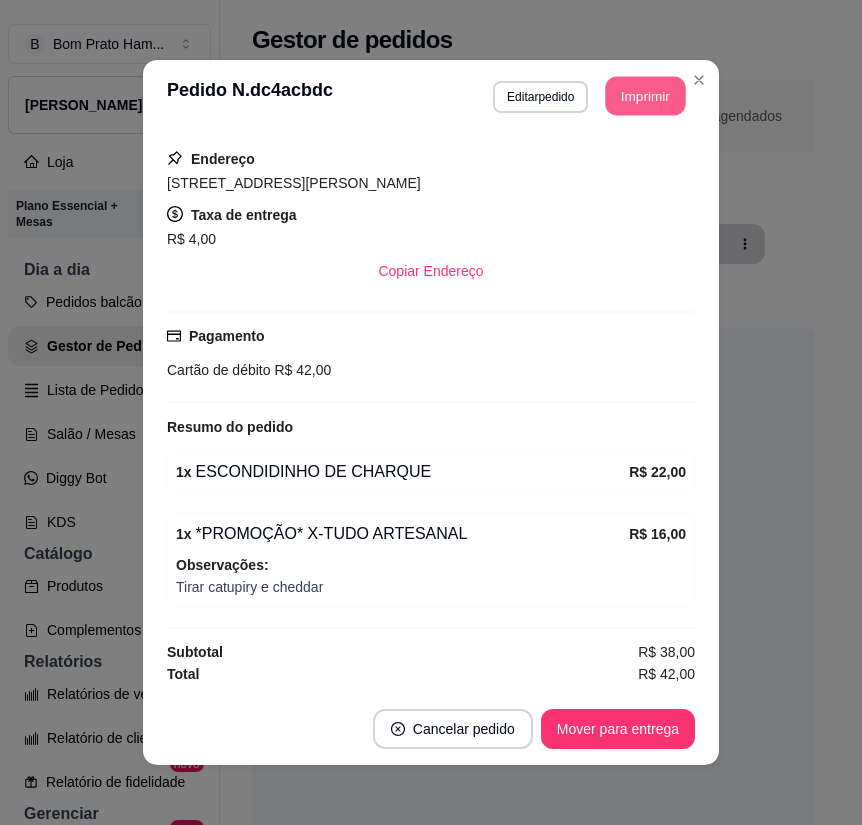 click on "Imprimir" at bounding box center (646, 96) 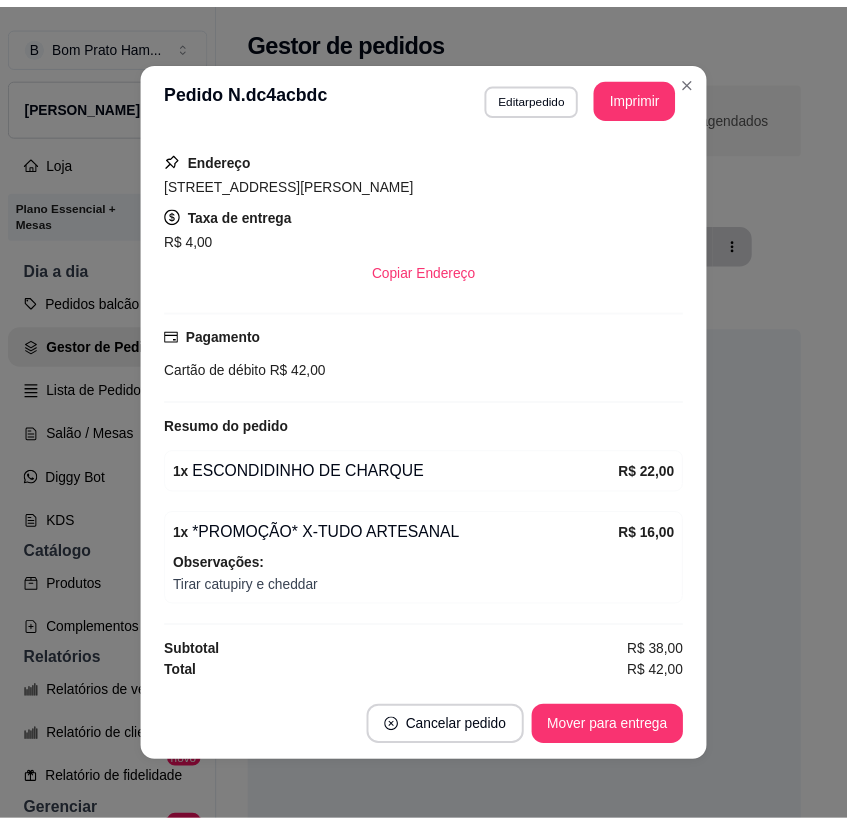 scroll, scrollTop: 0, scrollLeft: 0, axis: both 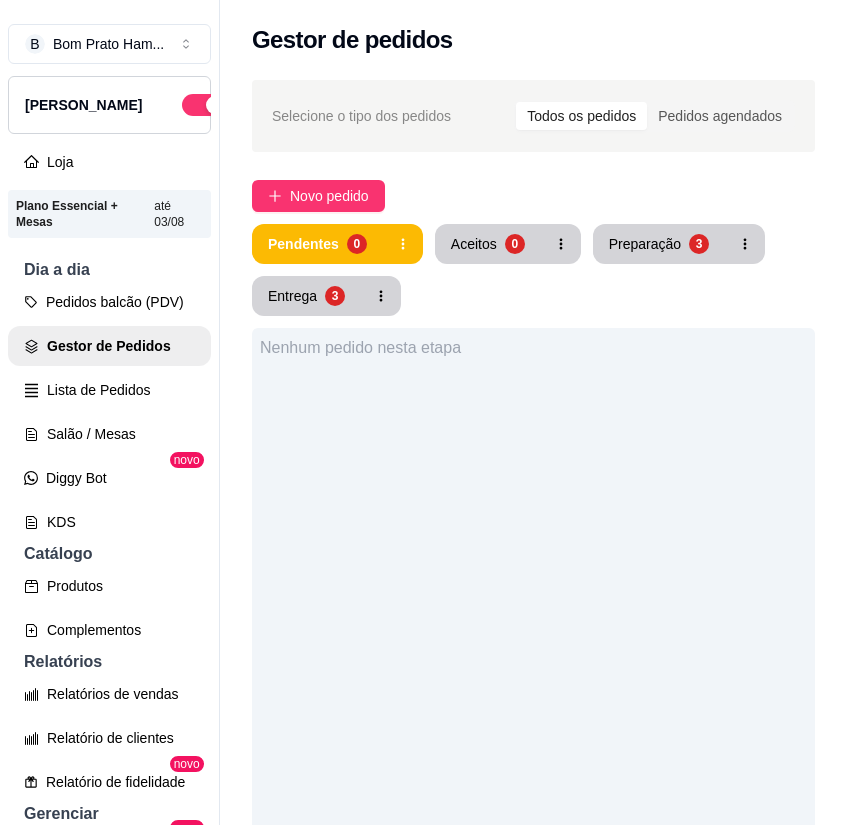 click on "Selecione o tipo dos pedidos Todos os pedidos Pedidos agendados Novo pedido Pendentes 0 Aceitos 0 Preparação 3 Entrega 3 Nenhum pedido nesta etapa" at bounding box center [533, 622] 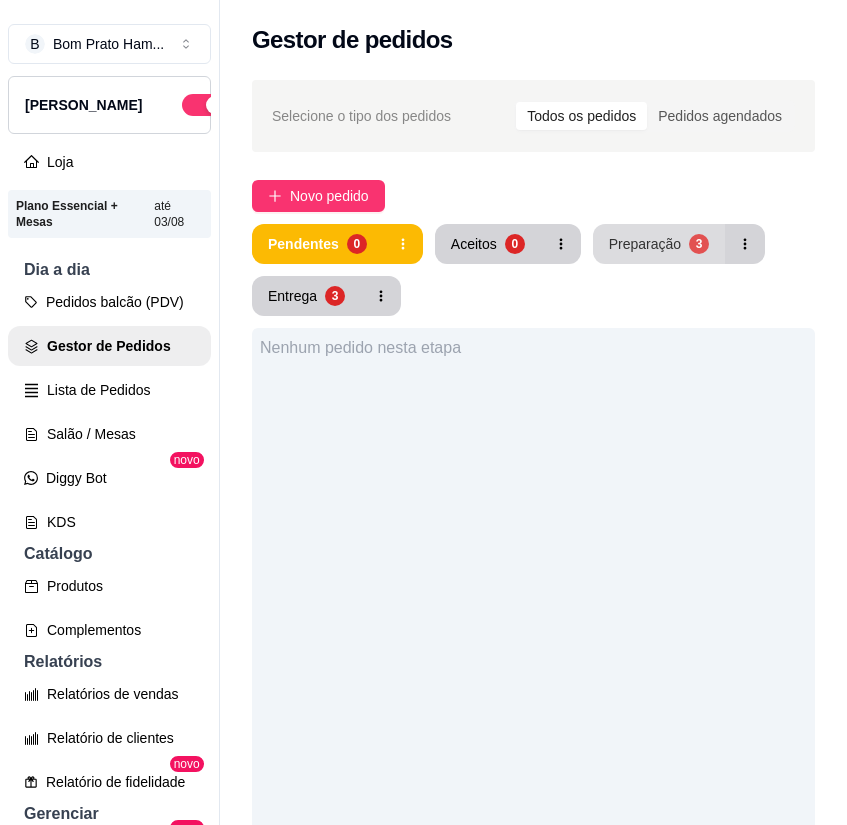 click on "Pendentes 0 Aceitos 0 Preparação 3 Entrega 3" at bounding box center (533, 270) 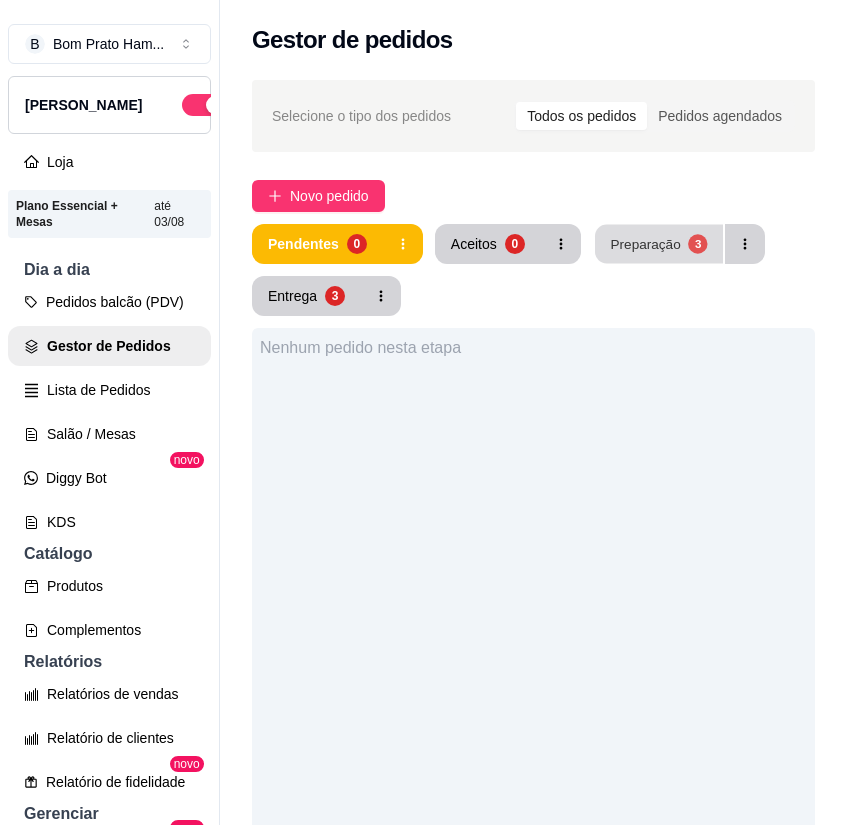 click on "Preparação 3" at bounding box center [659, 244] 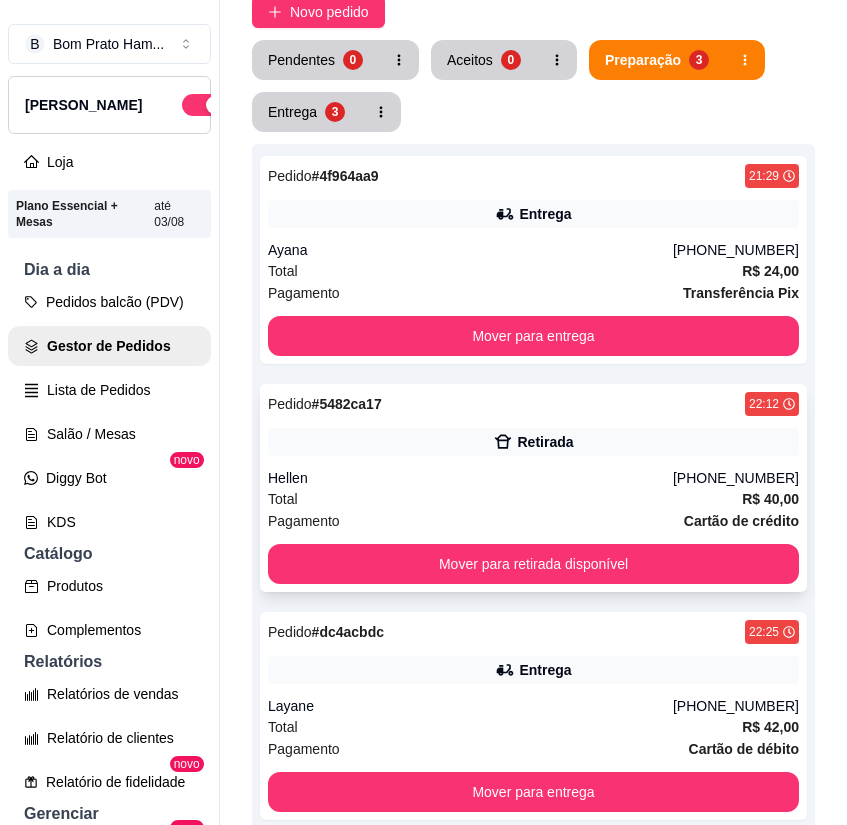 scroll, scrollTop: 200, scrollLeft: 0, axis: vertical 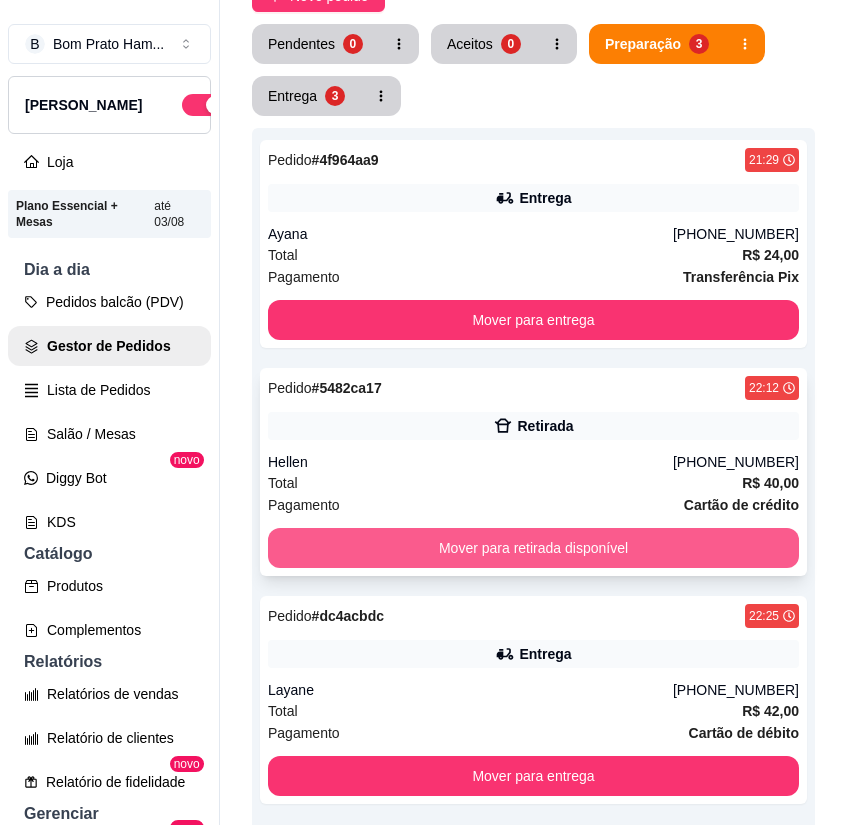 click on "Mover para retirada disponível" at bounding box center (533, 548) 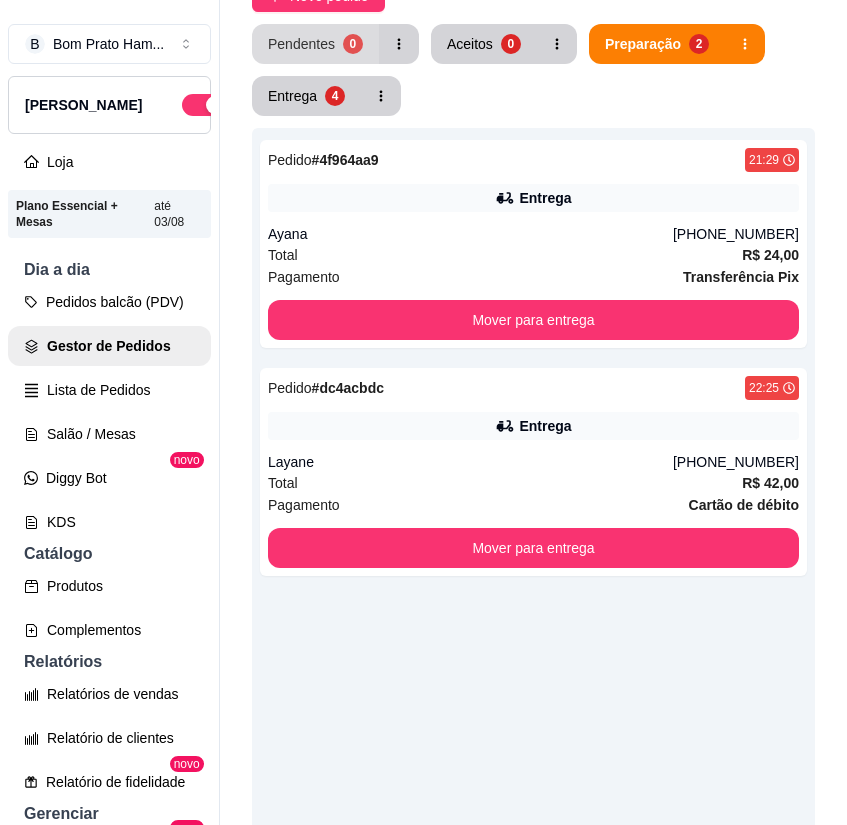 click on "Pendentes" at bounding box center [301, 44] 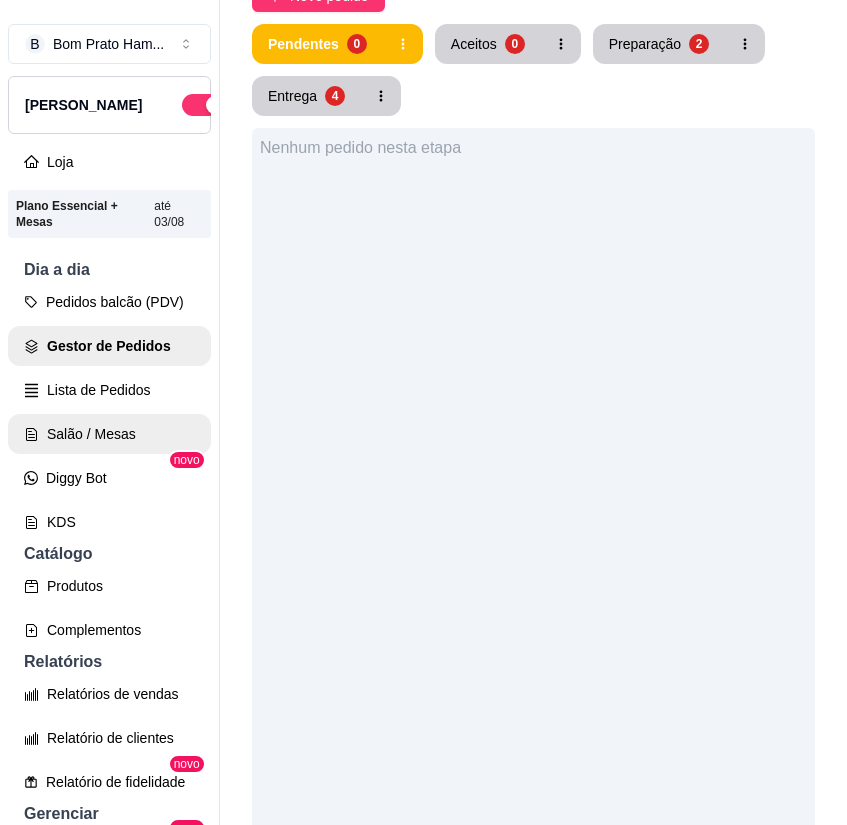 click on "Salão / Mesas" at bounding box center (109, 434) 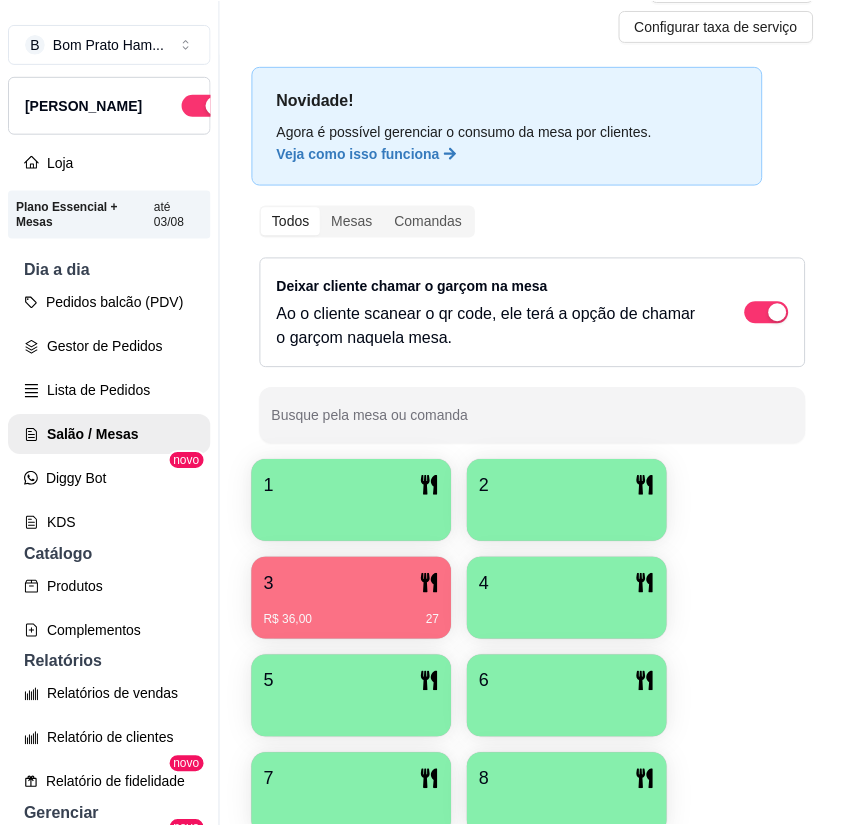 scroll, scrollTop: 0, scrollLeft: 0, axis: both 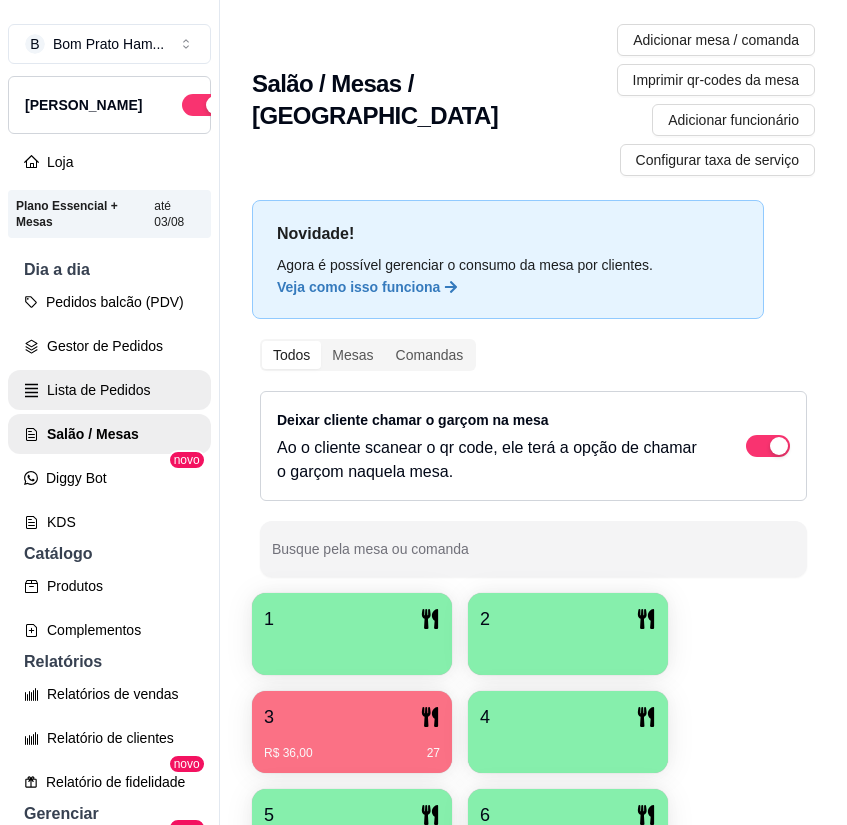 click on "Lista de Pedidos" at bounding box center [109, 390] 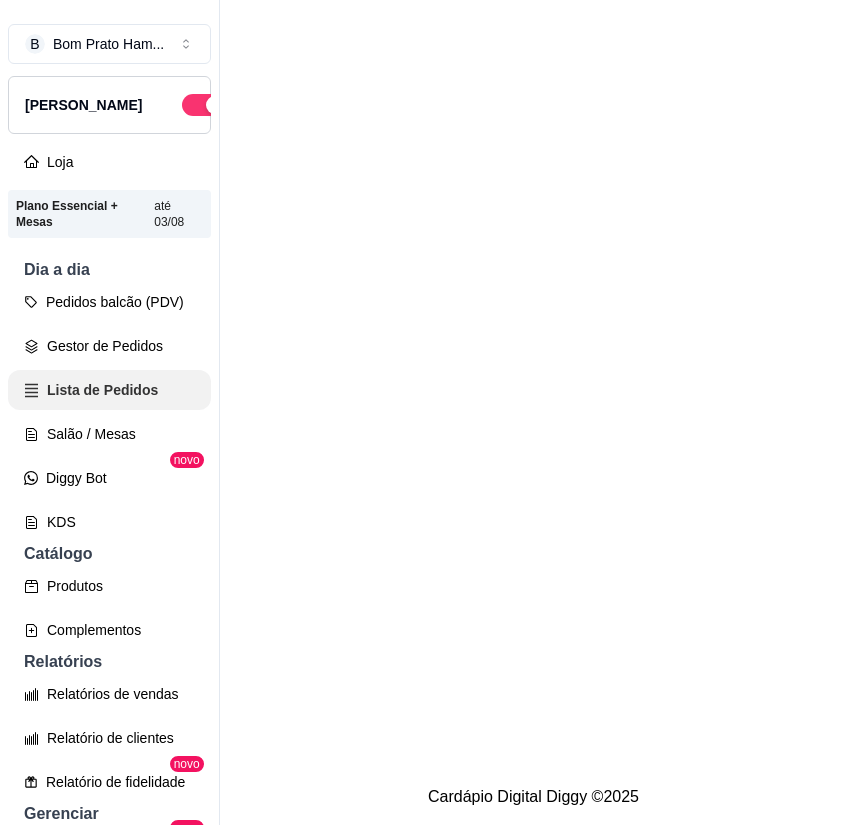 click on "Gestor de Pedidos" at bounding box center (109, 346) 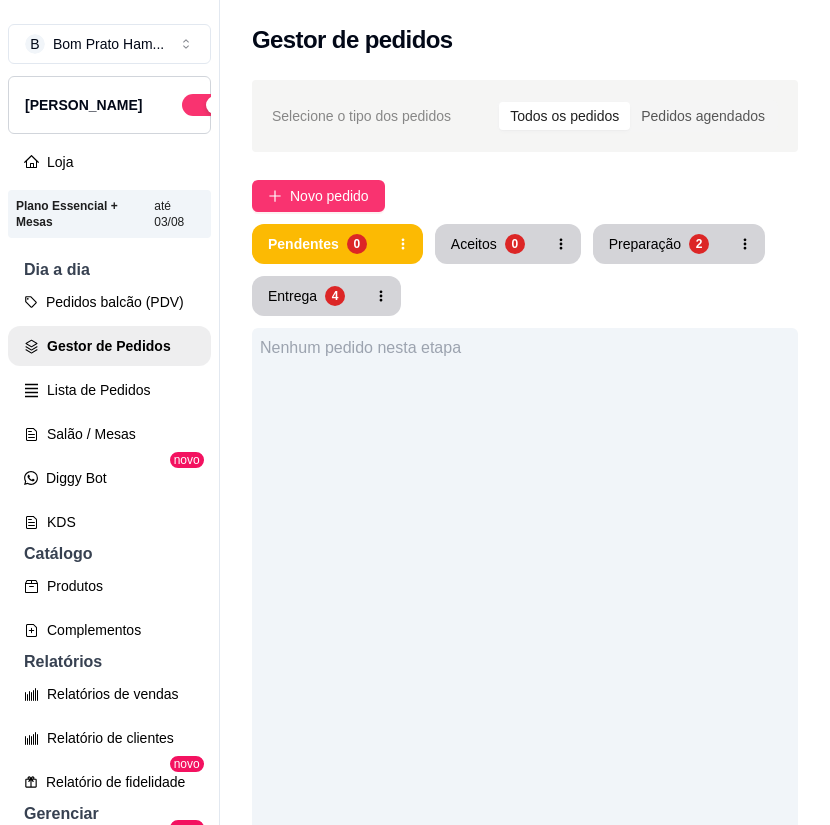 click on "Preparação 2" at bounding box center [659, 244] 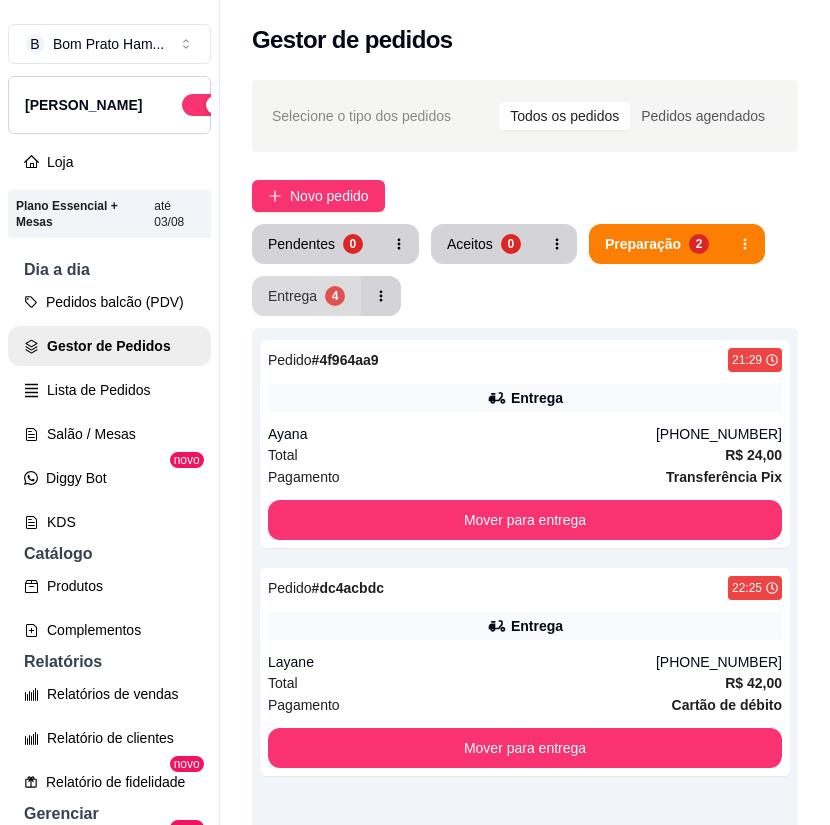 click on "Entrega" at bounding box center (292, 296) 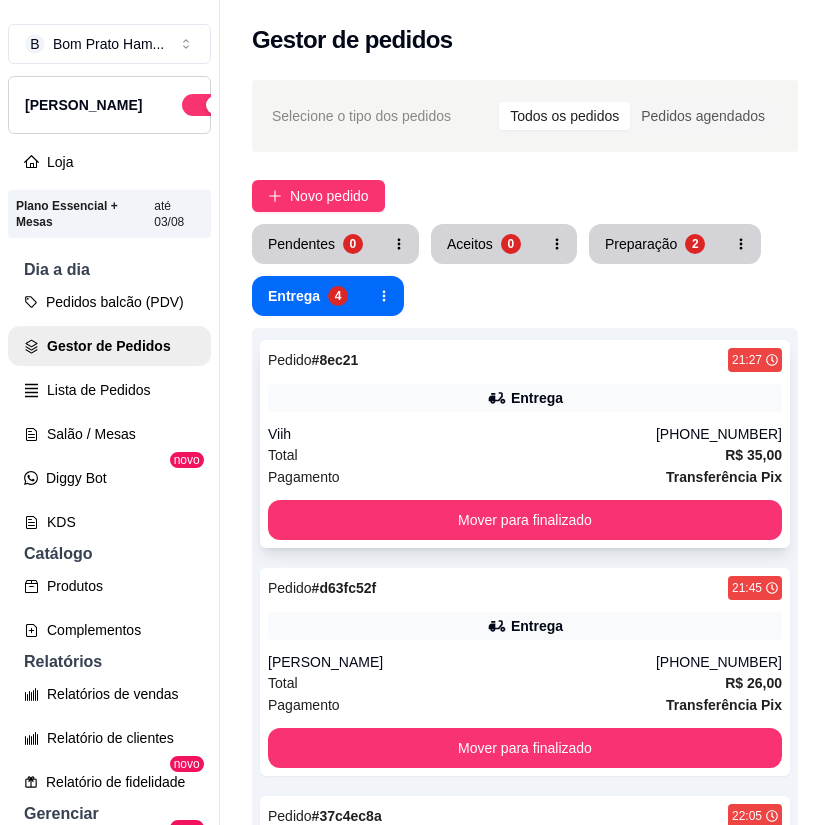 click on "Viih" at bounding box center [462, 434] 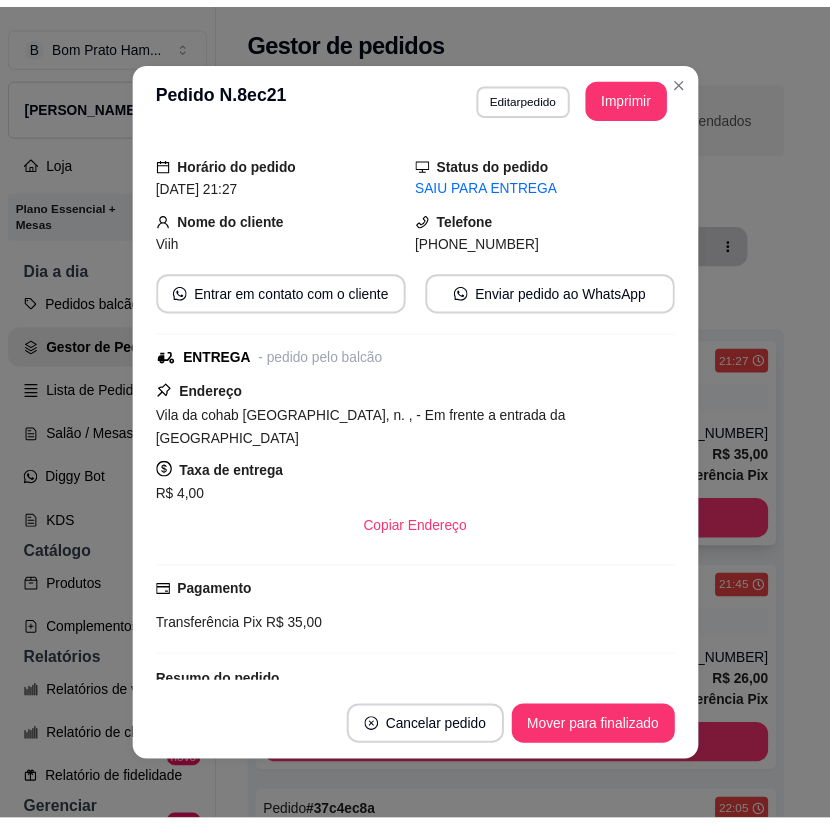 scroll, scrollTop: 0, scrollLeft: 0, axis: both 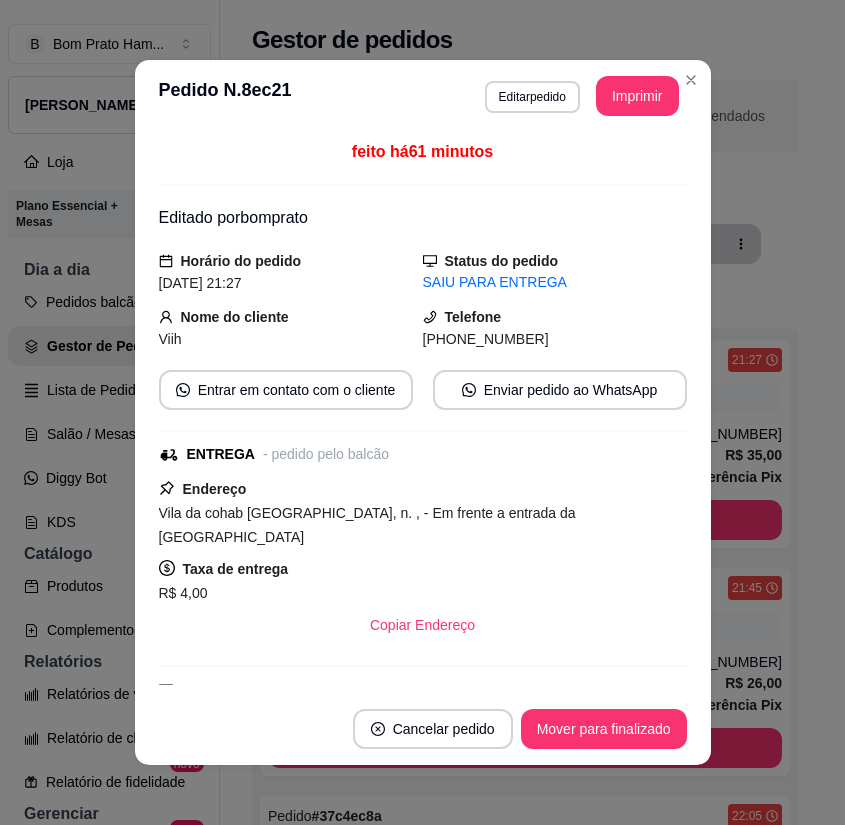 click on "feito há  61   minutos Editado por  bomprato Horário do pedido [DATE] 21:27 Status do pedido SAIU PARA ENTREGA Nome do cliente Viih Telefone [PHONE_NUMBER] Entrar em contato com o cliente Enviar pedido ao WhatsApp ENTREGA - pedido pelo balcão Endereço  Vila da cohab rua 14  Número 14, n. ,  -  Em frente a entrada da praça da rua da formiga Taxa de entrega  R$ 4,00 Copiar Endereço Pagamento Transferência Pix   R$ 35,00 Resumo do pedido 1 x     TAPIOCA 2SABOR/2ACOMP R$ 11,00   1 x   Frango  ( R$ 0,00 )   1 x   Bacon   ( R$ 0,00 )   1 x   Cheddar   ( R$ 0,00 )   1 x   Maionese da casa  ( R$ 0,00 ) 1 x     TAPIOCA 2SABOR/2ACOMP R$ 11,00   1 x   Bacon   ( R$ 0,00 )   1 x   Mussarela   ( R$ 0,00 )   1 x   Maionese da casa  ( R$ 0,00 )   1 x   Maionese de bacon  ( R$ 0,00 ) 1 x     BOLO DE POTE  - NINHO C/ NUTELLA R$ 9,00 Subtotal R$ 31,00 Total R$ 35,00" at bounding box center (423, 412) 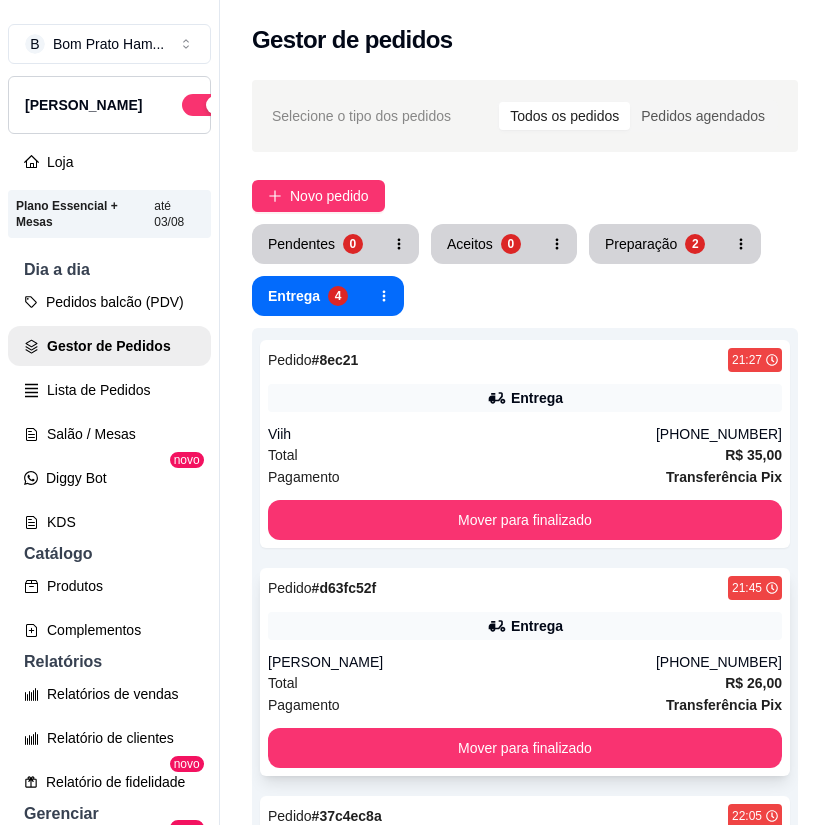 click on "Entrega" at bounding box center [525, 626] 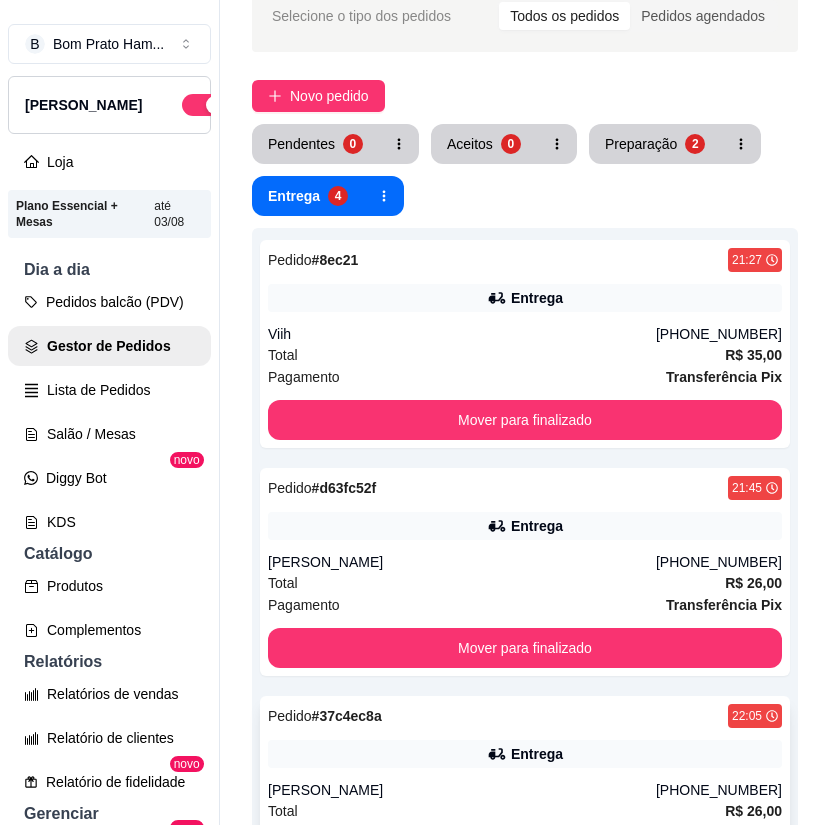 scroll, scrollTop: 200, scrollLeft: 0, axis: vertical 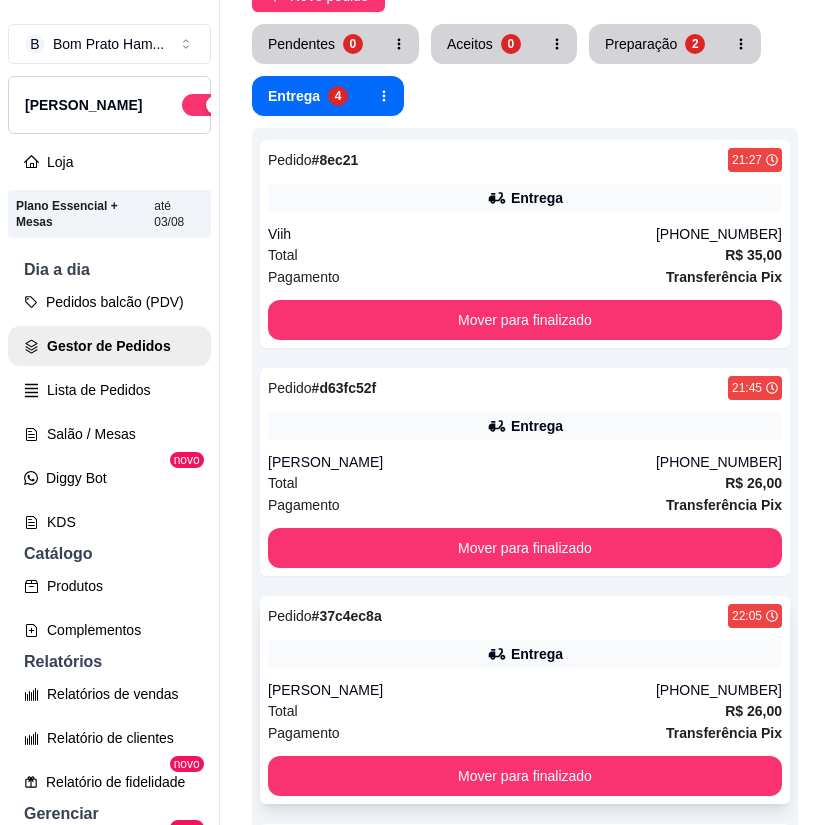click on "Entrega" at bounding box center [537, 654] 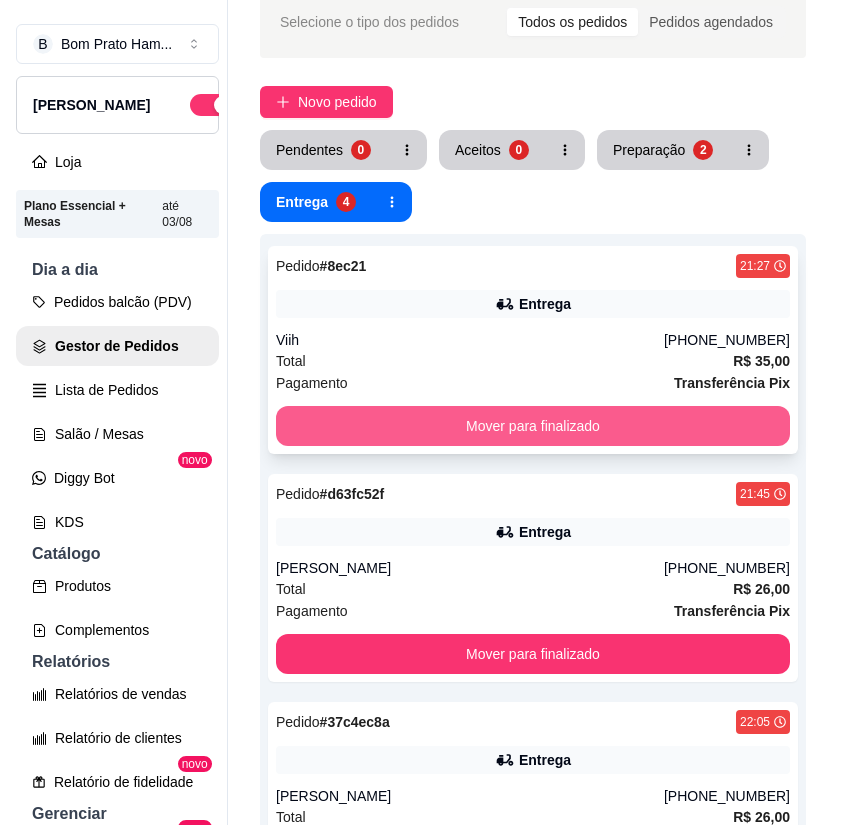 scroll, scrollTop: 0, scrollLeft: 0, axis: both 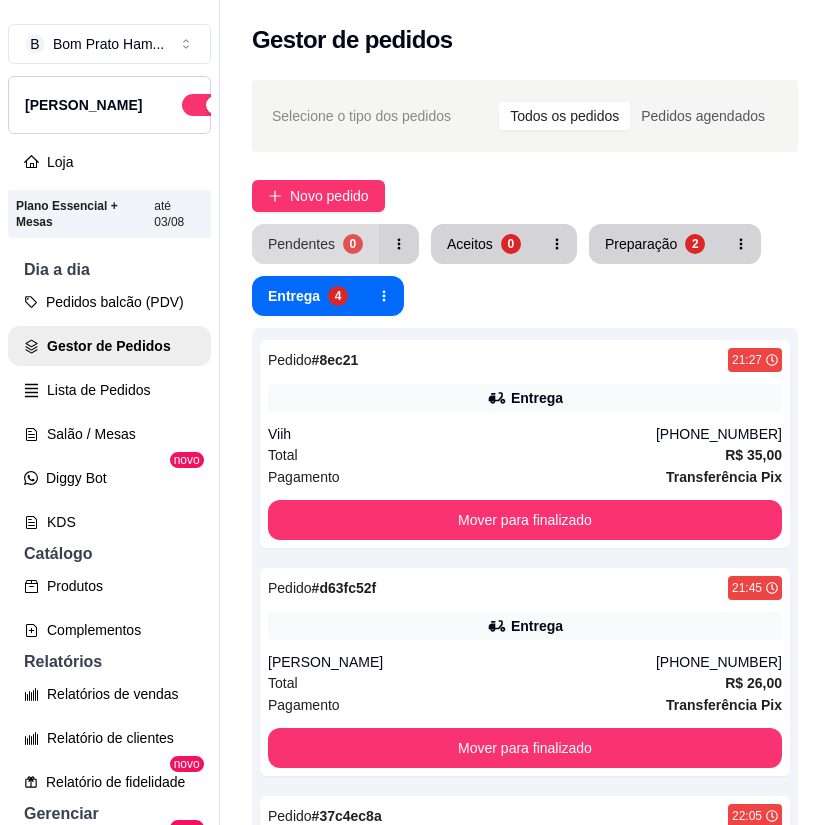click on "Pendentes 0" at bounding box center (315, 244) 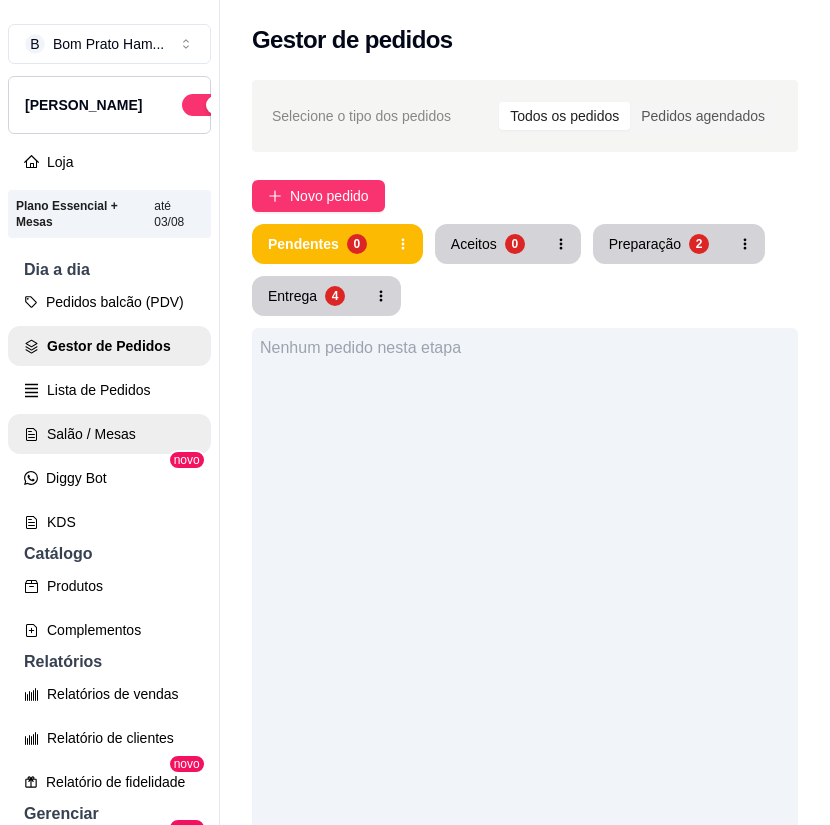 click on "Salão / Mesas" at bounding box center [109, 434] 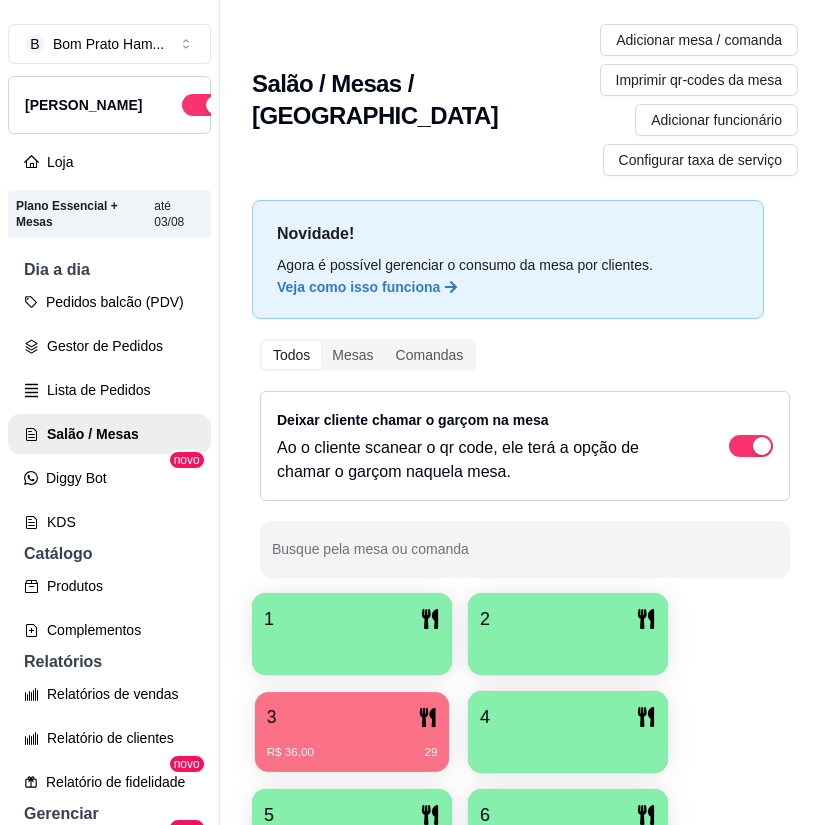 click on "R$ 36,00 29" at bounding box center (352, 745) 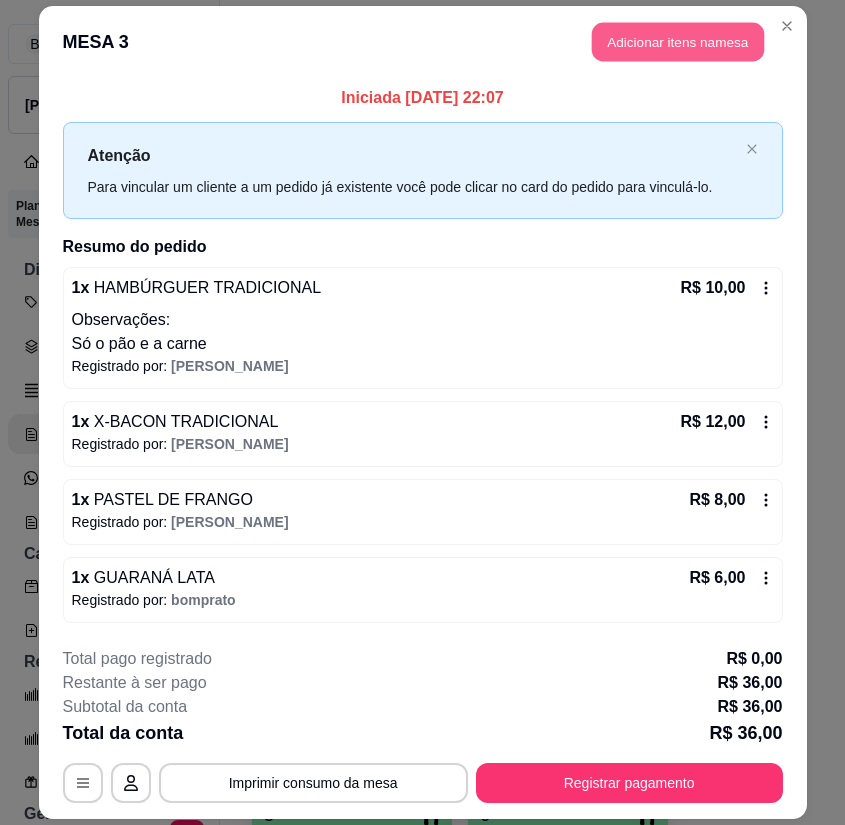 click on "Adicionar itens na  mesa" at bounding box center (678, 42) 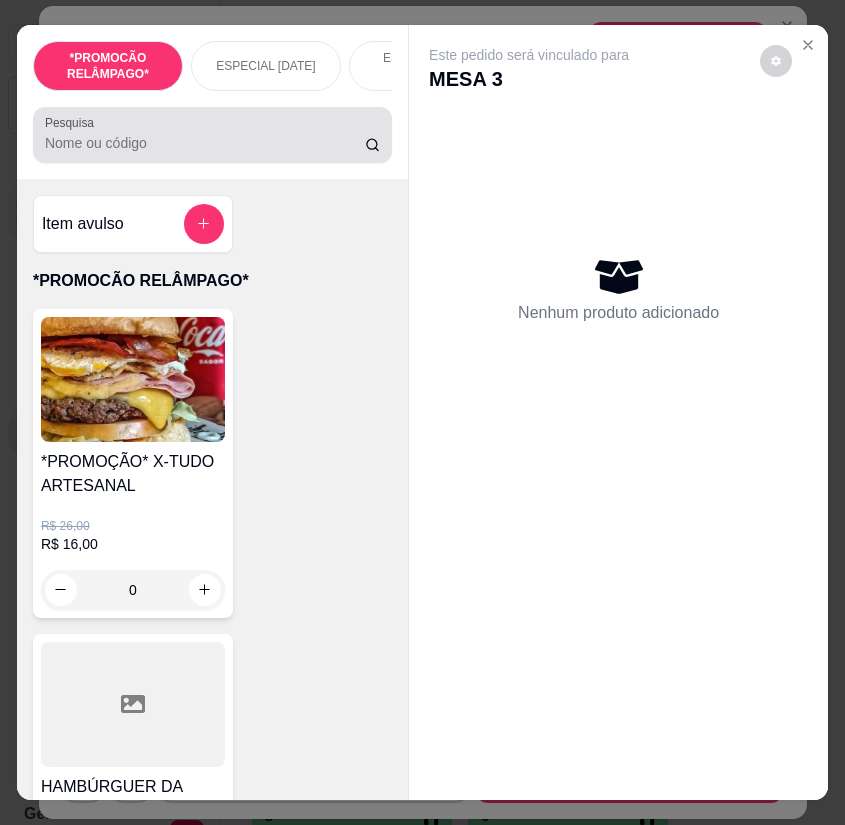 click at bounding box center (212, 135) 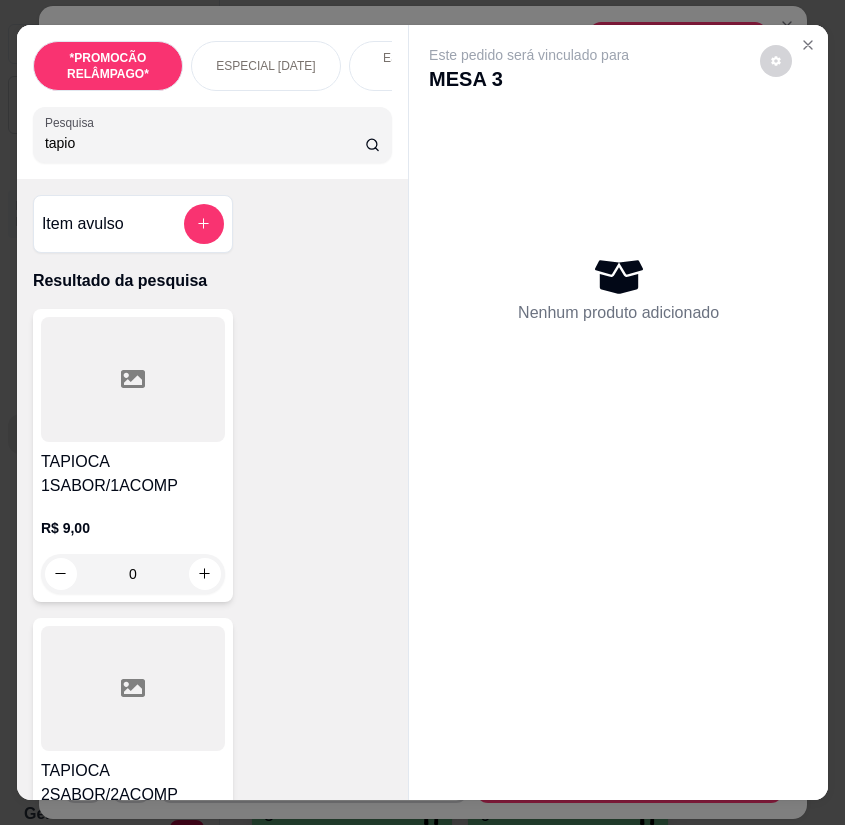 type on "tapio" 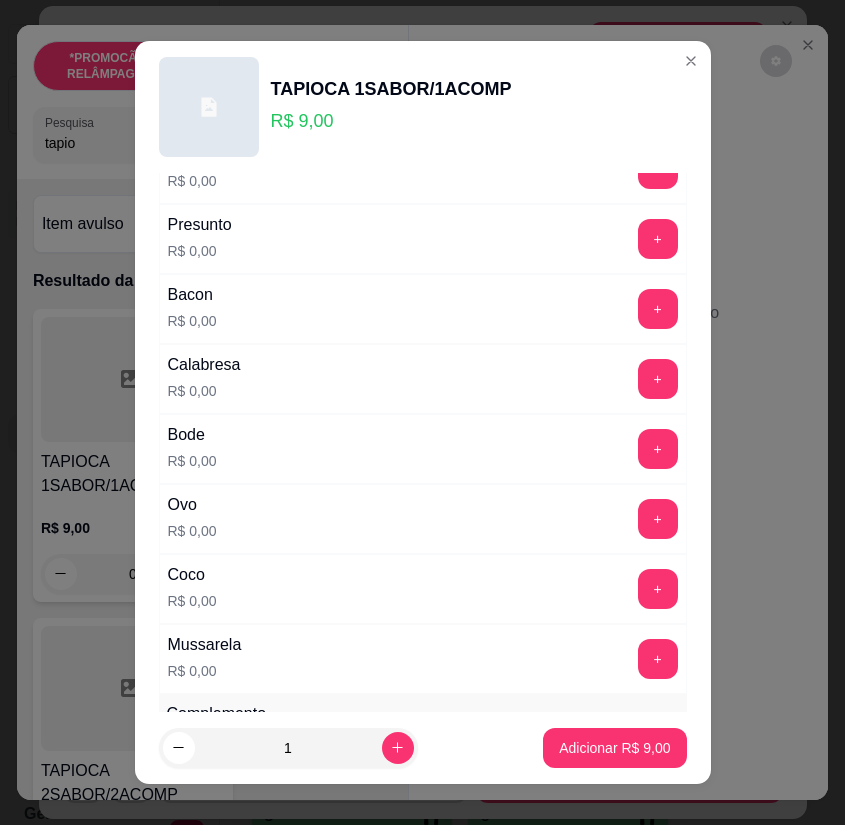 scroll, scrollTop: 400, scrollLeft: 0, axis: vertical 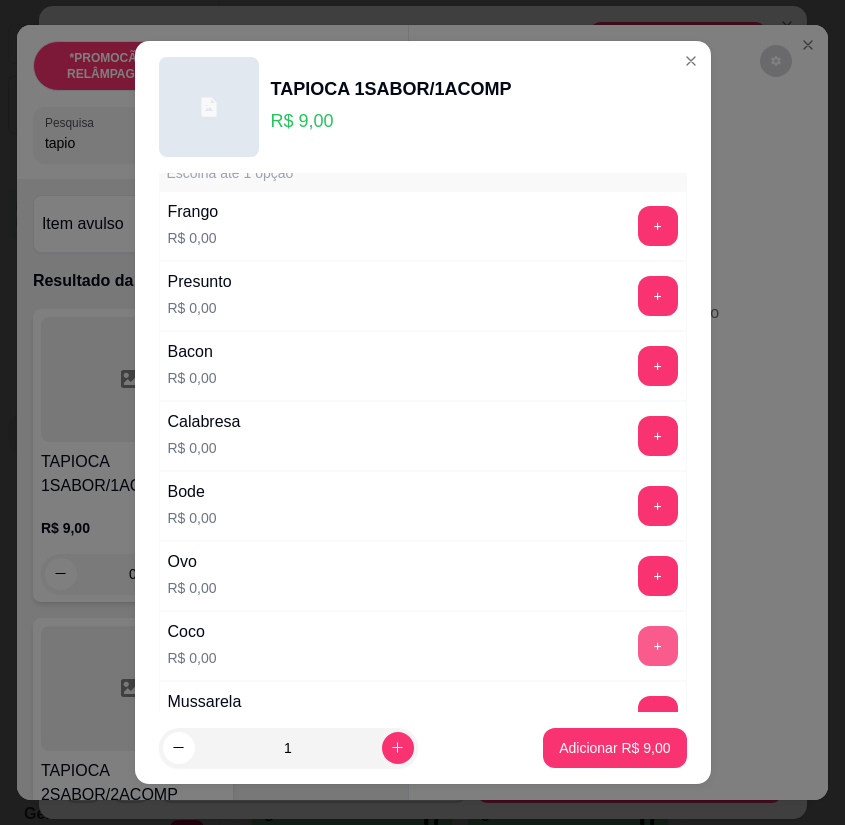 click on "+" at bounding box center [658, 646] 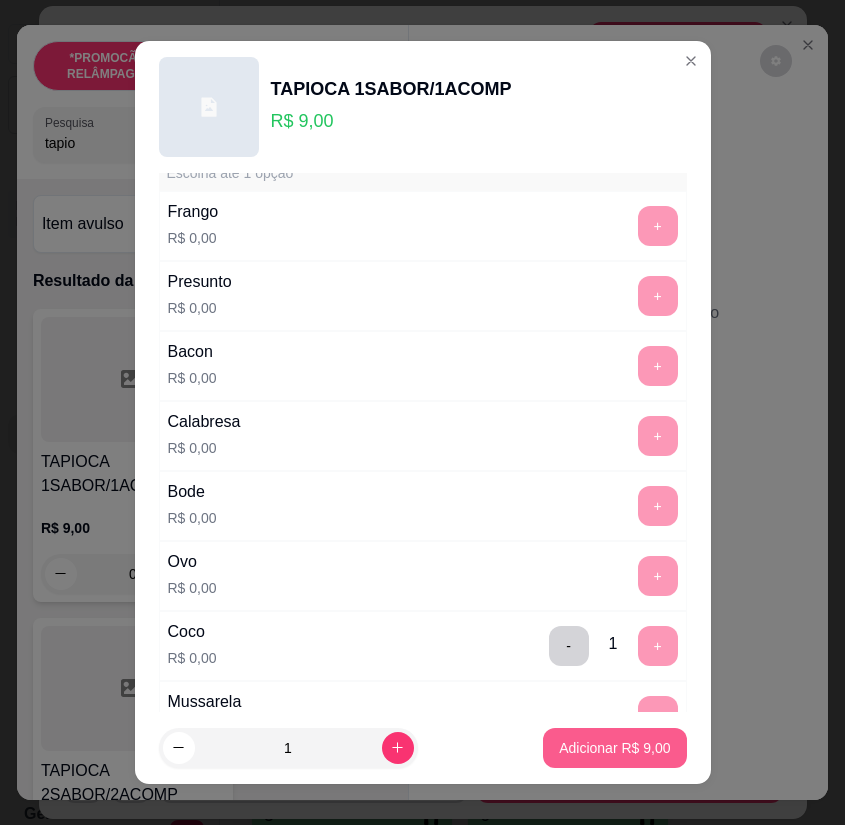 click on "Adicionar   R$ 9,00" at bounding box center [614, 748] 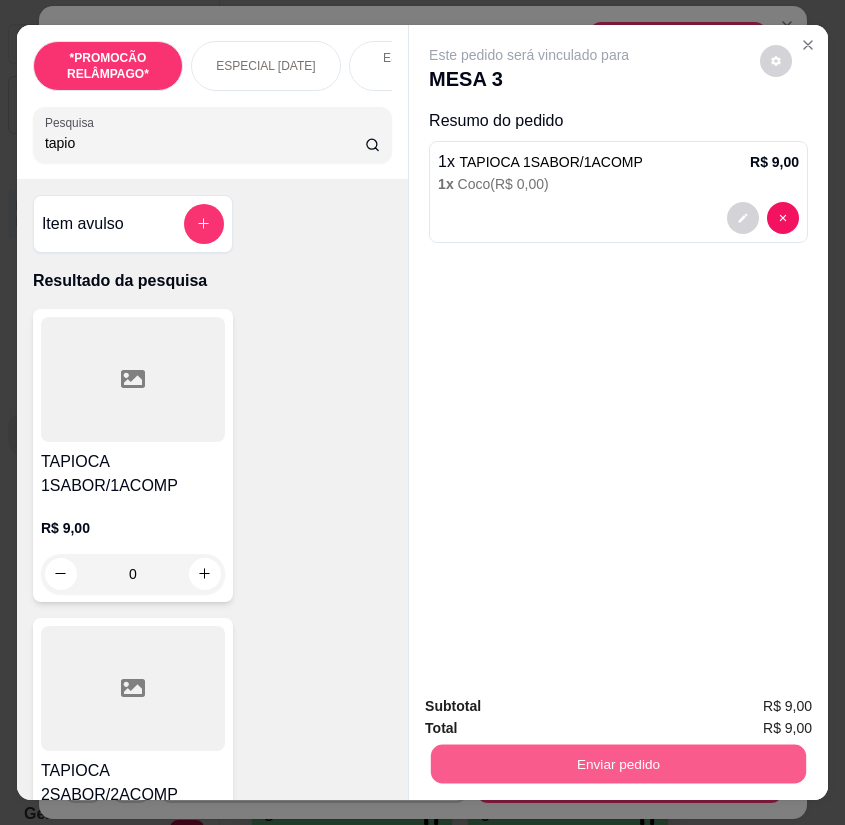 click on "Enviar pedido" at bounding box center [618, 764] 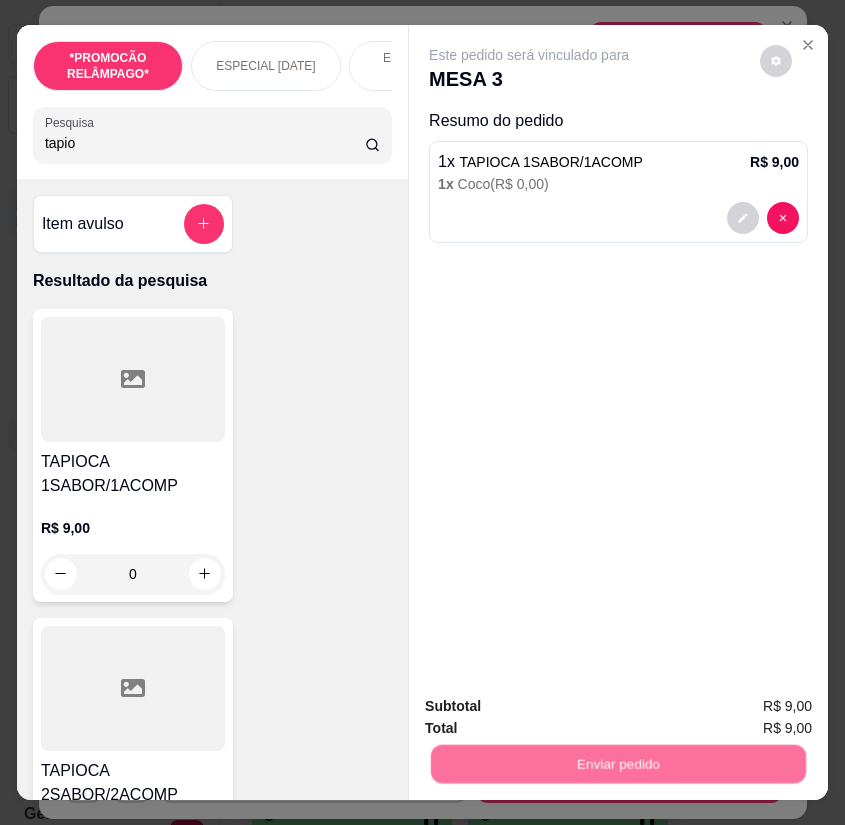 click on "Não registrar e enviar pedido" at bounding box center [550, 708] 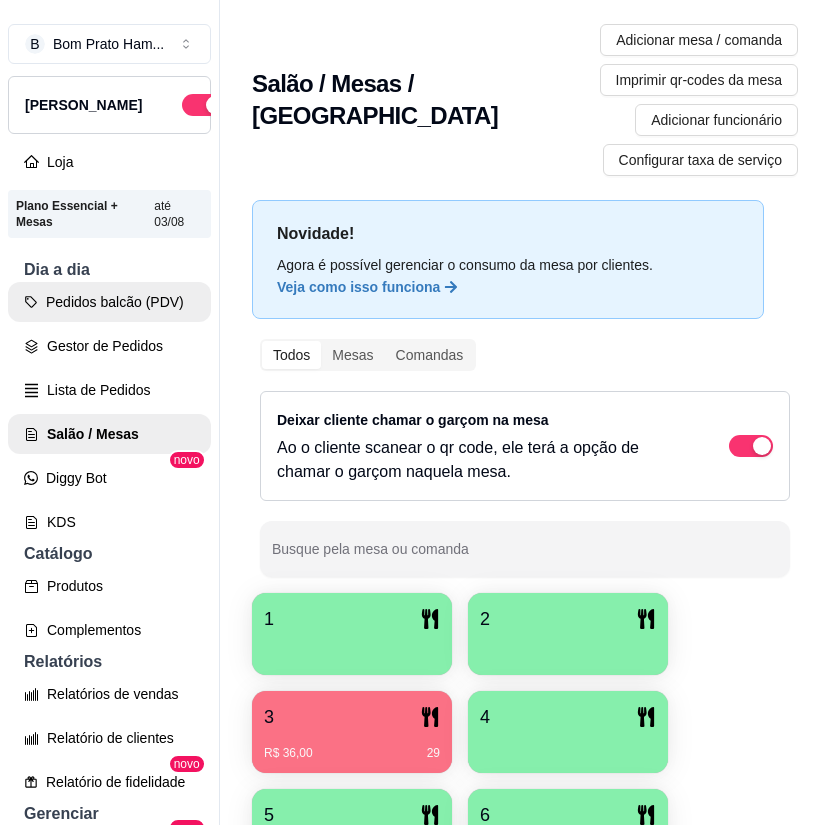 click on "Gestor de Pedidos" at bounding box center (109, 346) 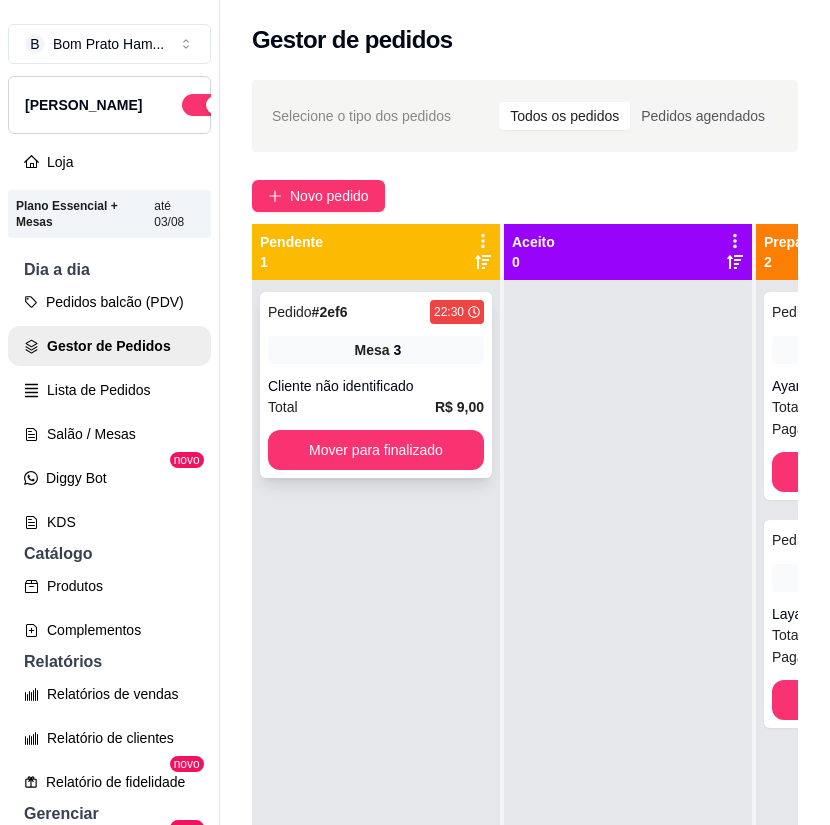 drag, startPoint x: 370, startPoint y: 386, endPoint x: 385, endPoint y: 381, distance: 15.811388 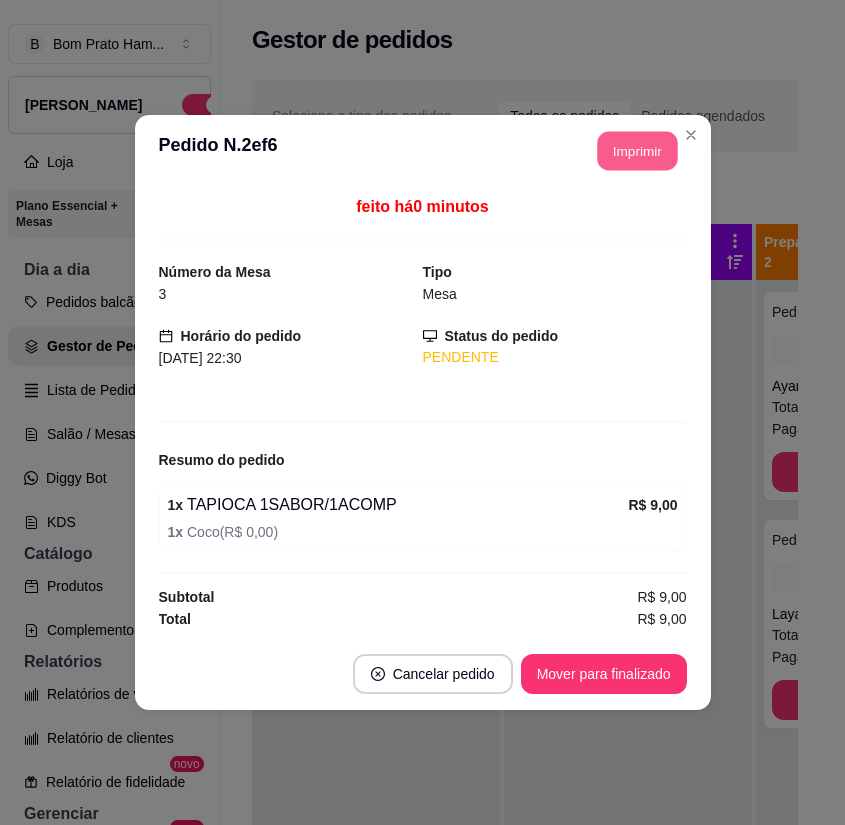 click on "Imprimir" at bounding box center (637, 151) 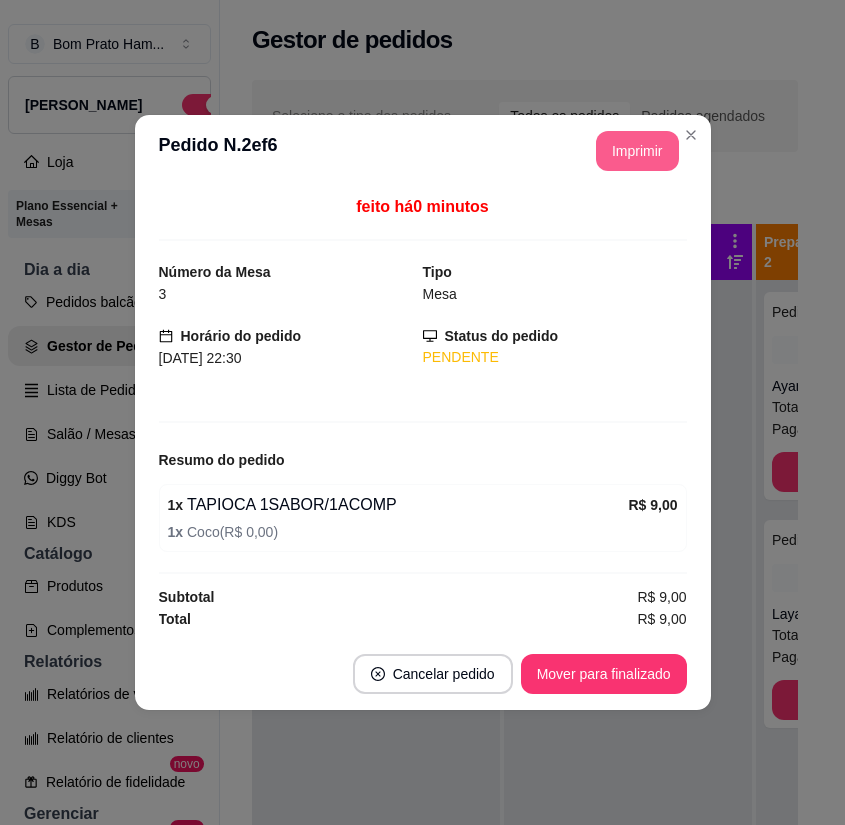 scroll, scrollTop: 0, scrollLeft: 0, axis: both 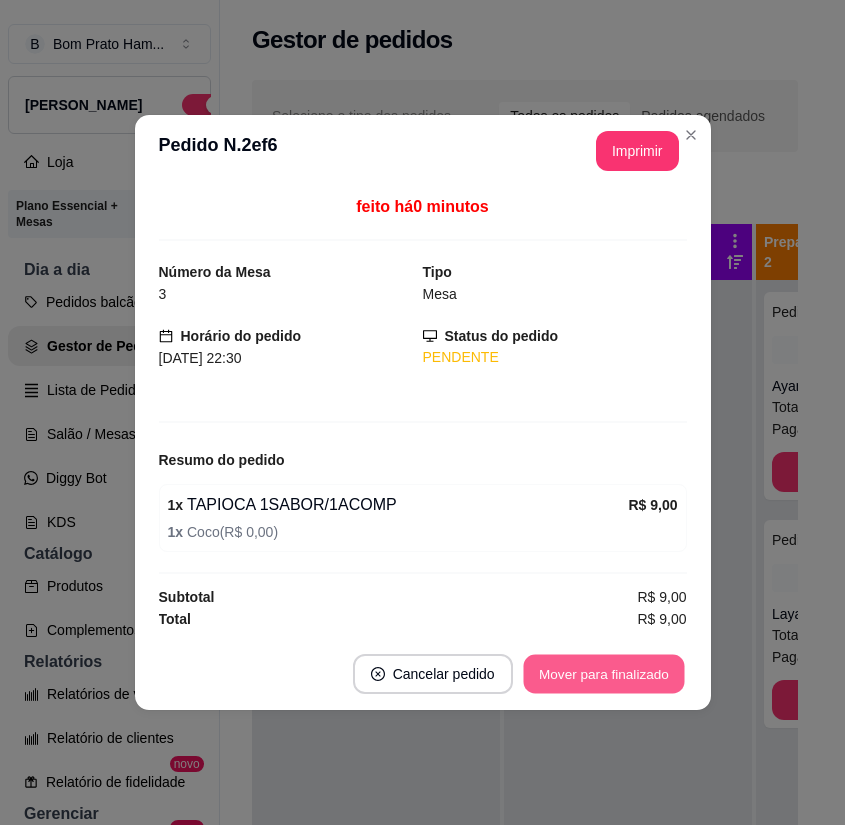 click on "Mover para finalizado" at bounding box center [603, 674] 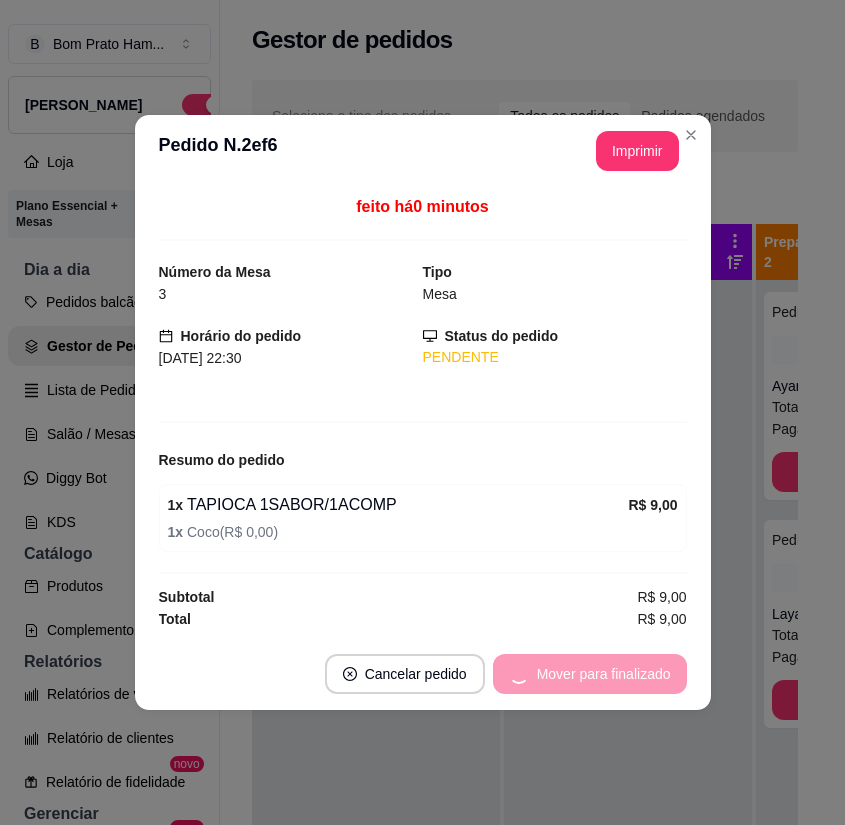drag, startPoint x: 710, startPoint y: 622, endPoint x: 740, endPoint y: 586, distance: 46.8615 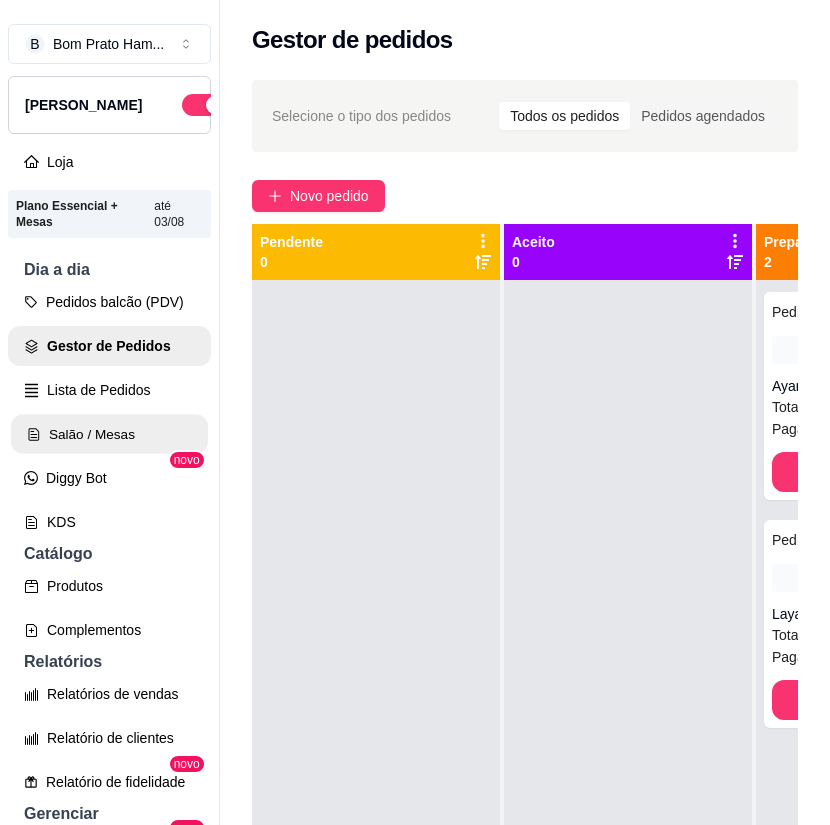 click on "Salão / Mesas" at bounding box center (109, 434) 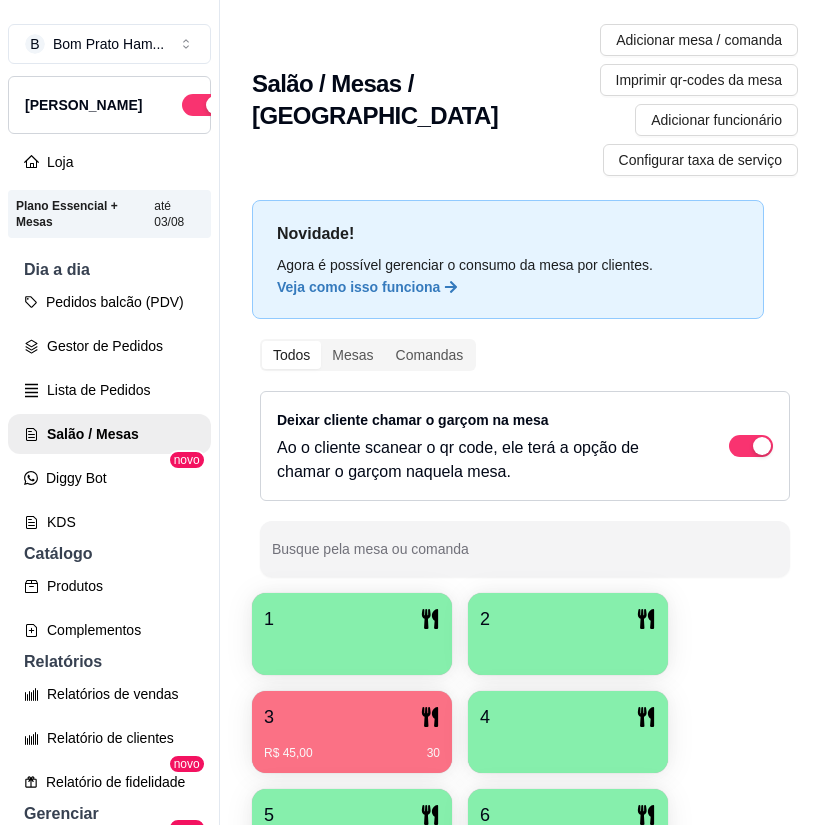 click on "3" at bounding box center (352, 717) 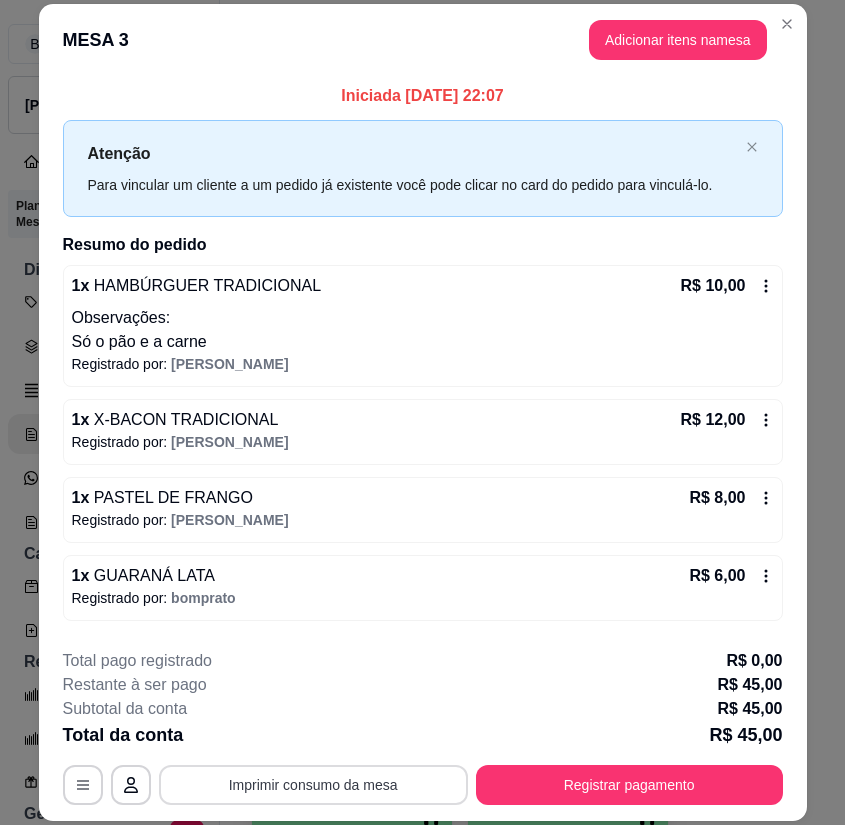 click on "Imprimir consumo da mesa" at bounding box center [313, 785] 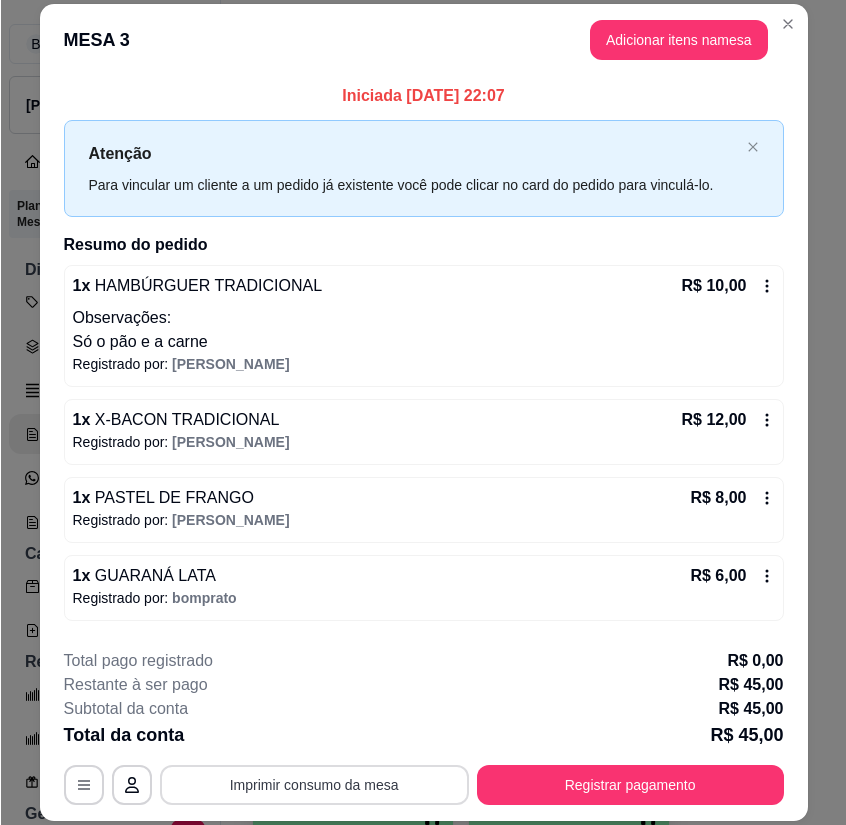 scroll, scrollTop: 0, scrollLeft: 0, axis: both 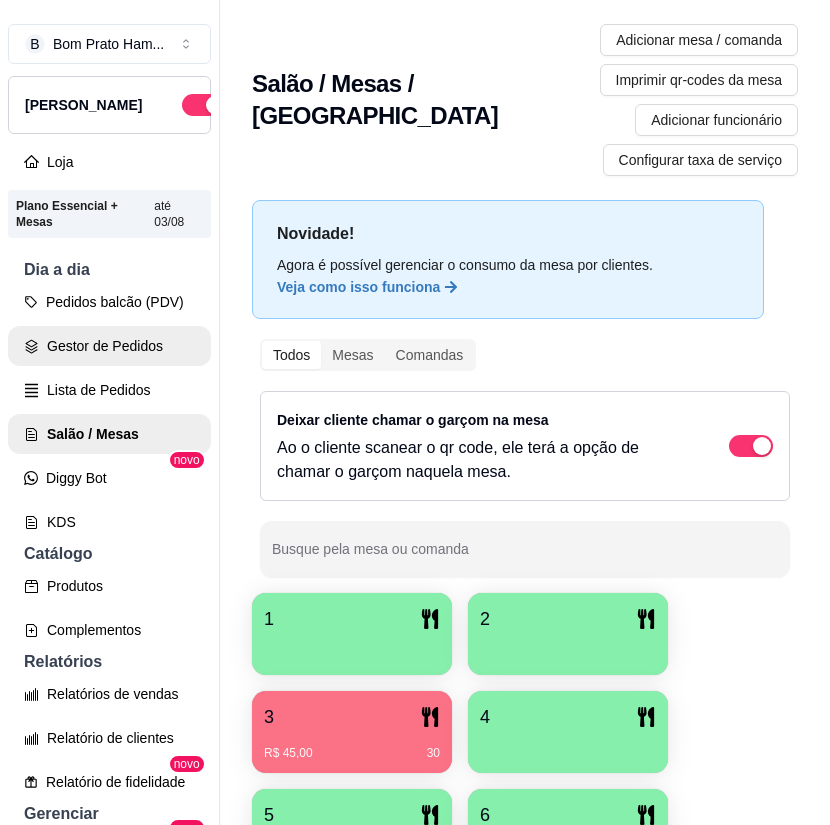 click on "Gestor de Pedidos" at bounding box center (109, 346) 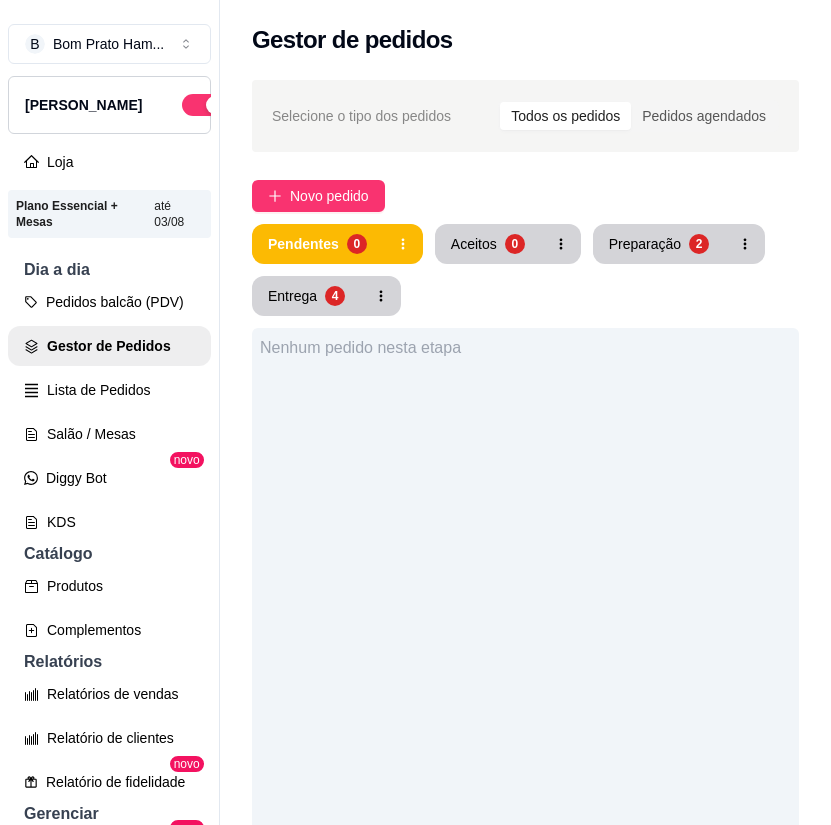 click on "Nenhum pedido nesta etapa" at bounding box center [525, 740] 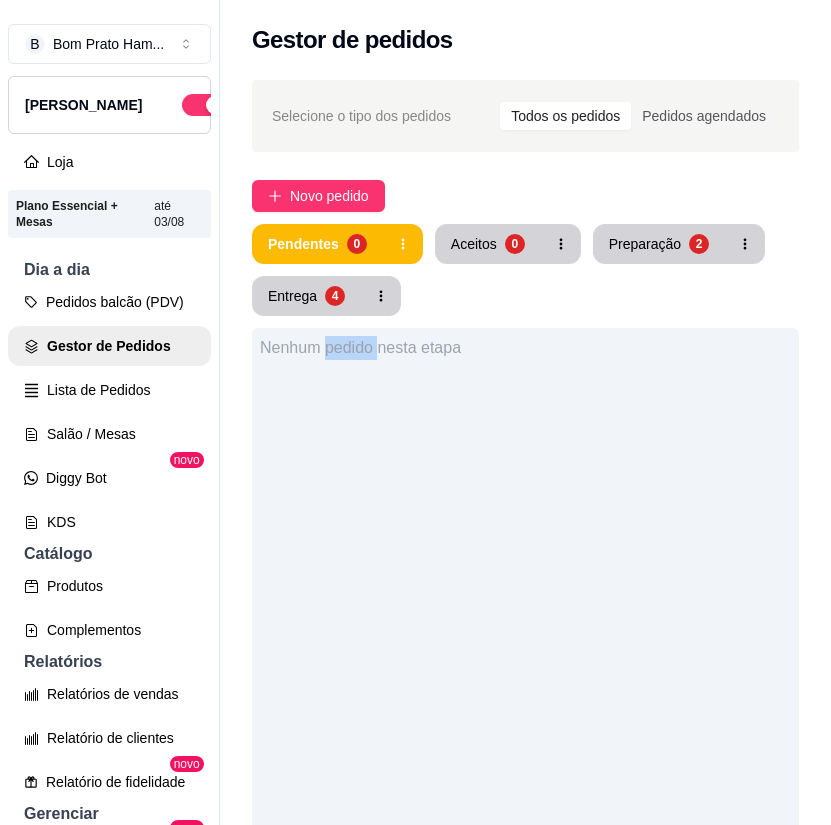 click on "Nenhum pedido nesta etapa" at bounding box center [525, 740] 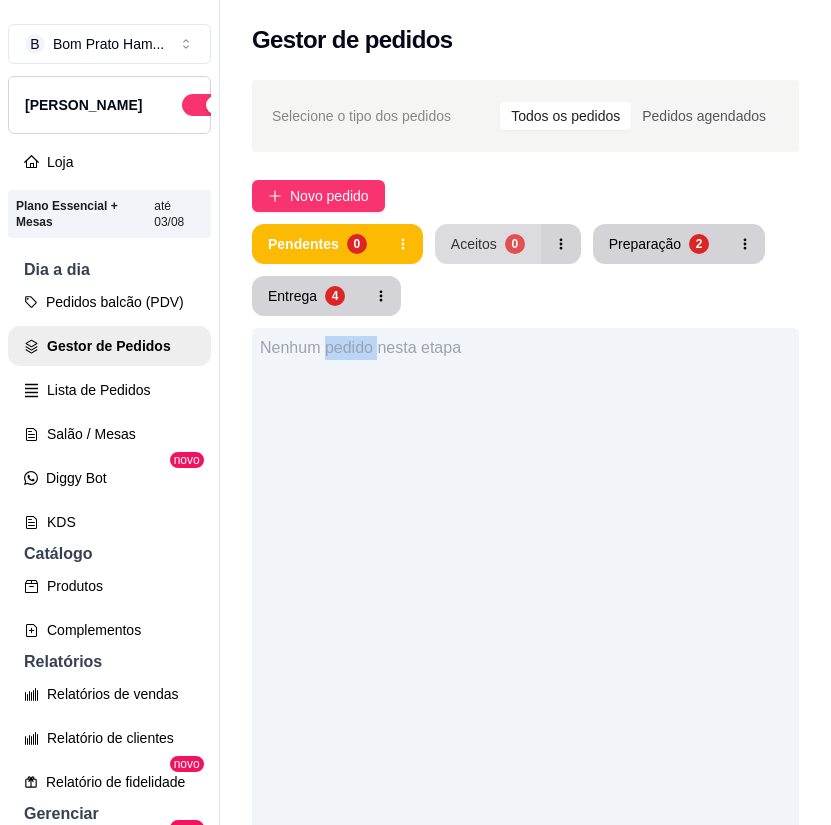 click on "Aceitos 0" at bounding box center [488, 244] 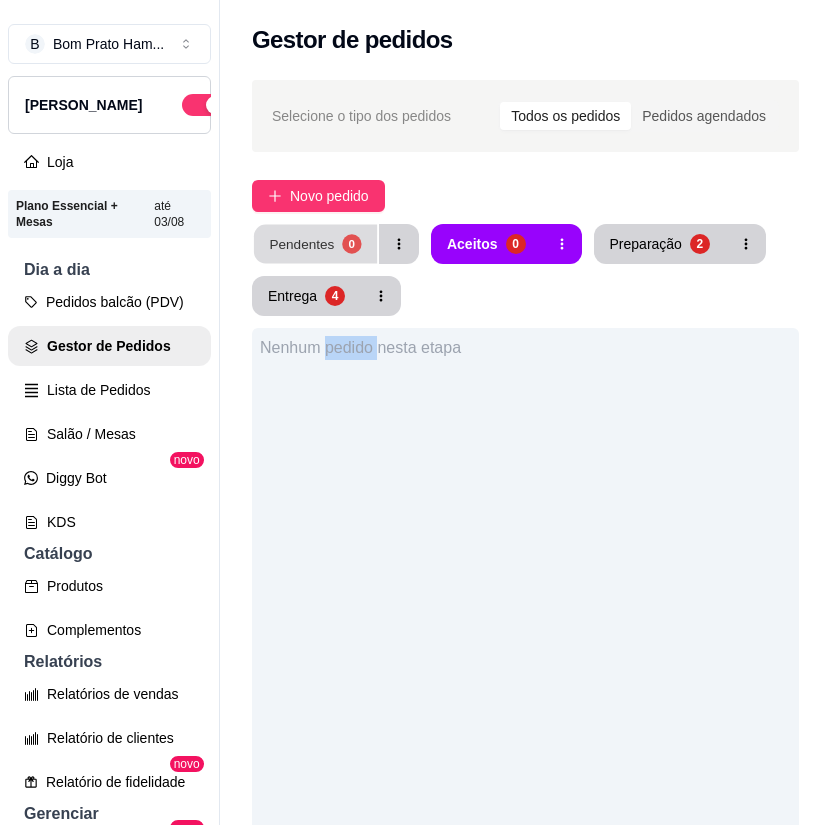click on "Pendentes 0" at bounding box center [315, 244] 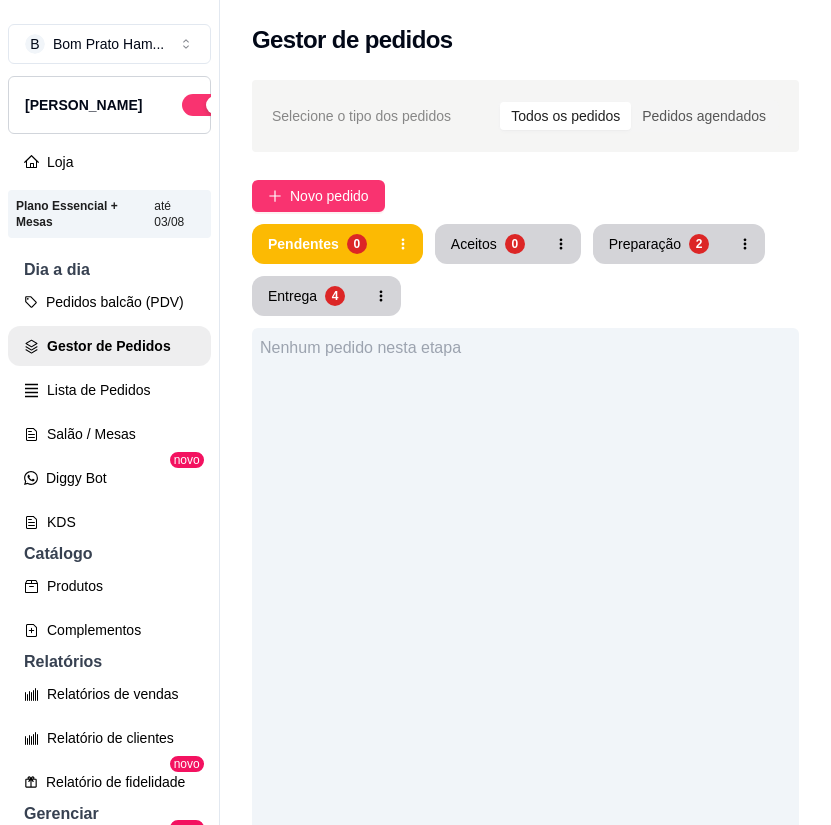 click on "Nenhum pedido nesta etapa" at bounding box center [525, 740] 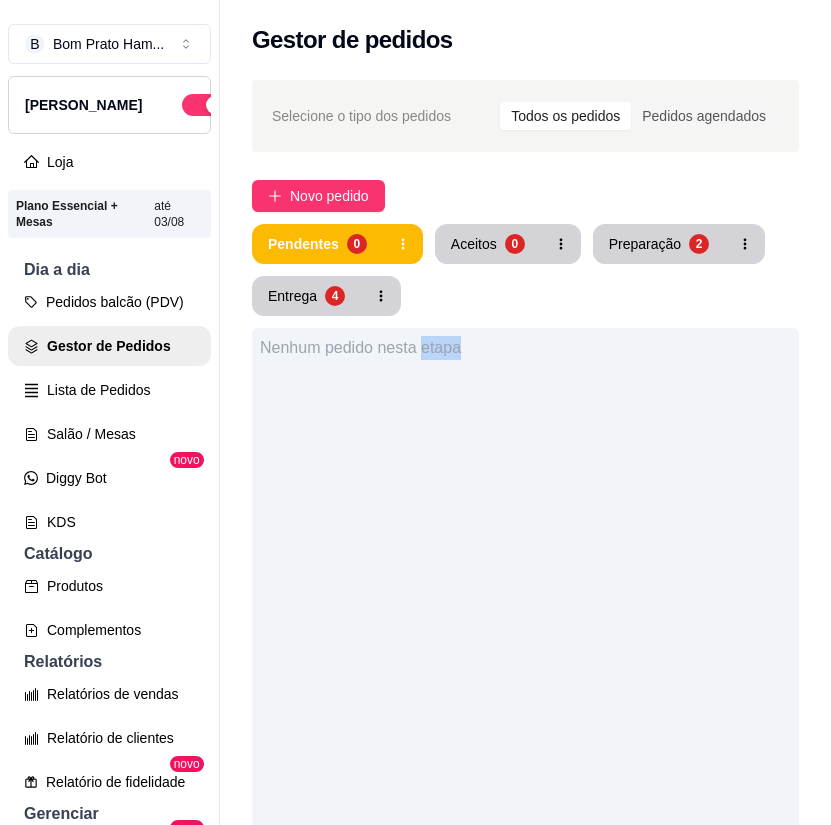 click on "Nenhum pedido nesta etapa" at bounding box center [525, 740] 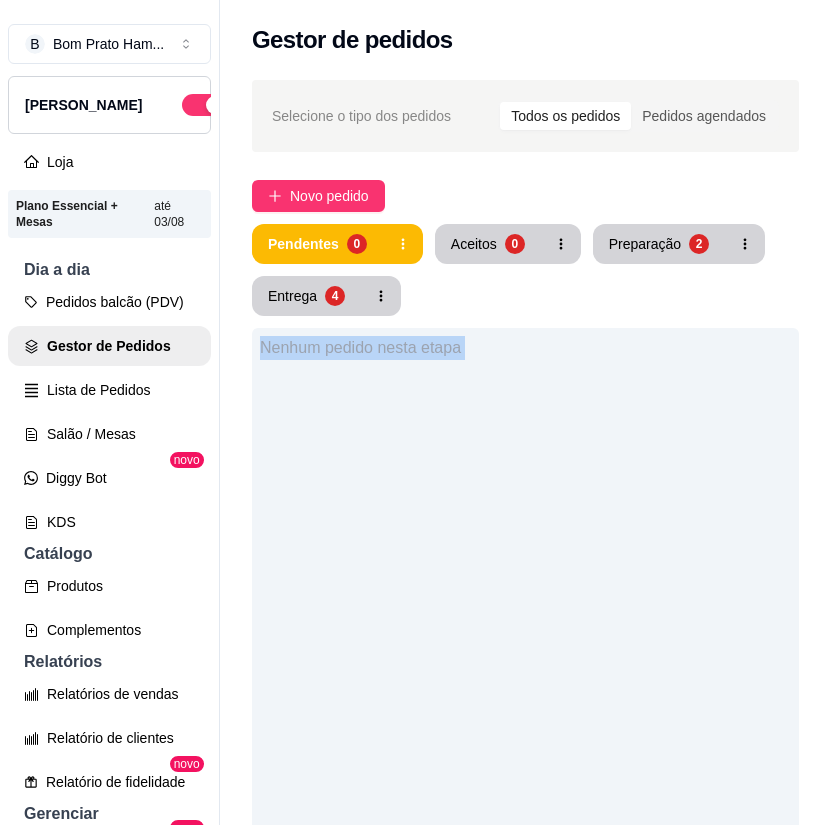 click on "Nenhum pedido nesta etapa" at bounding box center (525, 740) 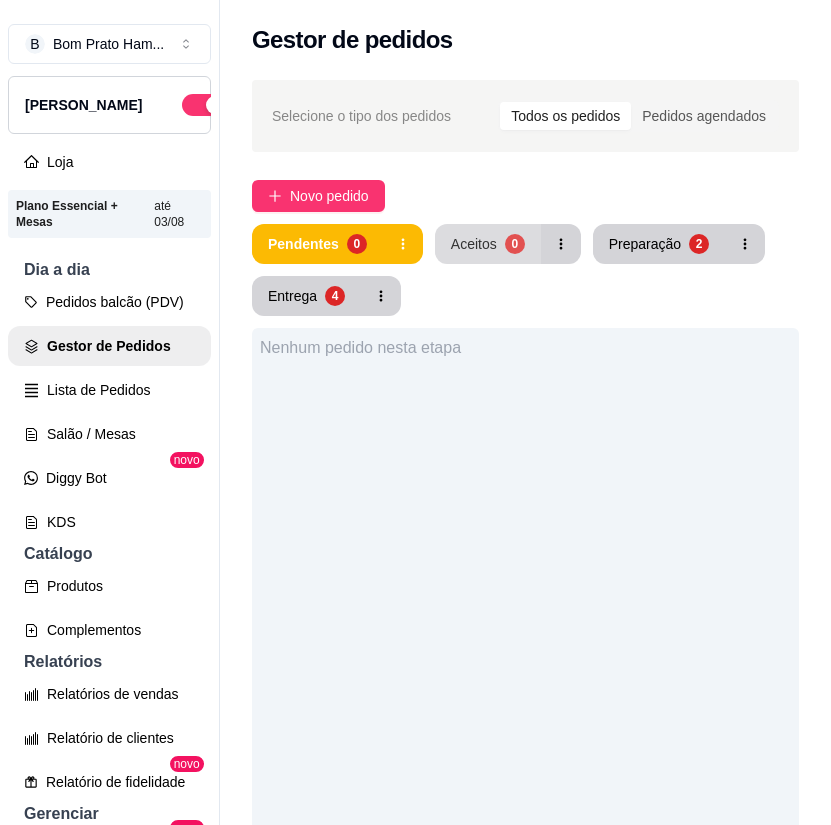 click on "Aceitos 0" at bounding box center (488, 244) 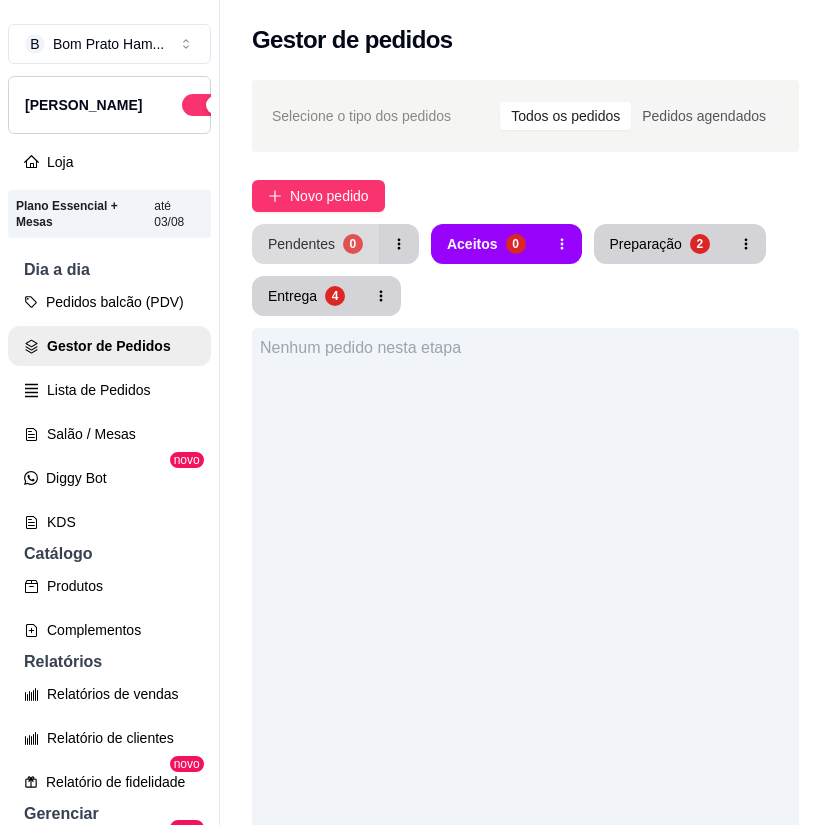 click on "Pendentes" at bounding box center (301, 244) 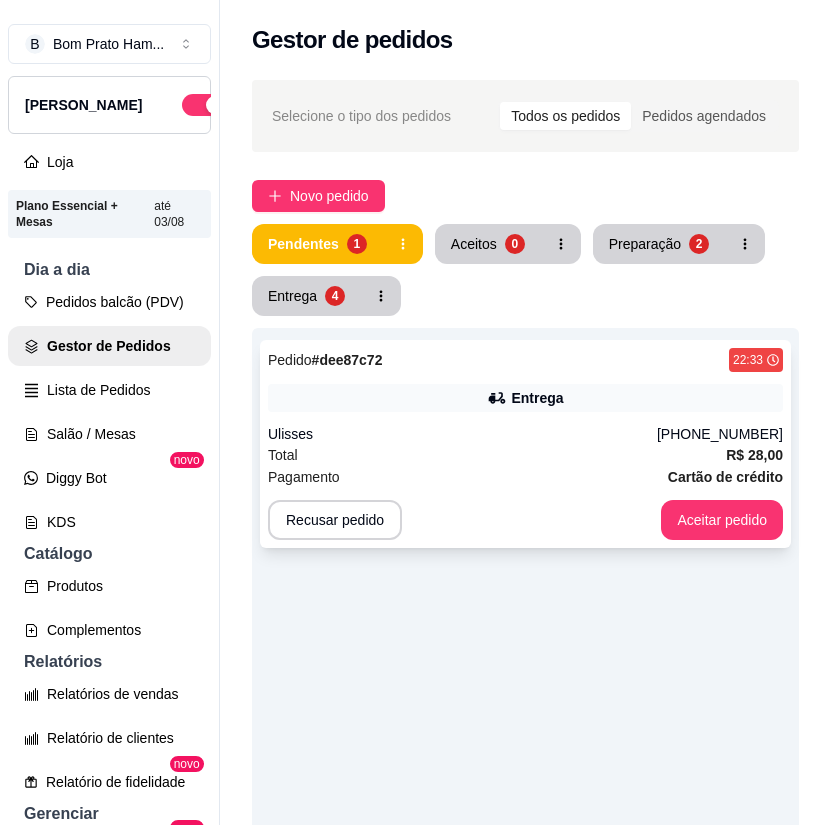 click on "Entrega" at bounding box center [525, 398] 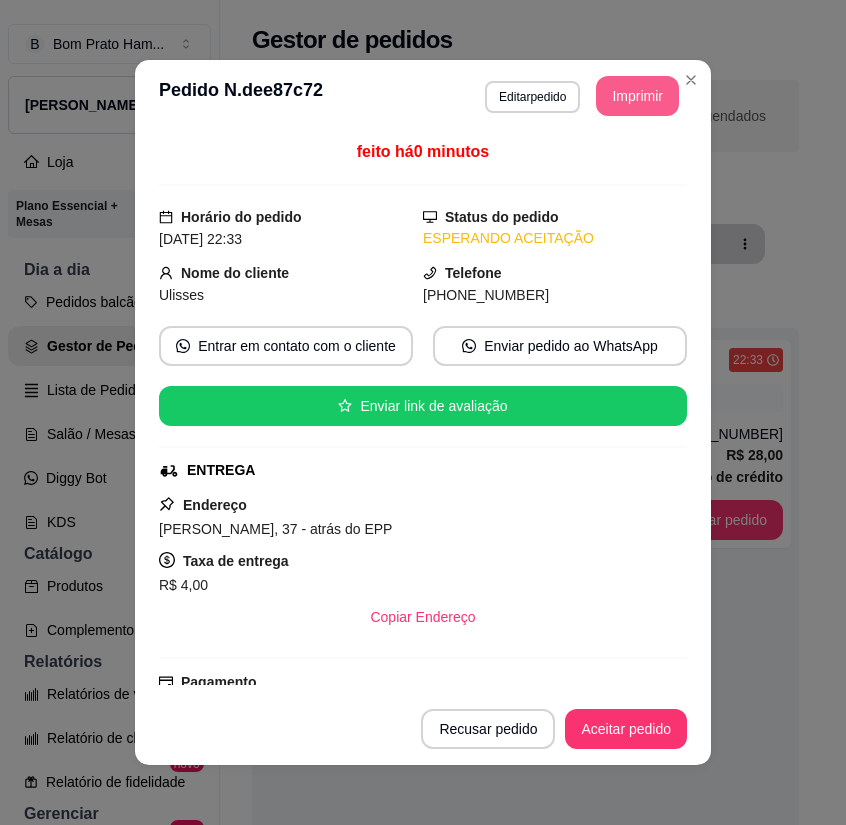 click on "Imprimir" at bounding box center [637, 96] 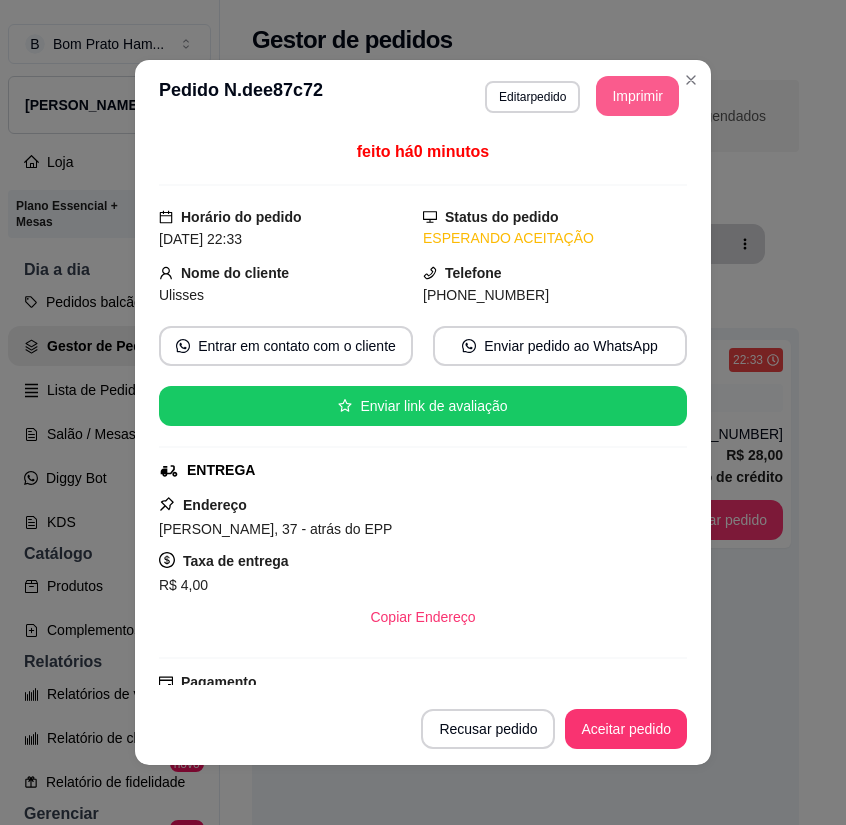 scroll, scrollTop: 0, scrollLeft: 0, axis: both 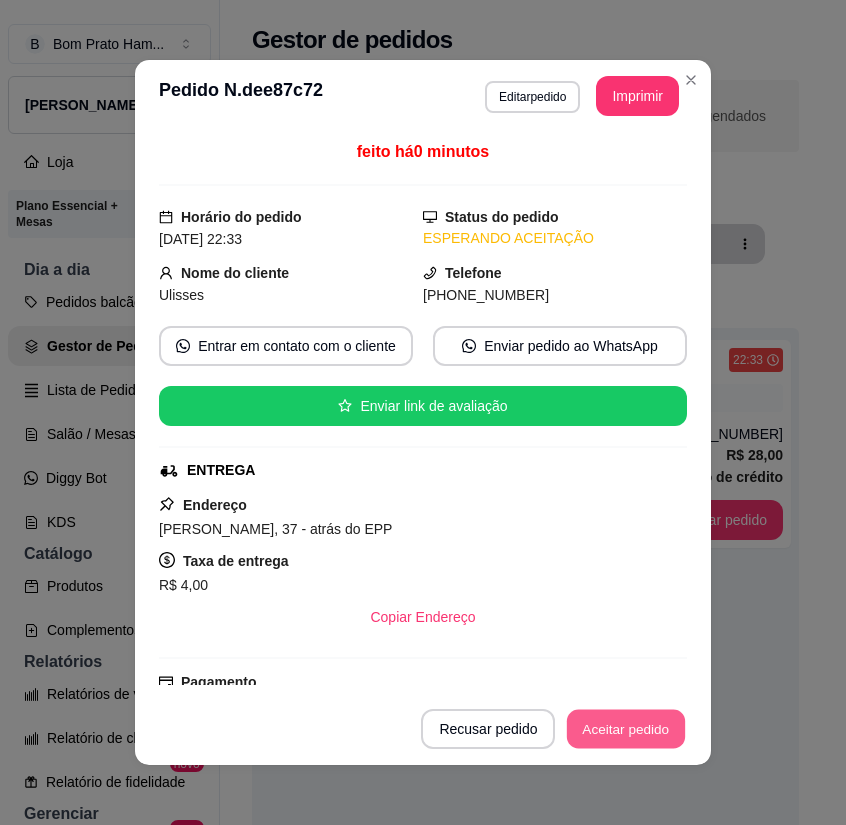 click on "Aceitar pedido" at bounding box center [626, 729] 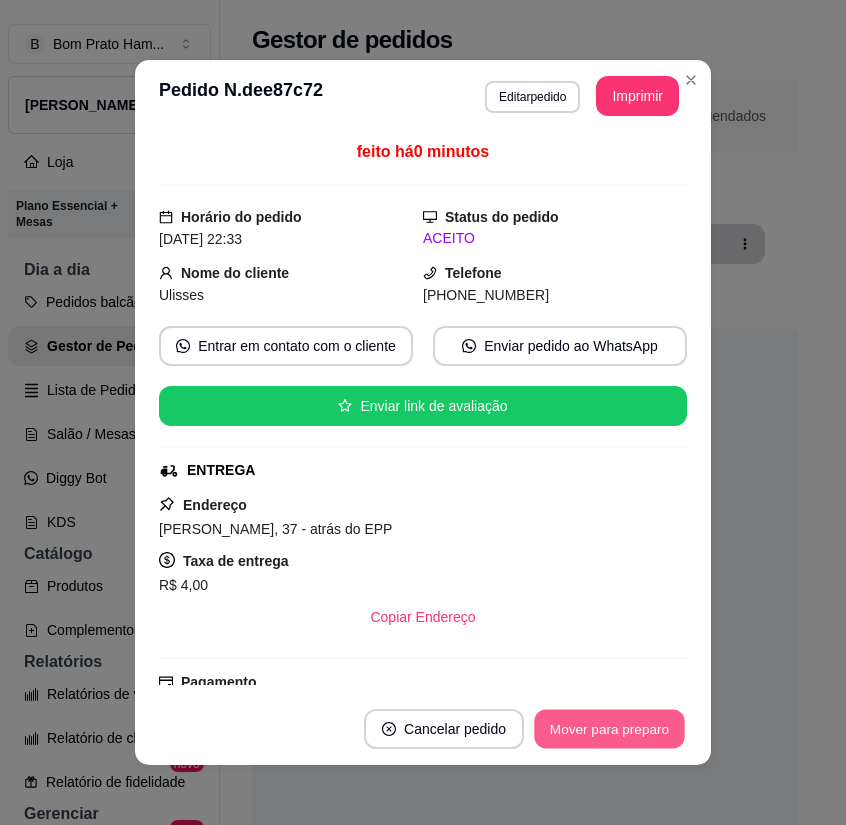 click on "Mover para preparo" at bounding box center (609, 729) 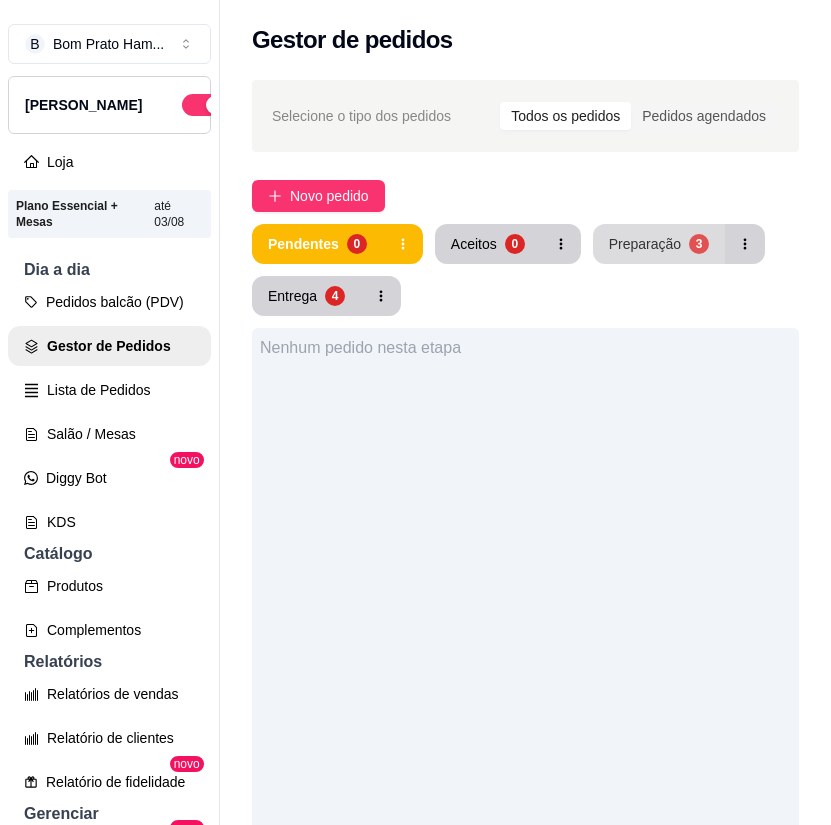 click on "Preparação 3" at bounding box center [659, 244] 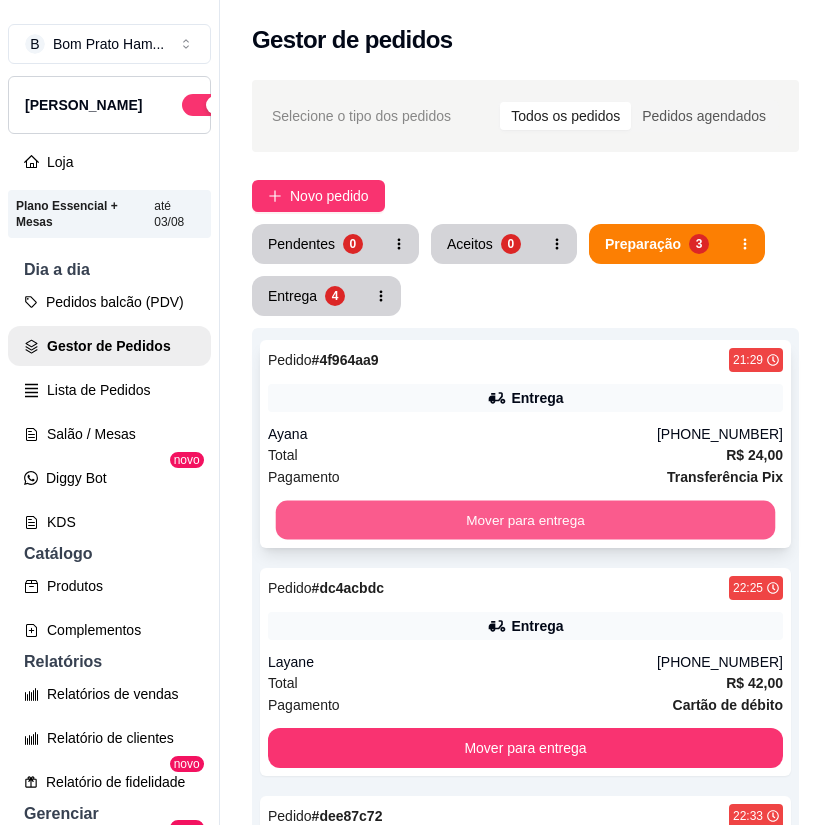 click on "Mover para entrega" at bounding box center (526, 520) 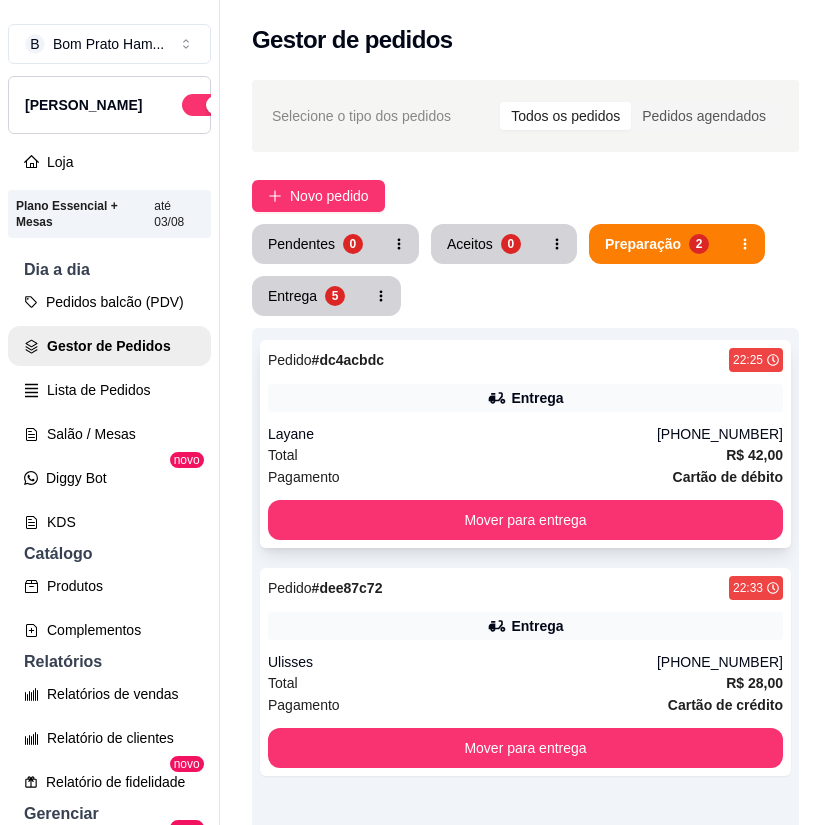 click on "Total R$ 42,00" at bounding box center (525, 455) 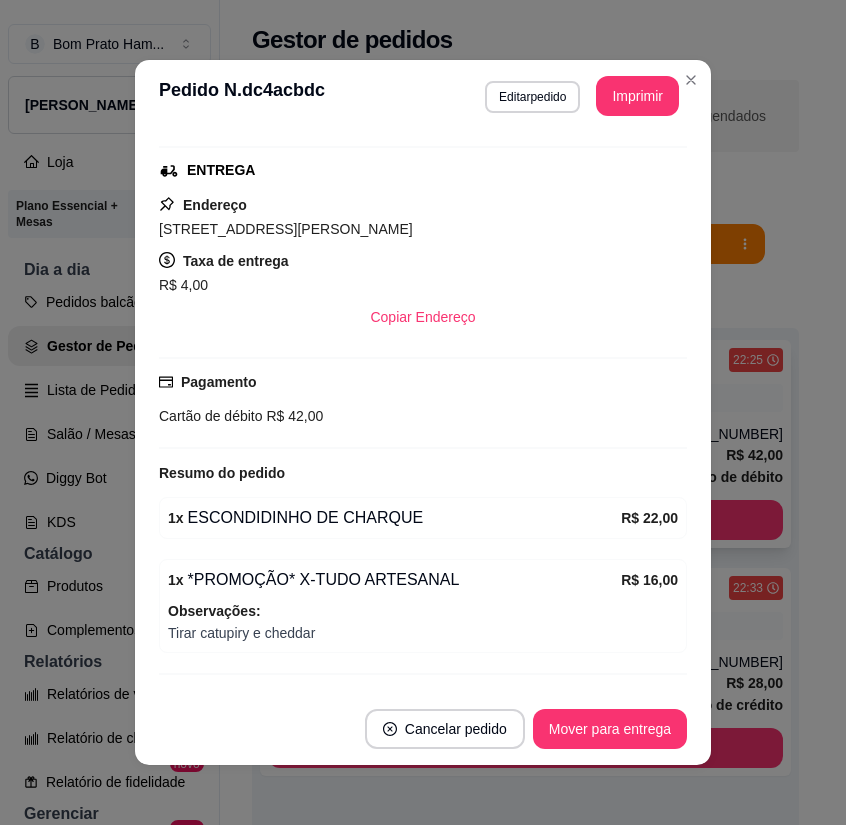 scroll, scrollTop: 346, scrollLeft: 0, axis: vertical 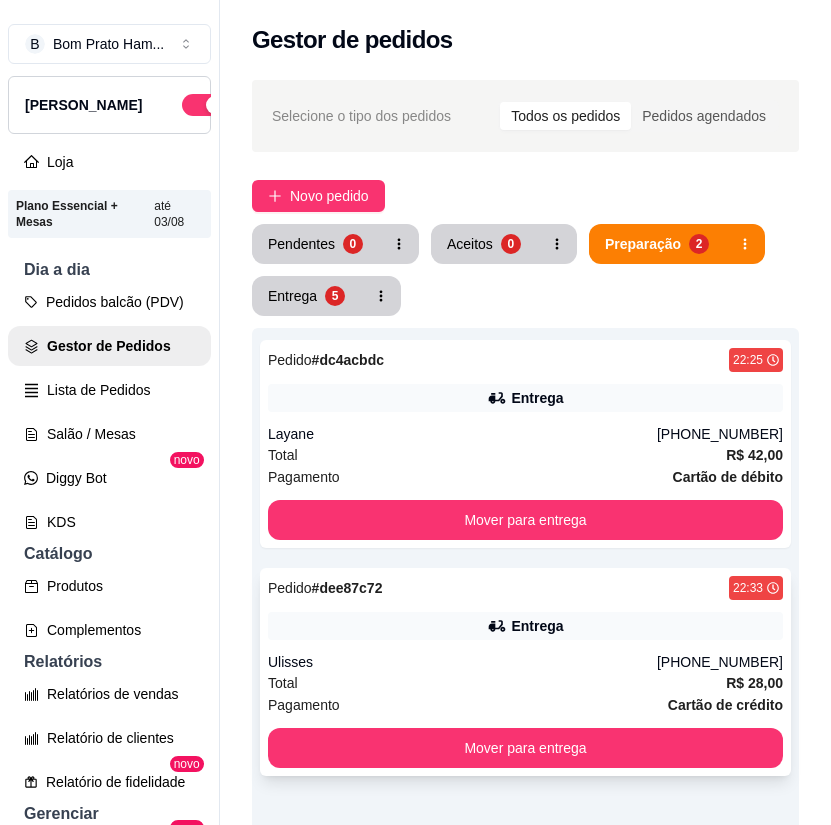 click on "Entrega" at bounding box center (537, 626) 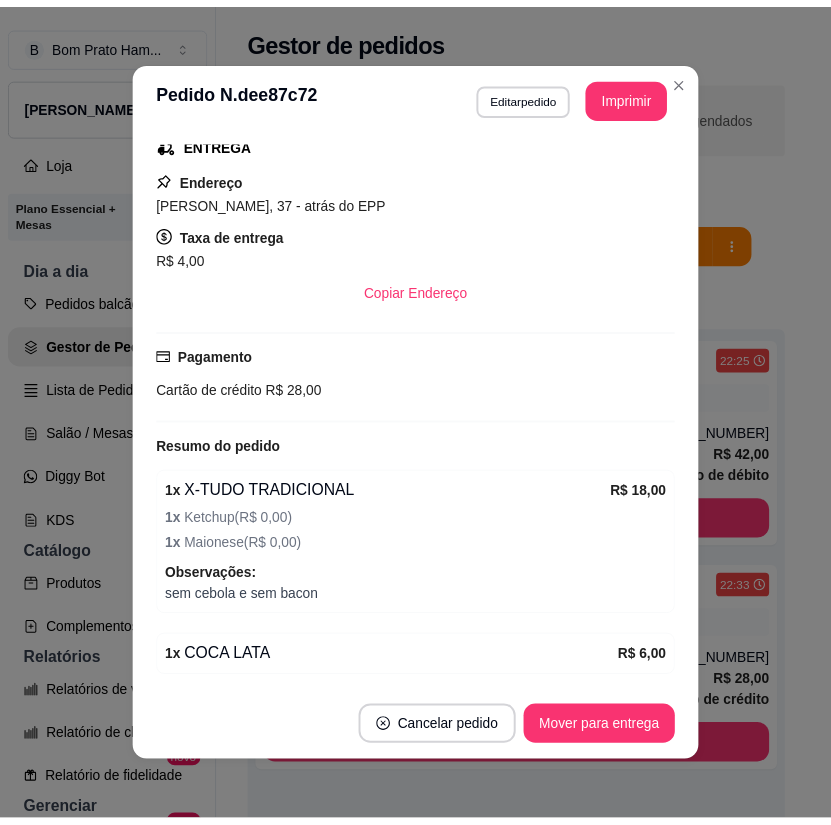 scroll, scrollTop: 398, scrollLeft: 0, axis: vertical 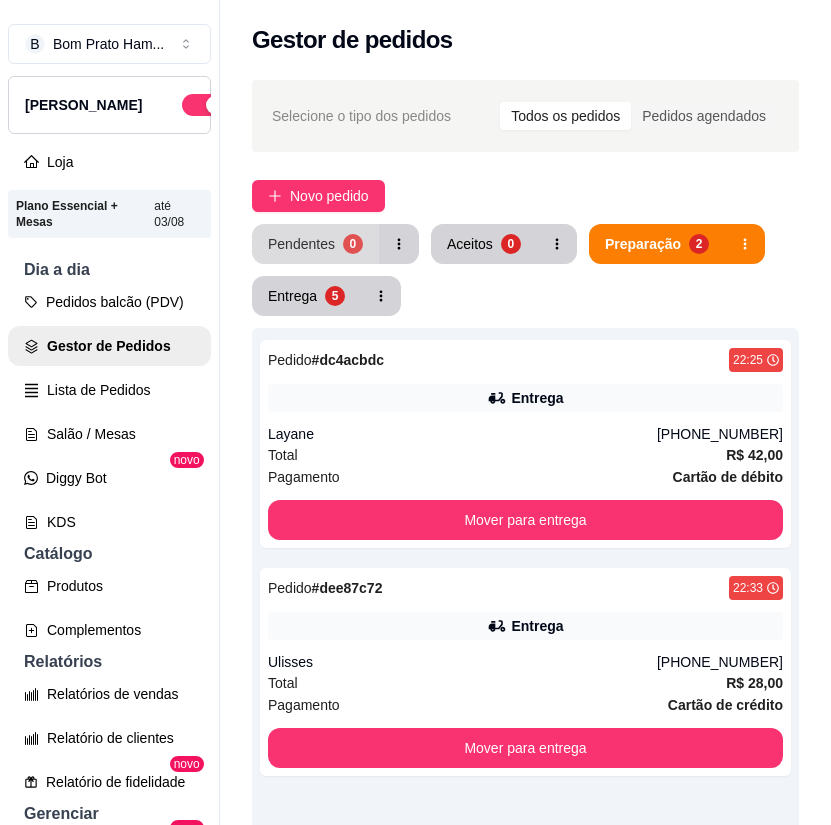 click on "Pendentes 0" at bounding box center [315, 244] 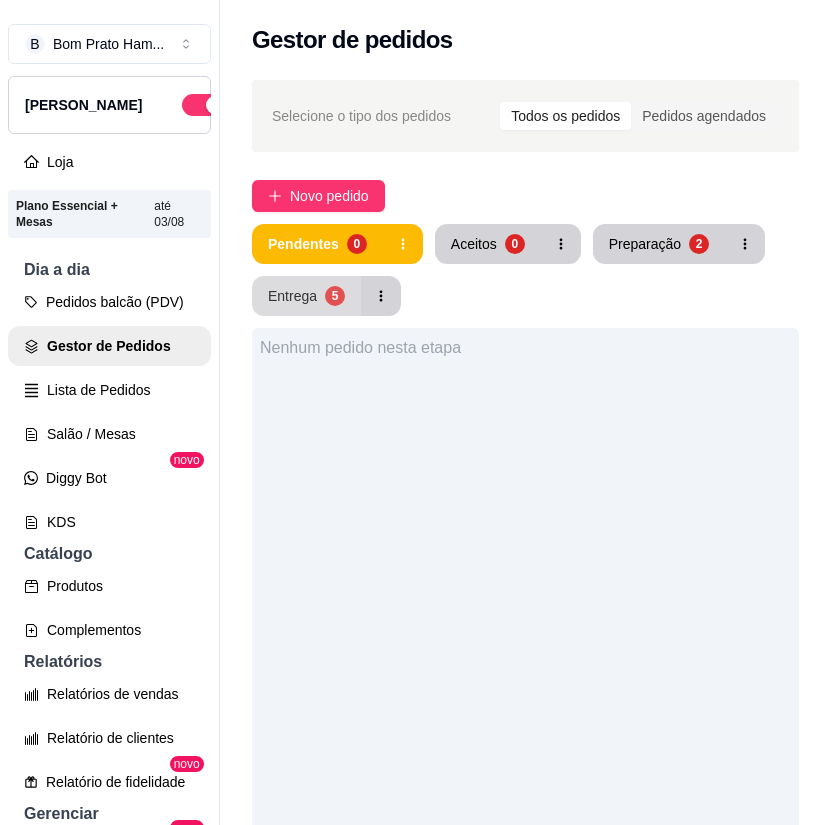 click on "Entrega" at bounding box center [292, 296] 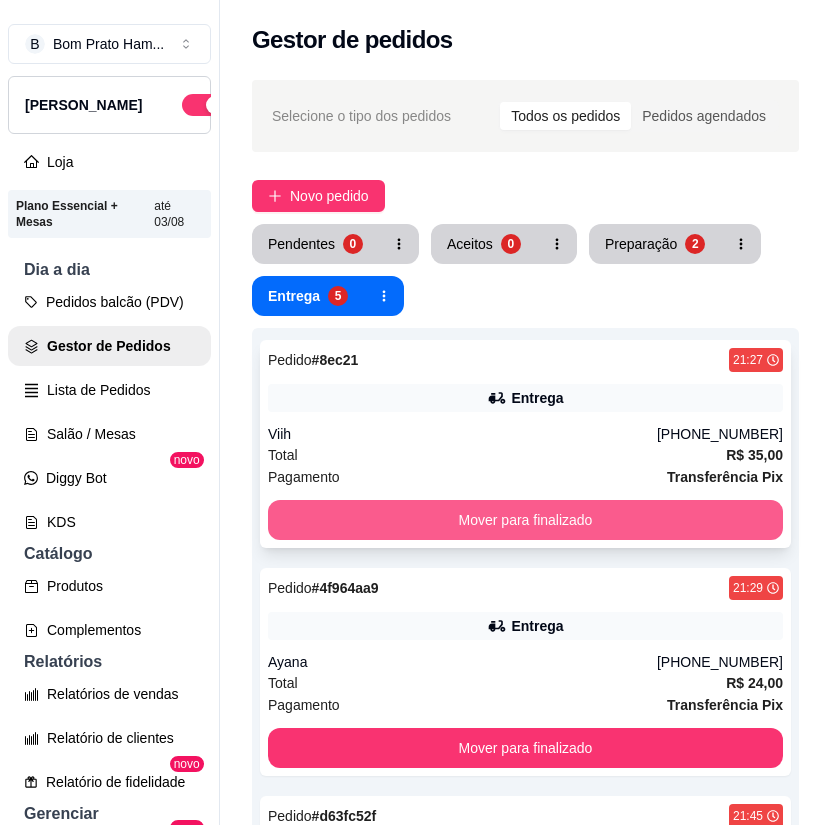 click on "Mover para finalizado" at bounding box center [525, 520] 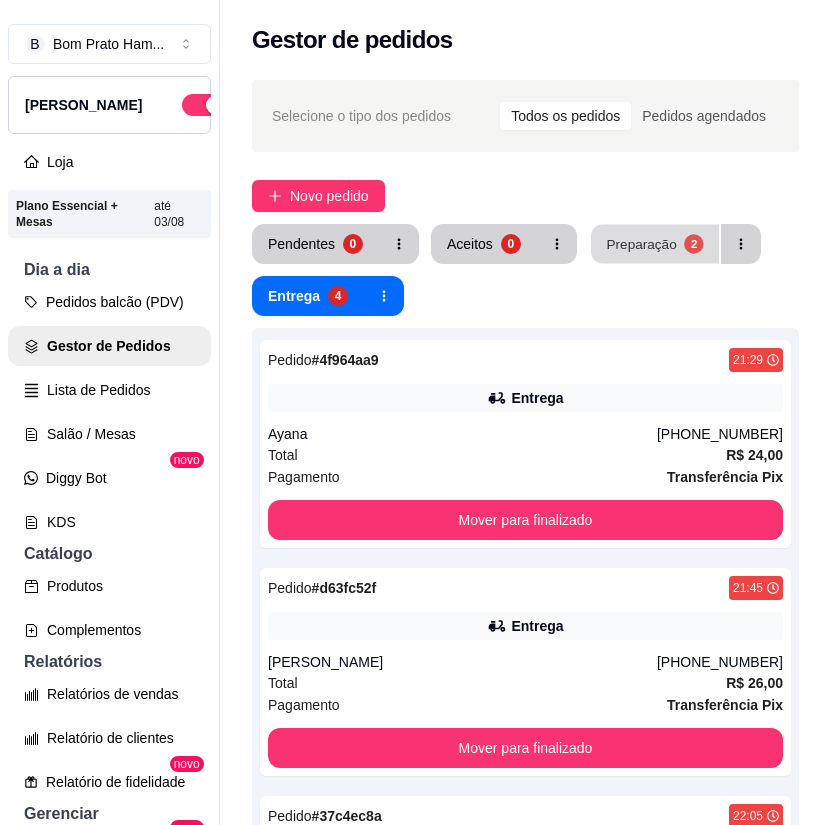 click on "Preparação" at bounding box center [641, 243] 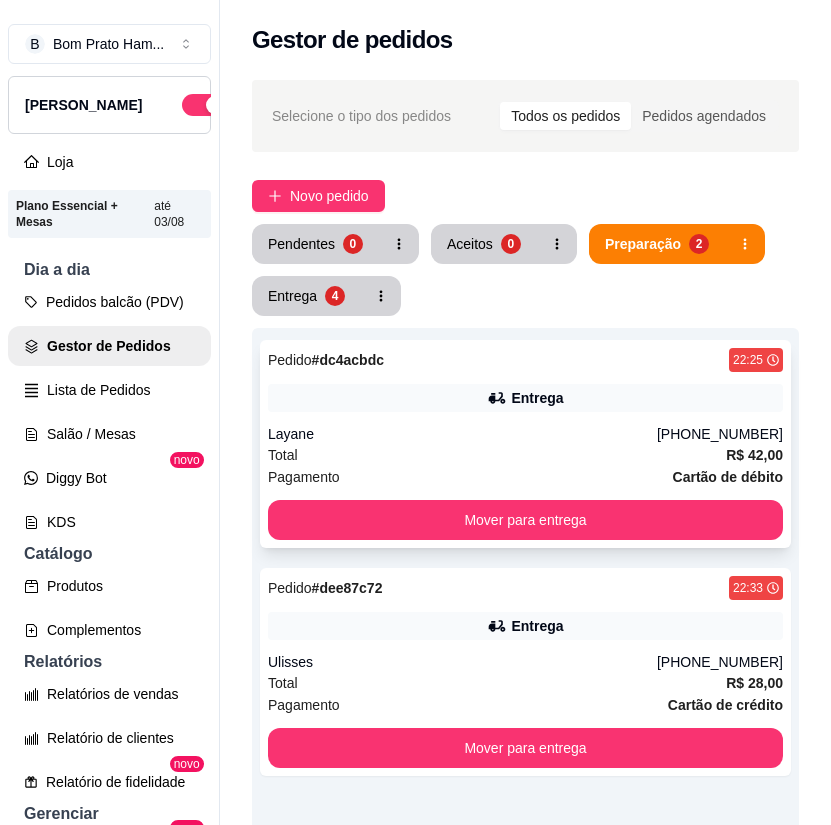 click on "Layane" at bounding box center (462, 434) 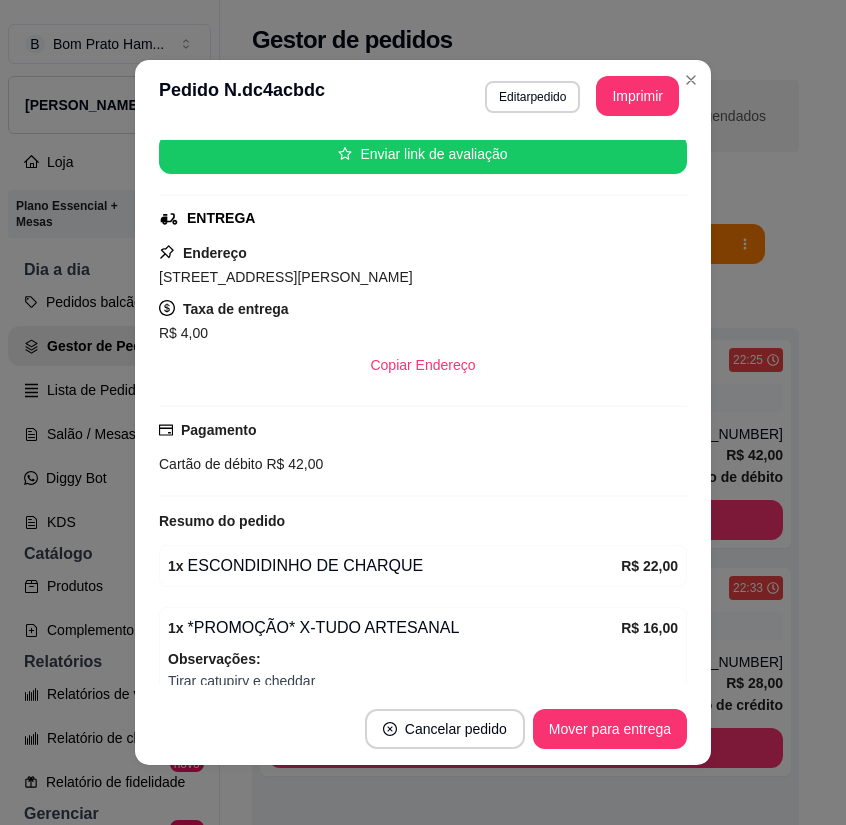scroll, scrollTop: 346, scrollLeft: 0, axis: vertical 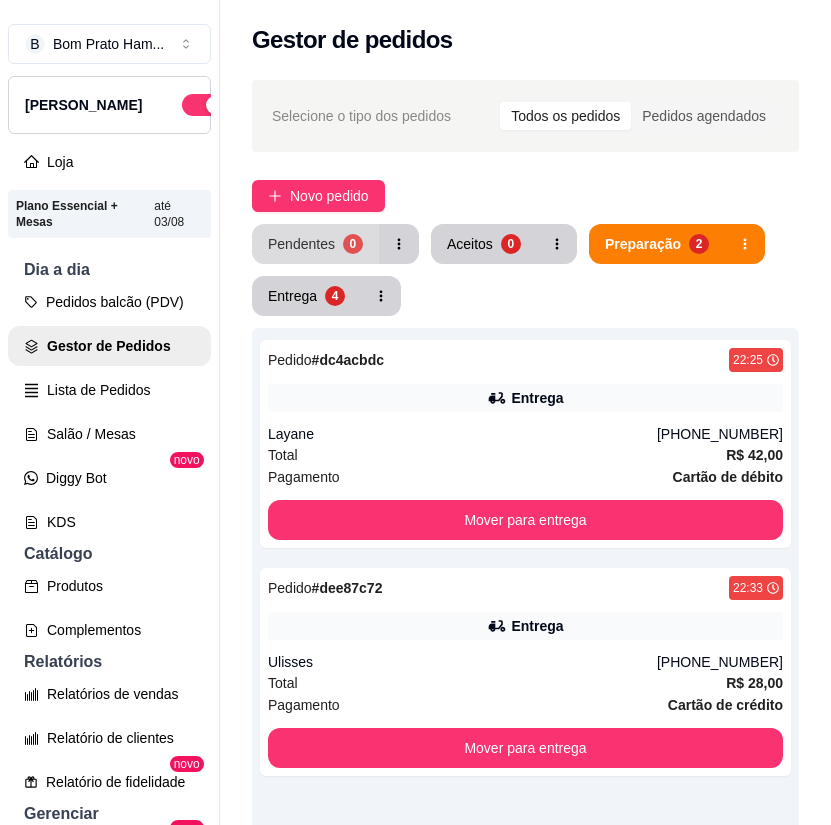click on "0" at bounding box center [353, 244] 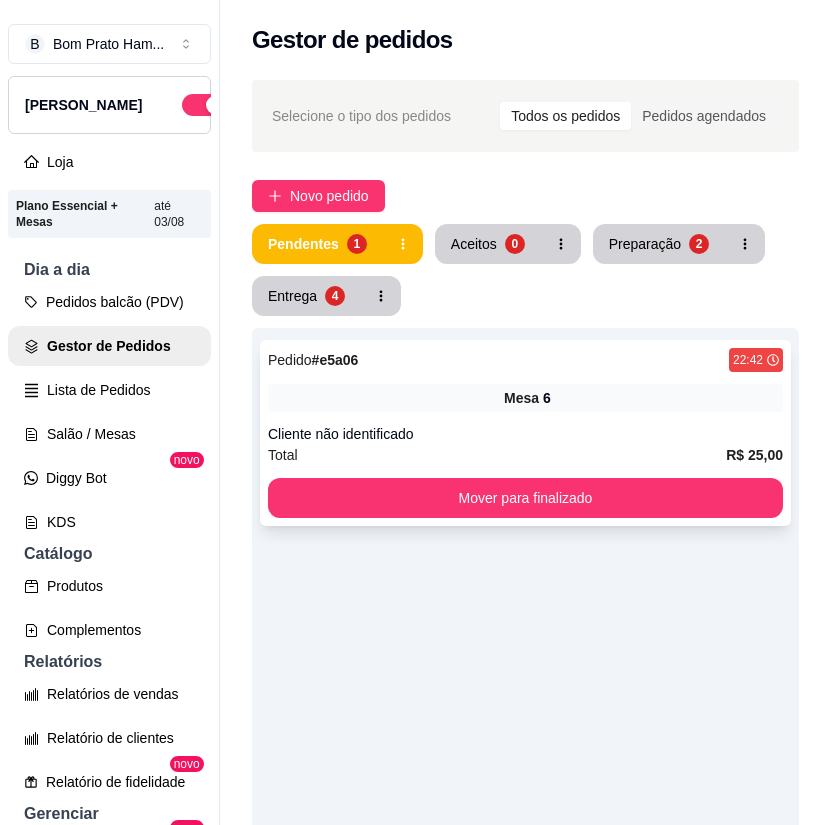 click on "Pedido  # e5a06 22:42 Mesa 6 Cliente não identificado Total R$ 25,00 Mover para finalizado" at bounding box center [525, 433] 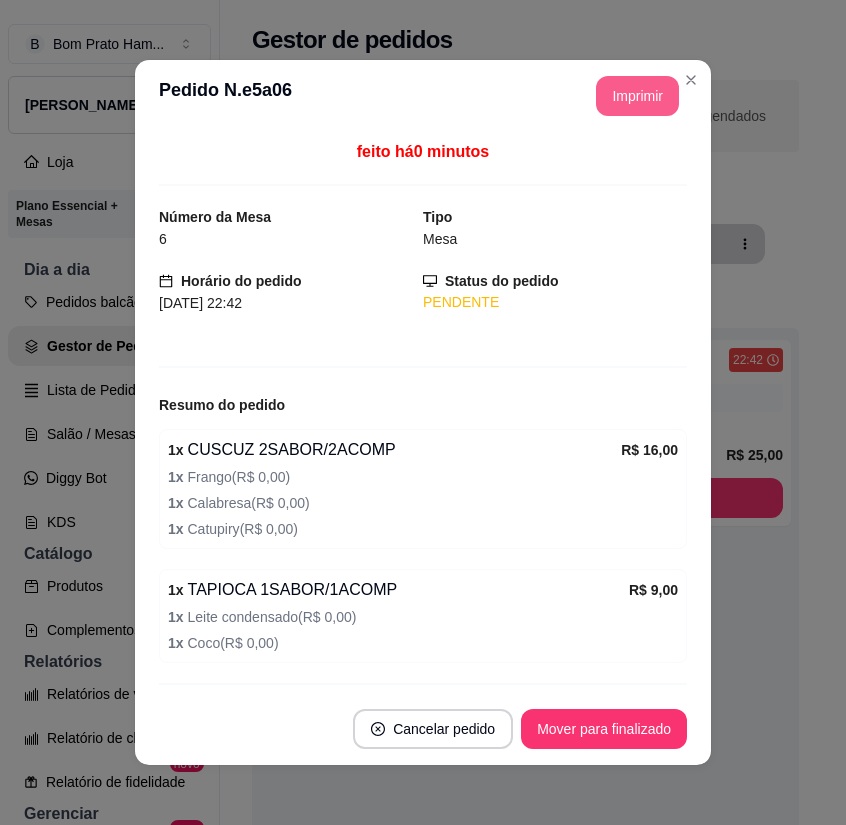 click on "Imprimir" at bounding box center (637, 96) 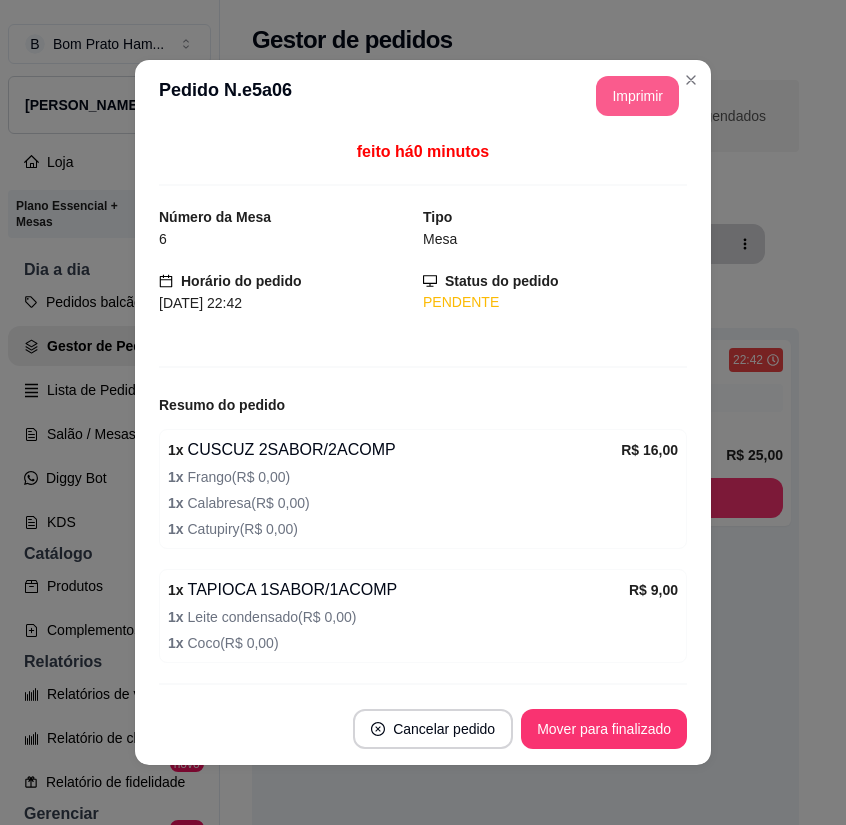 scroll, scrollTop: 0, scrollLeft: 0, axis: both 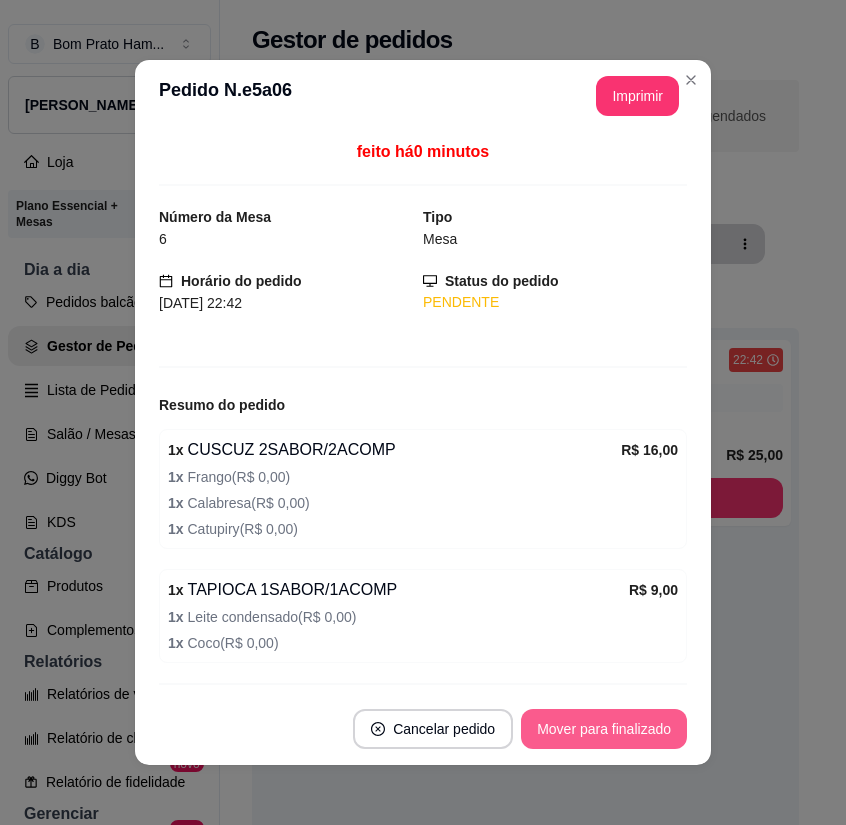 click on "Mover para finalizado" at bounding box center (604, 729) 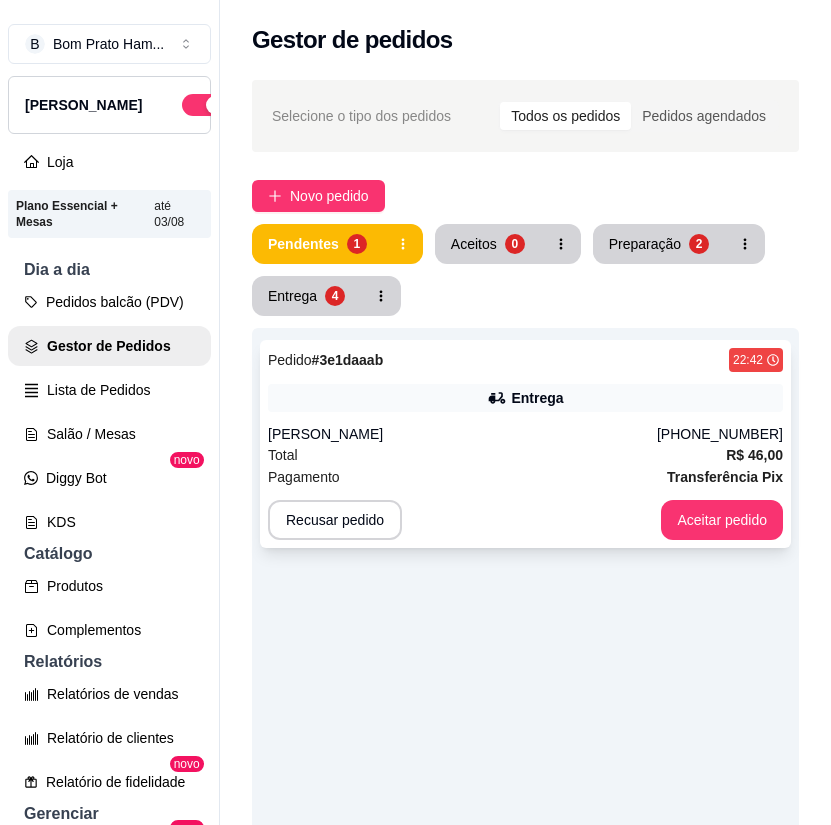 click on "Pedido  # 3e1daaab 22:42" at bounding box center [525, 360] 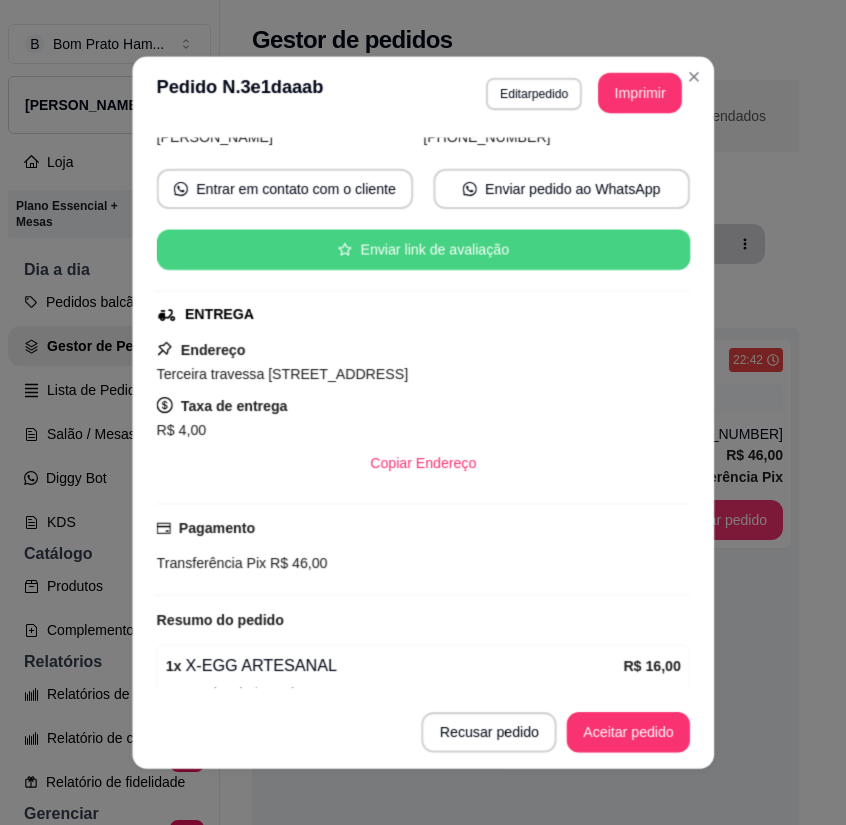 scroll, scrollTop: 460, scrollLeft: 0, axis: vertical 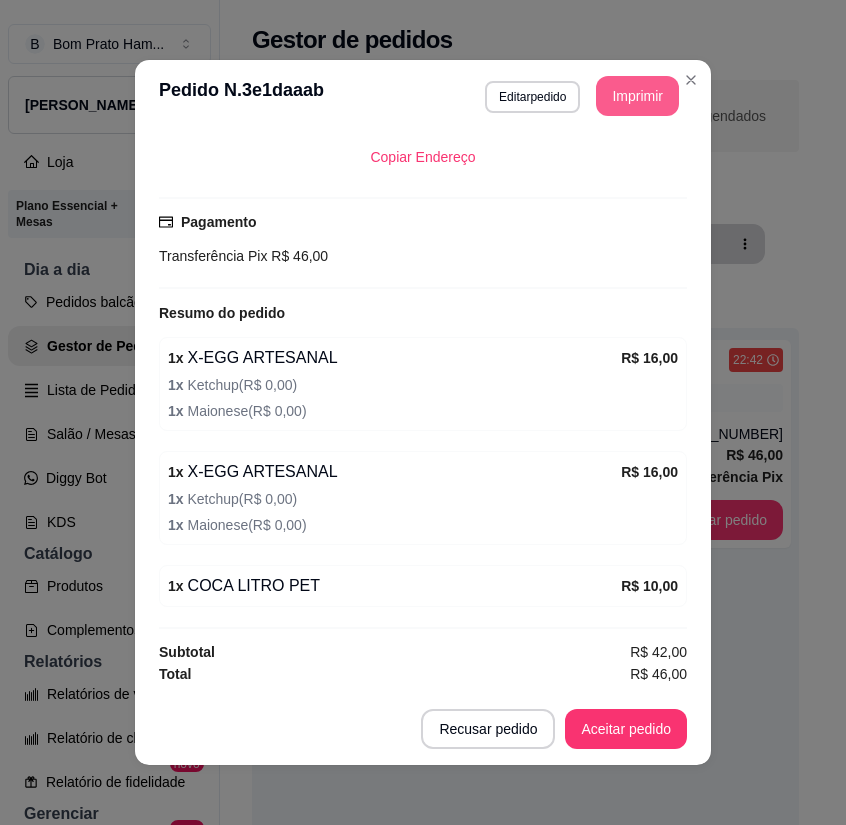 click on "Imprimir" at bounding box center (637, 96) 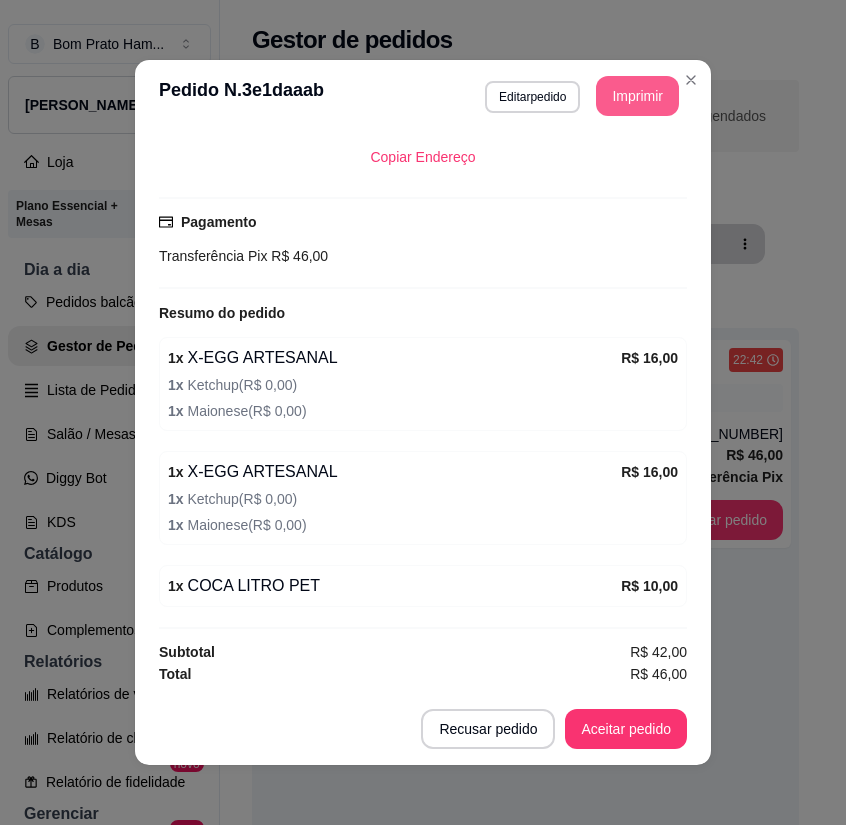 scroll, scrollTop: 0, scrollLeft: 0, axis: both 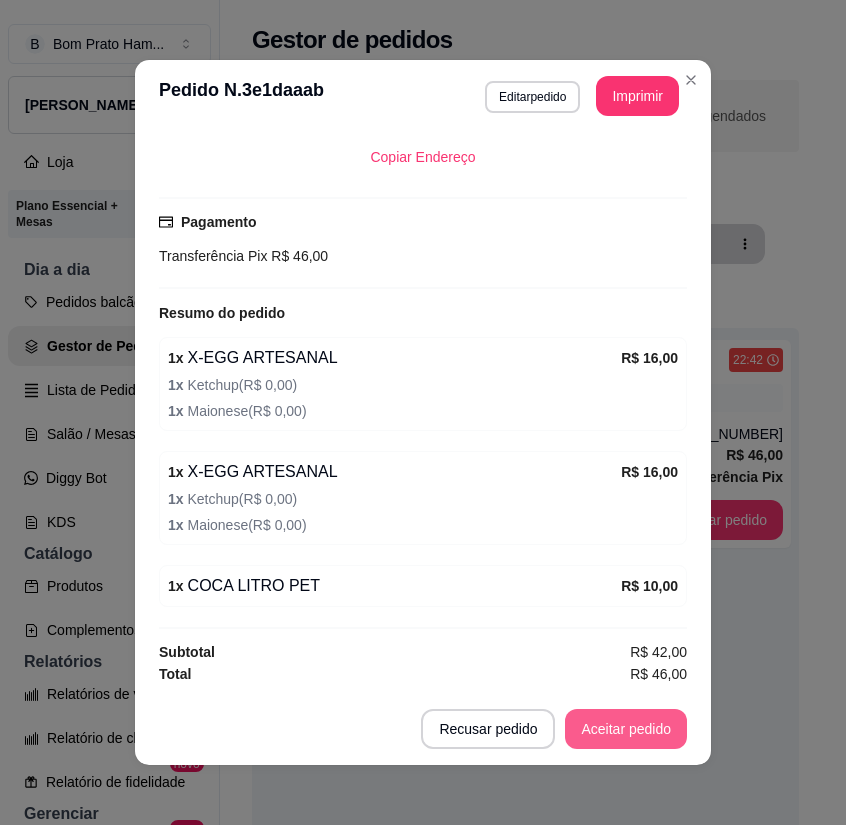 click on "Aceitar pedido" at bounding box center (626, 729) 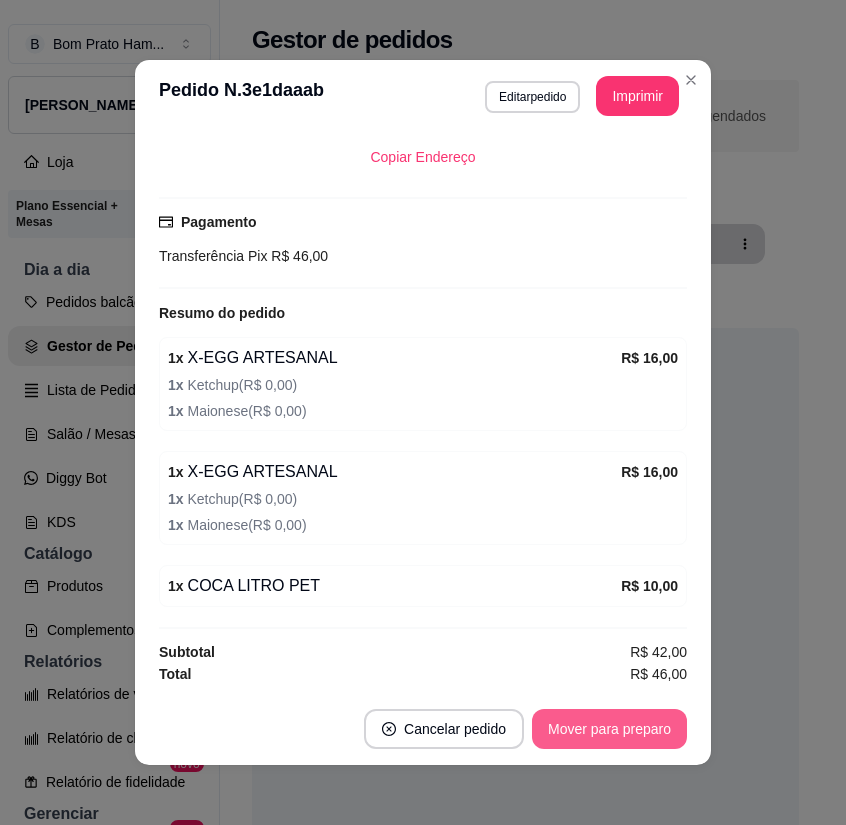 click on "Mover para preparo" at bounding box center (609, 729) 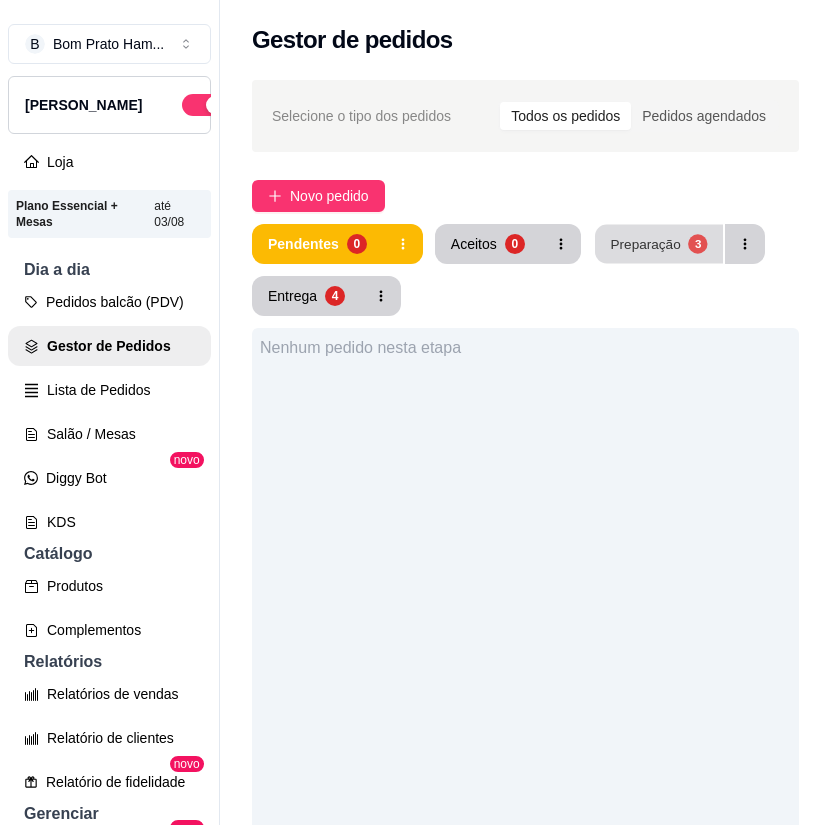 click on "Preparação 3" at bounding box center [659, 244] 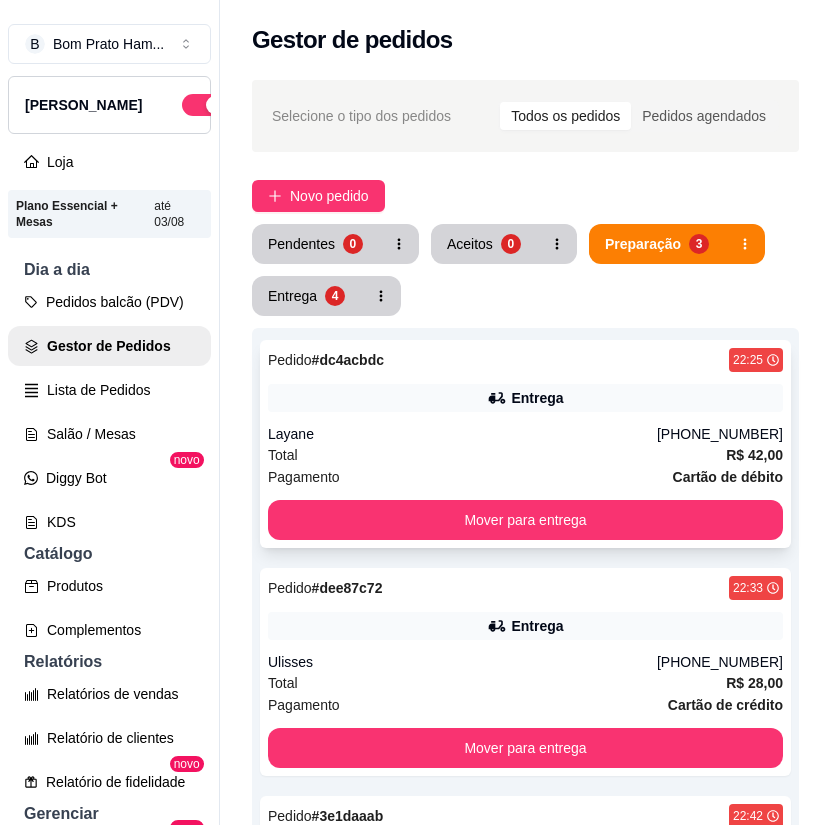 click on "Layane" at bounding box center [462, 434] 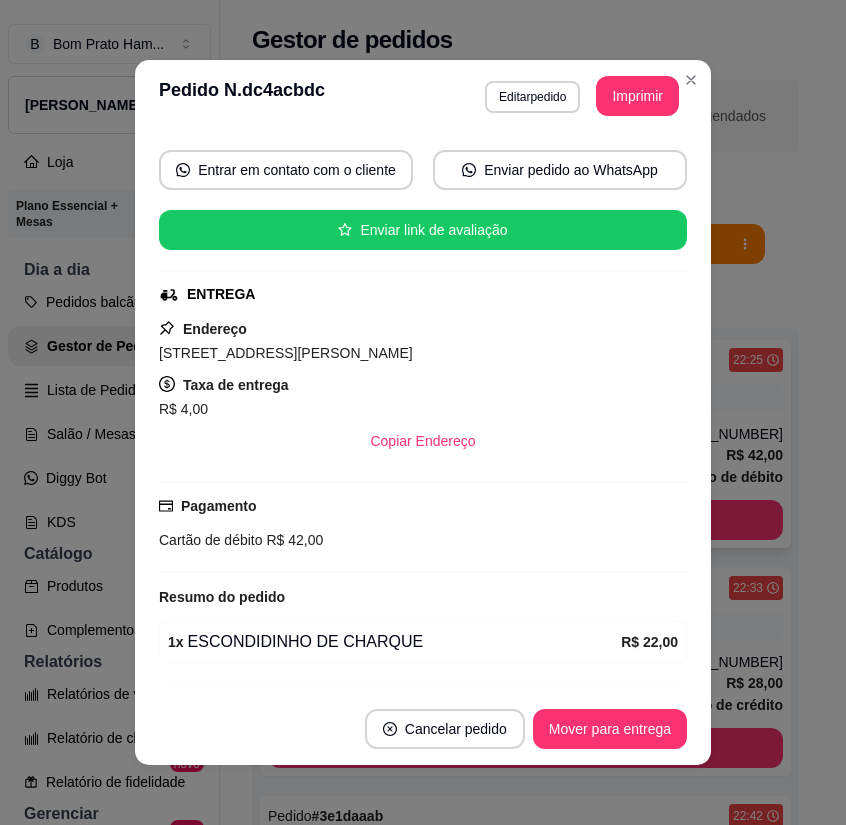 scroll, scrollTop: 346, scrollLeft: 0, axis: vertical 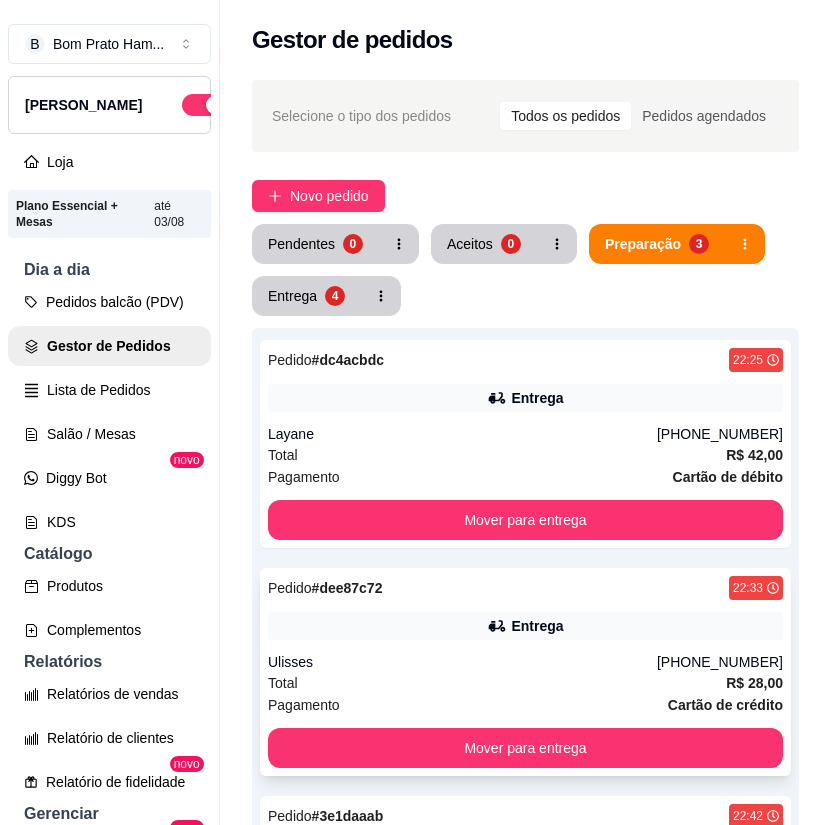 click 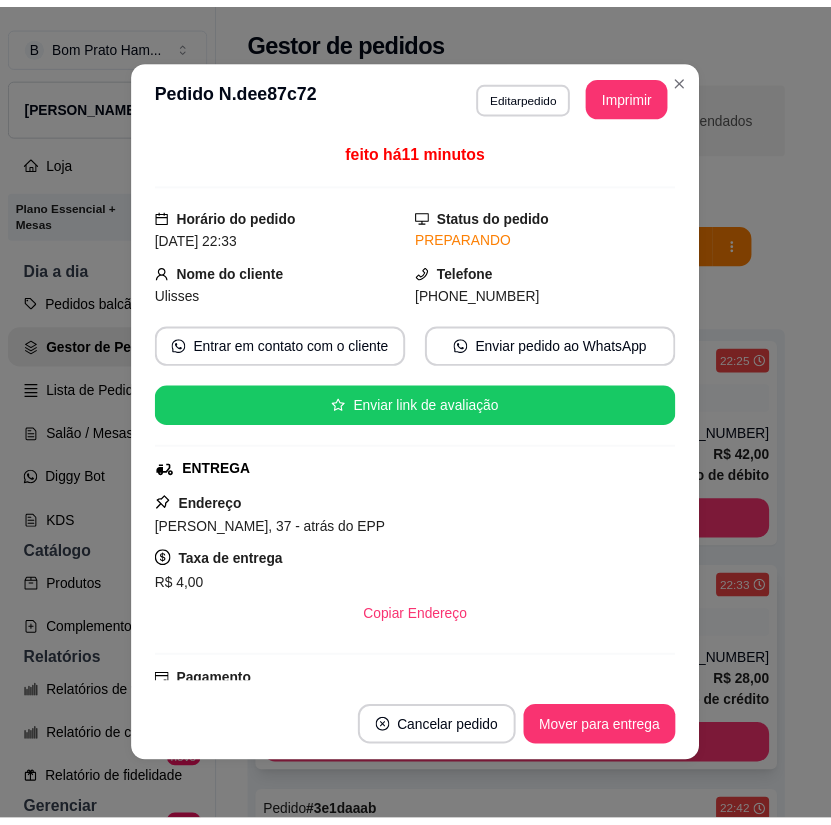 scroll, scrollTop: 398, scrollLeft: 0, axis: vertical 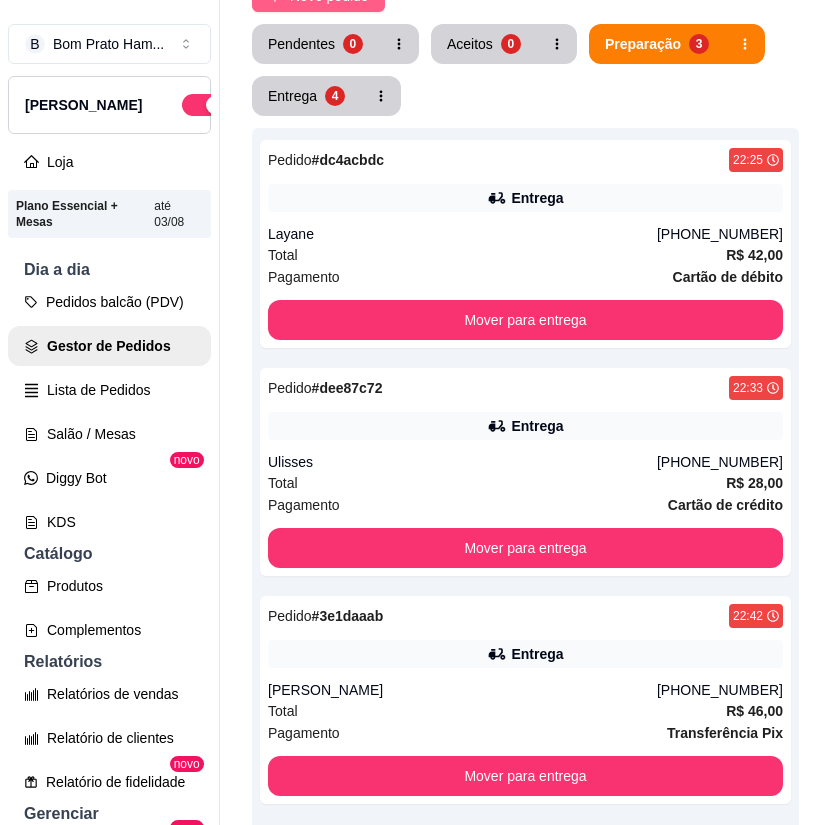click on "Novo pedido" at bounding box center (329, -4) 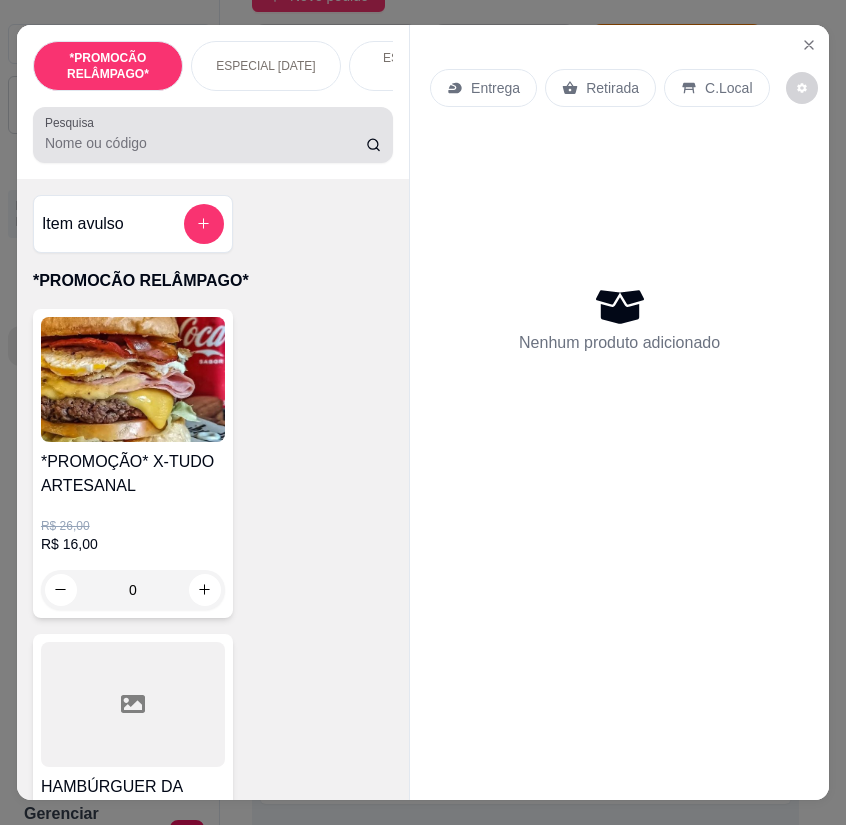 click on "Pesquisa" at bounding box center [205, 143] 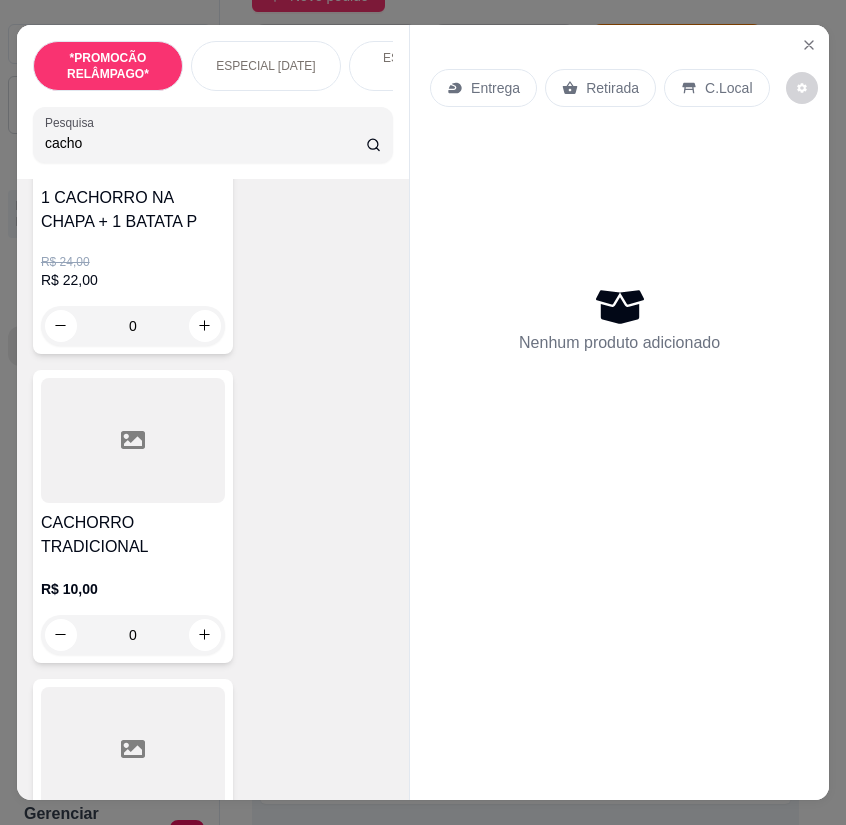 scroll, scrollTop: 300, scrollLeft: 0, axis: vertical 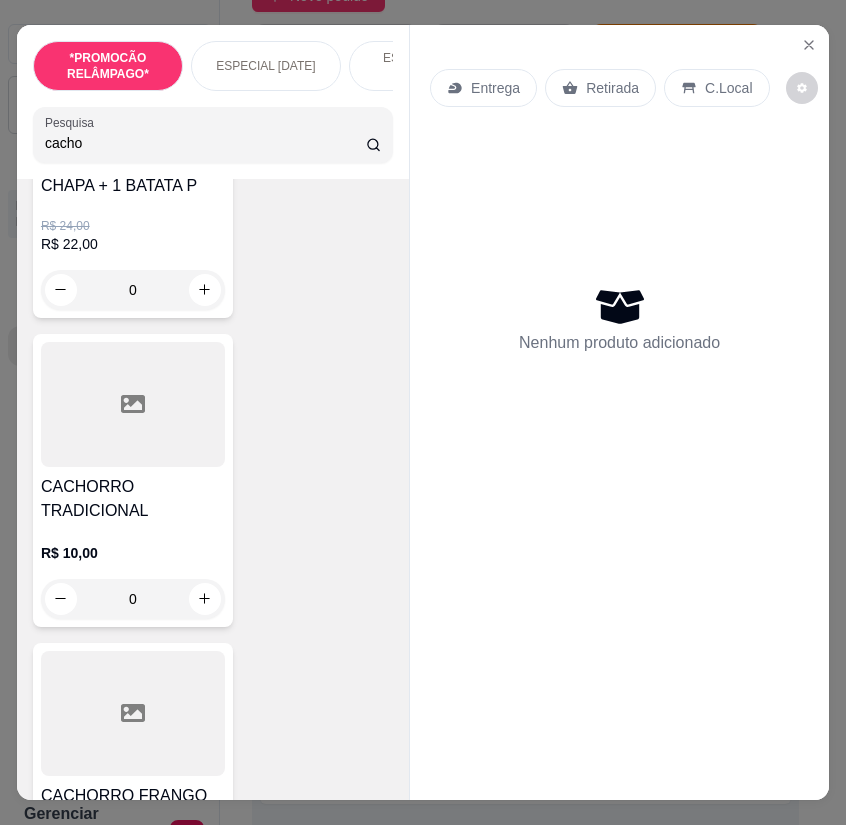 type on "cacho" 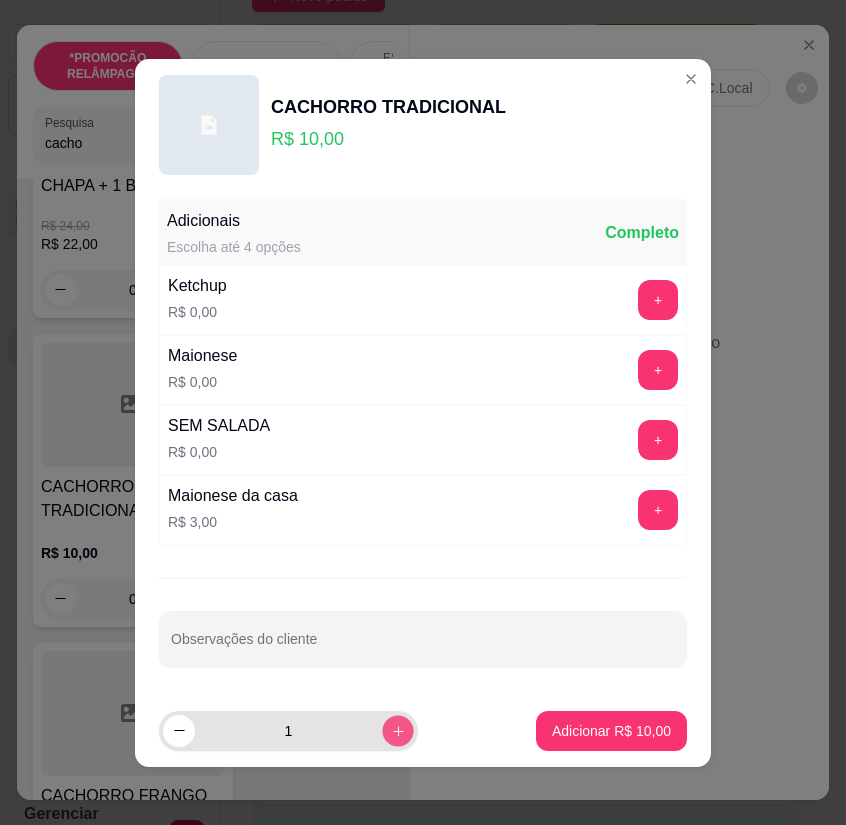 click 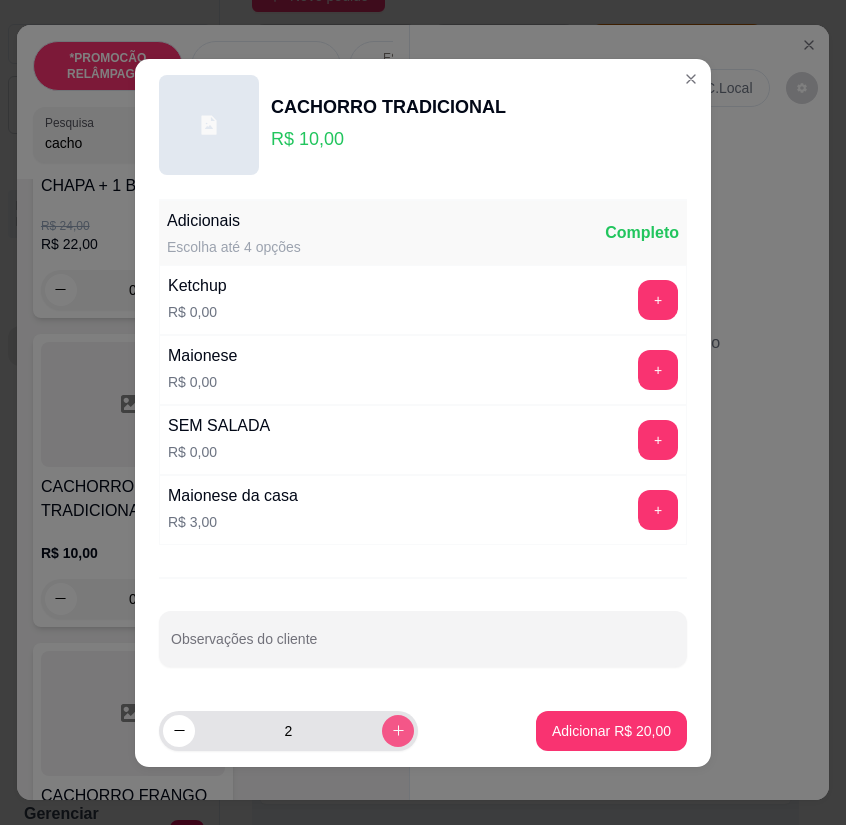 click 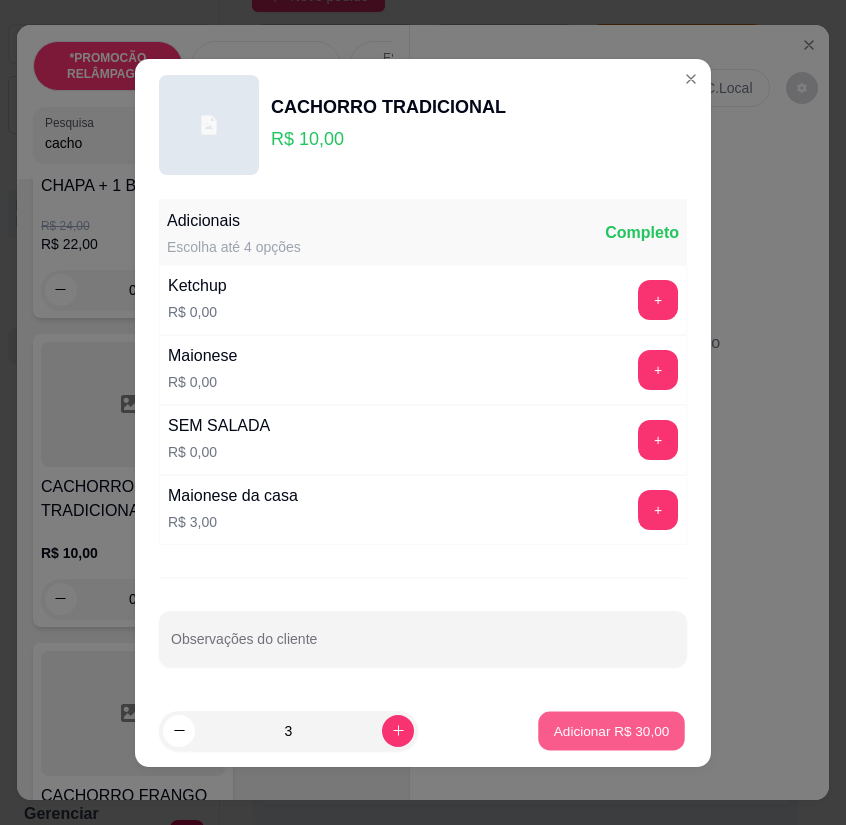 click on "Adicionar   R$ 30,00" at bounding box center (612, 730) 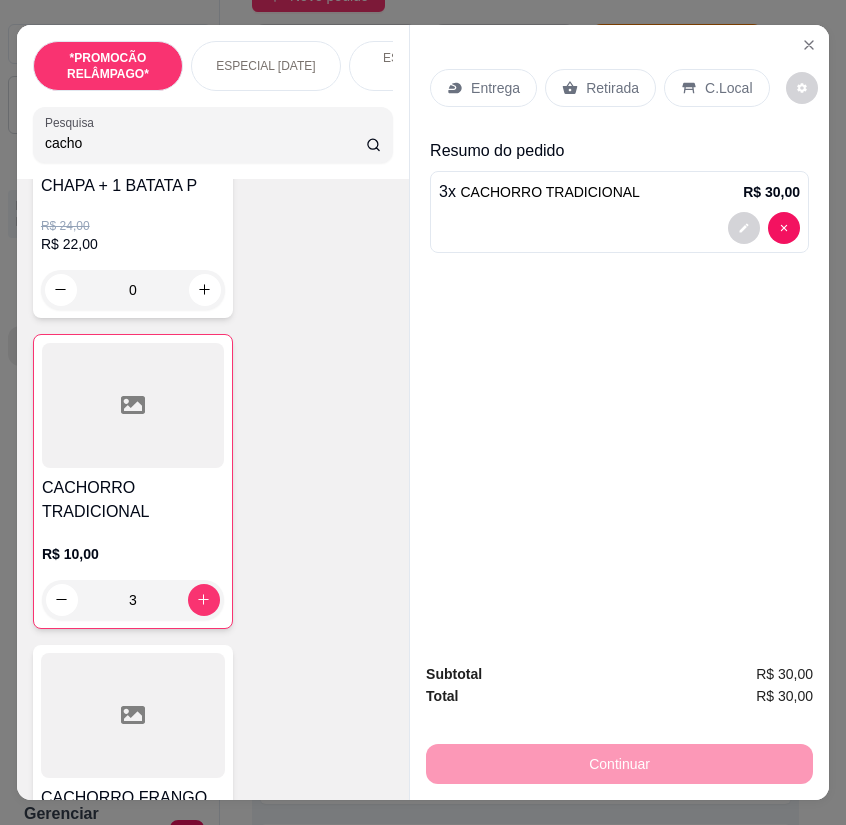 click on "Entrega" at bounding box center [495, 88] 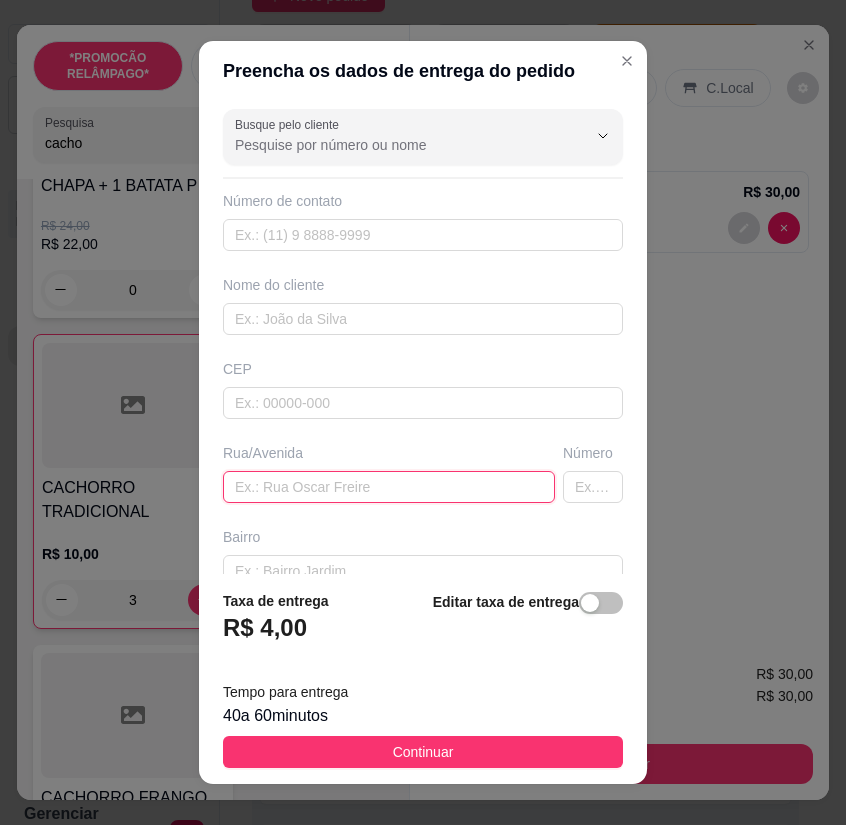 paste on "Rua14, [GEOGRAPHIC_DATA]" 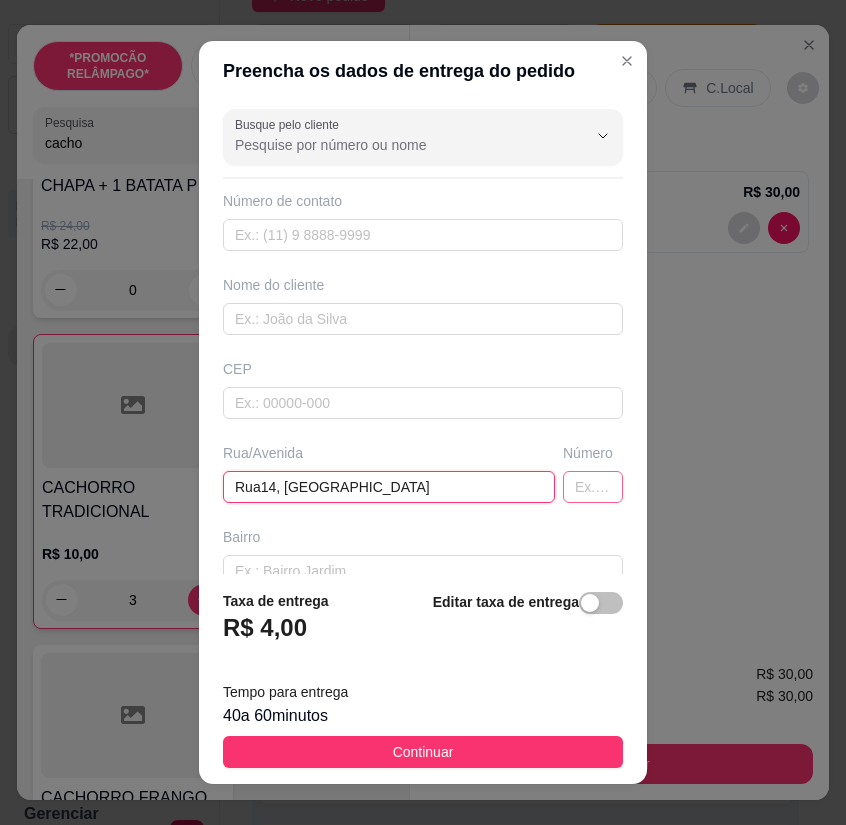 type on "Rua14, [GEOGRAPHIC_DATA]" 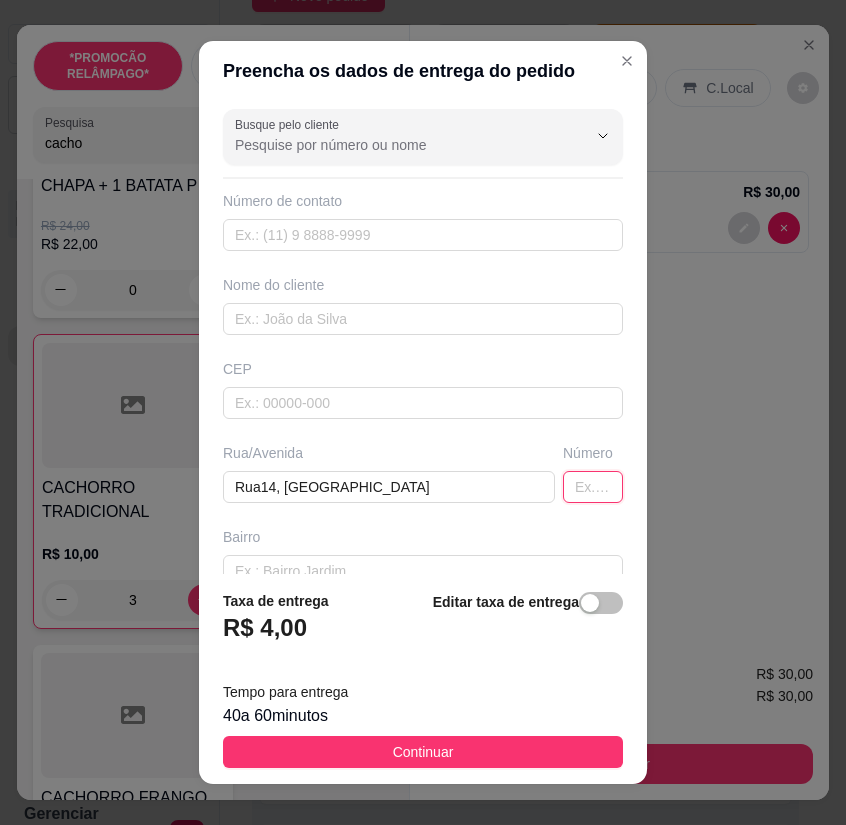 click at bounding box center (593, 487) 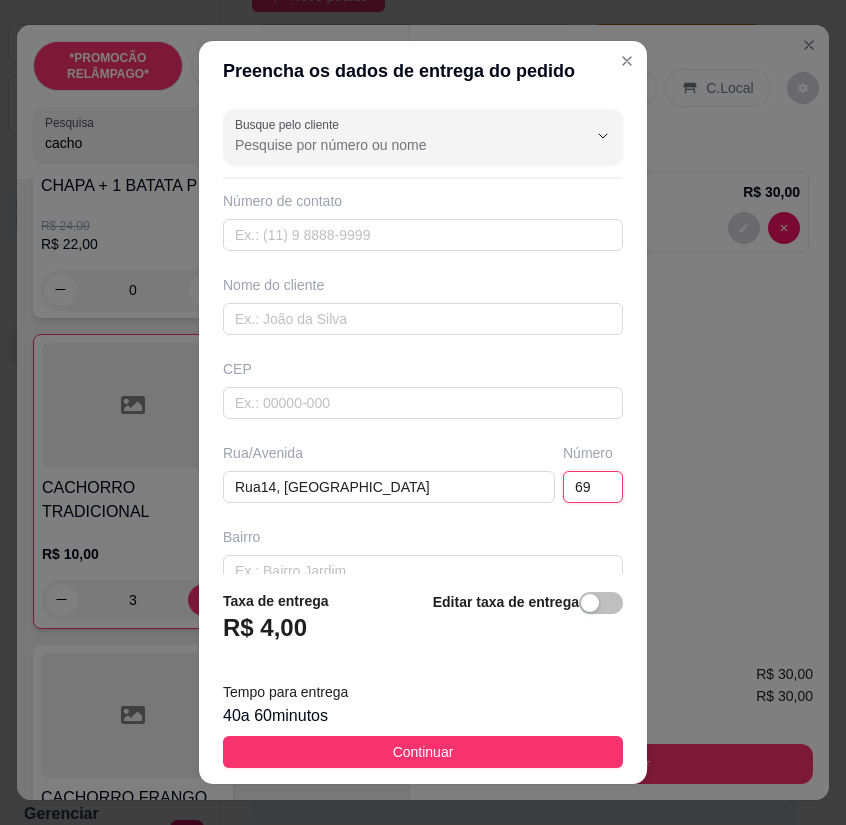 type on "69" 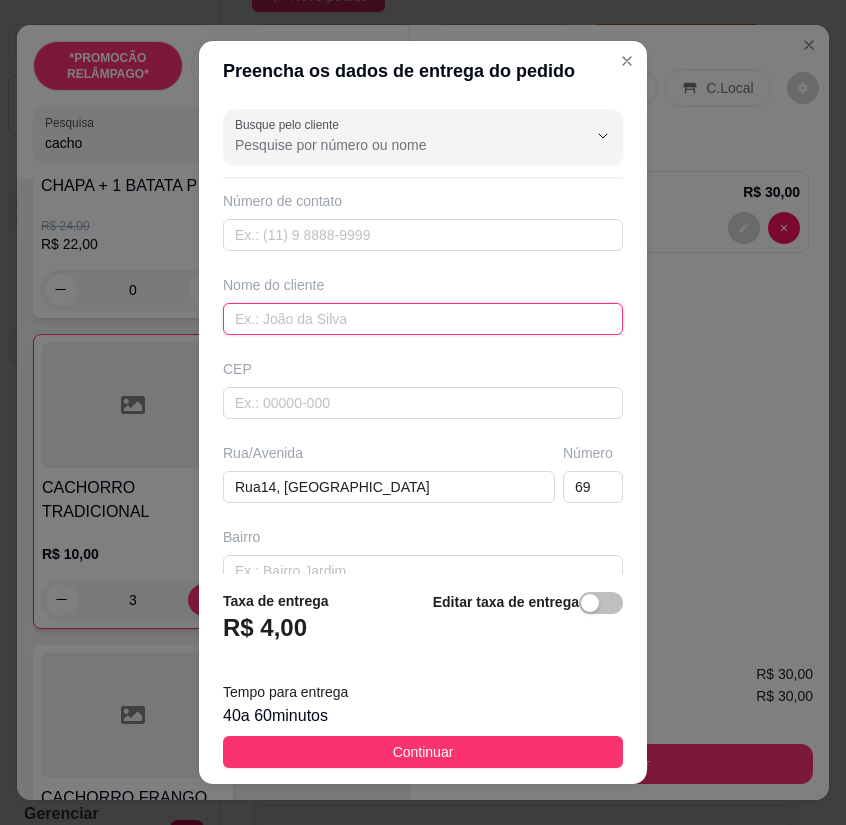drag, startPoint x: 396, startPoint y: 318, endPoint x: 290, endPoint y: 321, distance: 106.04244 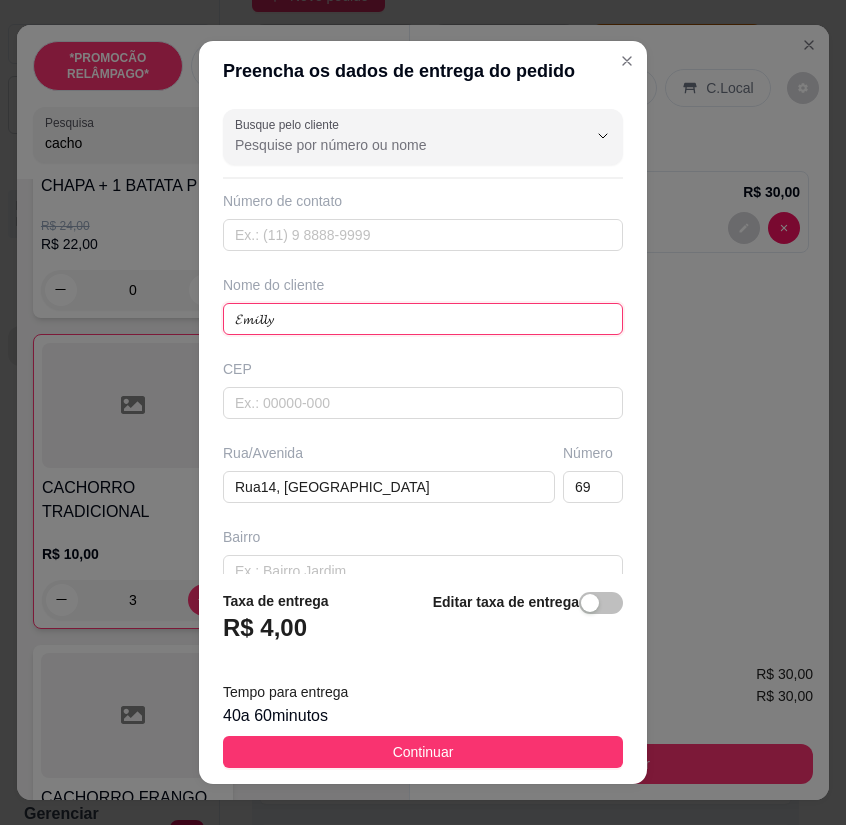 type on "𝓔𝓶𝓲𝓵𝓵𝔂" 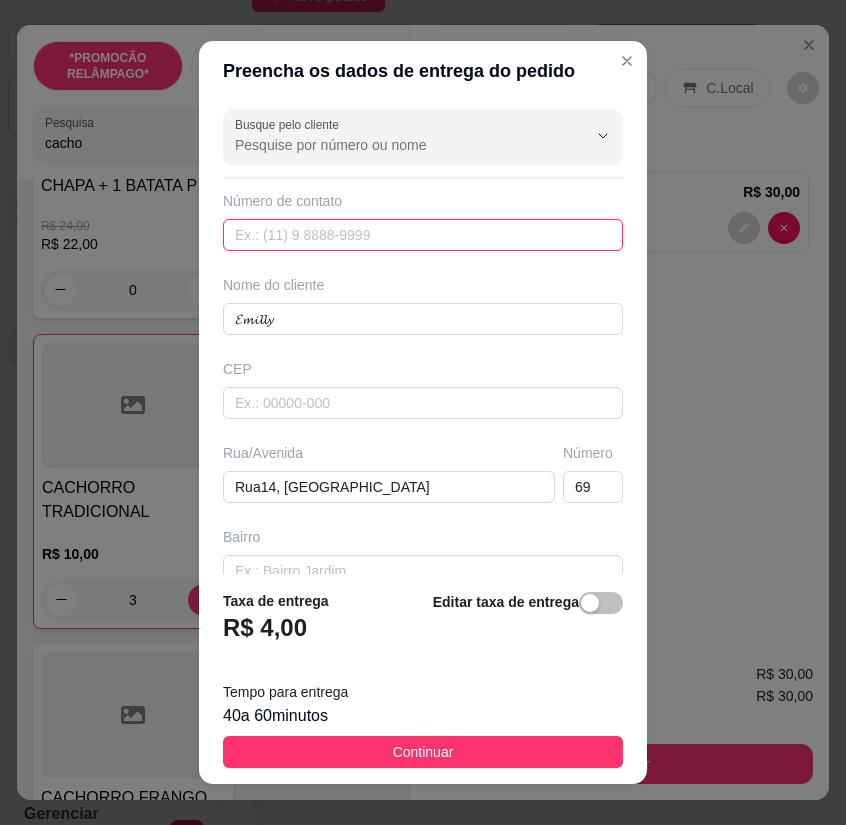 paste on "[PHONE_NUMBER]" 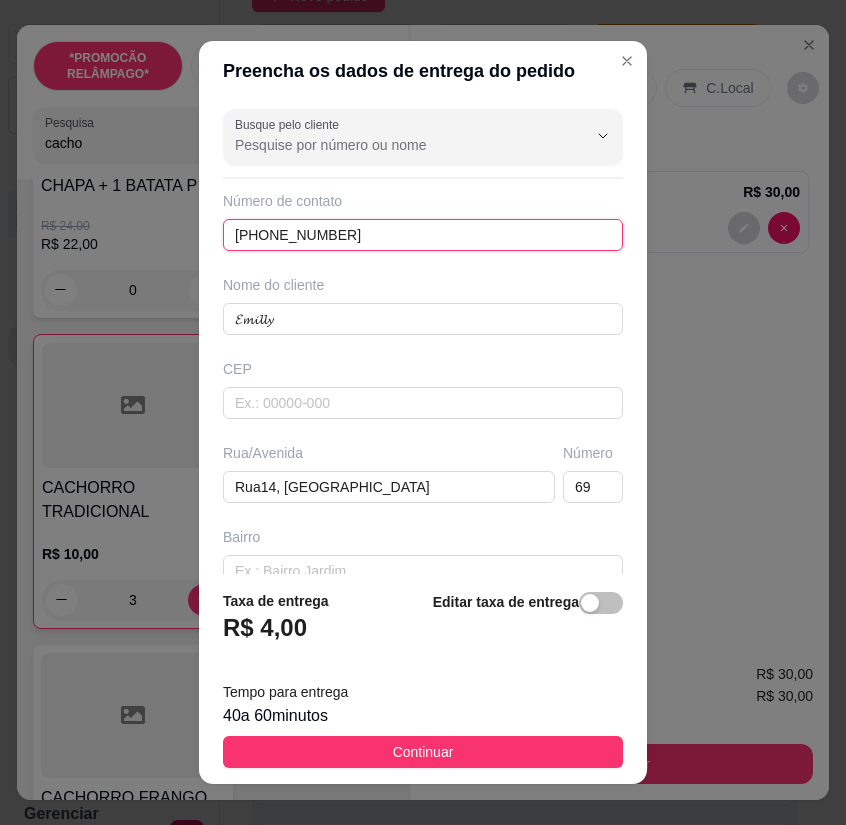 type on "[PHONE_NUMBER]" 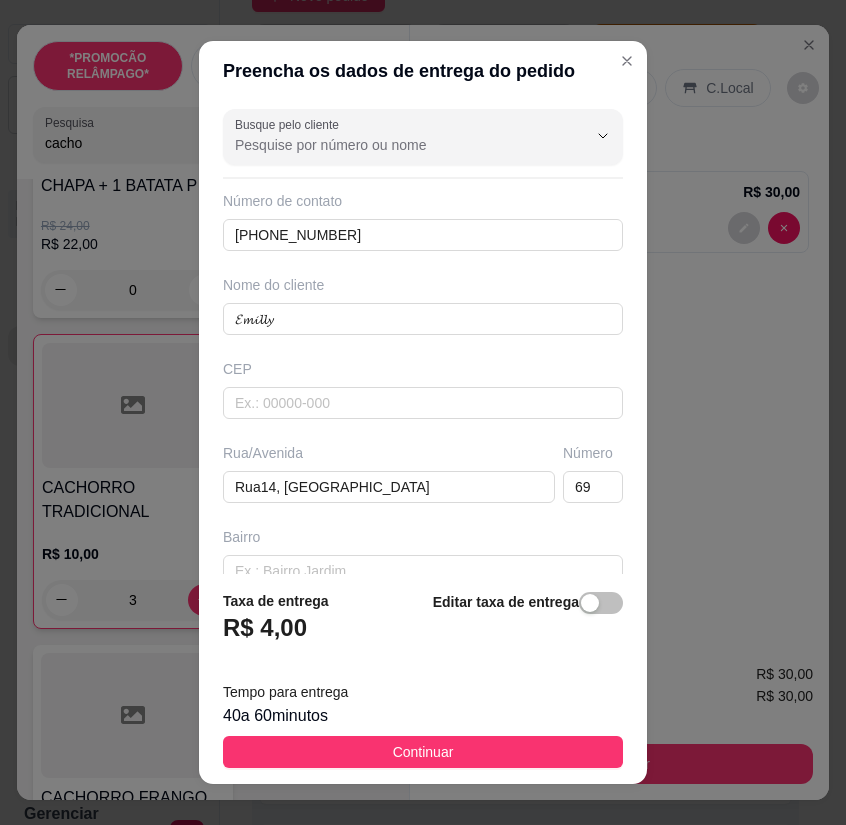 drag, startPoint x: 569, startPoint y: 753, endPoint x: 602, endPoint y: 746, distance: 33.734257 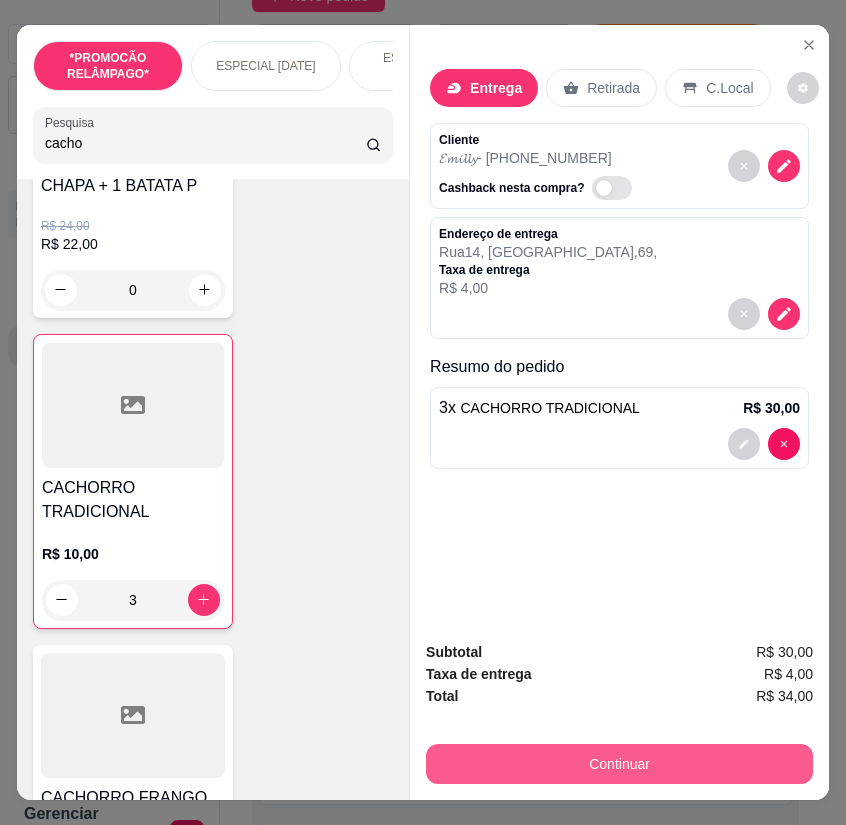 click on "Continuar" at bounding box center (619, 764) 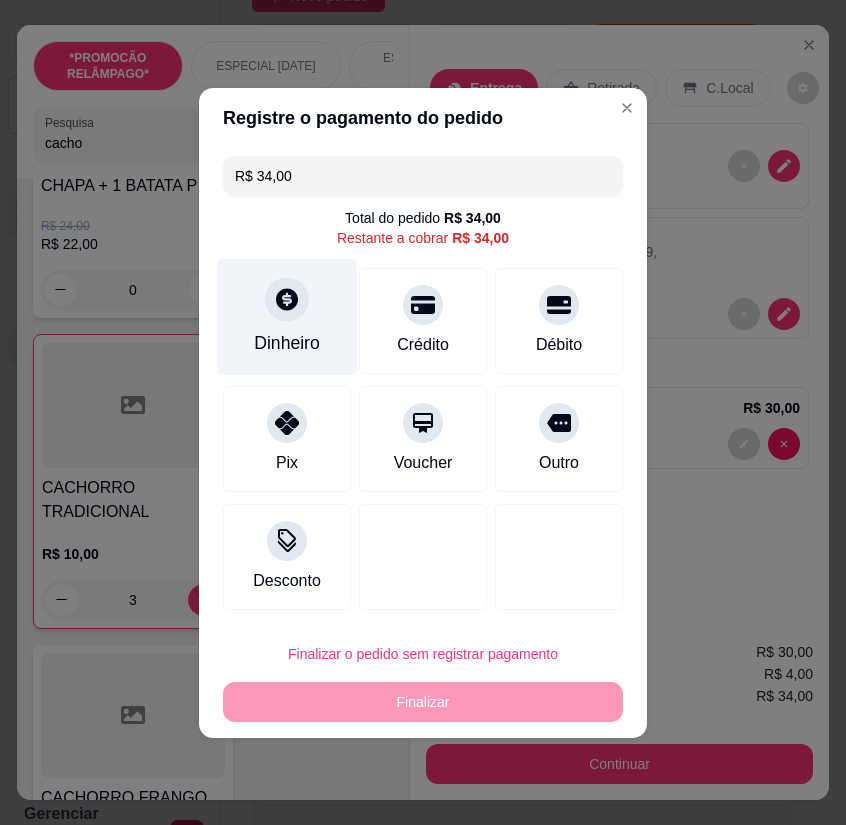 click at bounding box center (287, 299) 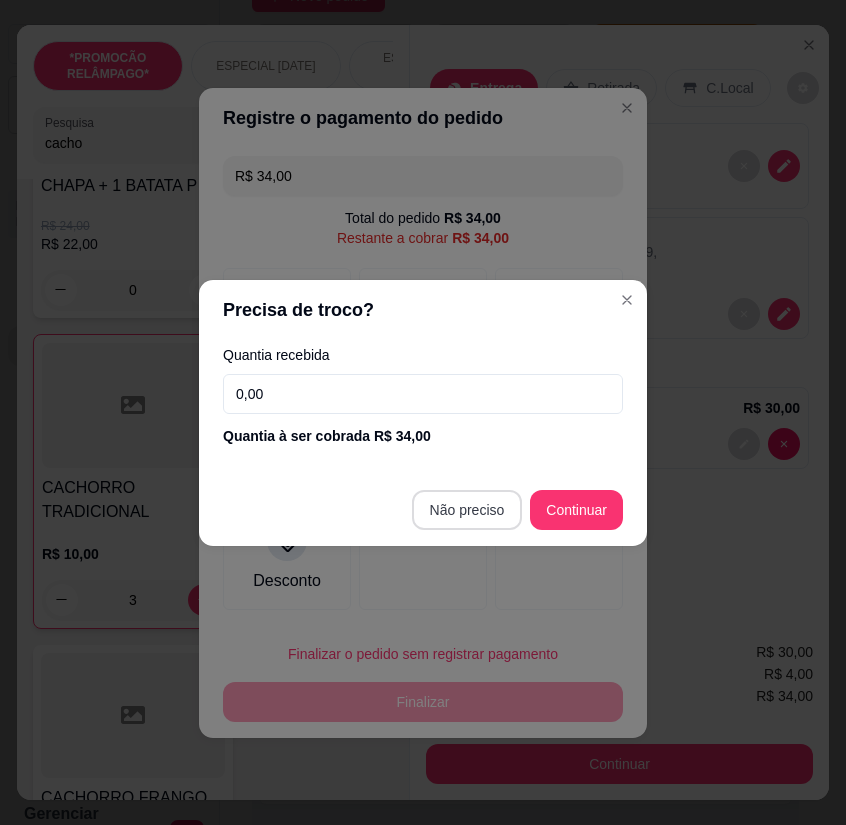type on "R$ 0,00" 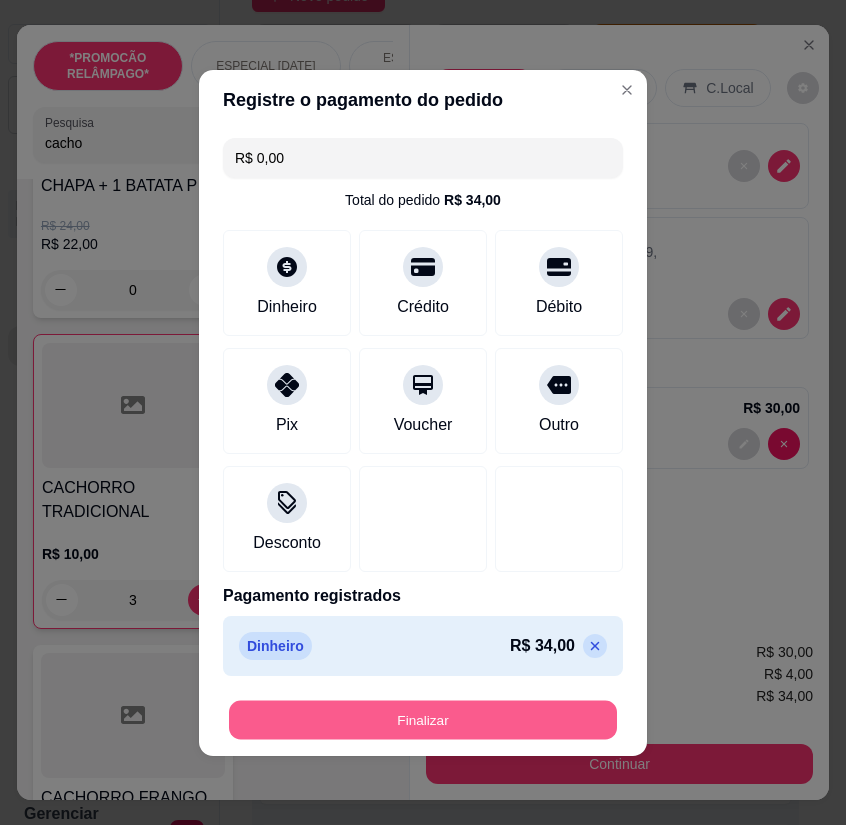 click on "Finalizar" at bounding box center [423, 719] 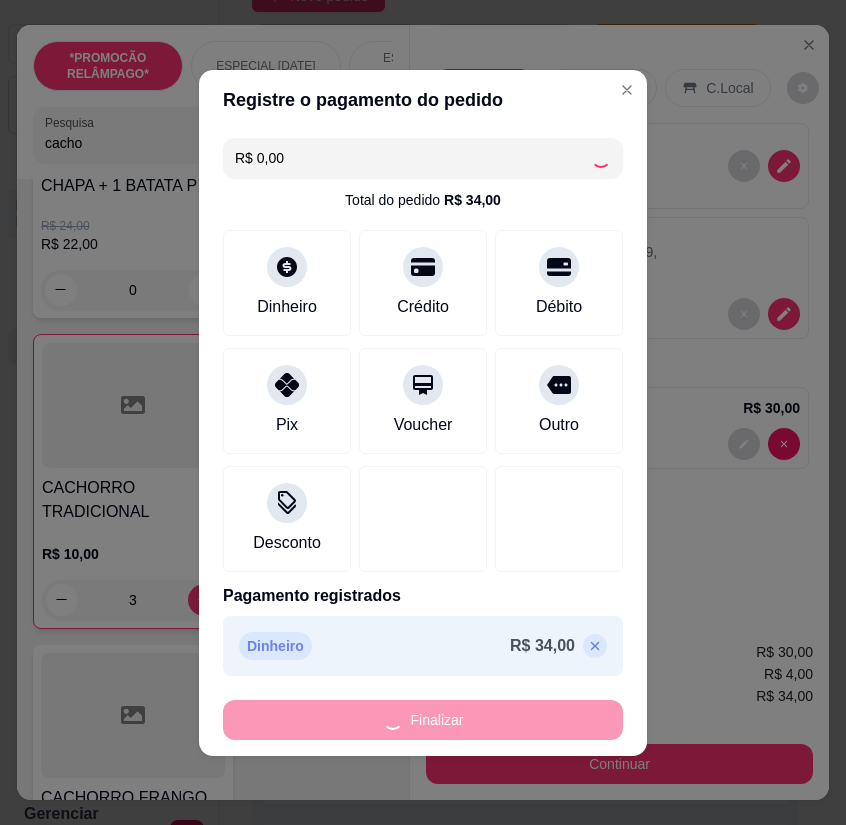 type on "0" 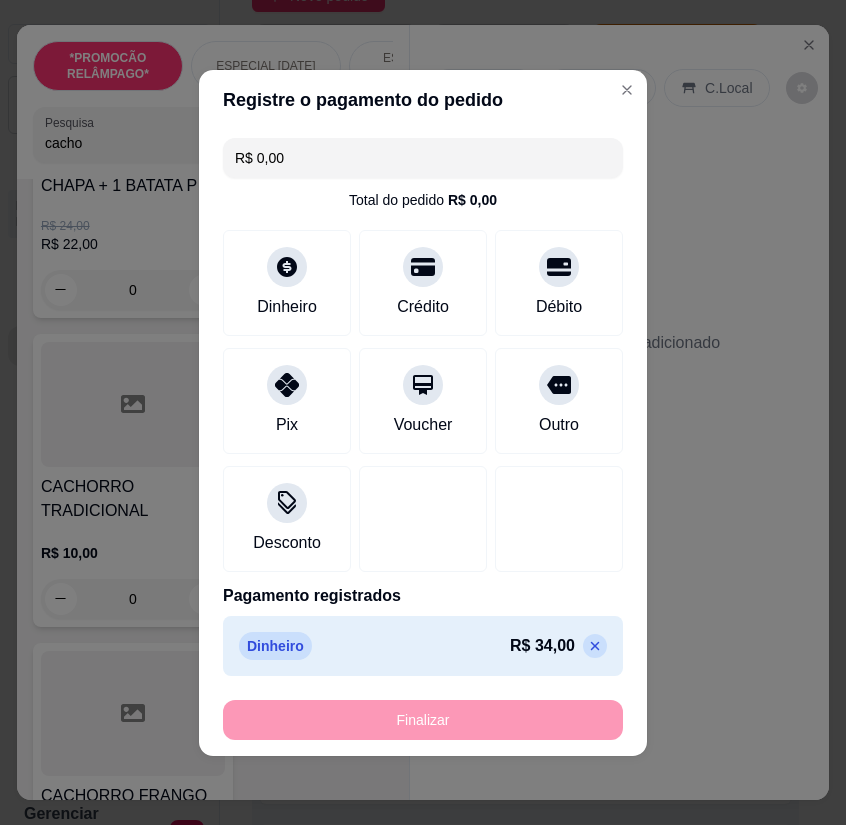 type on "-R$ 34,00" 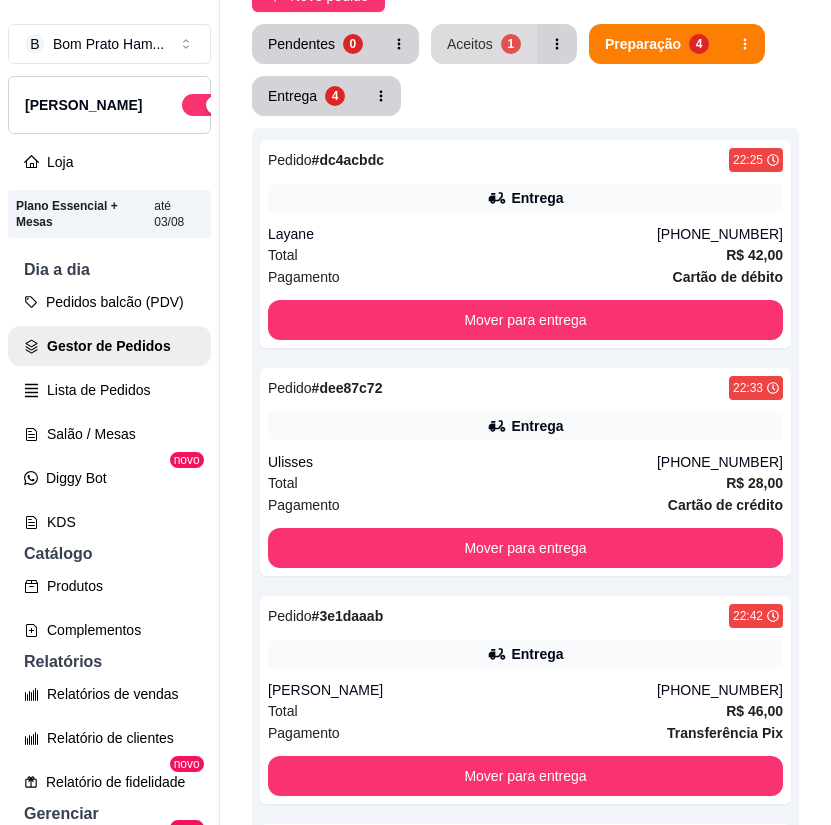click on "Aceitos 1" at bounding box center (484, 44) 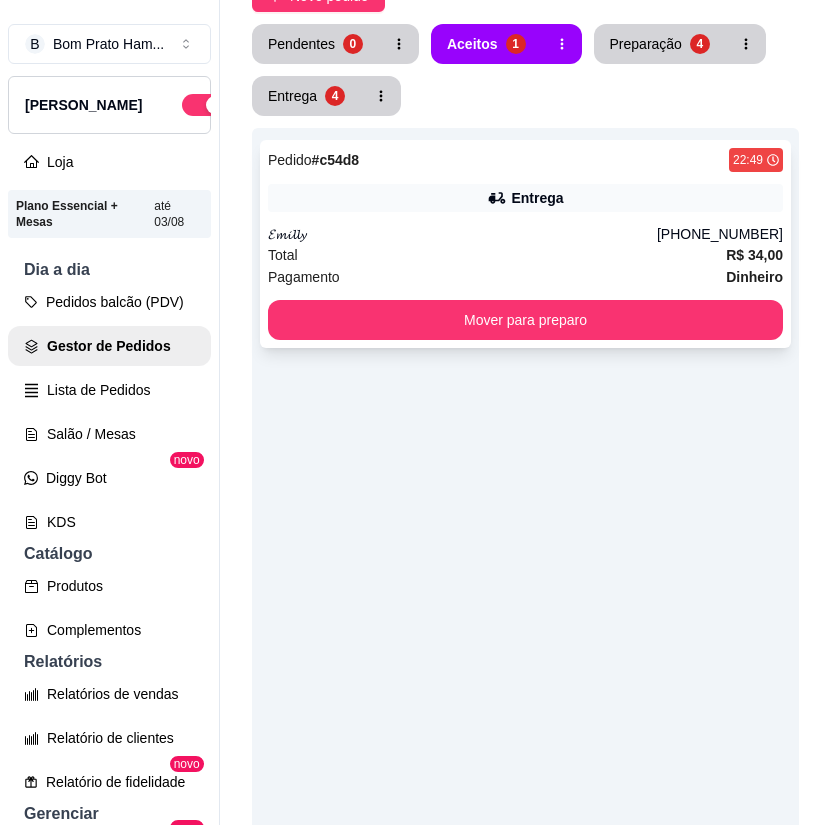 click on "𝓔𝓶𝓲𝓵𝓵𝔂" at bounding box center [462, 234] 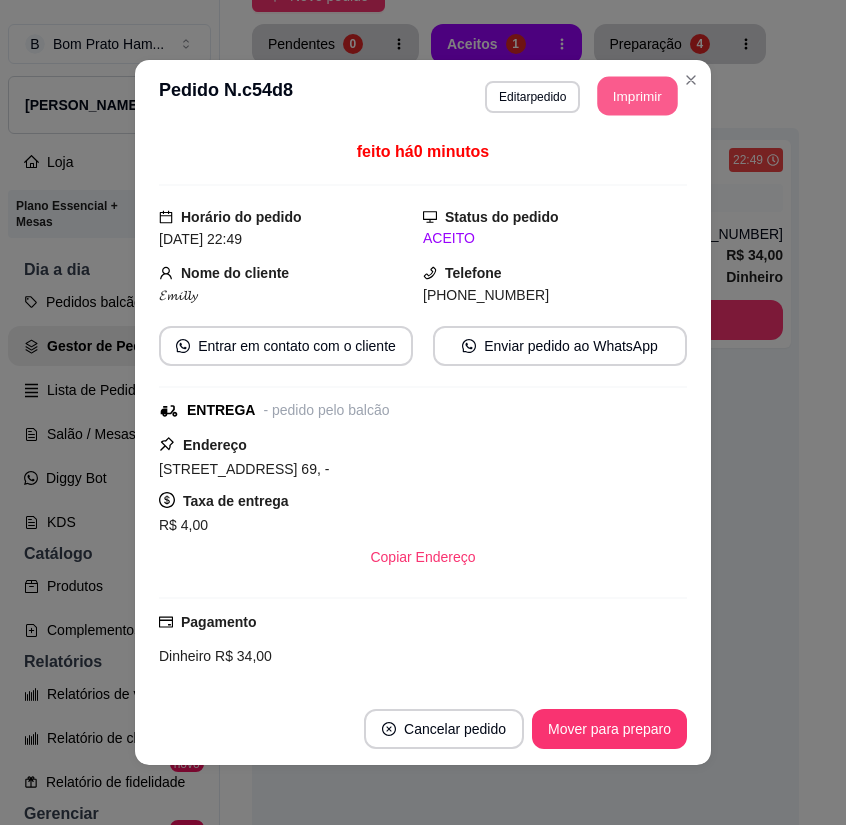 click on "Imprimir" at bounding box center (638, 96) 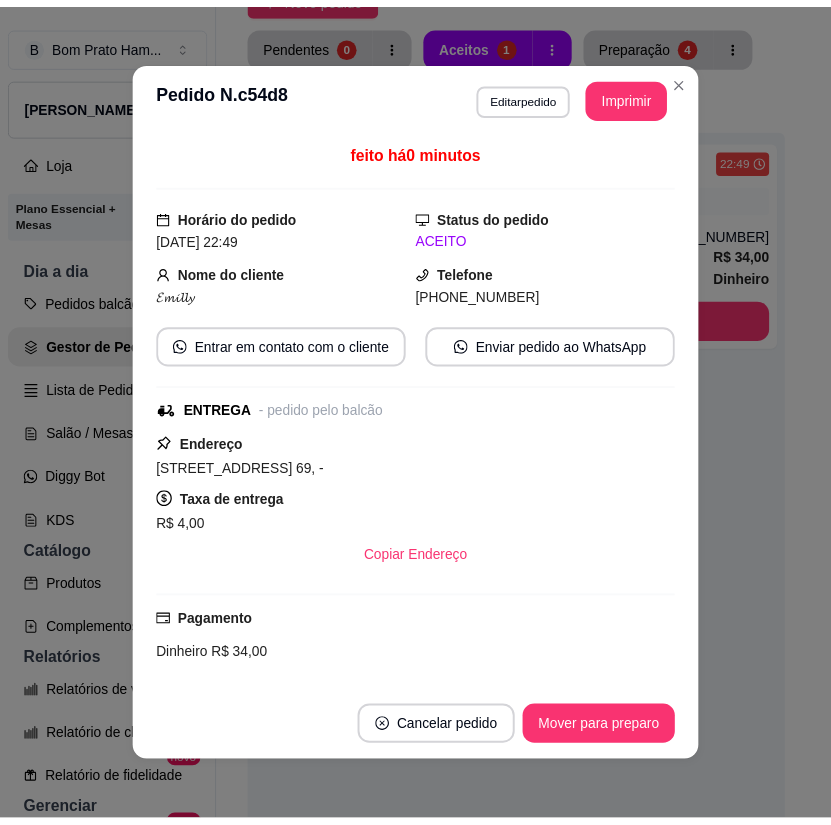 scroll, scrollTop: 0, scrollLeft: 0, axis: both 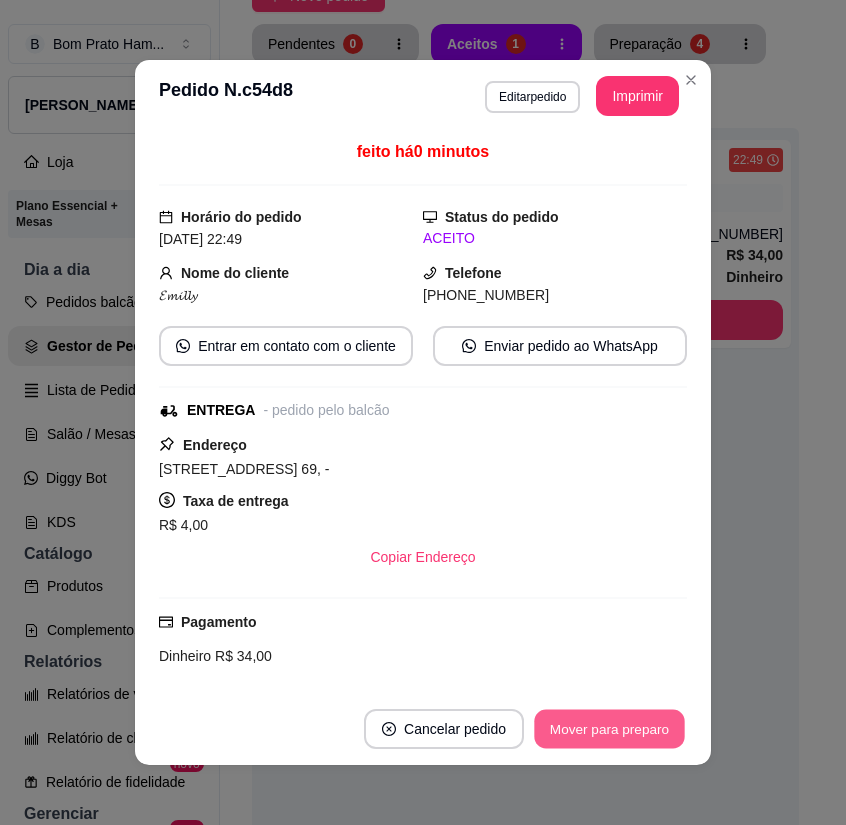 click on "Mover para preparo" at bounding box center (609, 729) 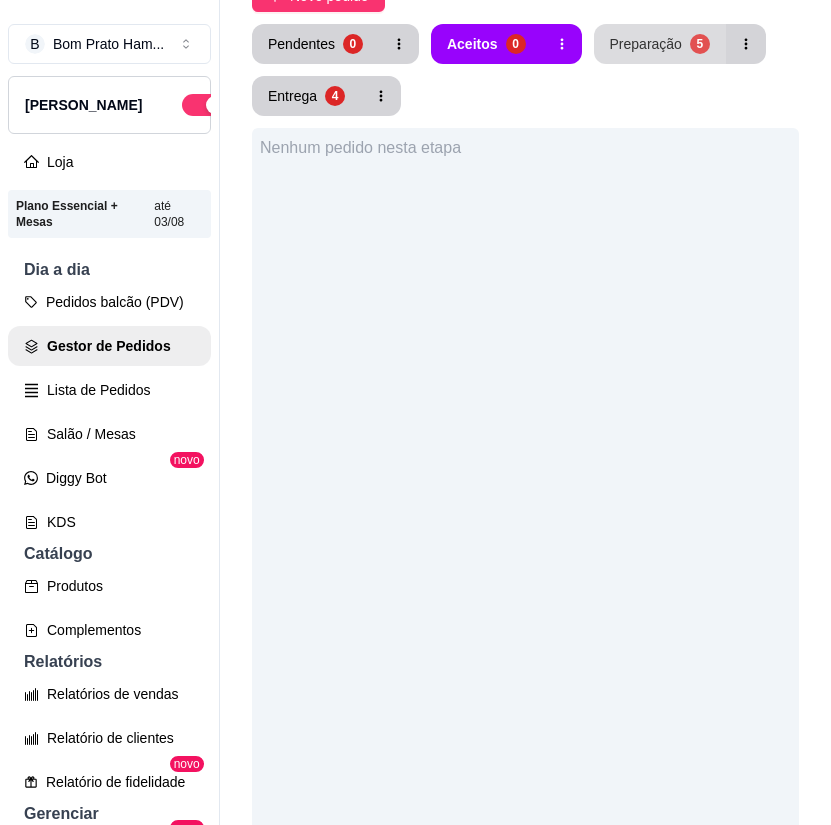 click on "Preparação 5" at bounding box center (660, 44) 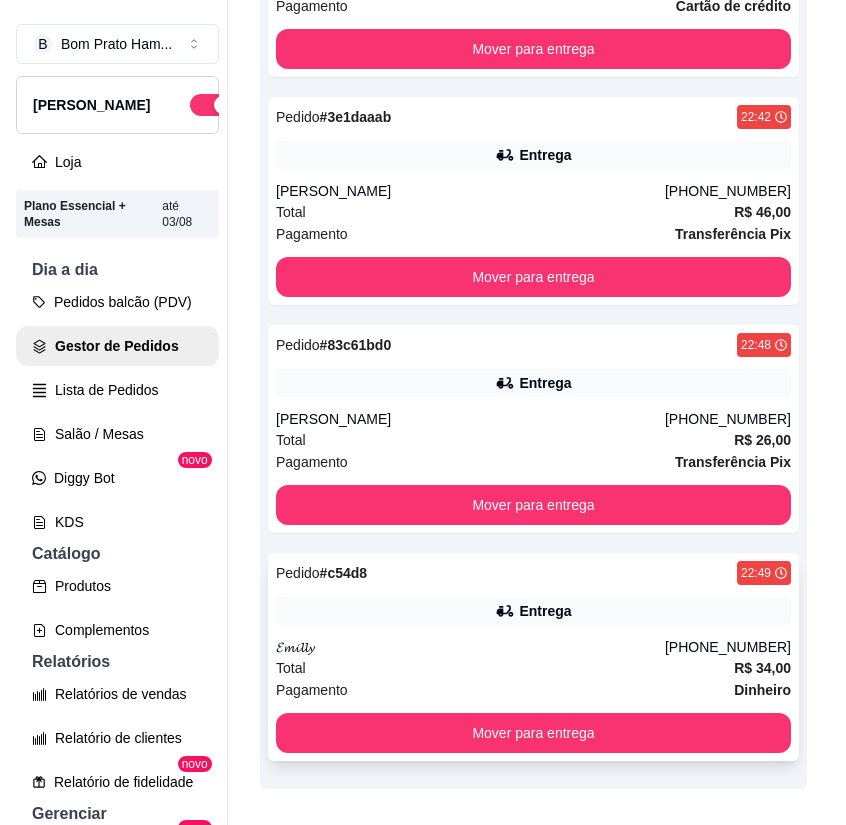 scroll, scrollTop: 700, scrollLeft: 0, axis: vertical 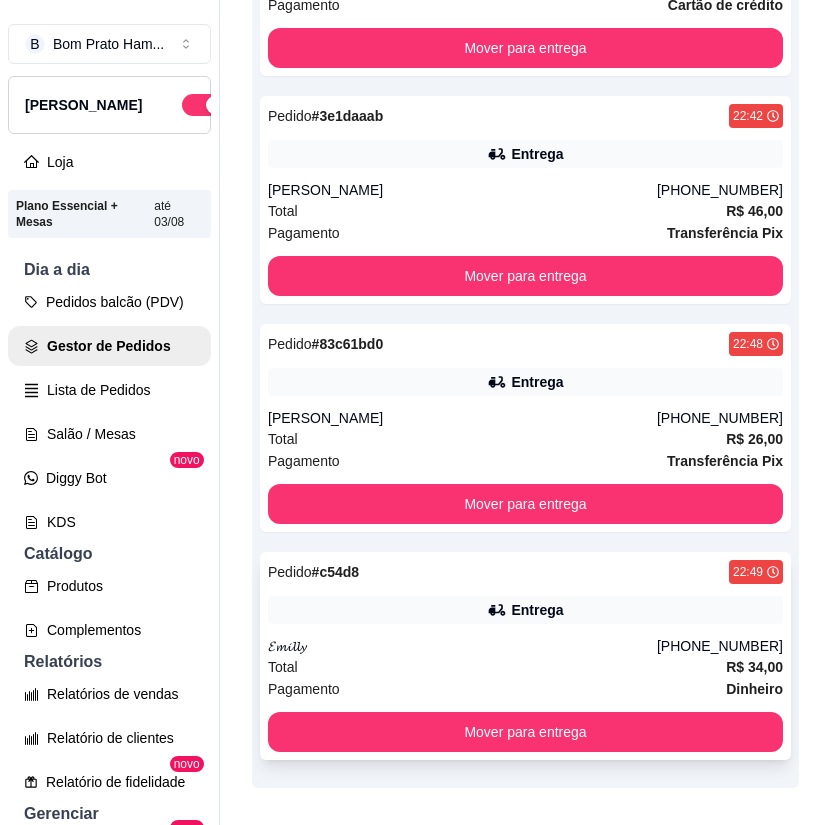 click on "𝓔𝓶𝓲𝓵𝓵𝔂" at bounding box center (462, 646) 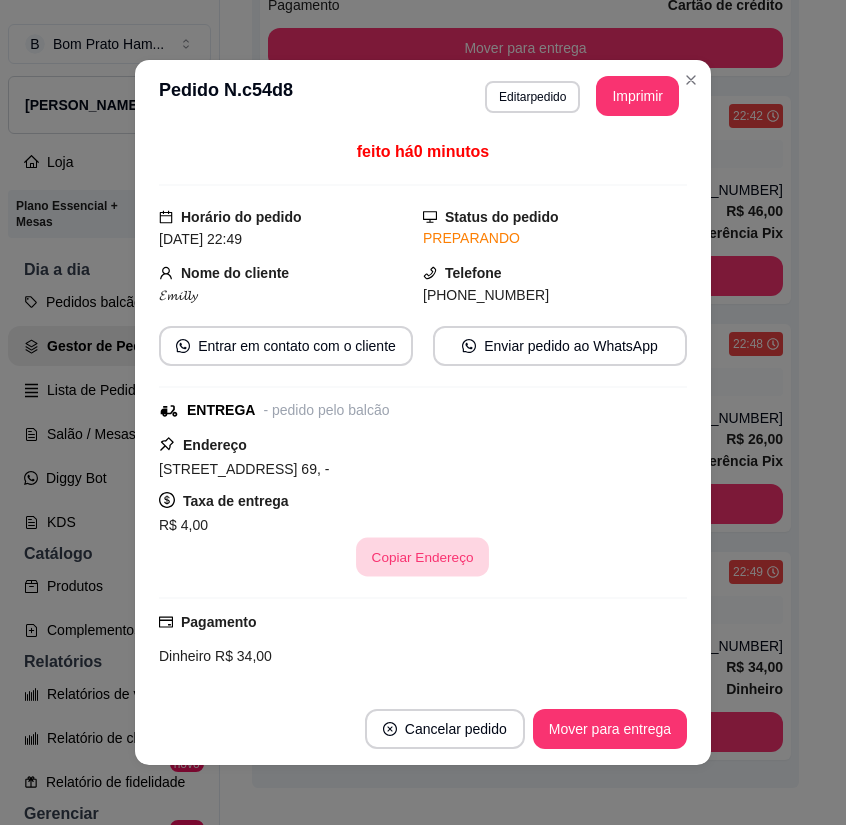 click on "Copiar Endereço" at bounding box center (423, 557) 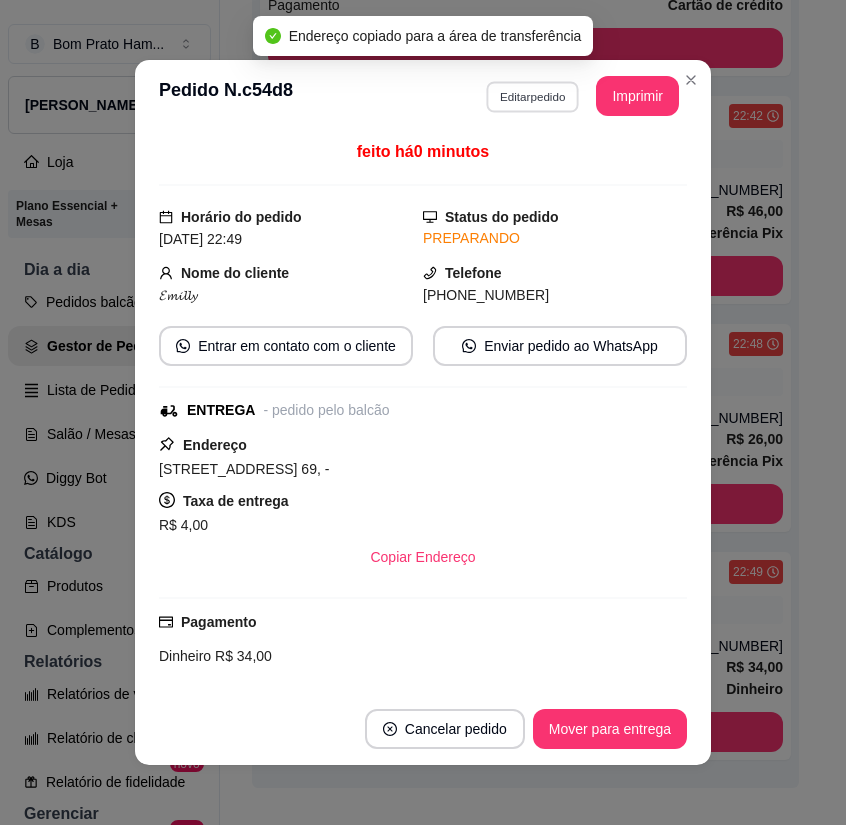 click on "Editar  pedido" at bounding box center [532, 96] 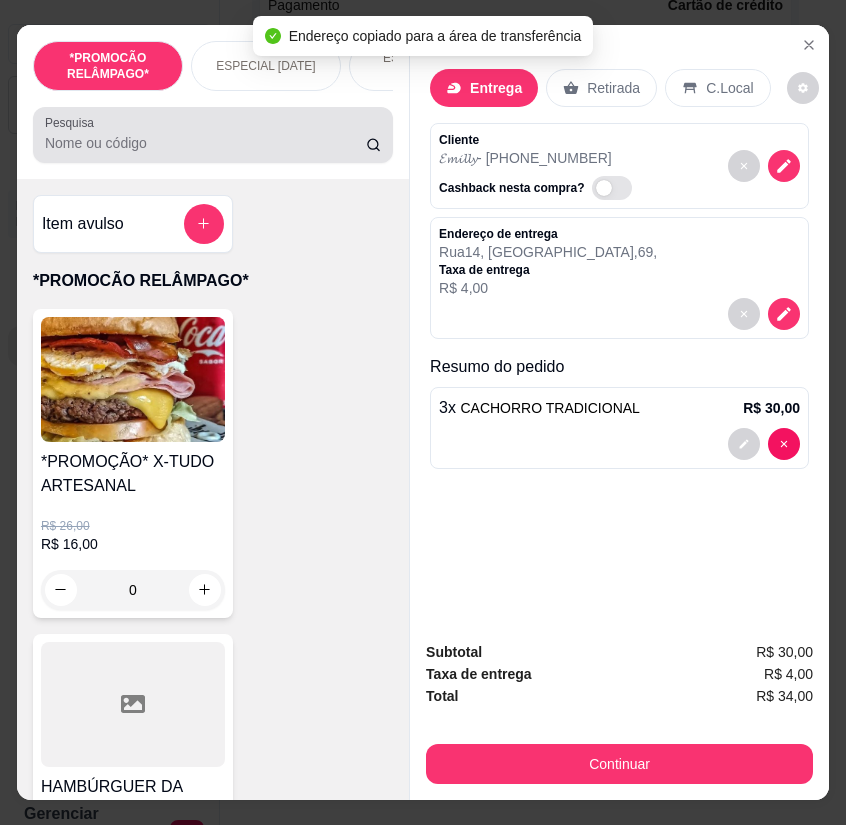 click on "Pesquisa" at bounding box center (205, 143) 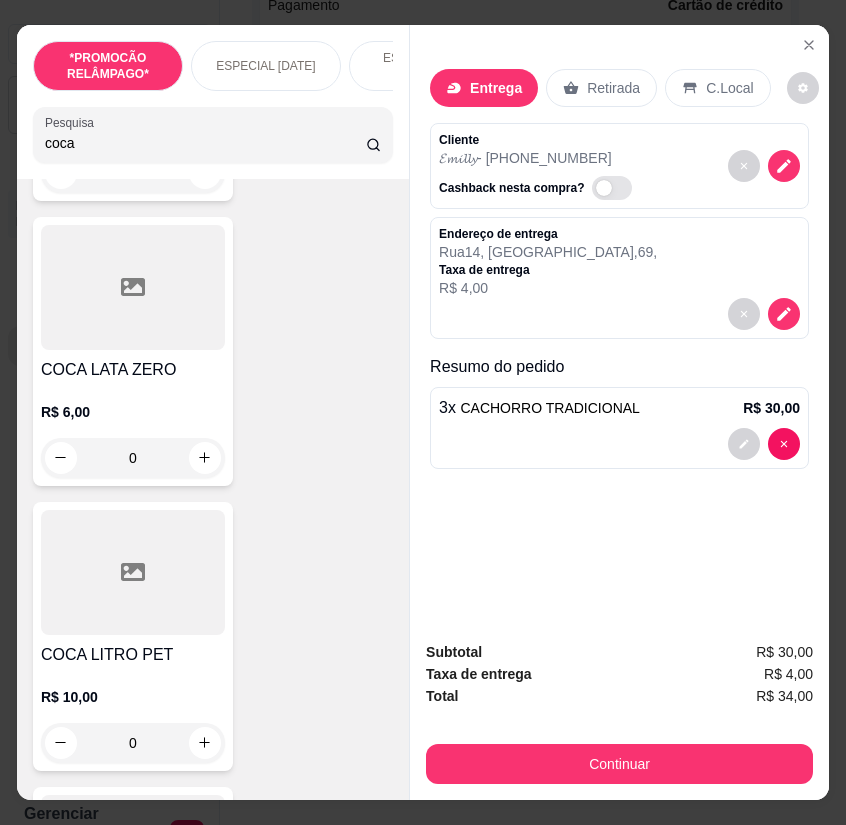 scroll, scrollTop: 500, scrollLeft: 0, axis: vertical 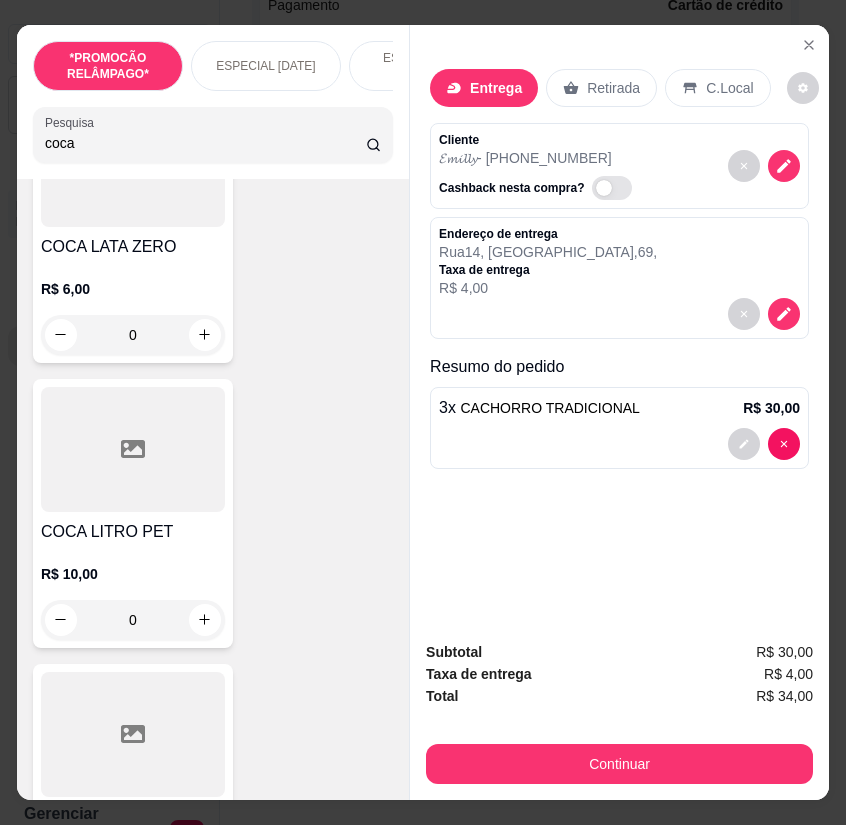 type on "coca" 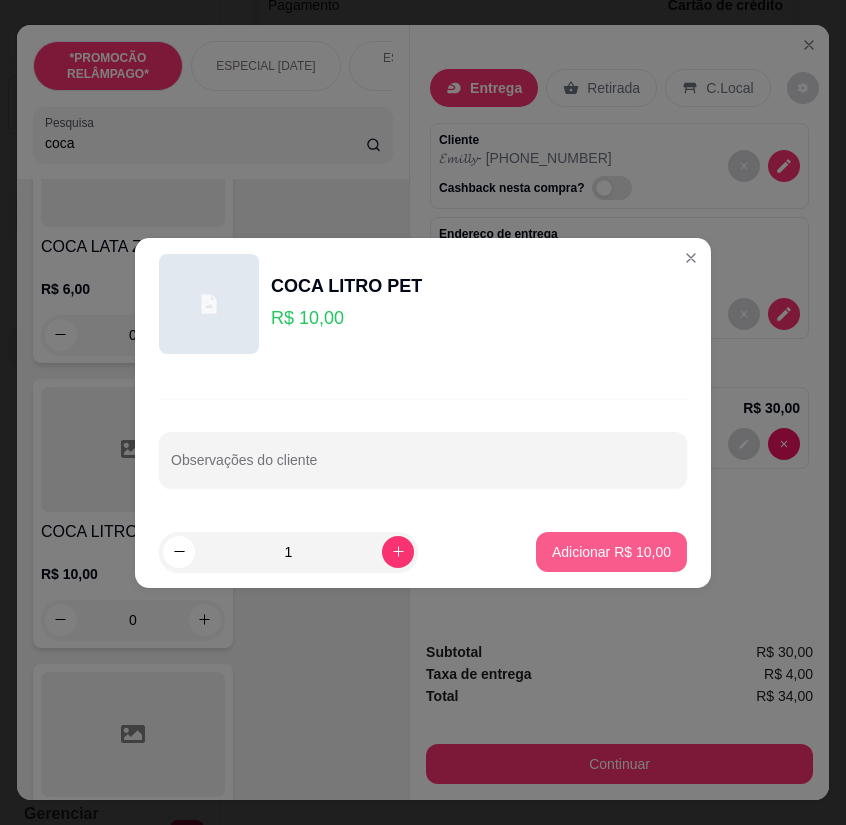 click on "Adicionar   R$ 10,00" at bounding box center [611, 552] 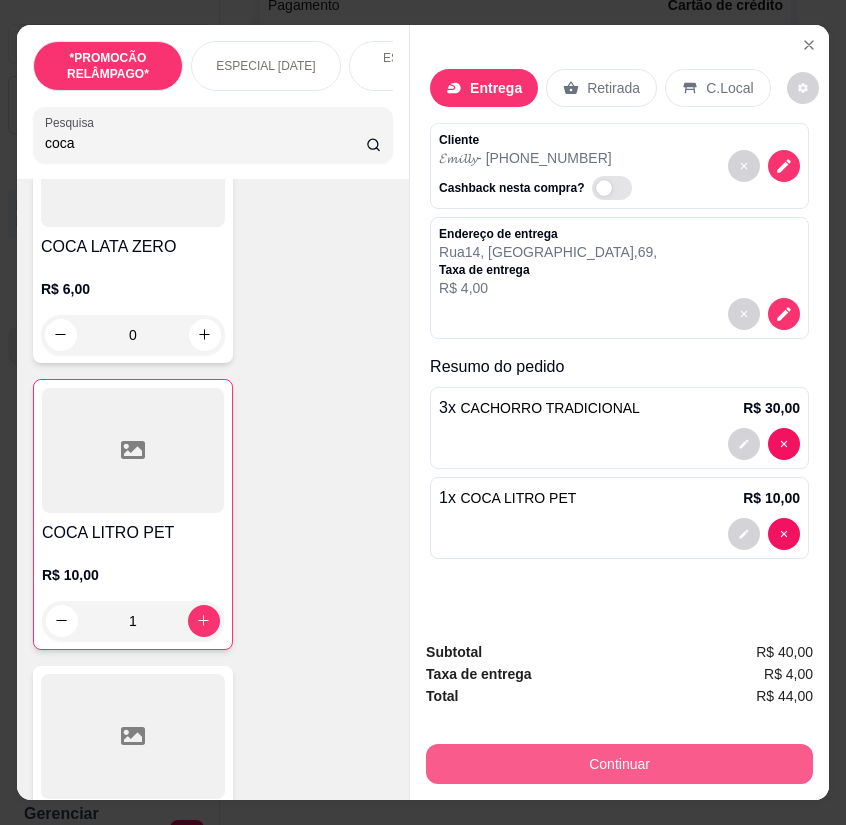 click on "Continuar" at bounding box center [619, 764] 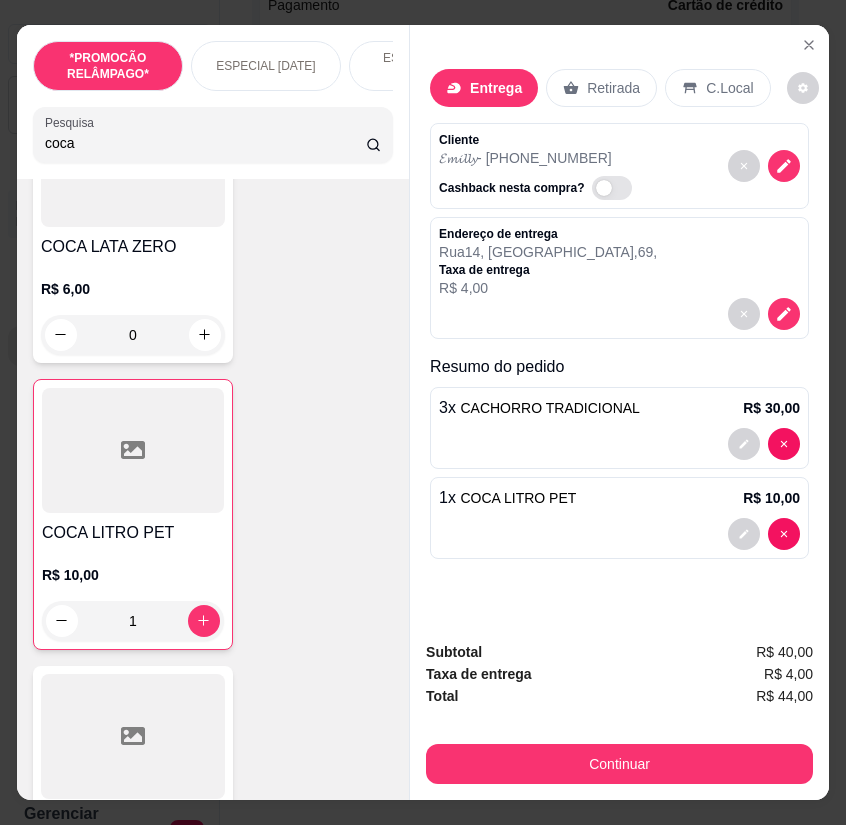 click on "Dinheiro" at bounding box center (287, 316) 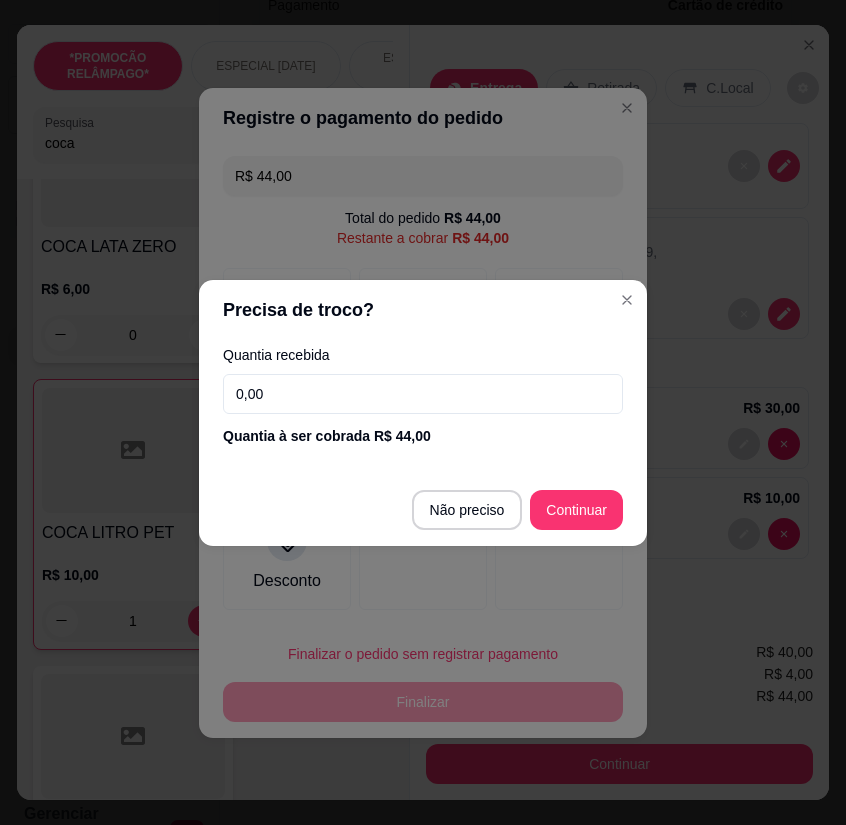 click on "0,00" at bounding box center (423, 394) 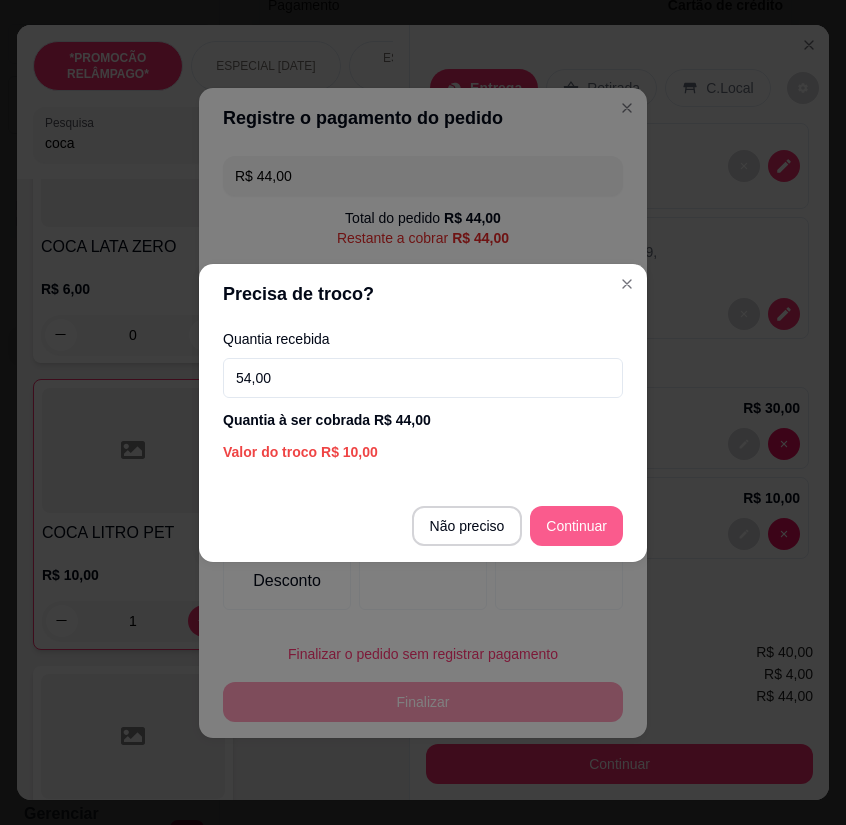 type on "54,00" 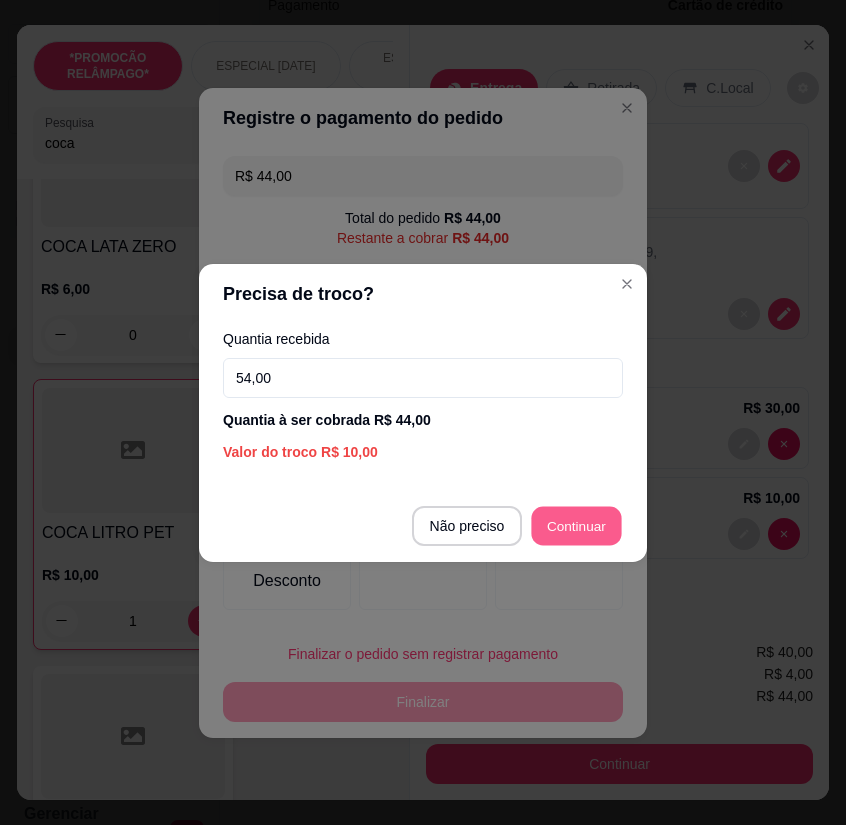 type on "R$ 0,00" 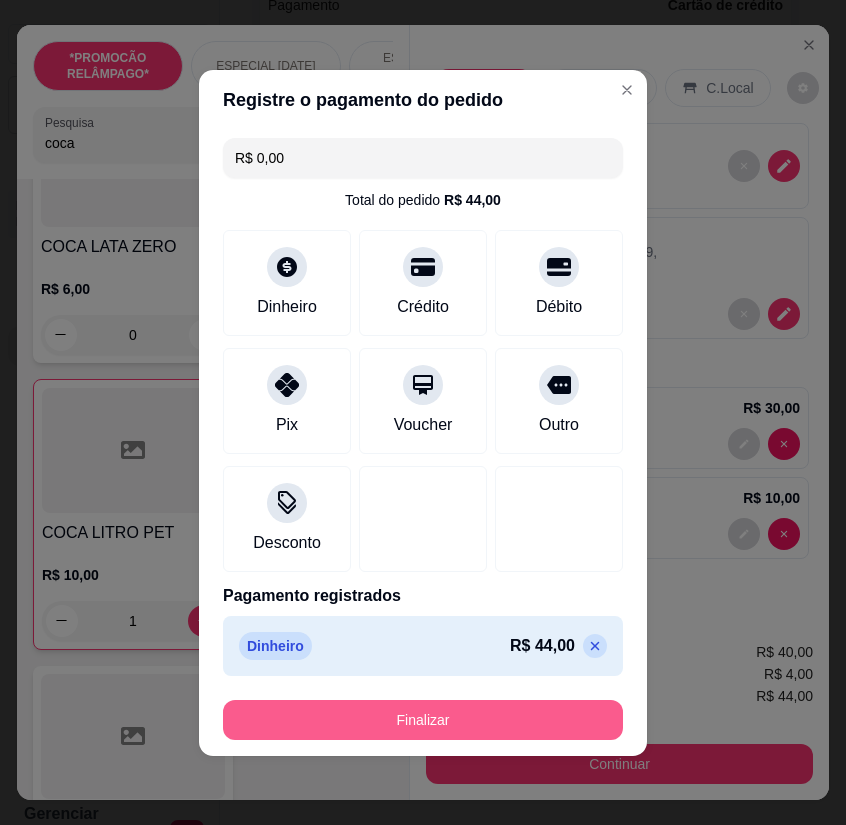 click on "Finalizar" at bounding box center [423, 720] 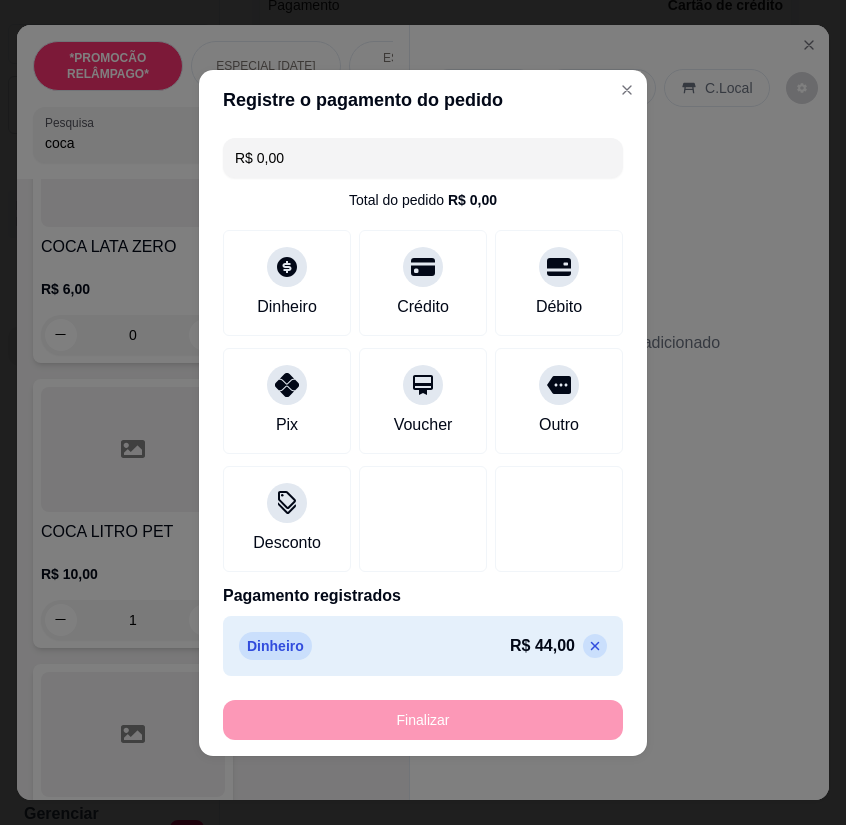type on "0" 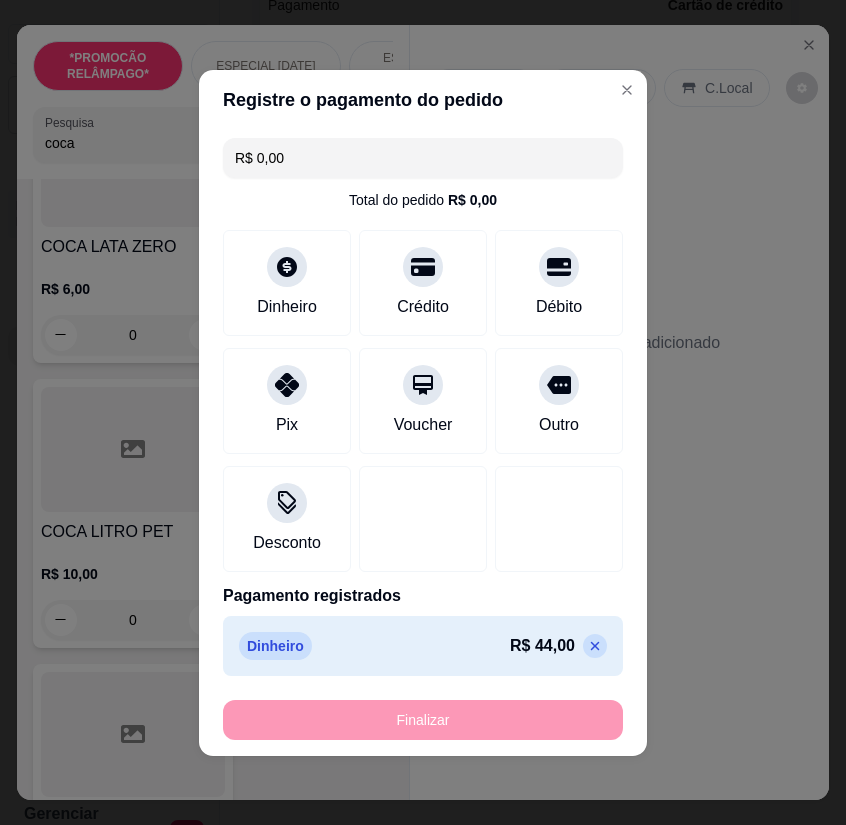 type on "-R$ 44,00" 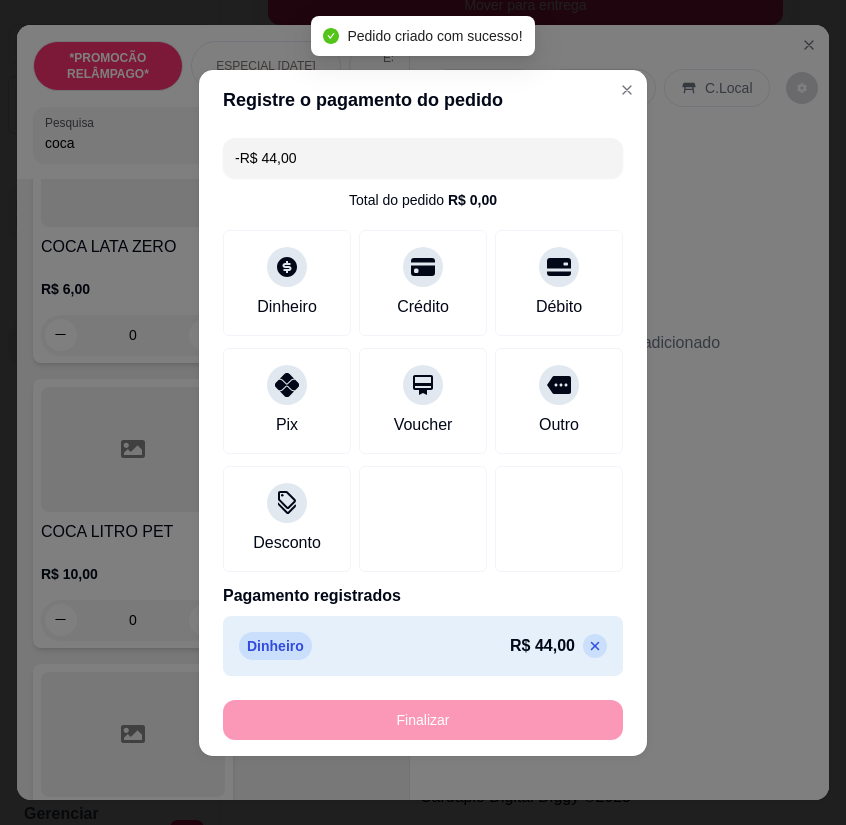 scroll, scrollTop: 530, scrollLeft: 0, axis: vertical 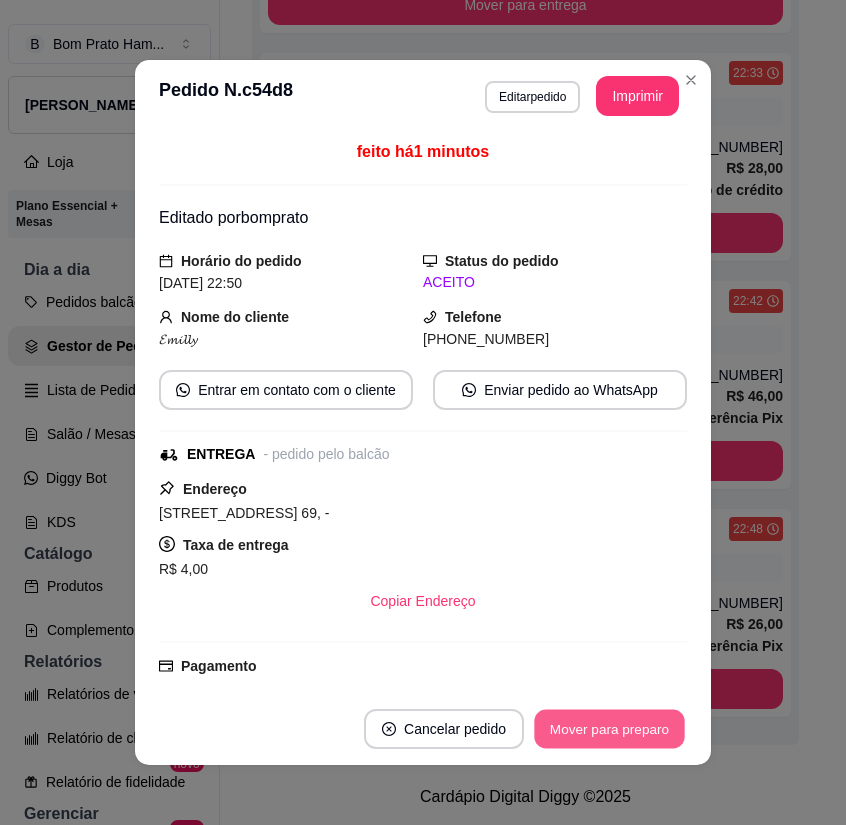 click on "Mover para preparo" at bounding box center (609, 729) 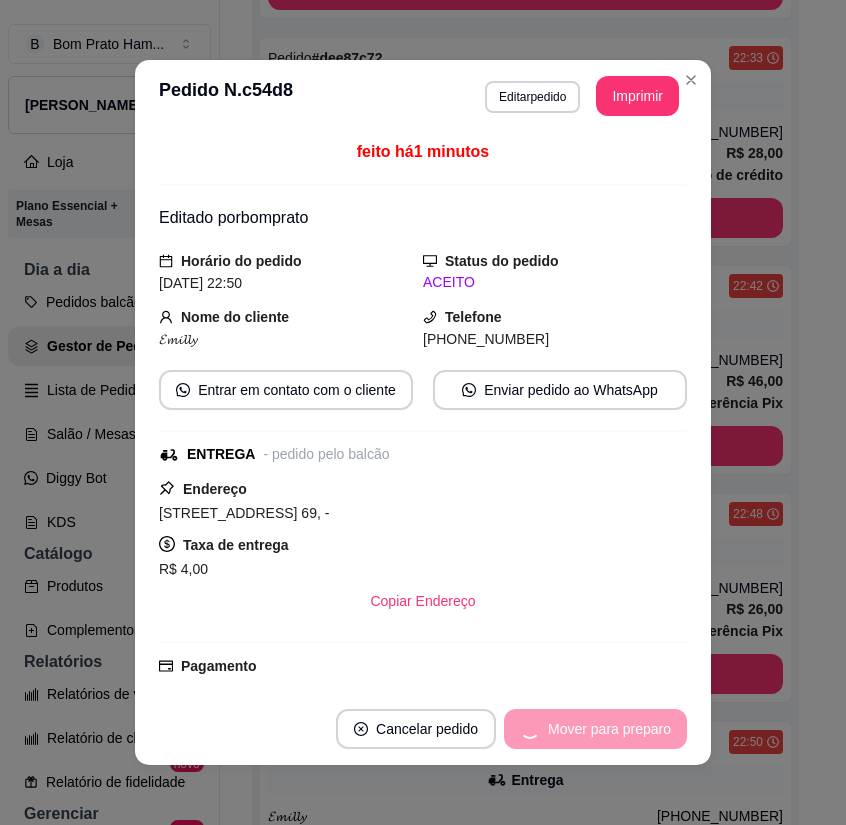 scroll, scrollTop: 700, scrollLeft: 0, axis: vertical 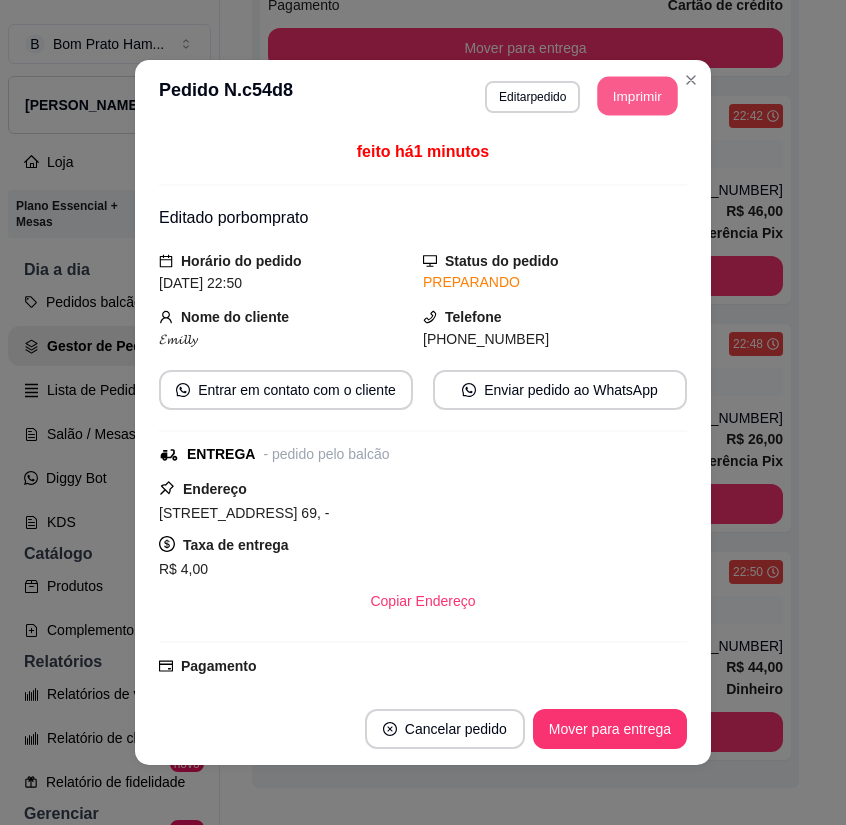 click on "Imprimir" at bounding box center (638, 96) 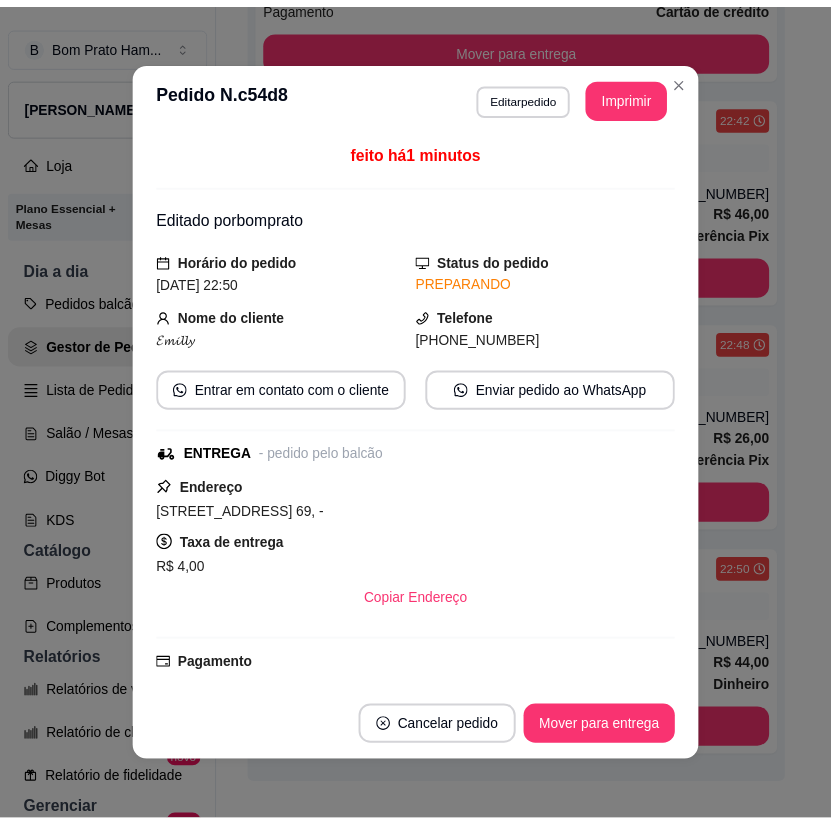 scroll, scrollTop: 0, scrollLeft: 0, axis: both 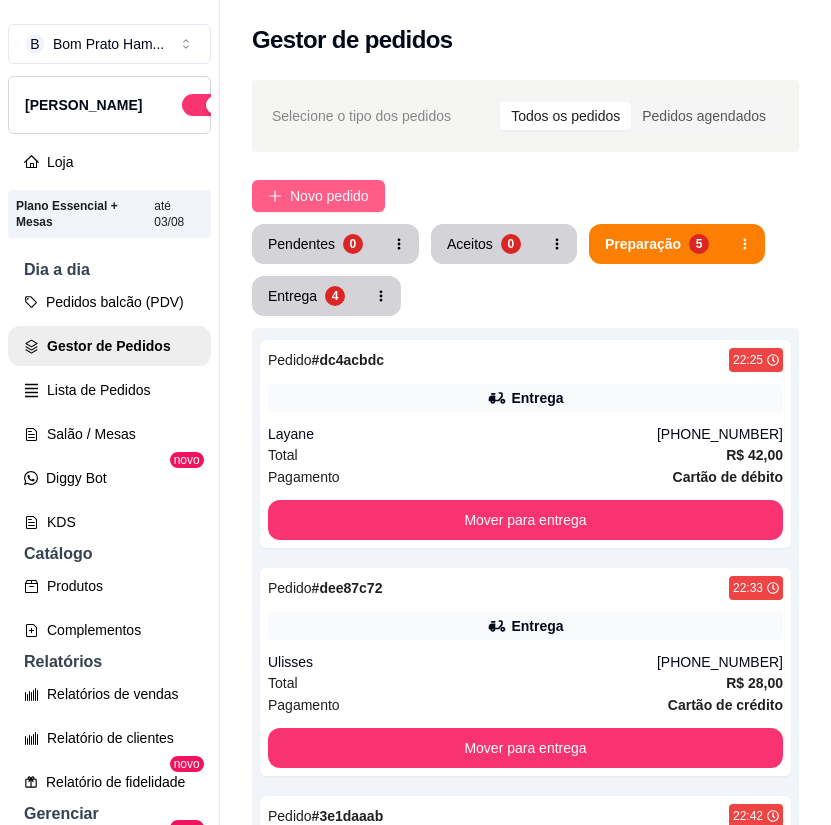 click on "Novo pedido" at bounding box center (318, 196) 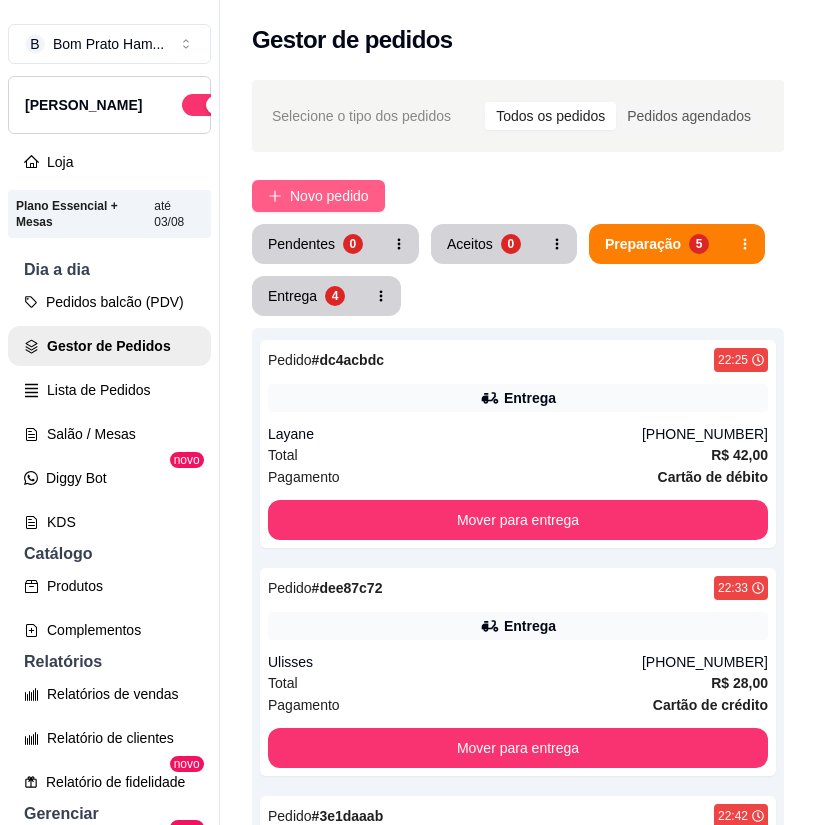 click on "Item avulso *PROMOCÃO RELÂMPAGO* *PROMOÇÃO* X-TUDO ARTESANAL    R$ 26,00 R$ 16,00 0 HAMBÚRGUER DA CASA   R$ 25,00 0 Lata (guaraná, fanta ou fanta uva - sortido) - 1 X-BACON + LATA   R$ 18,00 R$ 17,00 0 EGG CALABRESA + BATATA P   R$ 24,00 R$ 22,00 0 1 CACHORRO NA CHAPA + 1 BATATA P   R$ 24,00 R$ 22,00 0 1 [GEOGRAPHIC_DATA] CALABACON + 1 REFRI LATA   R$ 34,00 0 1 FRANGO ESPECIAL ARTESANAL + 1 BATATA P   R$ 31,00 R$ 29,00 0 1 X-SUÍNO + 1 REFRI LATA   R$ 26,00 R$ 24,00 0 ESPECIAL [DATE] AMOR EM CAMADAS   R$ 18,00 0 ROMEU E JULIETA   R$ 20,00 0 SELINHO   R$ 23,00 0 XÊRO NO CANGOTE   R$ 26,00 0 FUGIDINHA   R$ 28,00 0 ESPECIAL 152 ANOS SERTÂNIA ALAGOA DE BAIXO   R$ 20,00 0 AÇUDE DE BARRA   R$ 22,00 0 CACIMBA BURGUER   R$ 23,00 0 FORRÓ NO PONTO   R$ 24,00 0 IGUINHO E LULINHA   R$ 26,00 0 HAMBÚRGUER TRADICIONAL HAMBÚRGUER TRADICIONAL    R$ 10,00 0 CHEDDAR TRADICIONAL   R$ 10,00 0 X-SALADA   R$ 11,00 0 X-BURGUER TRADICIONAL    R$ 11,00 0 X-EGG TRADICIONAL    R$ 11,00 0   0   0" at bounding box center (204, 490) 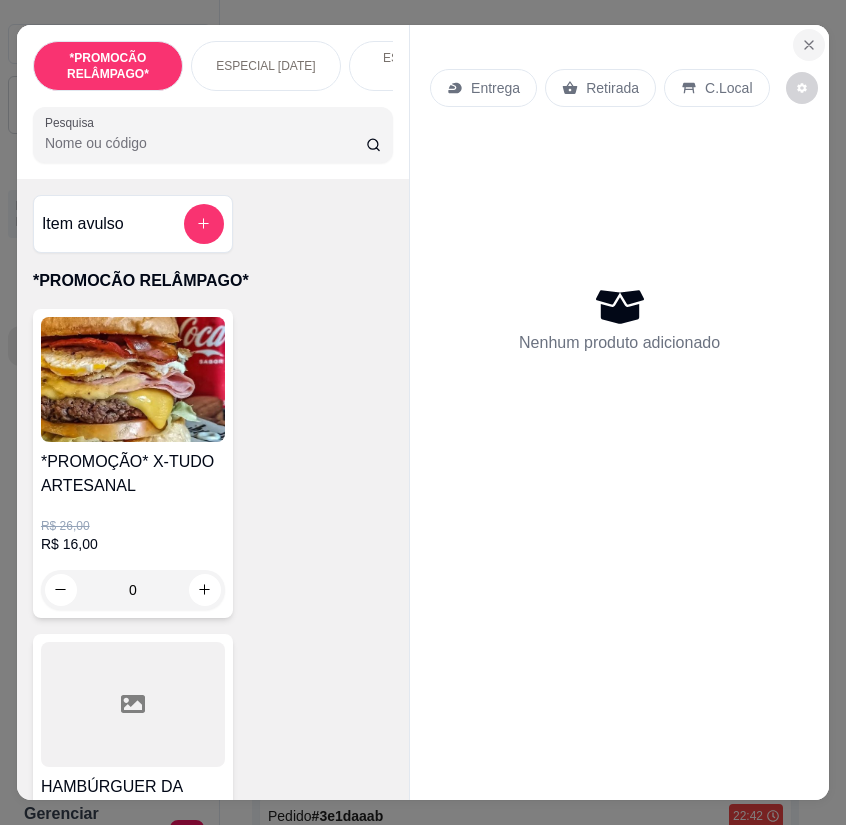 click at bounding box center [809, 45] 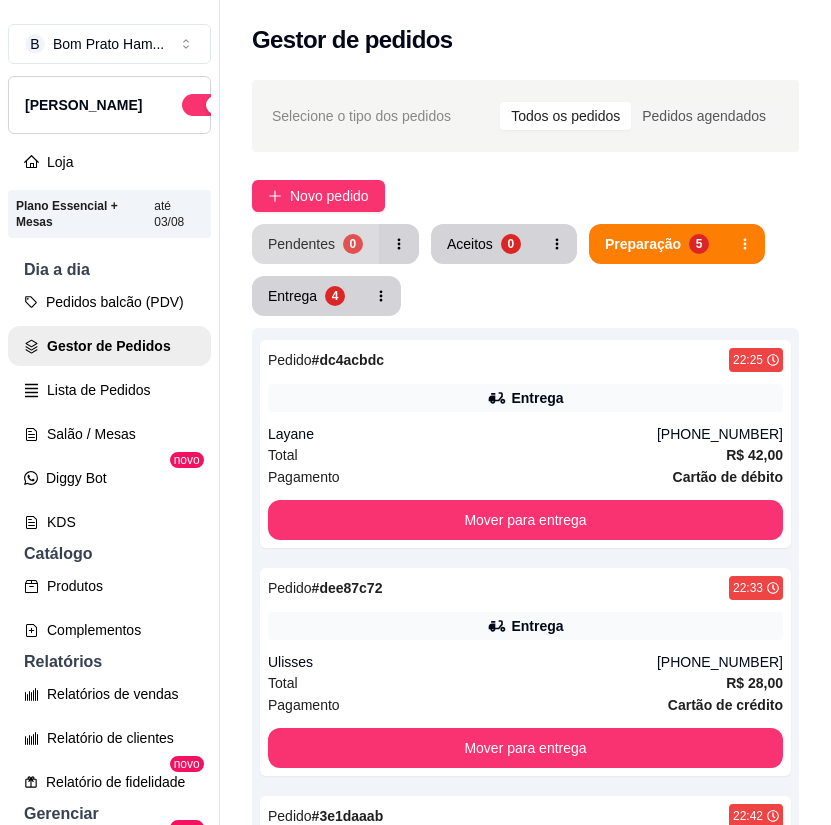 click on "0" at bounding box center (353, 244) 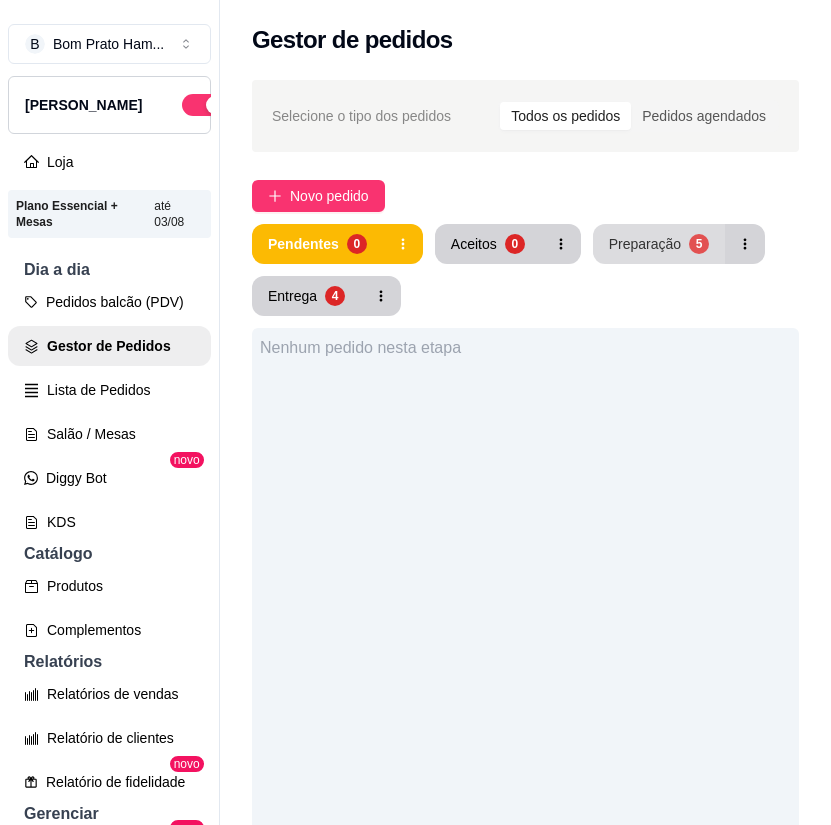 click on "Preparação 5" at bounding box center (659, 244) 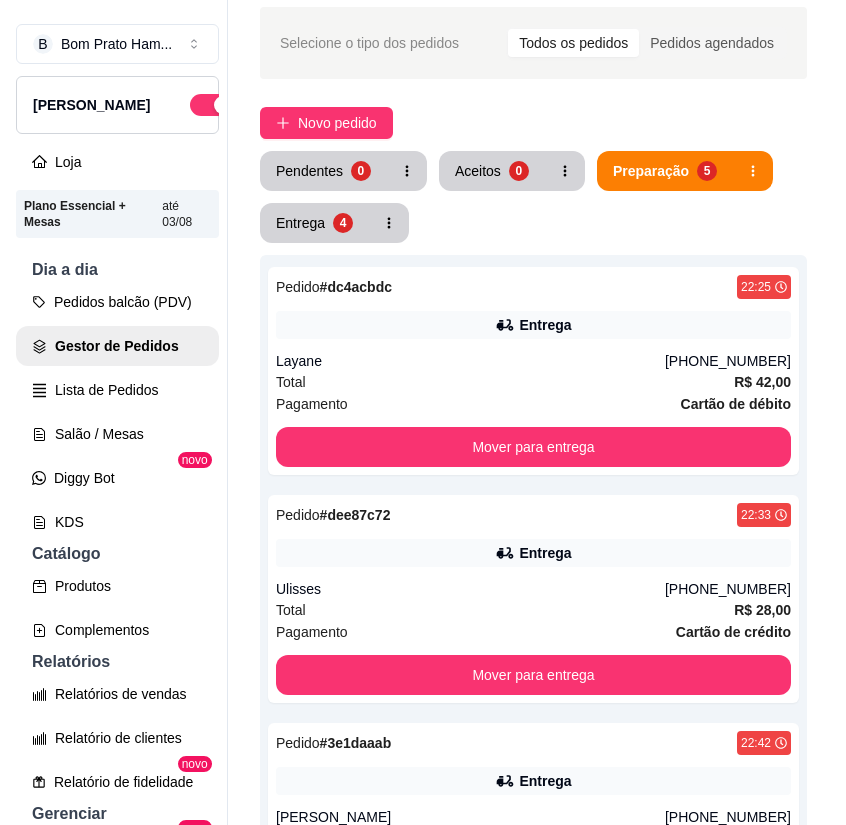 scroll, scrollTop: 0, scrollLeft: 0, axis: both 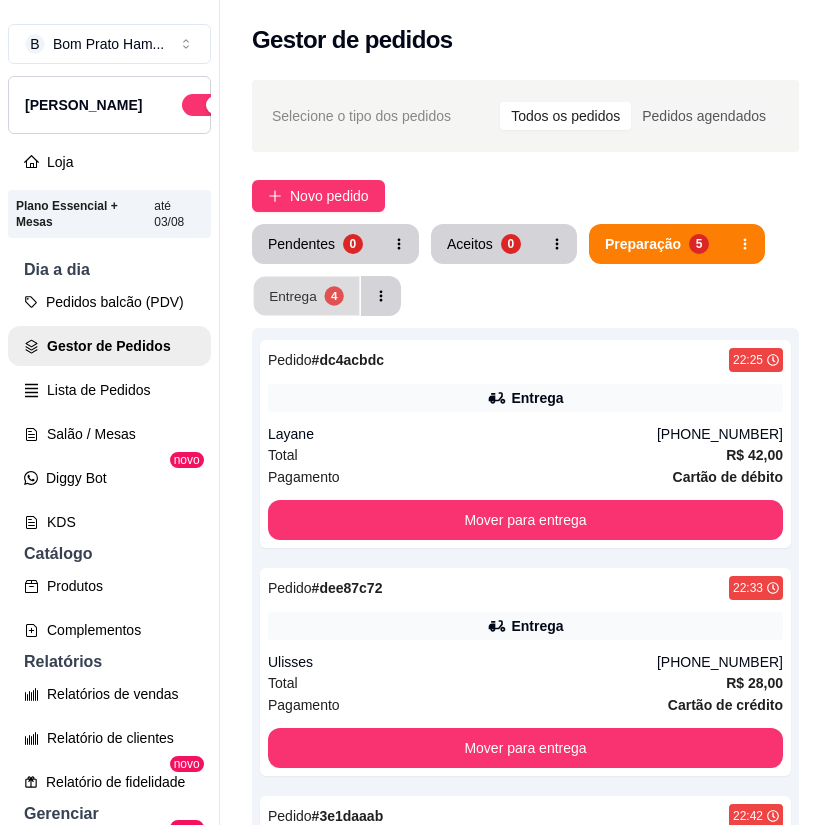 click on "Entrega 4" at bounding box center [307, 296] 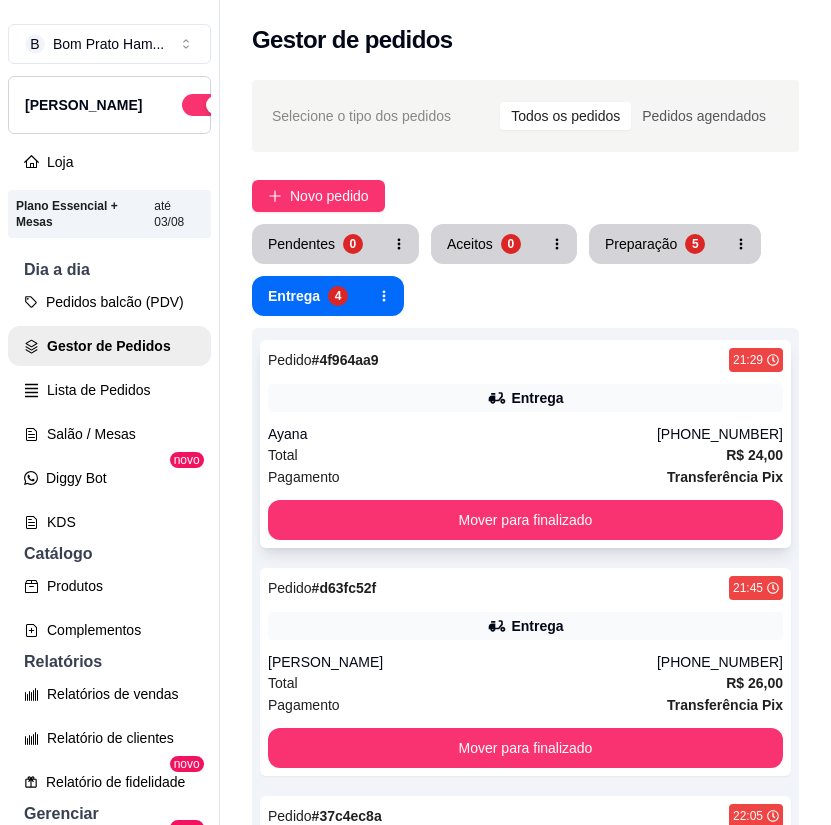 click on "Ayana" at bounding box center [462, 434] 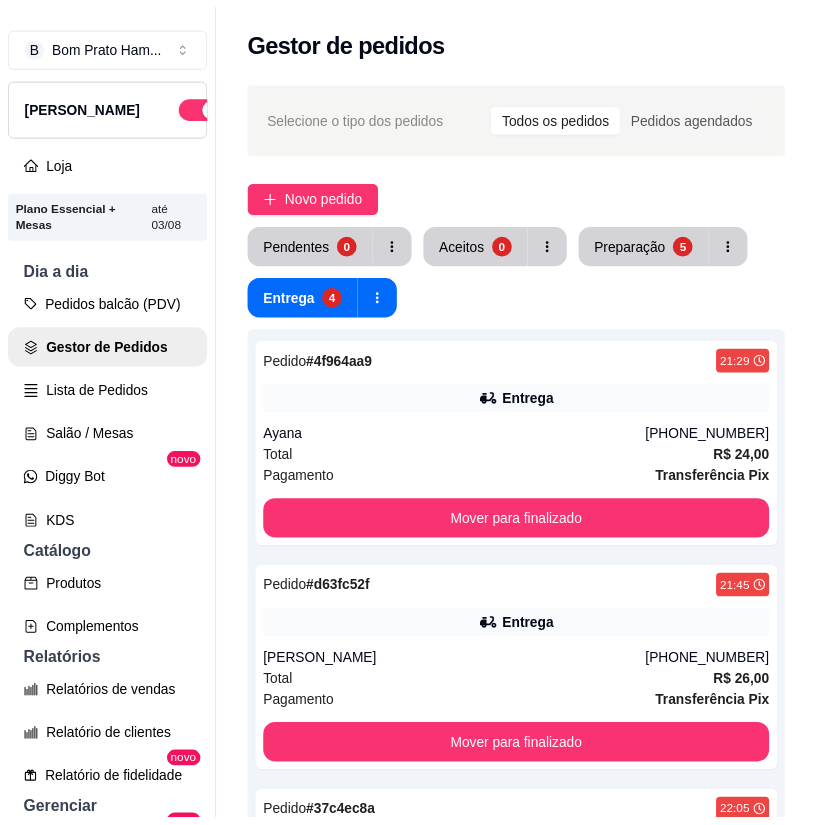 scroll, scrollTop: 356, scrollLeft: 0, axis: vertical 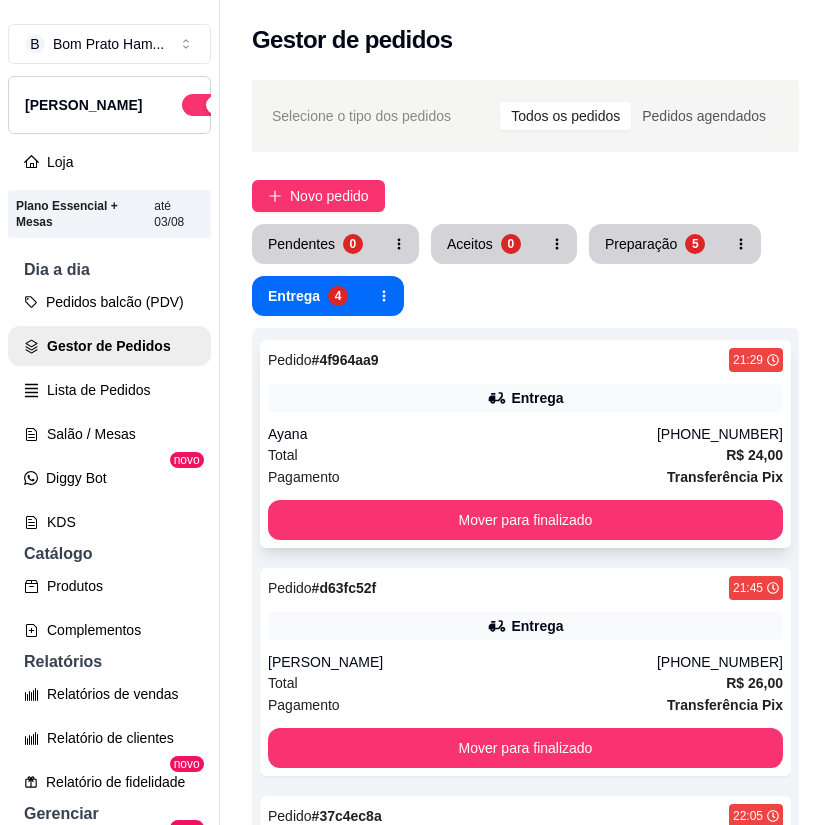 click on "Ayana" at bounding box center (462, 434) 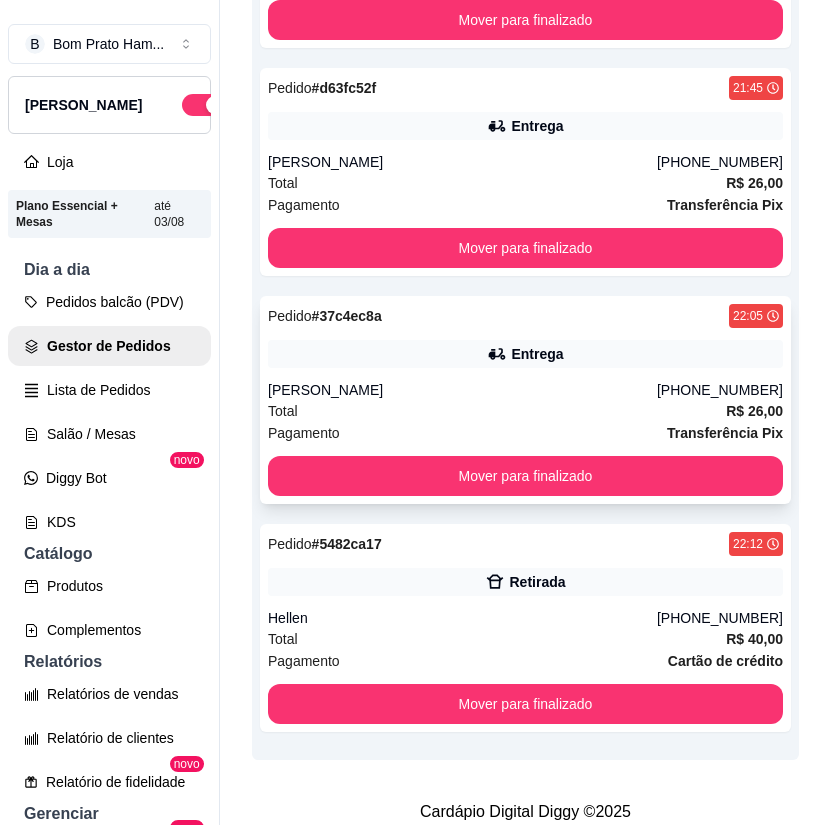 scroll, scrollTop: 530, scrollLeft: 0, axis: vertical 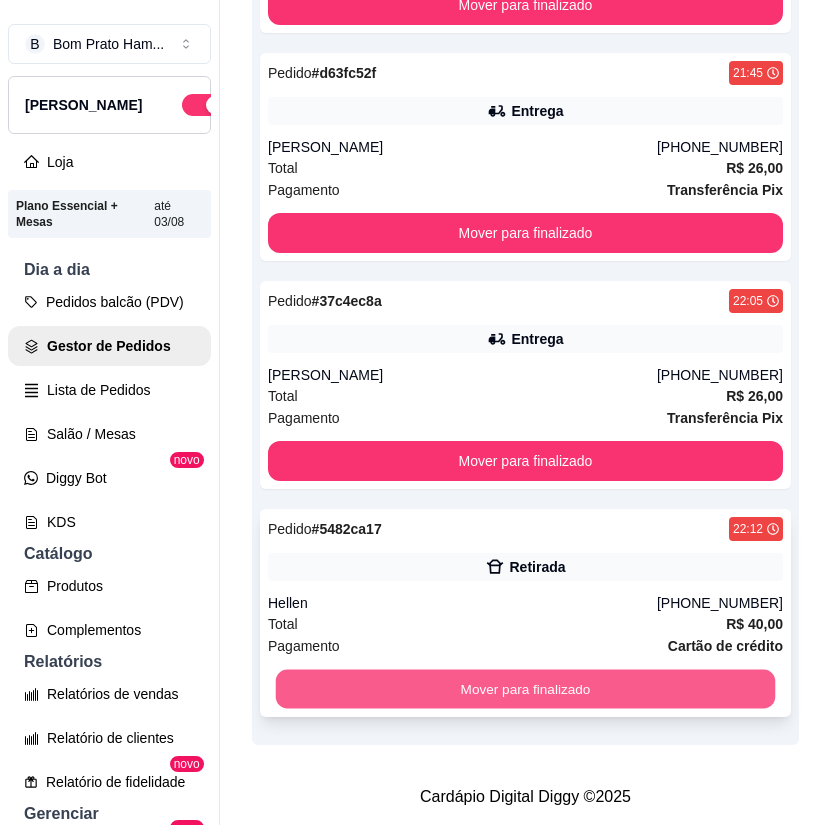 click on "Mover para finalizado" at bounding box center [526, 689] 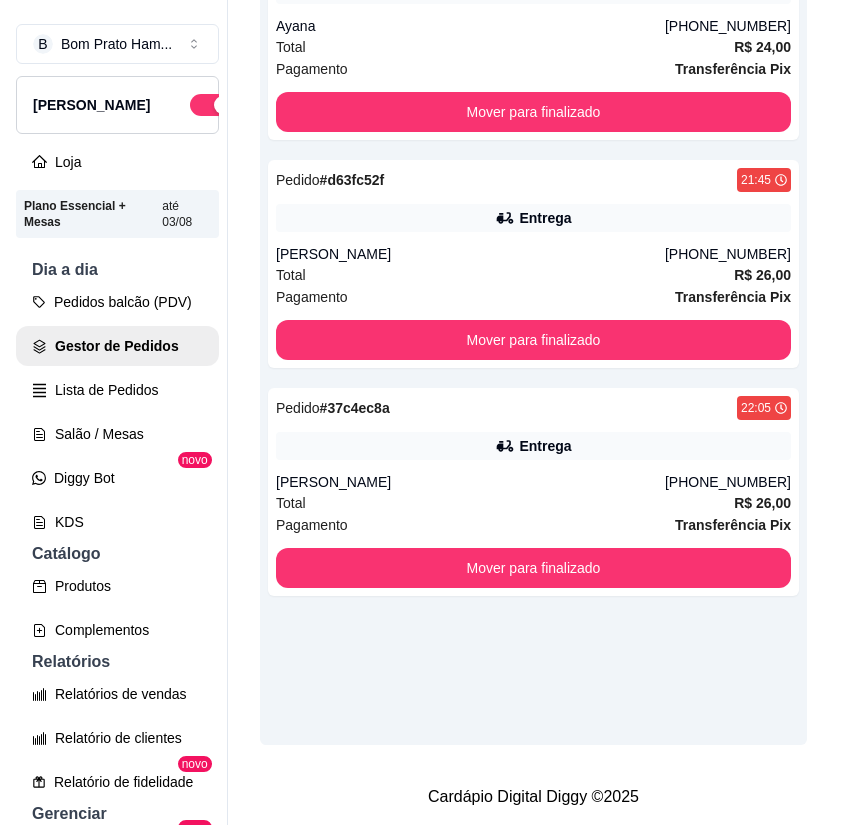 scroll, scrollTop: 423, scrollLeft: 0, axis: vertical 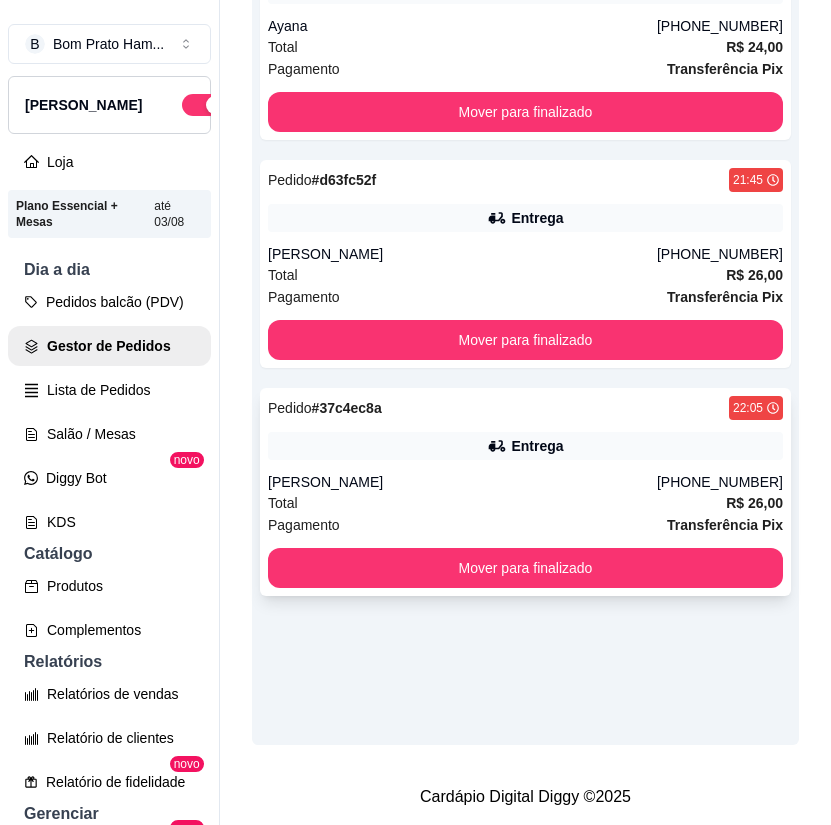 click on "Total R$ 26,00" at bounding box center [525, 503] 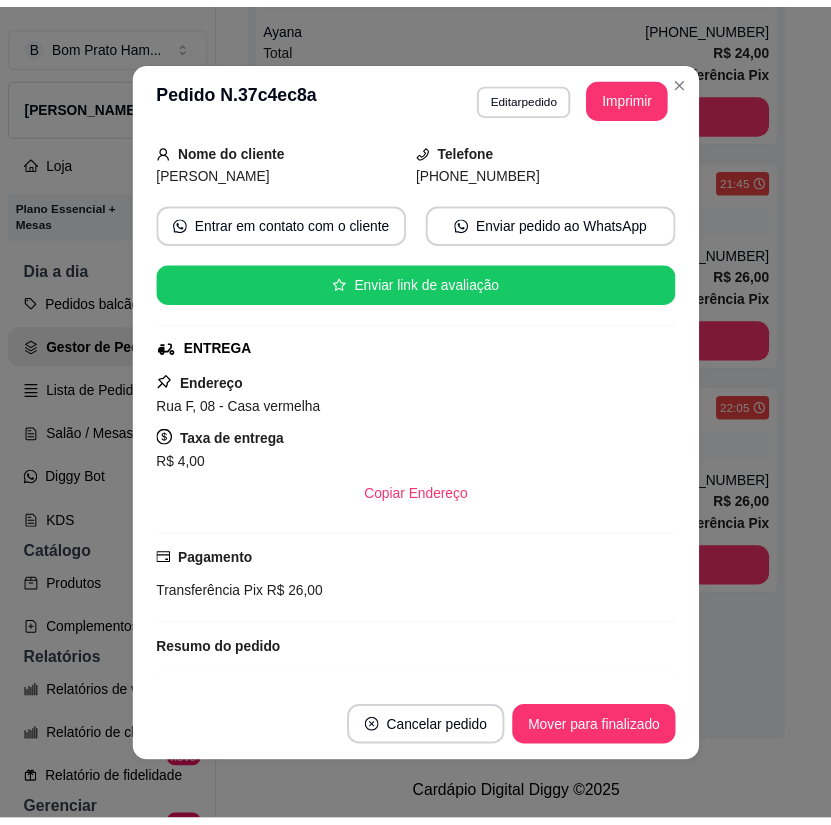 scroll, scrollTop: 258, scrollLeft: 0, axis: vertical 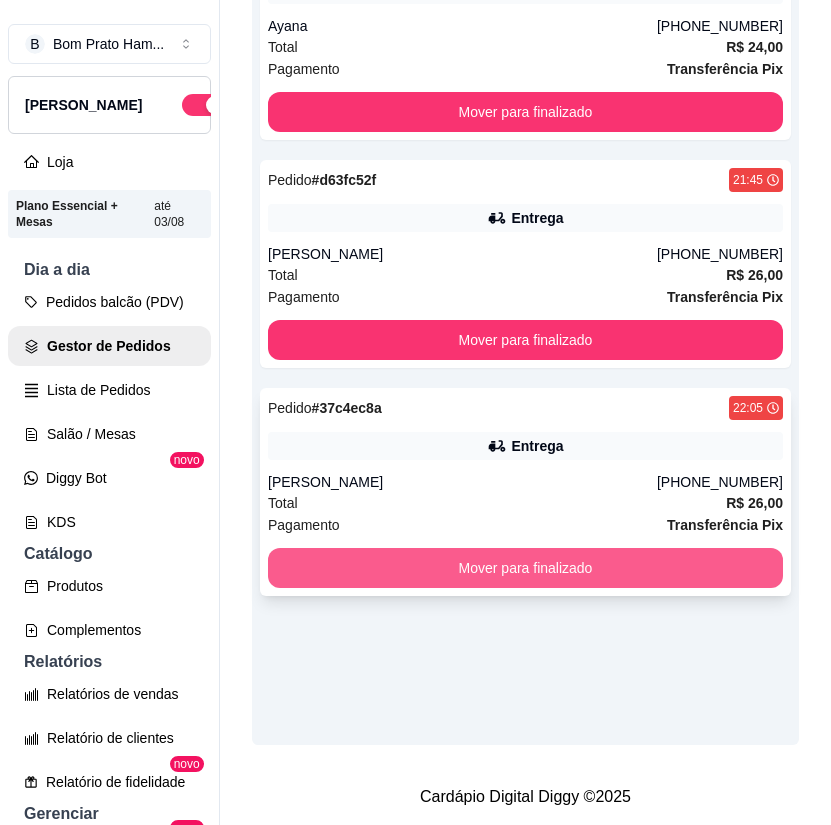 click on "Mover para finalizado" at bounding box center (525, 568) 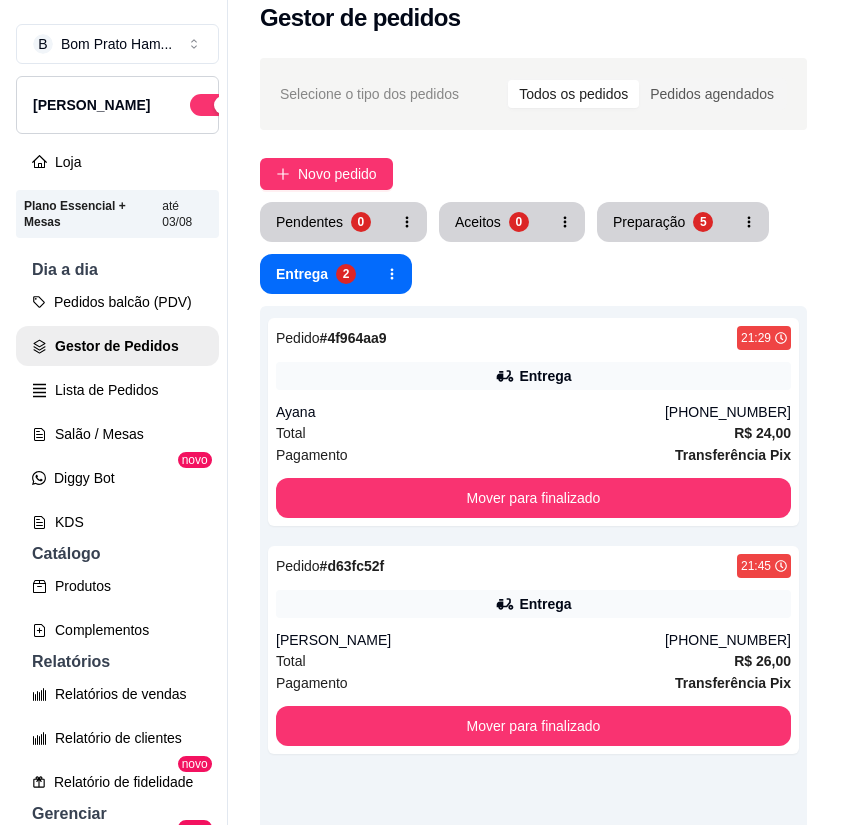 scroll, scrollTop: 0, scrollLeft: 0, axis: both 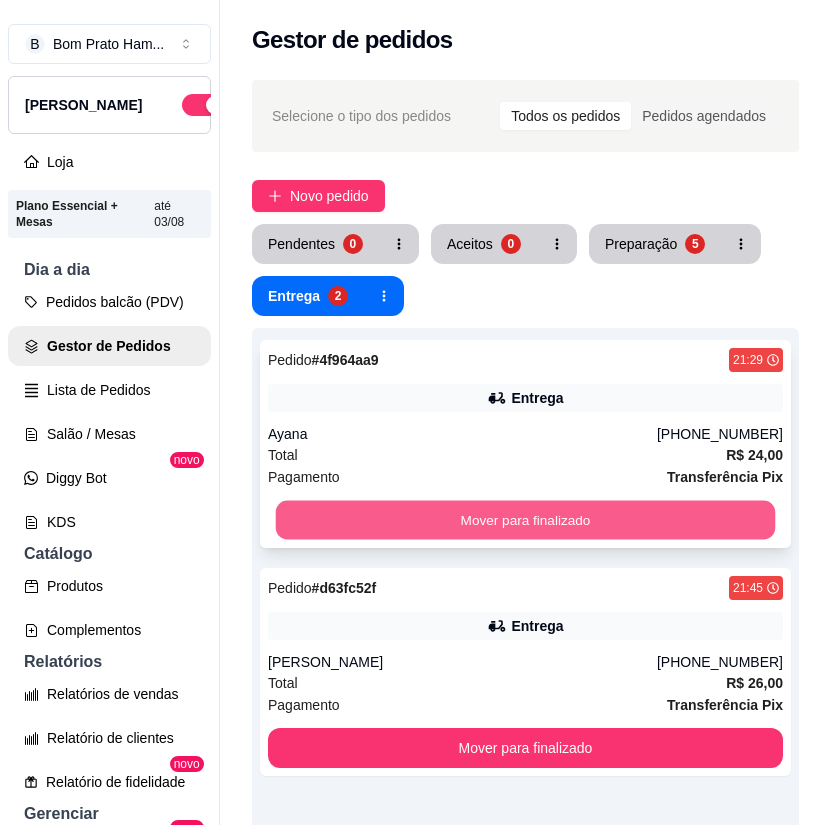 click on "Mover para finalizado" at bounding box center [526, 520] 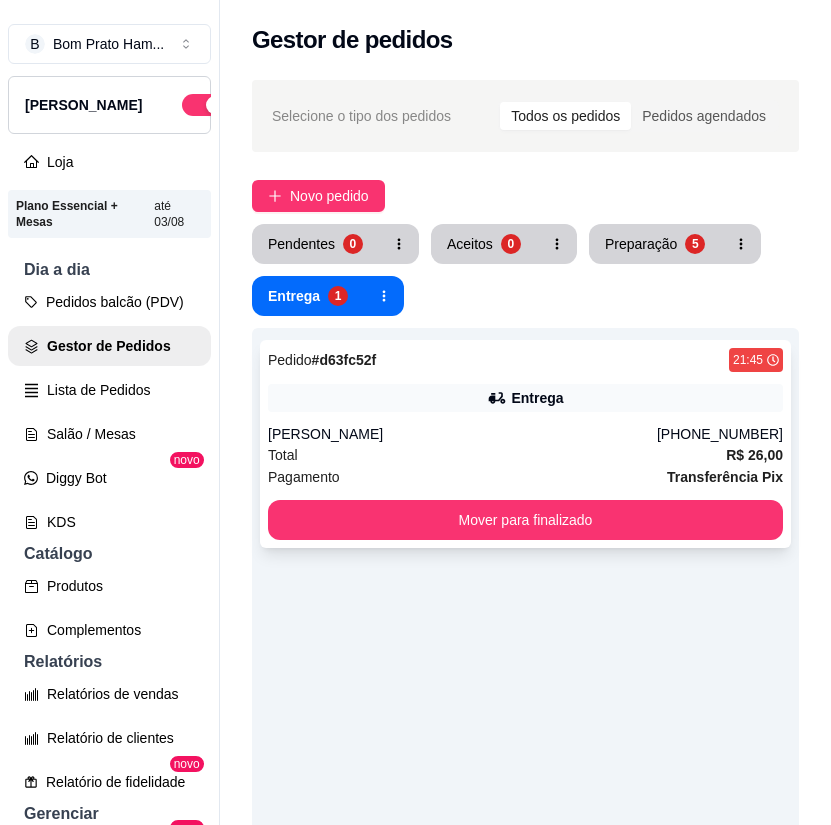 click on "Total R$ 26,00" at bounding box center [525, 455] 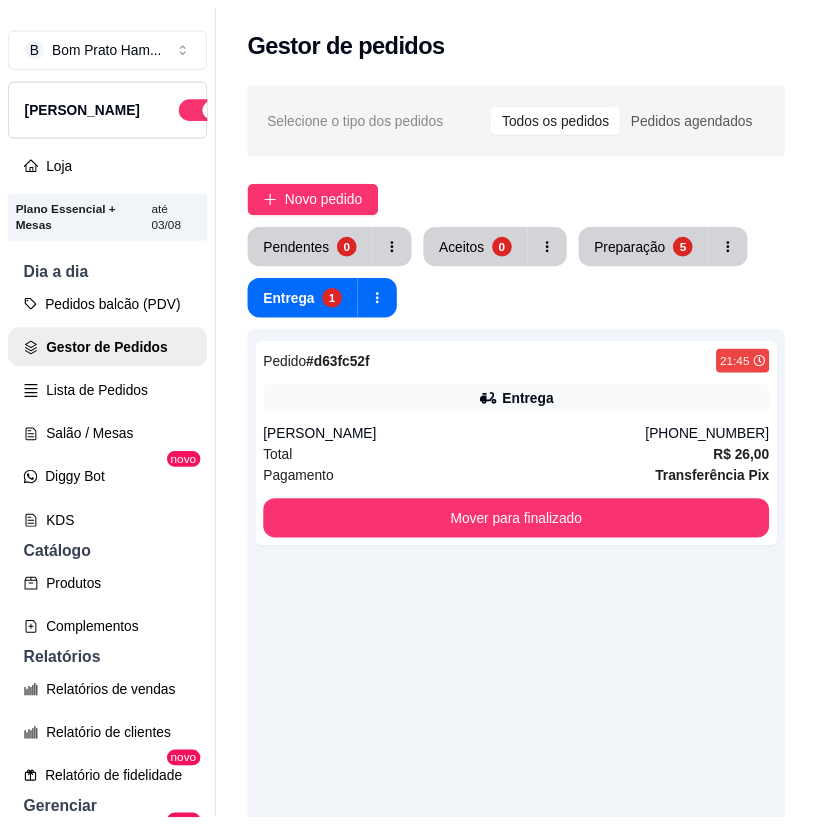 scroll, scrollTop: 398, scrollLeft: 0, axis: vertical 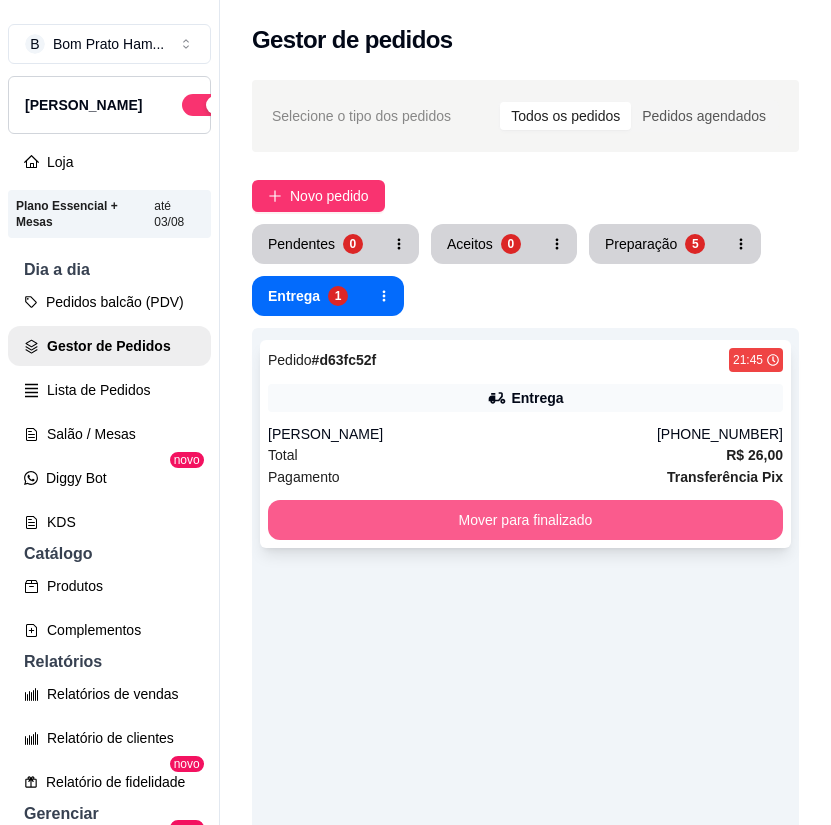 click on "Mover para finalizado" at bounding box center [525, 520] 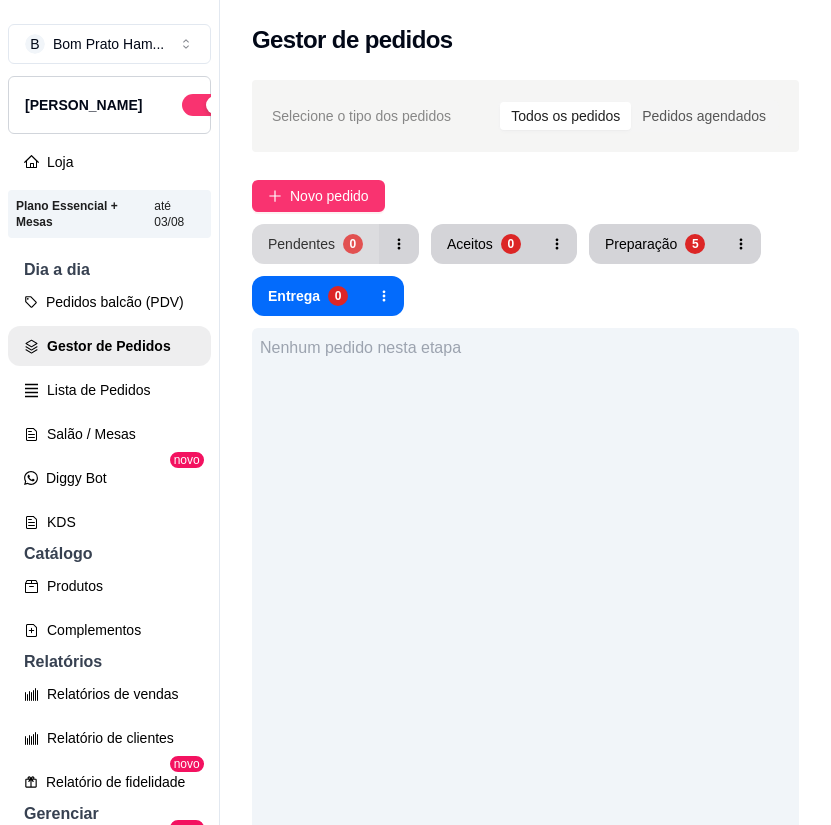 click on "Pendentes 0" at bounding box center [315, 244] 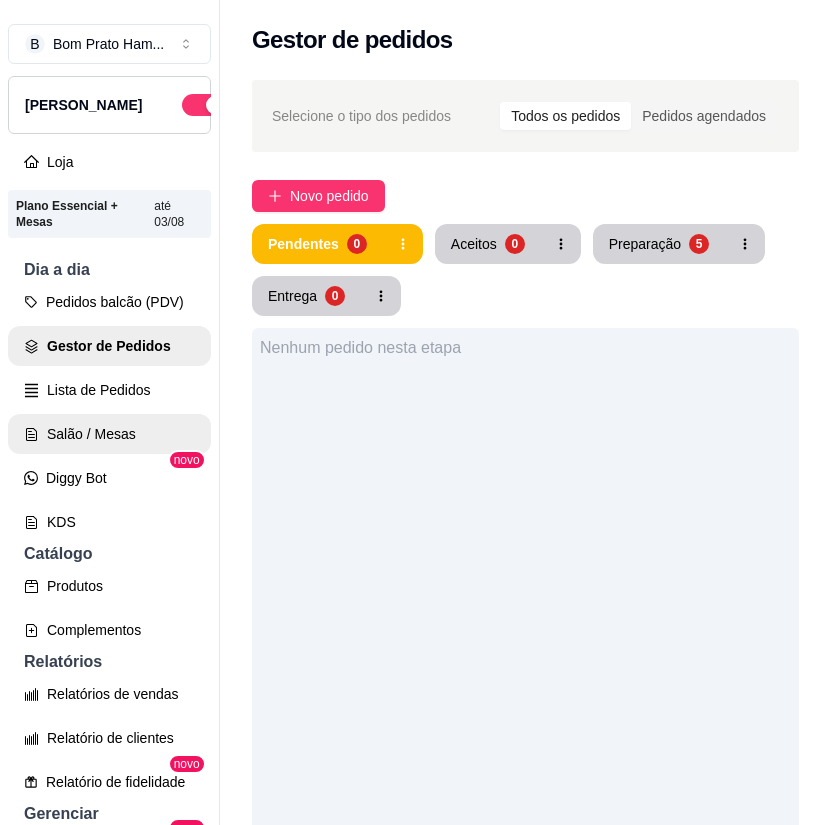 click on "Salão / Mesas" at bounding box center [109, 434] 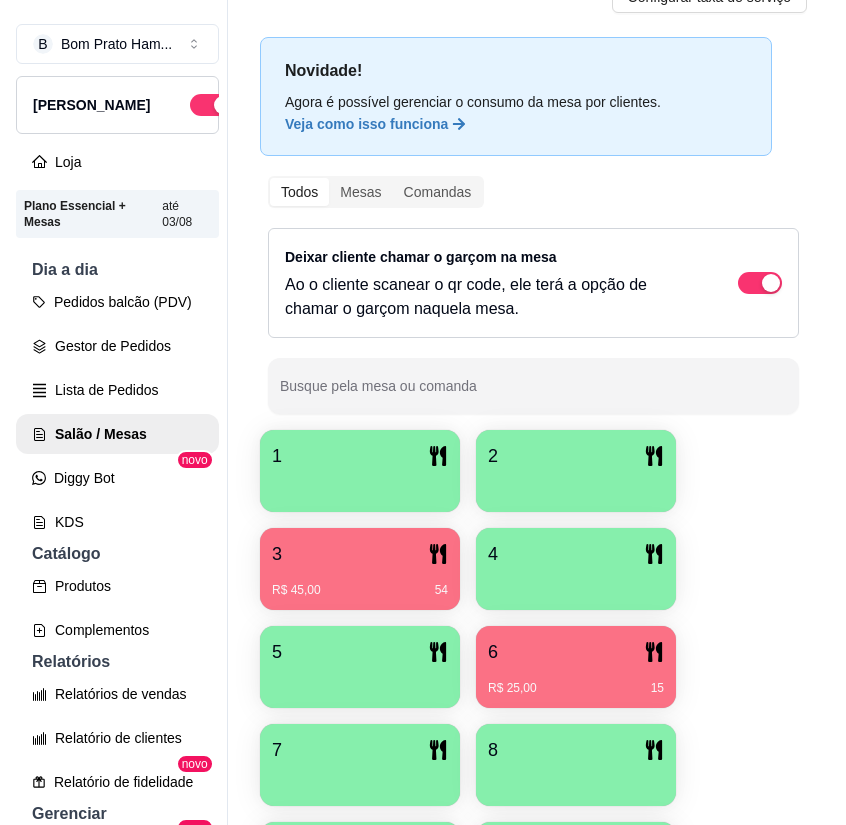scroll, scrollTop: 200, scrollLeft: 0, axis: vertical 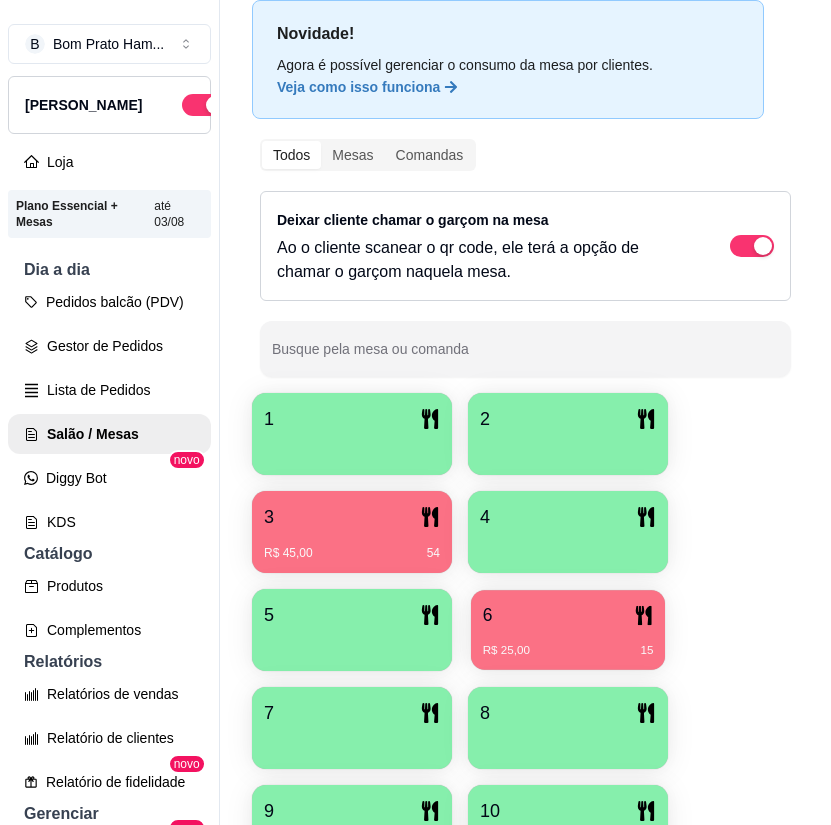 click on "6" at bounding box center (568, 615) 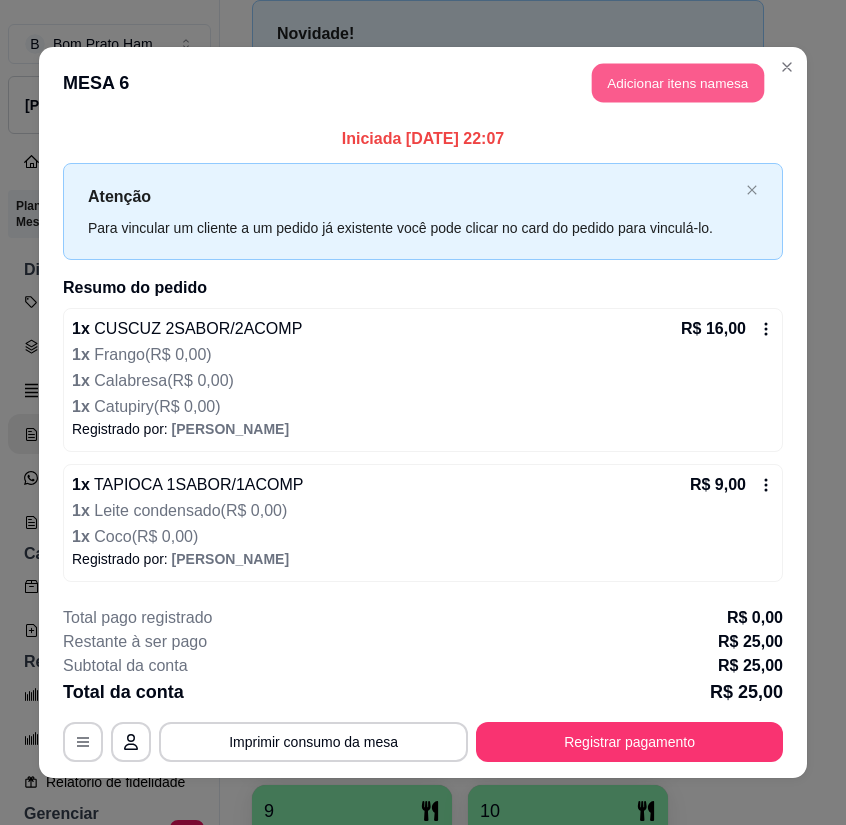 click on "Adicionar itens na  mesa" at bounding box center [678, 83] 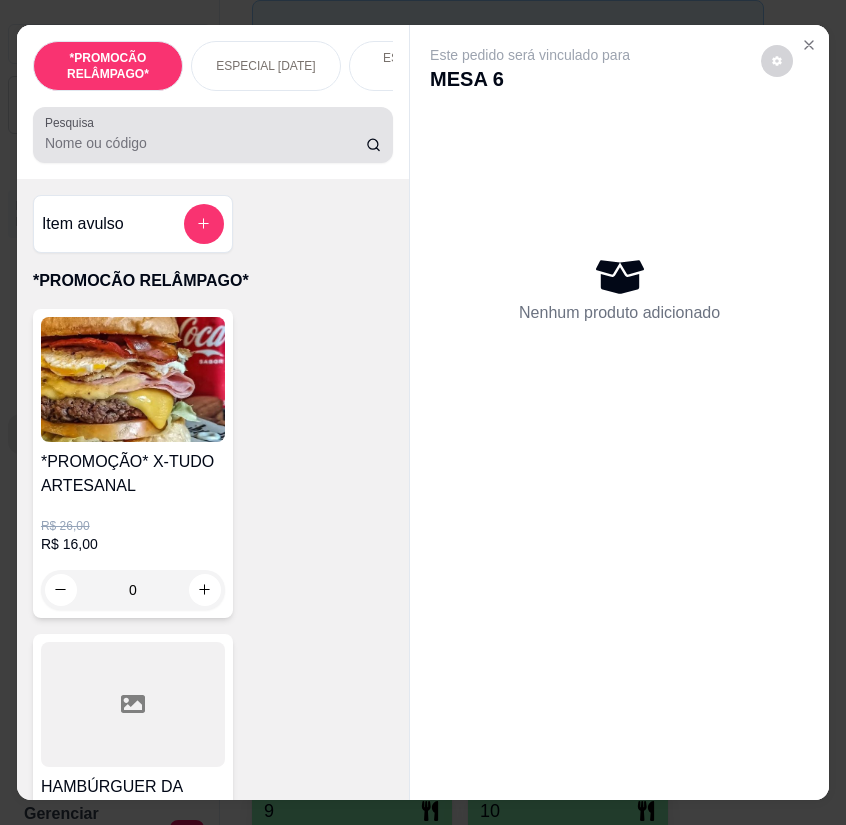 click on "Pesquisa" at bounding box center [205, 143] 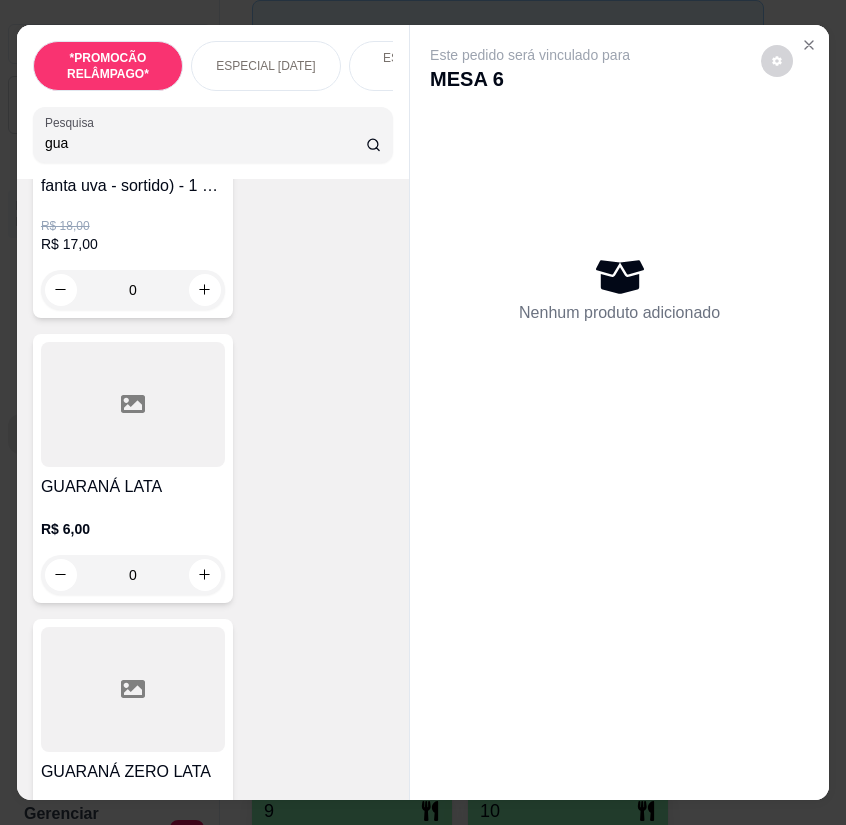 scroll, scrollTop: 400, scrollLeft: 0, axis: vertical 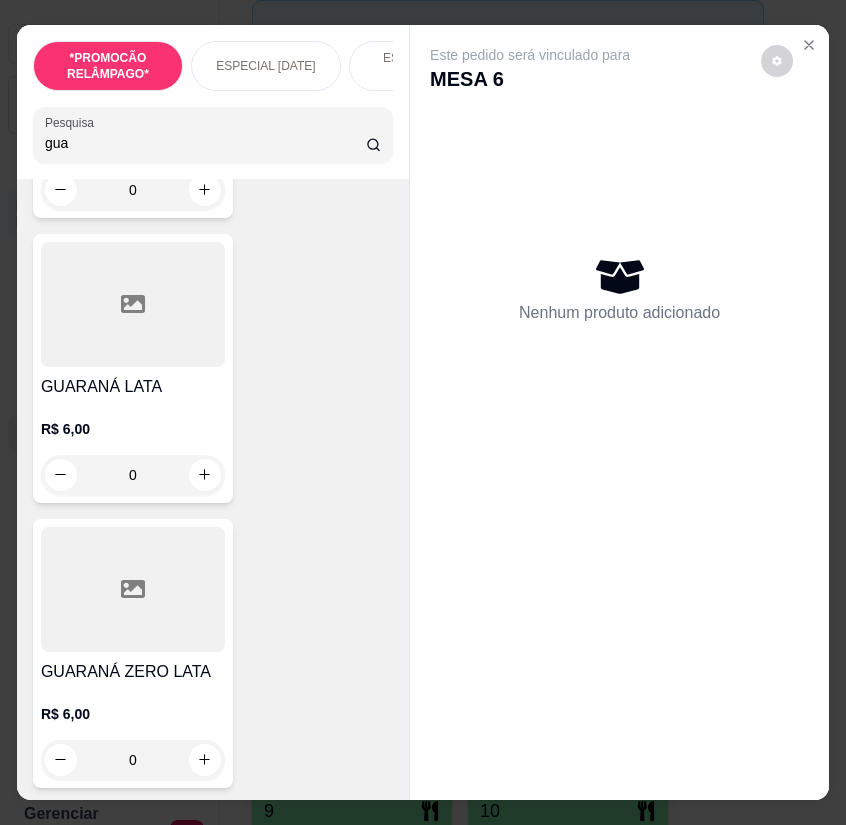 type on "gua" 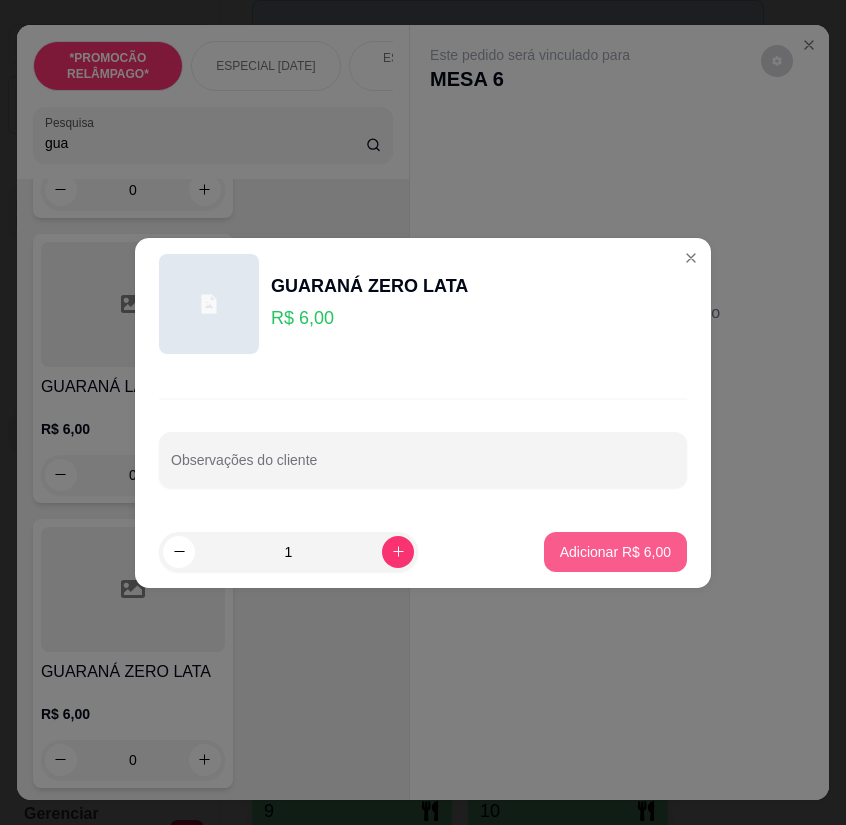 click on "Adicionar   R$ 6,00" at bounding box center [615, 552] 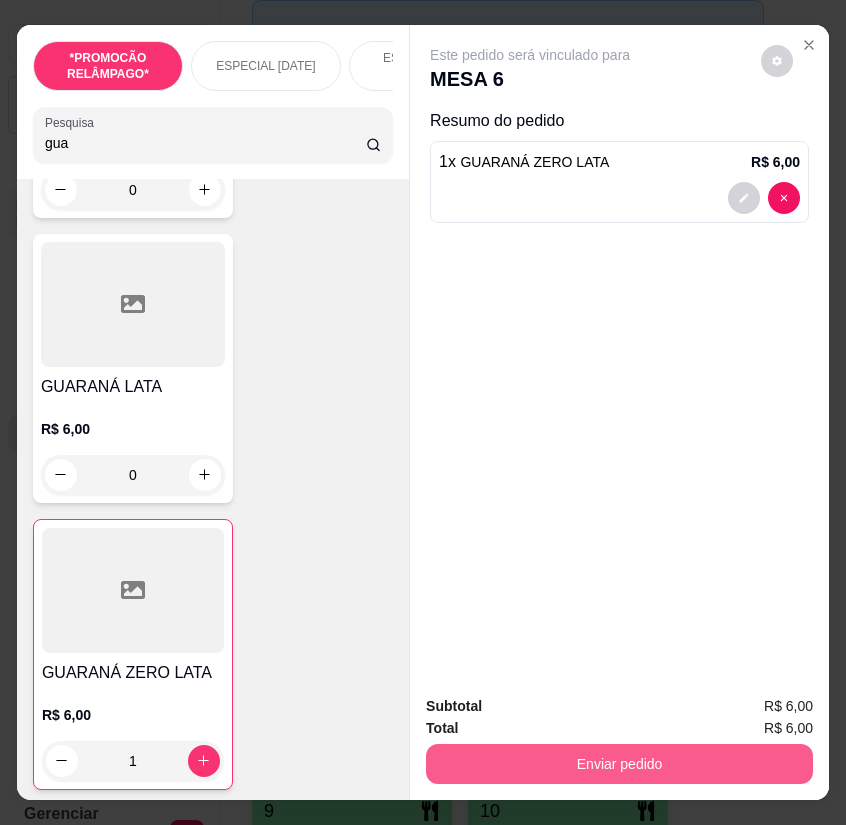 click on "Enviar pedido" at bounding box center (619, 764) 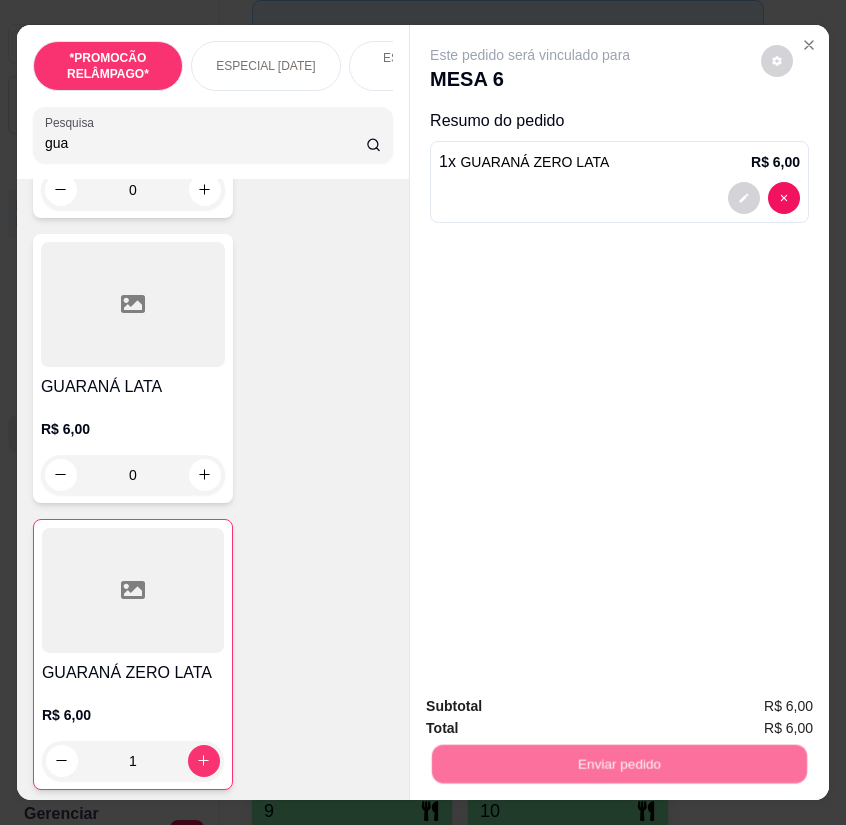click on "Não registrar e enviar pedido" at bounding box center [551, 708] 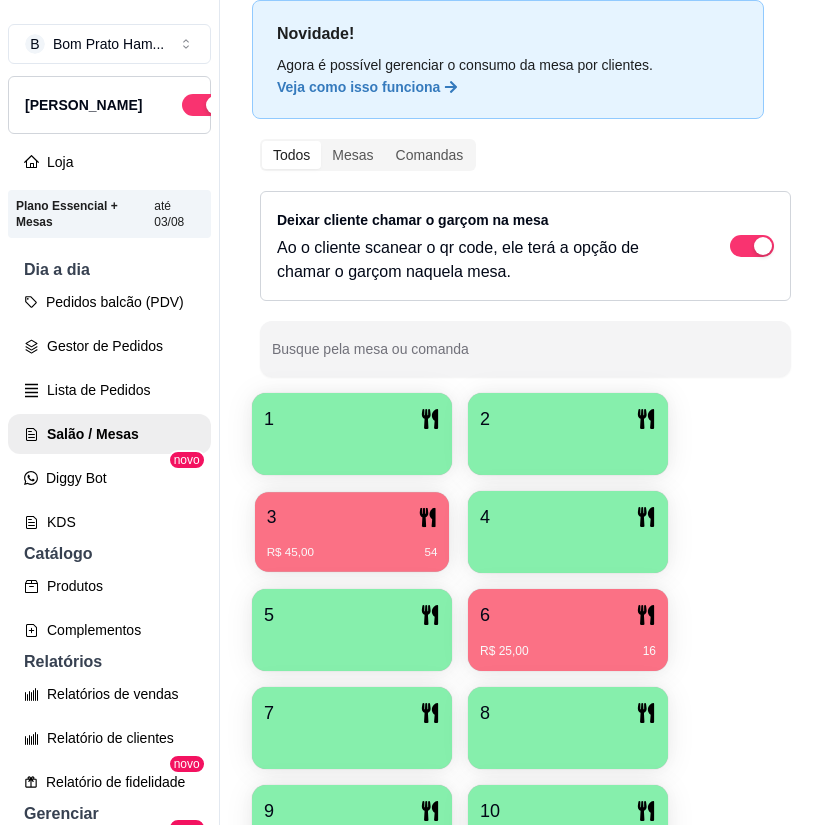 click on "R$ 45,00 54" at bounding box center (352, 545) 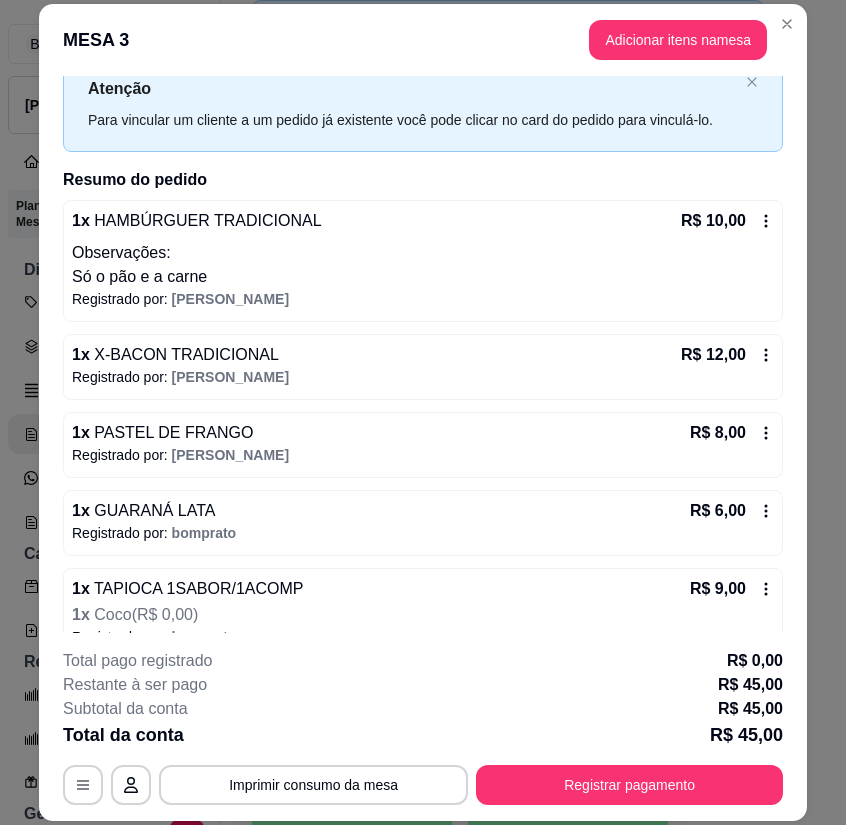 scroll, scrollTop: 100, scrollLeft: 0, axis: vertical 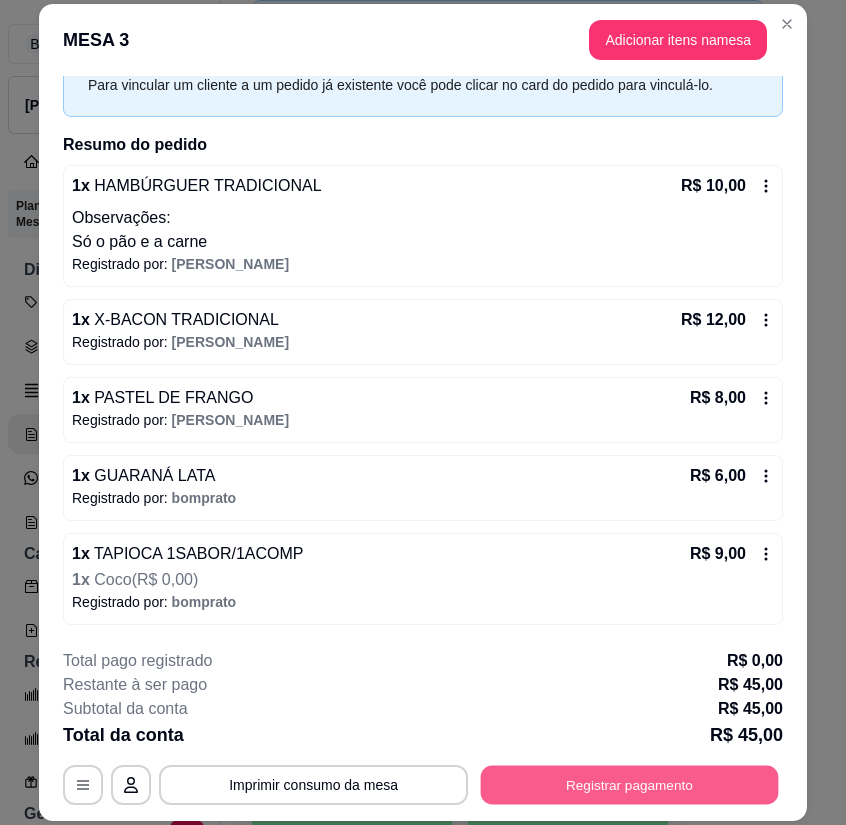 click on "Registrar pagamento" at bounding box center [630, 784] 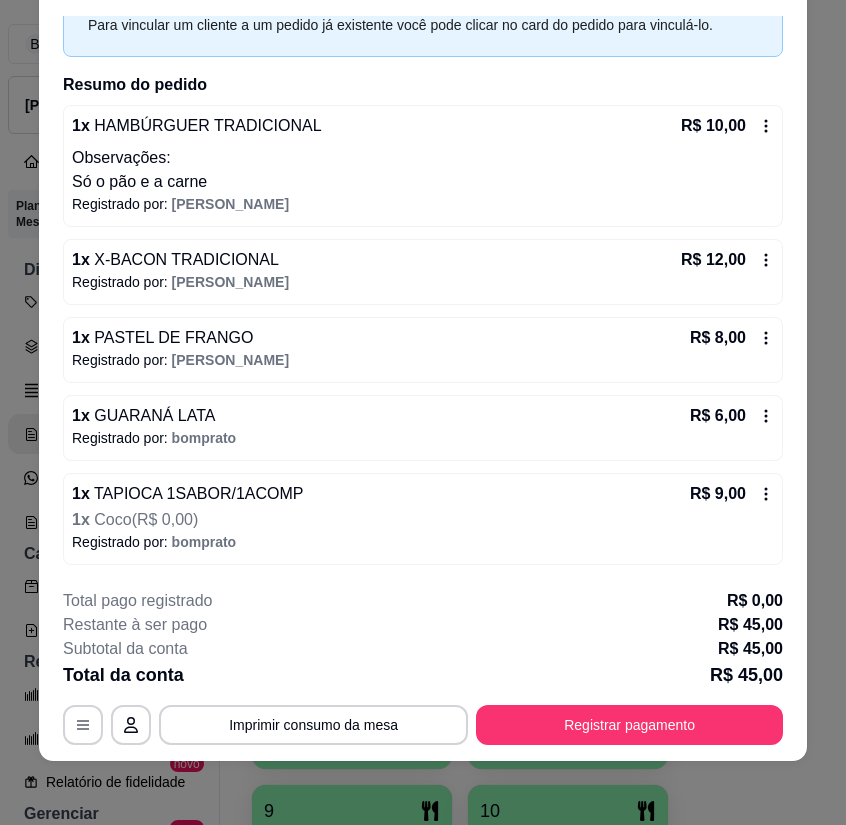 scroll, scrollTop: 0, scrollLeft: 0, axis: both 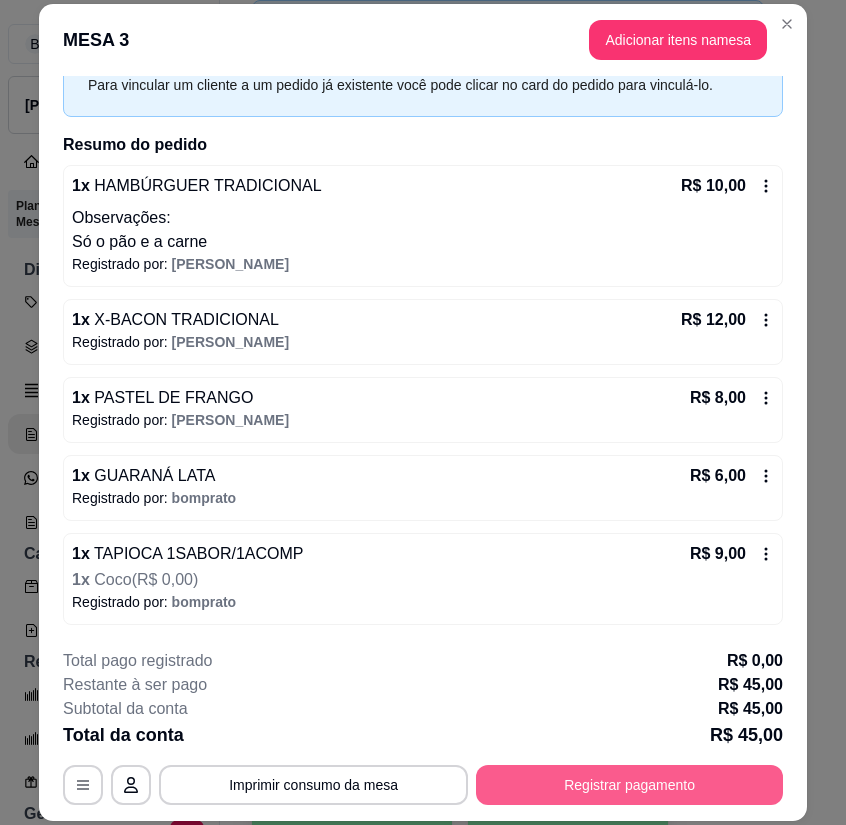 click on "Registrar pagamento" at bounding box center [629, 785] 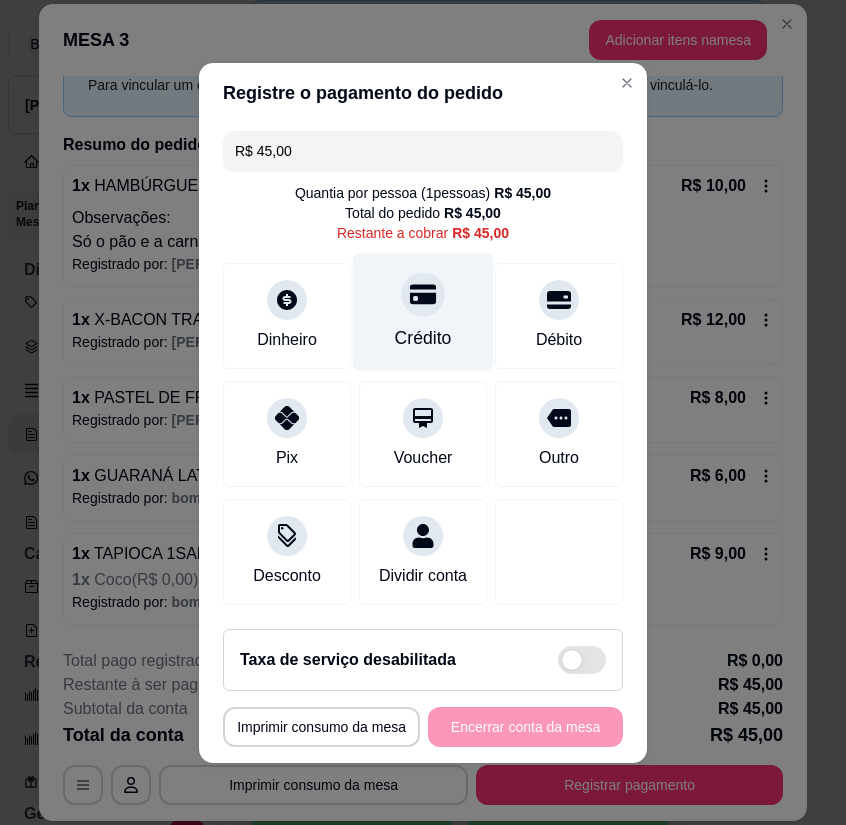 click on "Crédito" at bounding box center [423, 338] 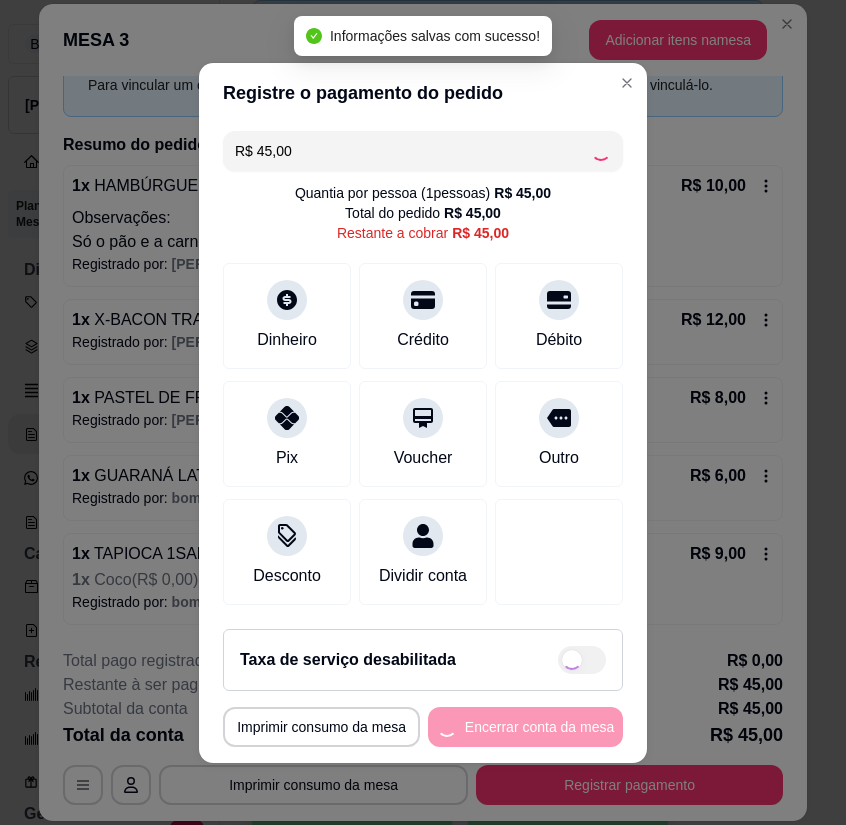 type on "R$ 0,00" 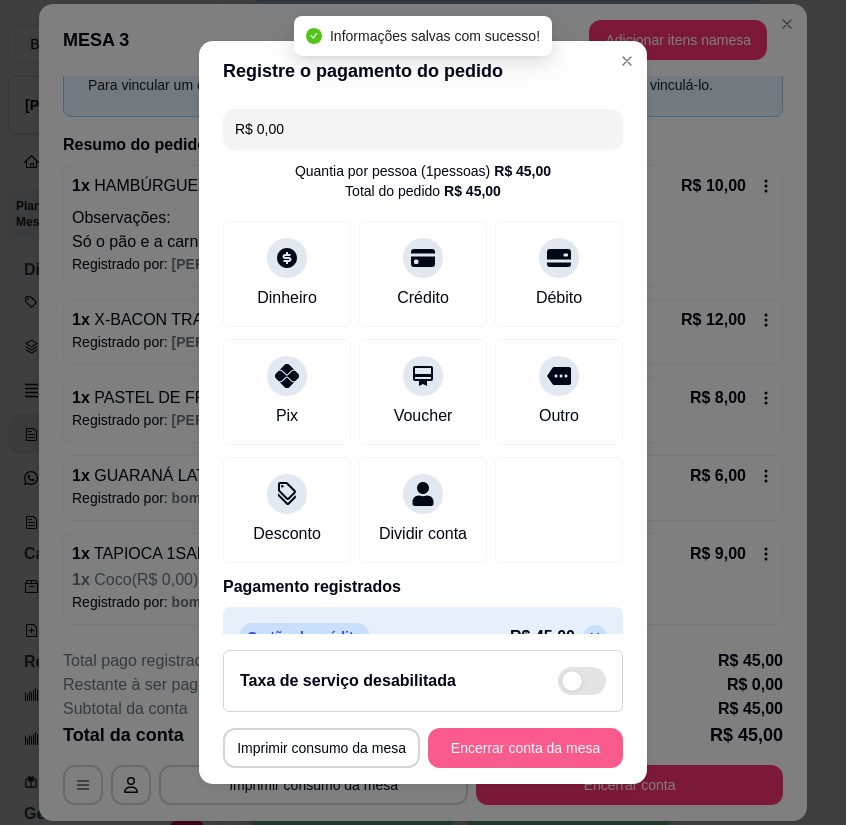 click on "Encerrar conta da mesa" at bounding box center [525, 748] 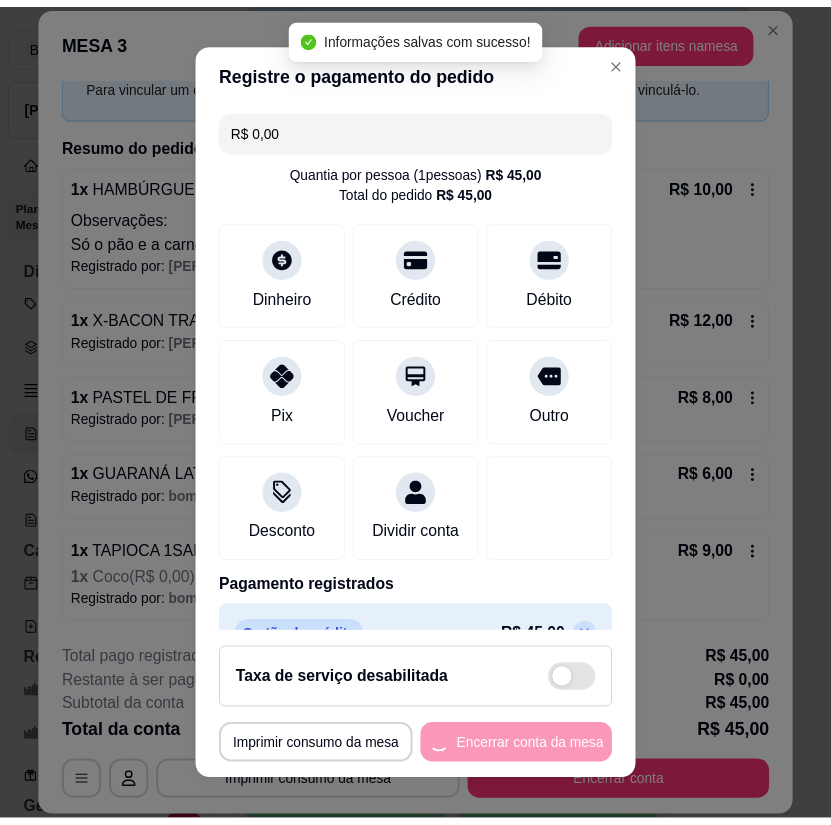 scroll, scrollTop: 0, scrollLeft: 0, axis: both 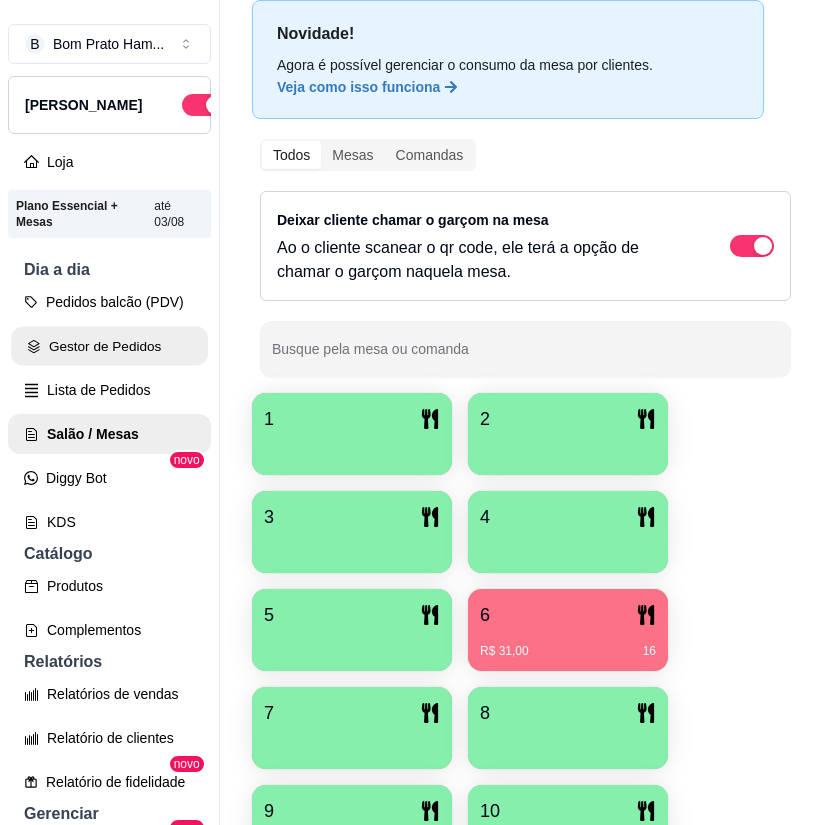 click on "Gestor de Pedidos" at bounding box center (109, 346) 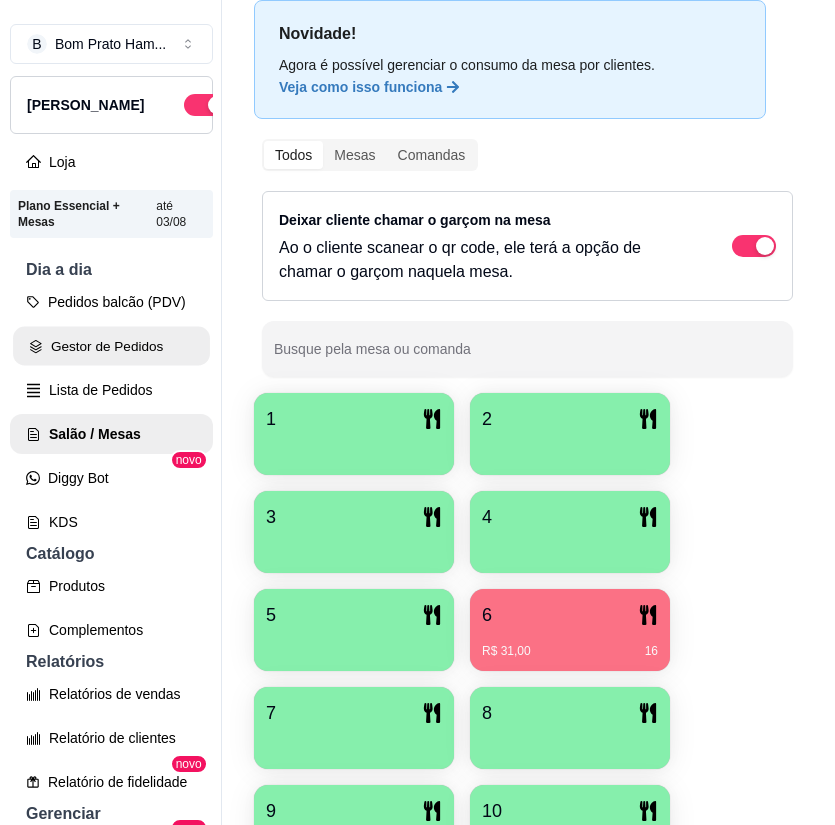 scroll, scrollTop: 0, scrollLeft: 0, axis: both 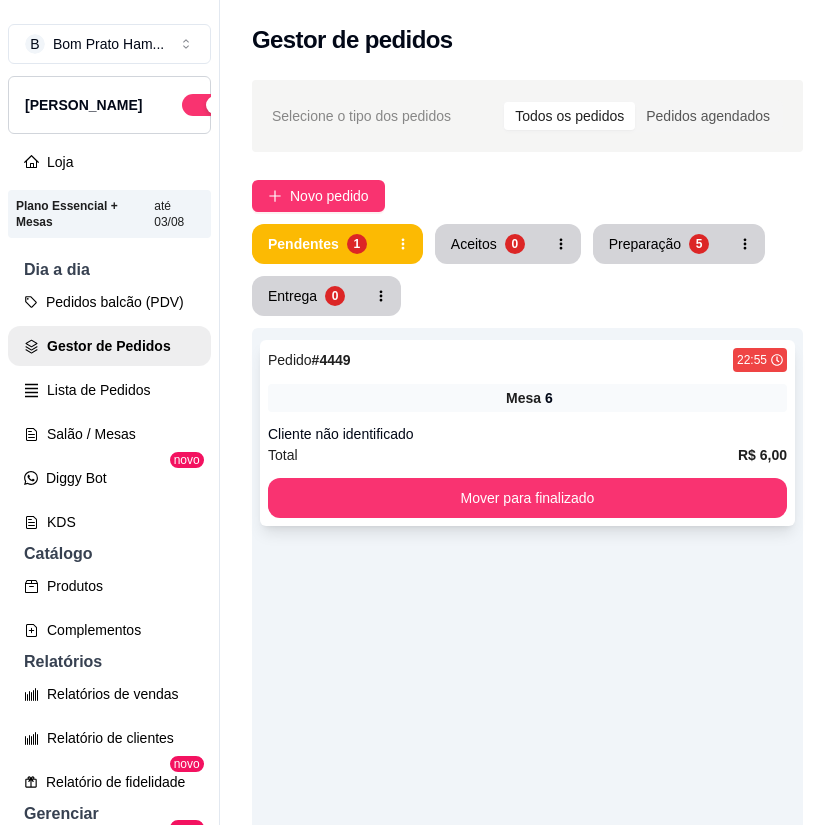 click on "Pedido  # 4449 22:55 Mesa 6 Cliente não identificado Total R$ 6,00 Mover para finalizado" at bounding box center (527, 433) 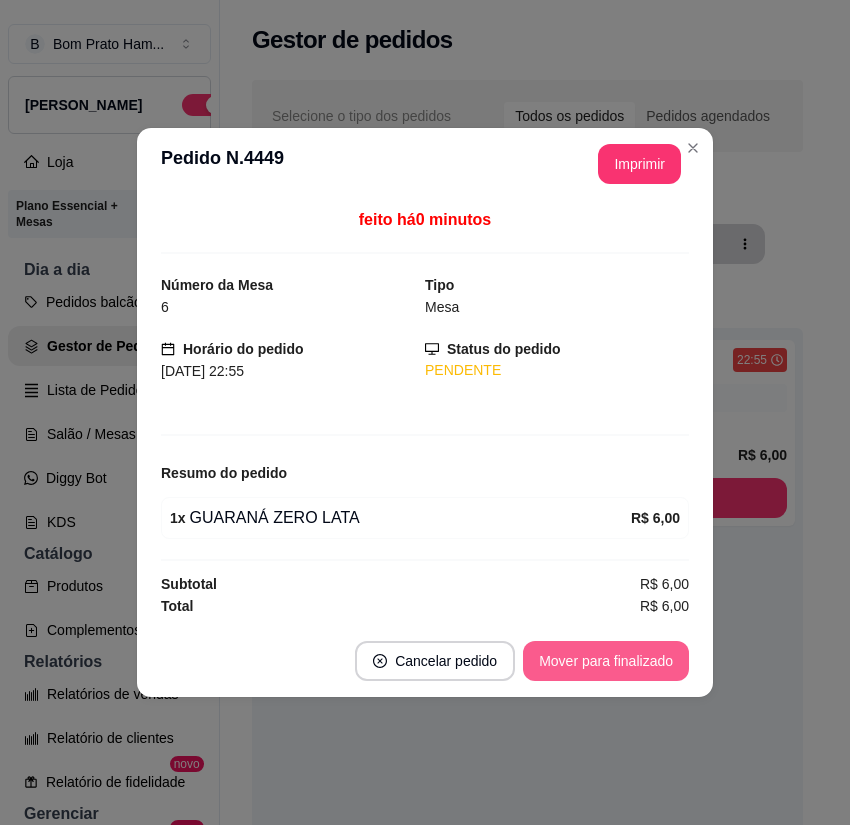 click on "Mover para finalizado" at bounding box center (606, 661) 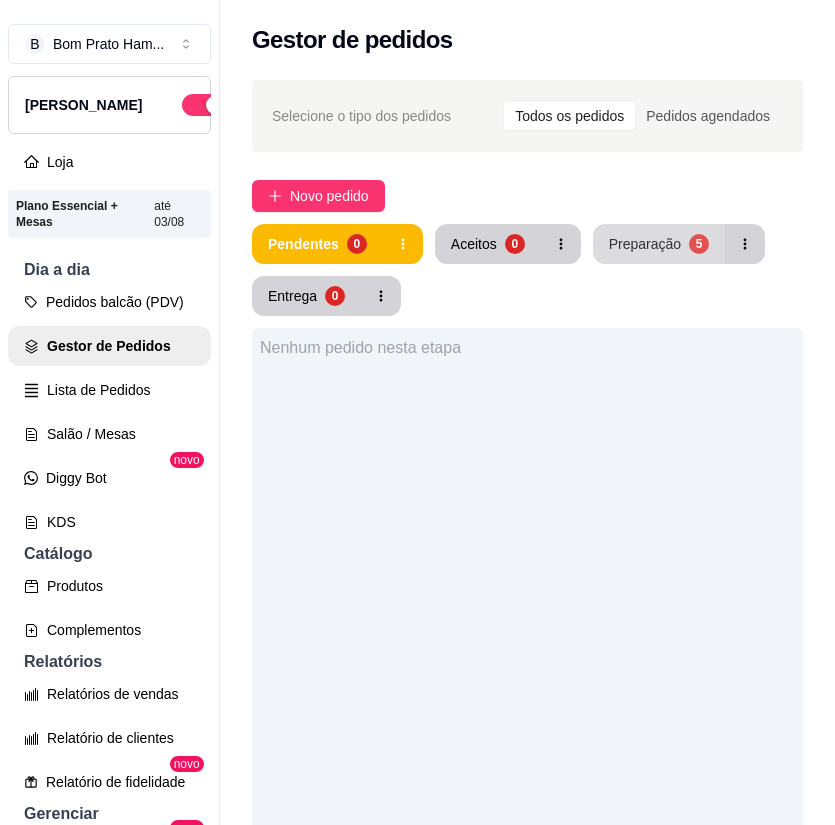 click on "Preparação" at bounding box center [645, 244] 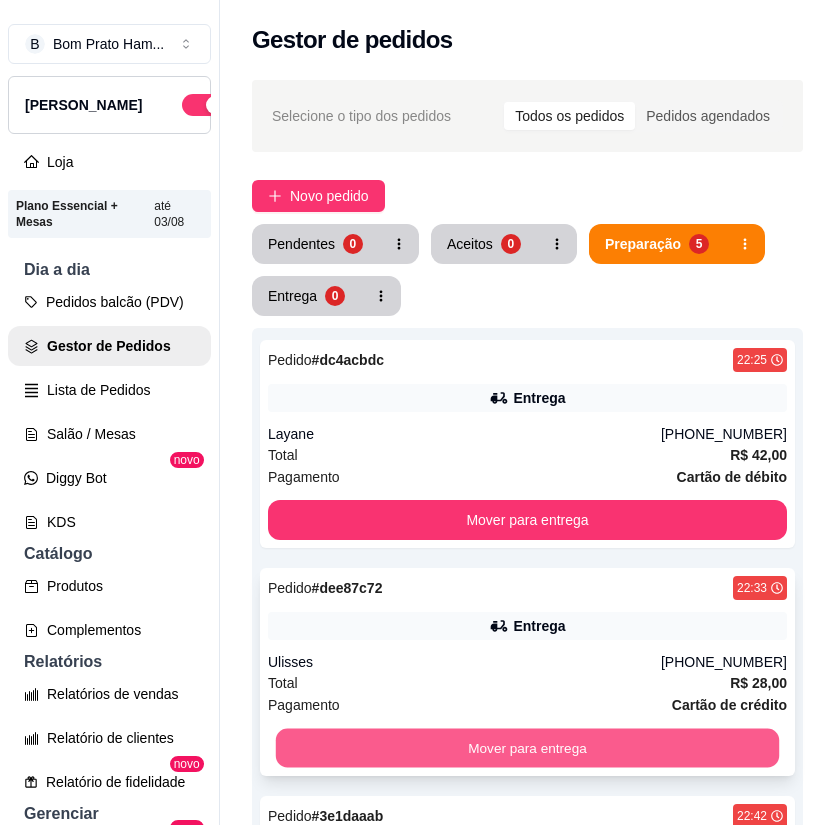 click on "Mover para entrega" at bounding box center (527, 748) 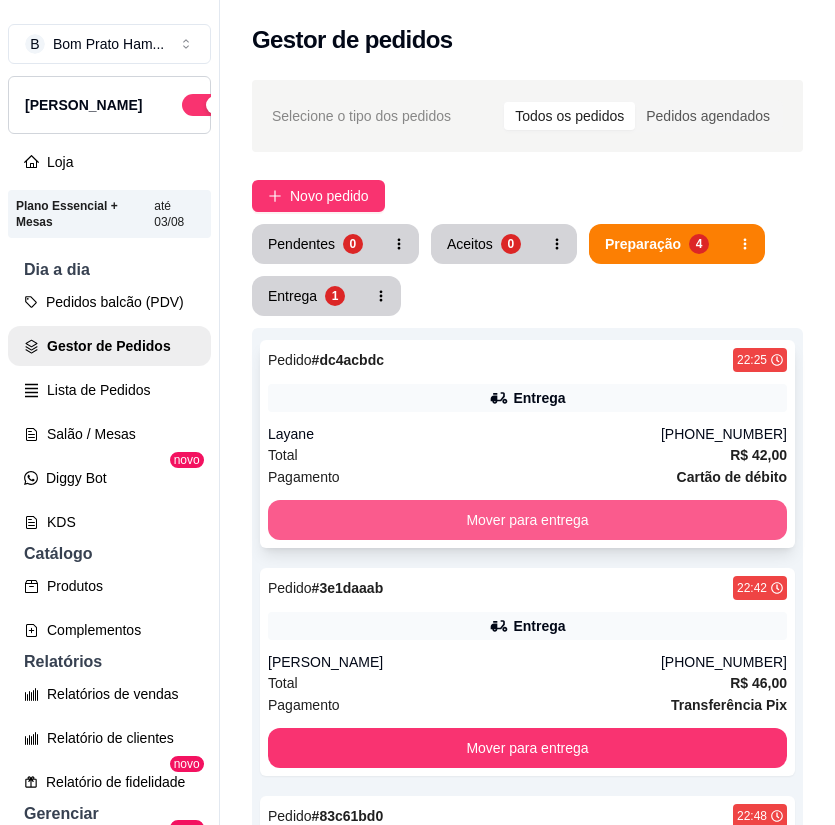 click on "Mover para entrega" at bounding box center (527, 520) 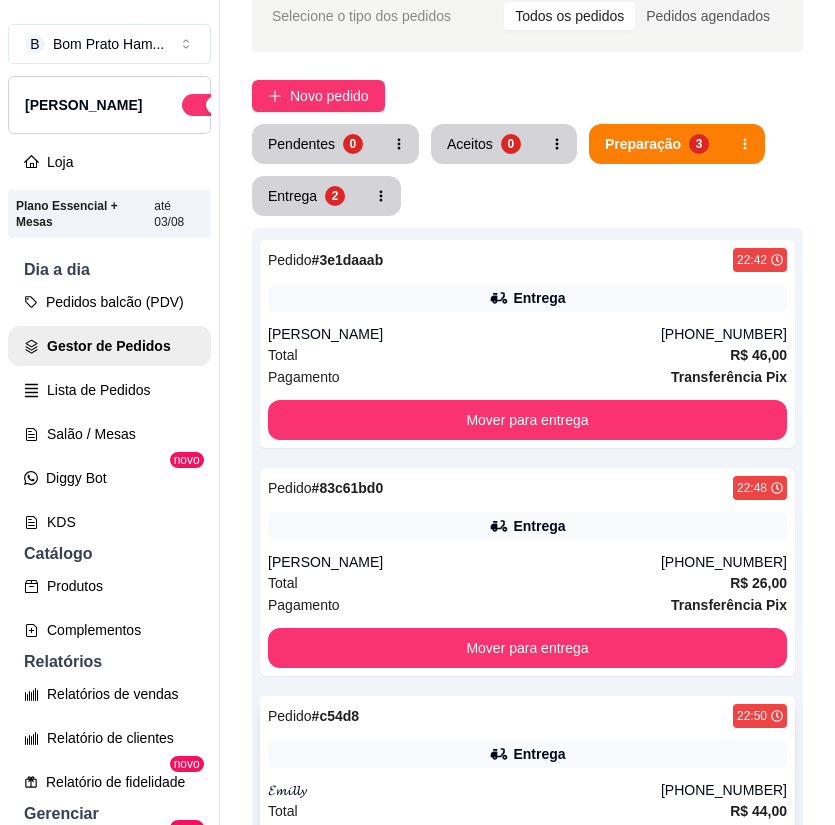 scroll, scrollTop: 0, scrollLeft: 0, axis: both 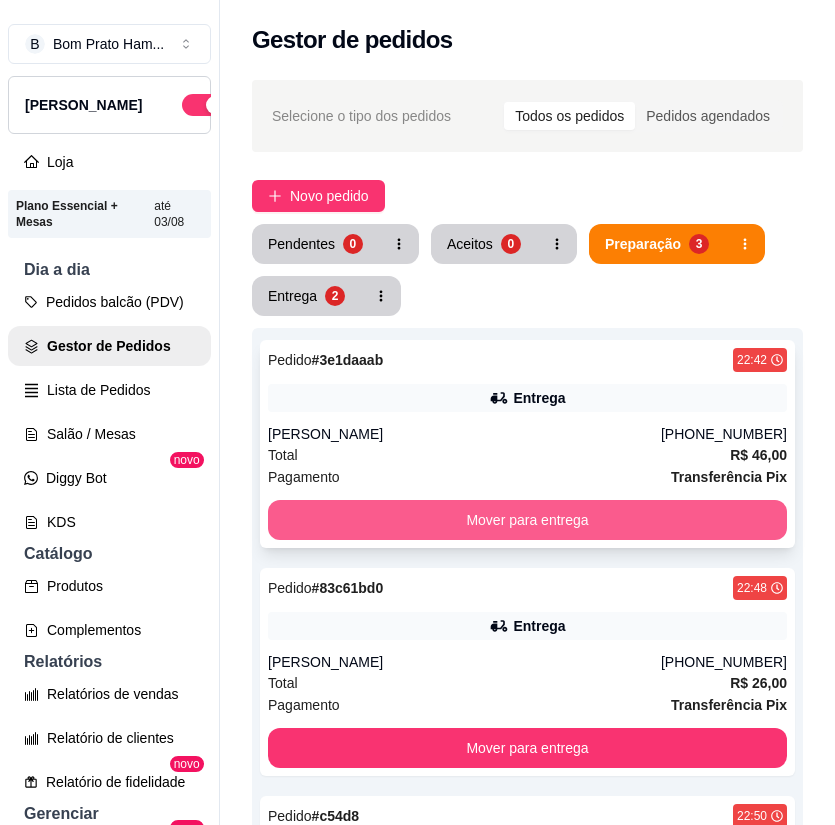 click on "Mover para entrega" at bounding box center (527, 520) 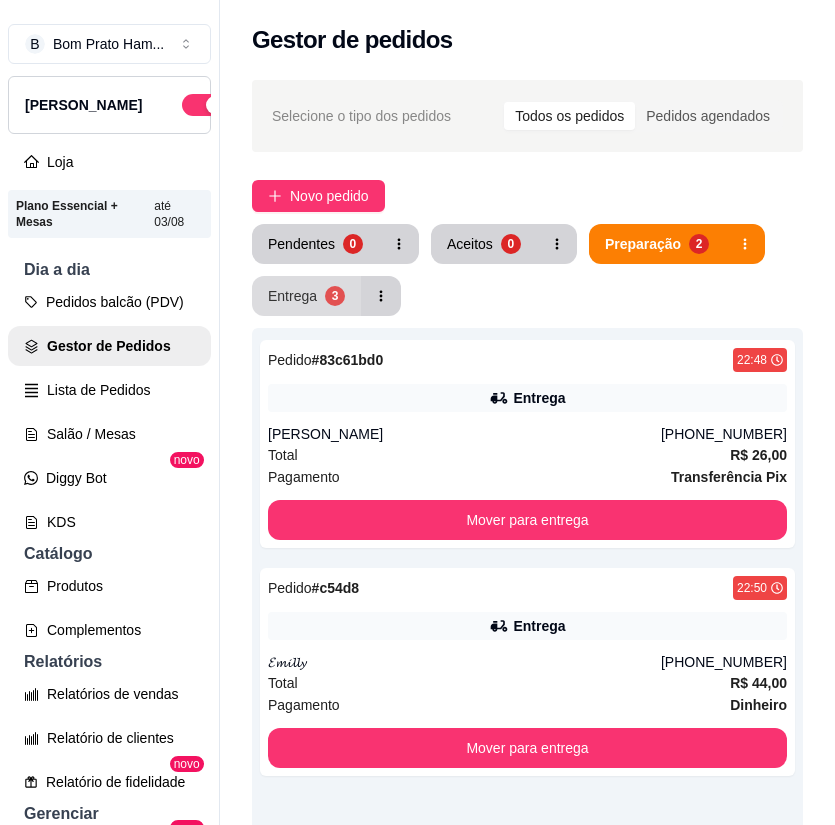 click on "3" at bounding box center (335, 296) 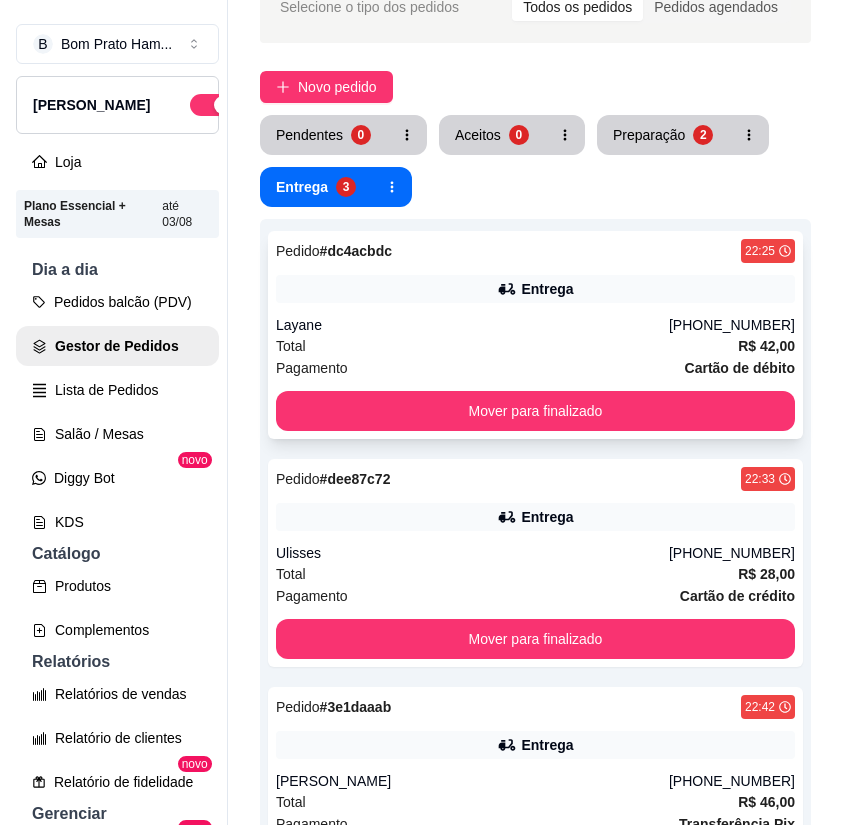 scroll, scrollTop: 0, scrollLeft: 0, axis: both 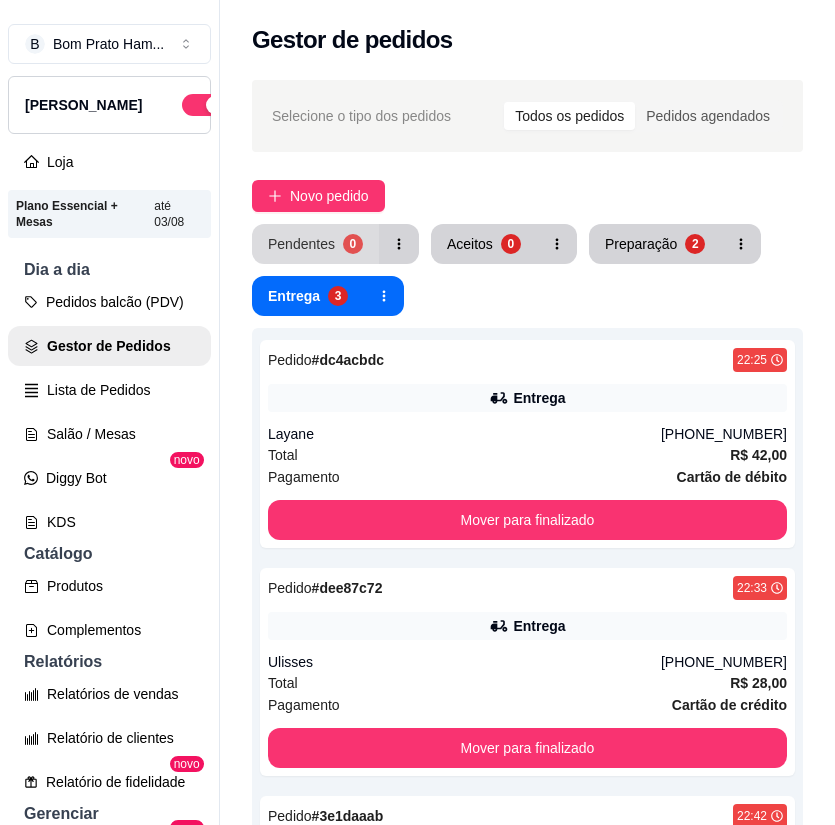click on "Pendentes 0" at bounding box center (315, 244) 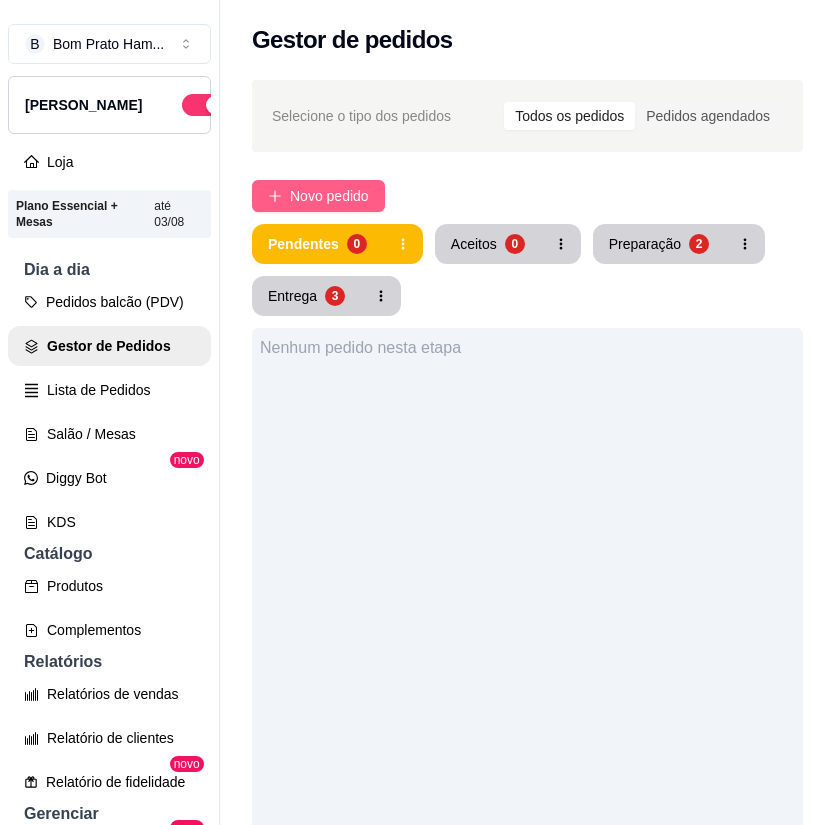 click on "Novo pedido" at bounding box center [329, 196] 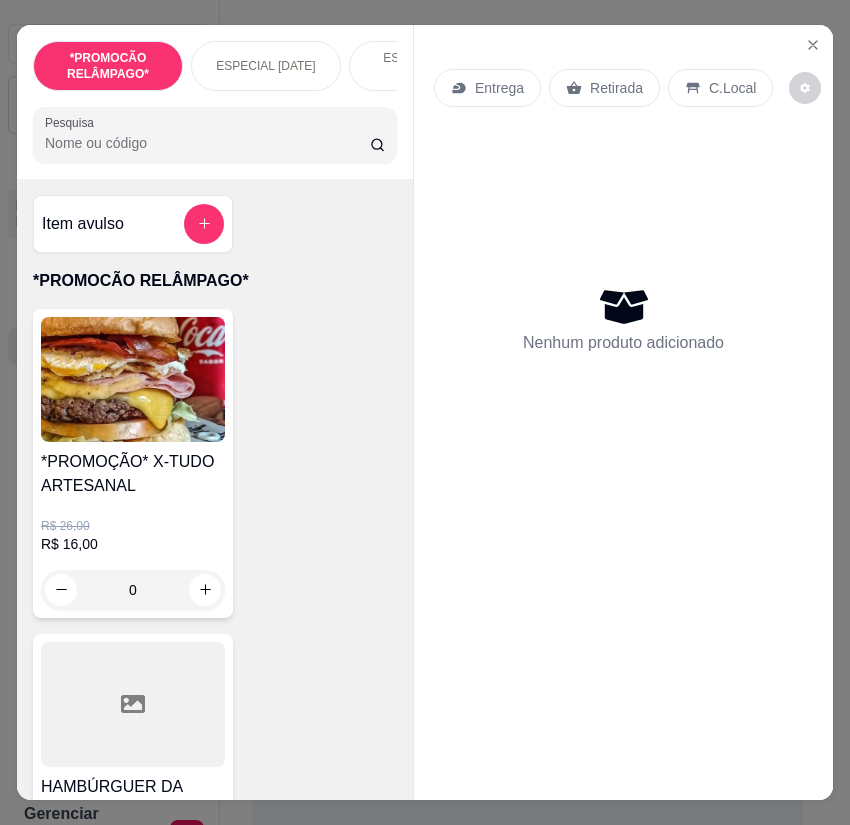 click on "Pesquisa" at bounding box center (207, 143) 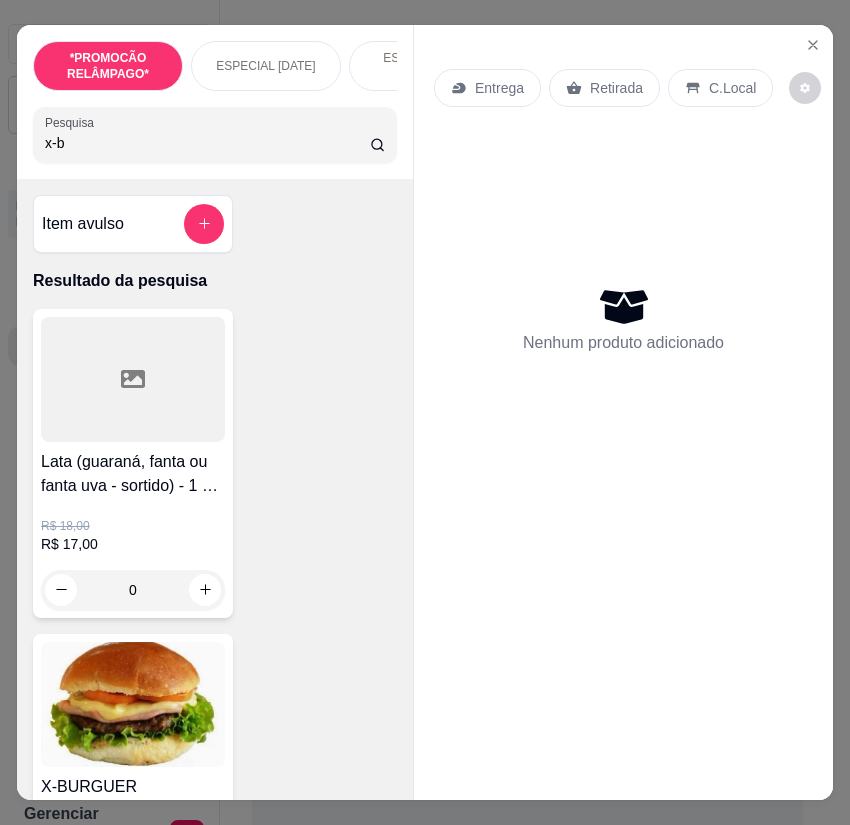 type on "x-b" 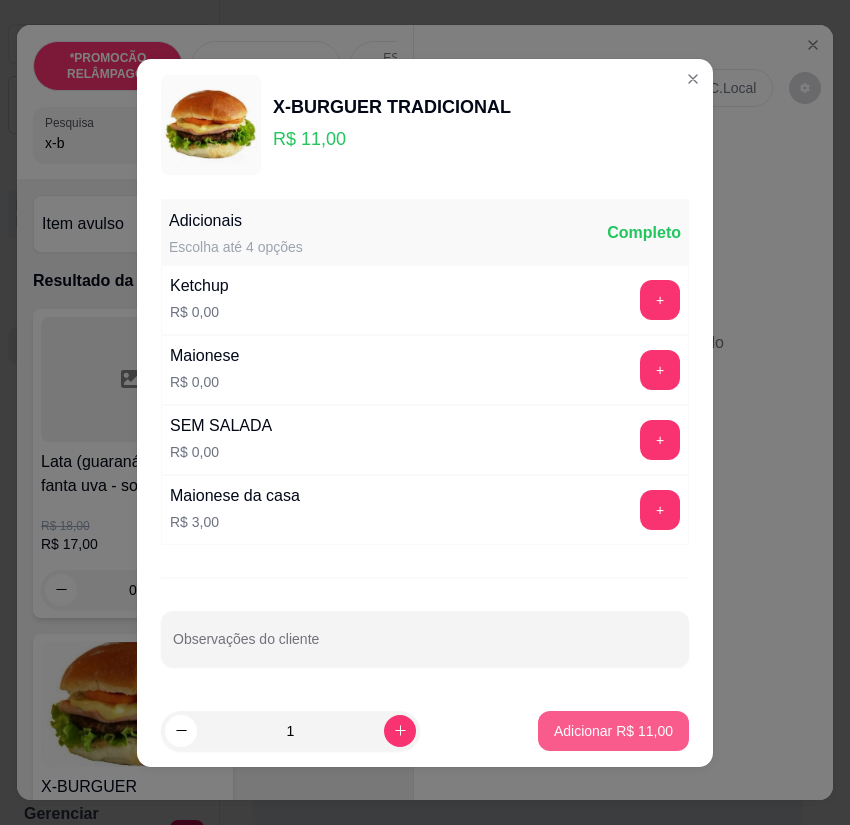 click on "Adicionar   R$ 11,00" at bounding box center [613, 731] 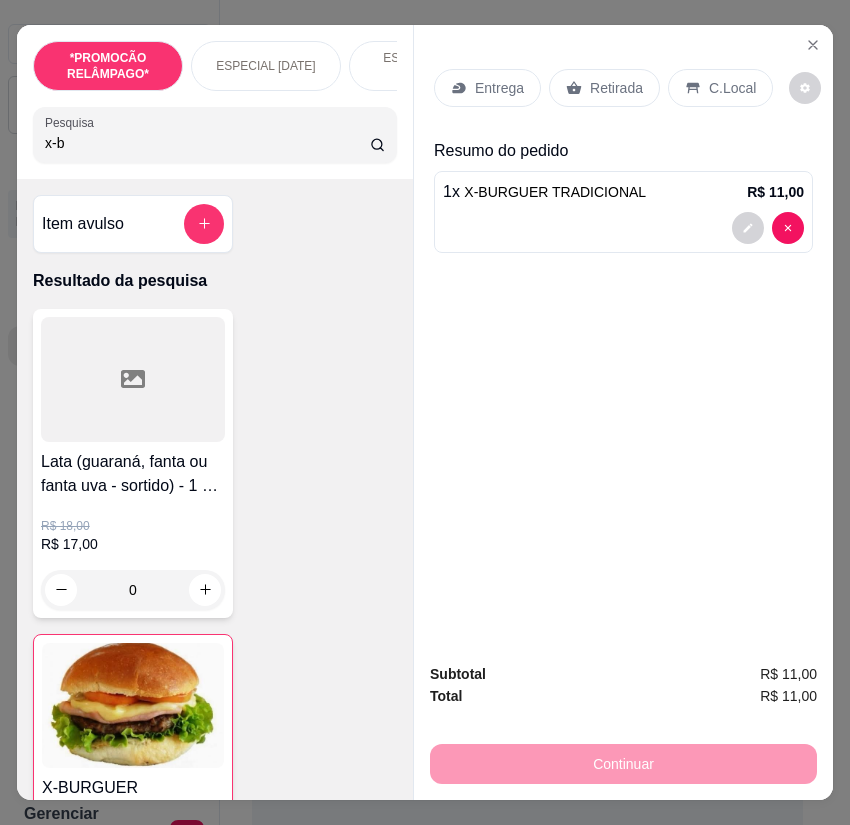 click on "x-b" at bounding box center (207, 143) 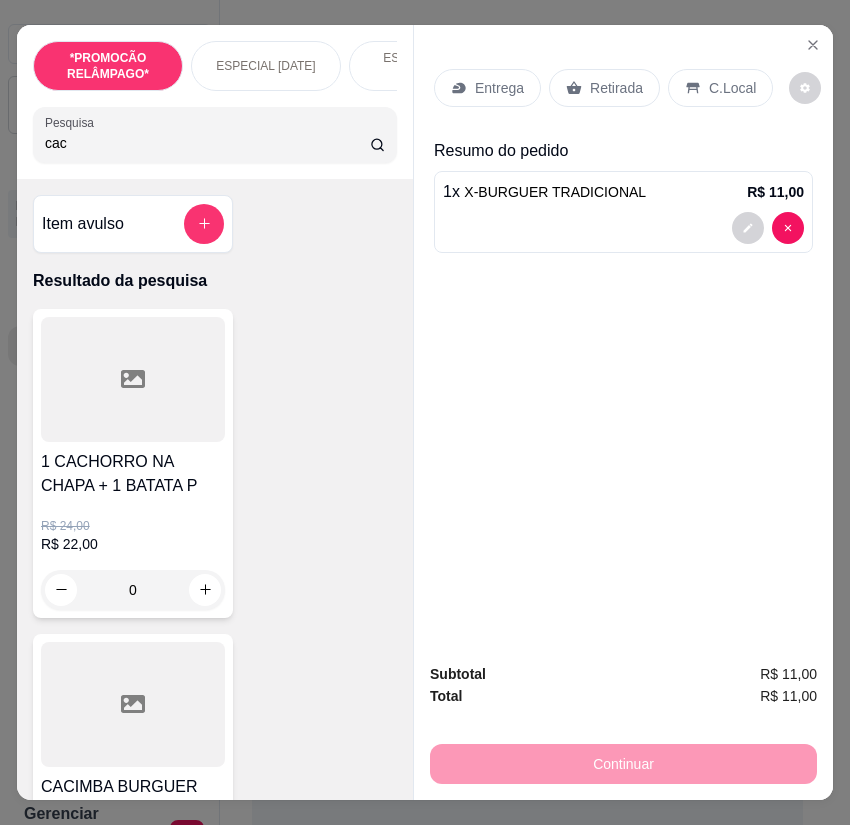 scroll, scrollTop: 200, scrollLeft: 0, axis: vertical 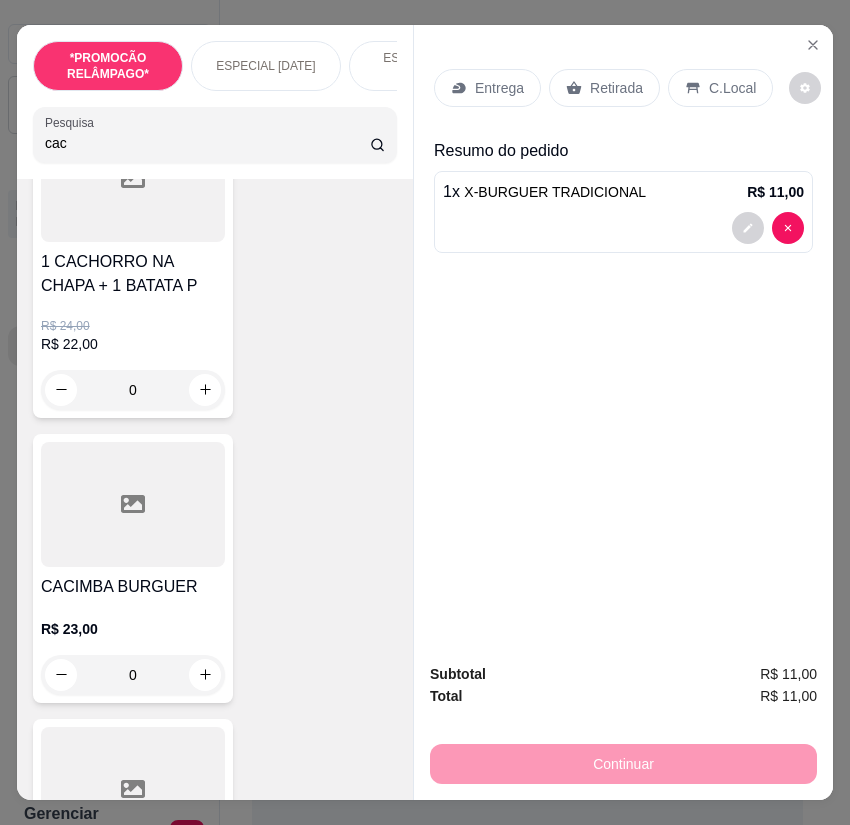click on "CACIMBA BURGUER   R$ 23,00 0" at bounding box center (133, 568) 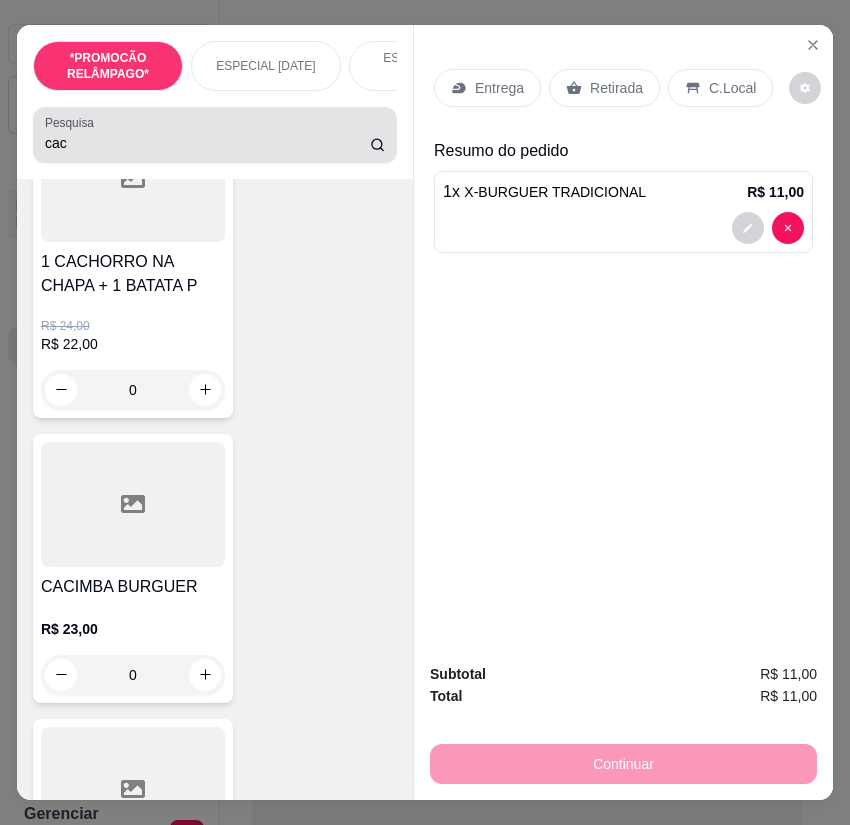 click on "cac" at bounding box center (207, 143) 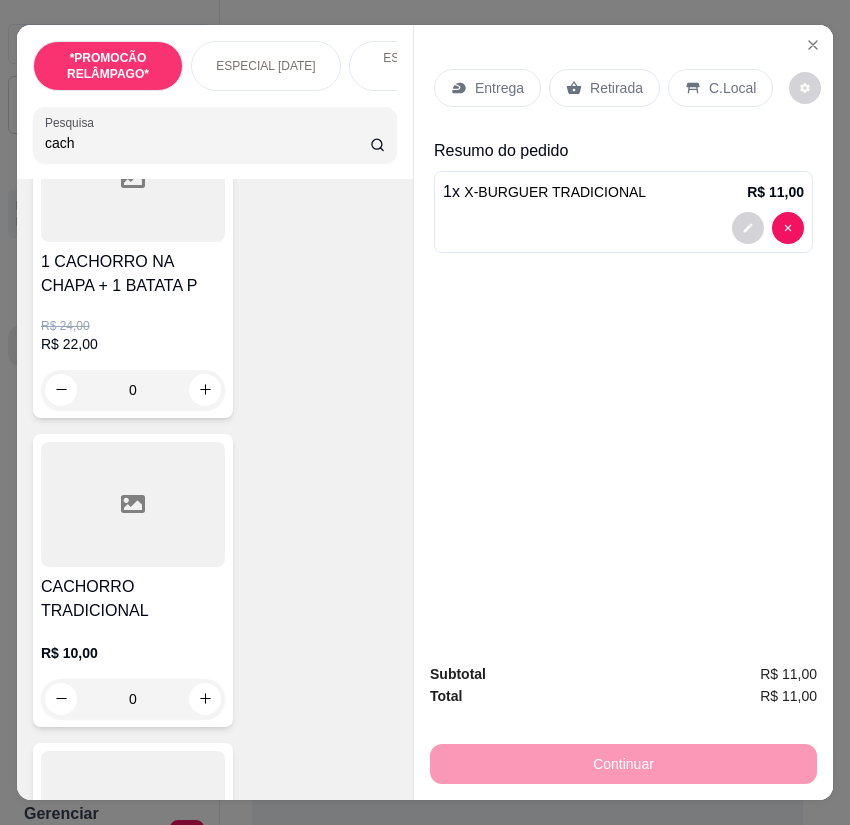 type on "cach" 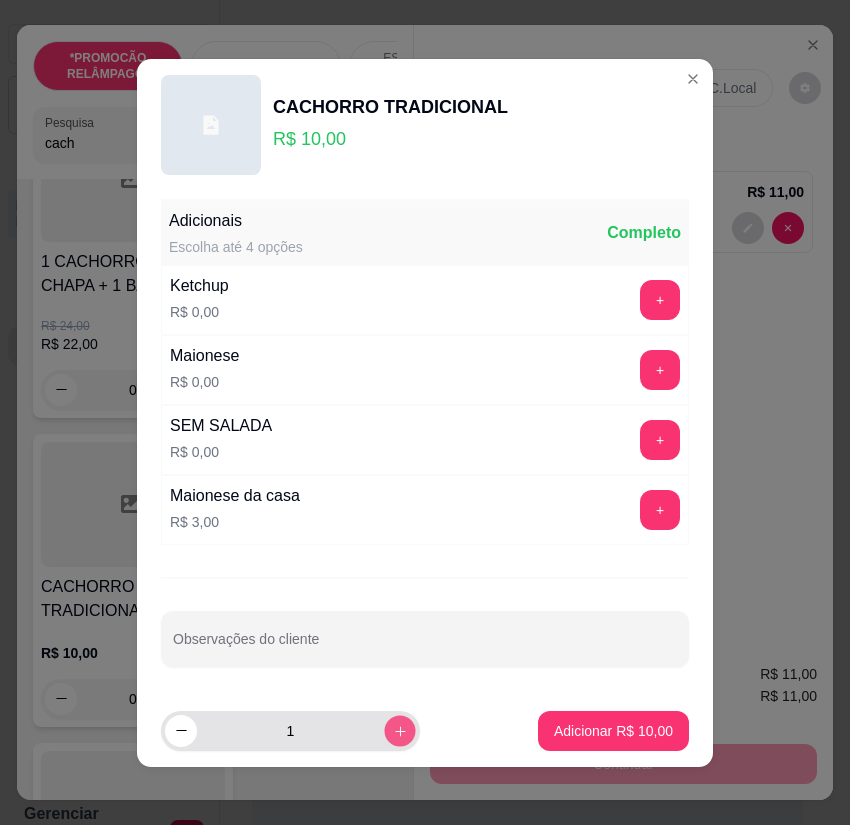 click at bounding box center (399, 730) 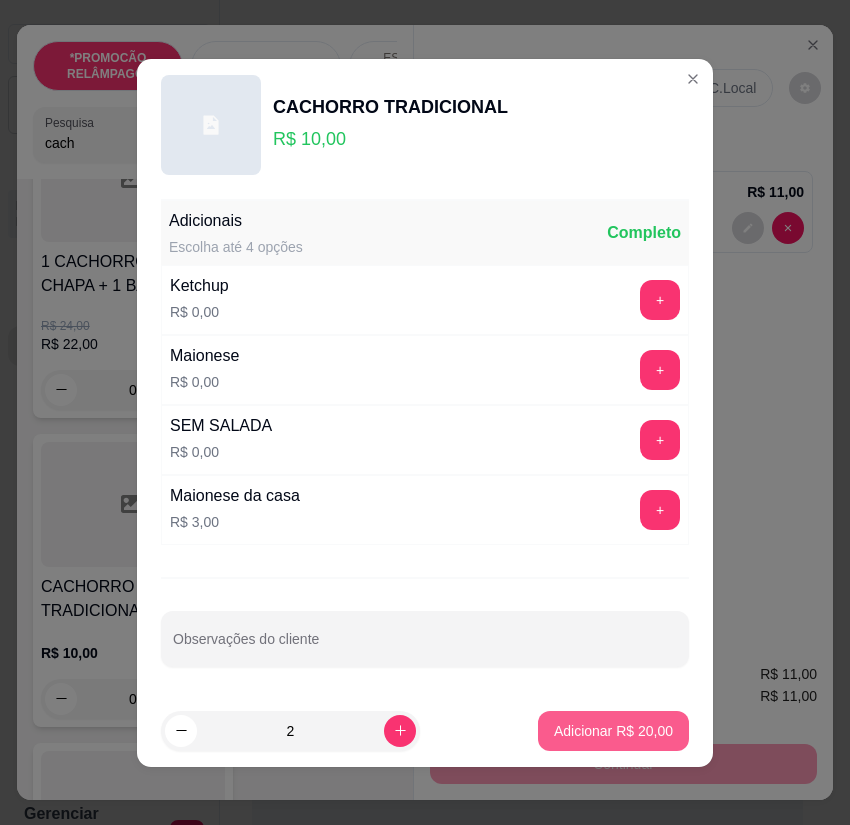 click on "Adicionar   R$ 20,00" at bounding box center [613, 731] 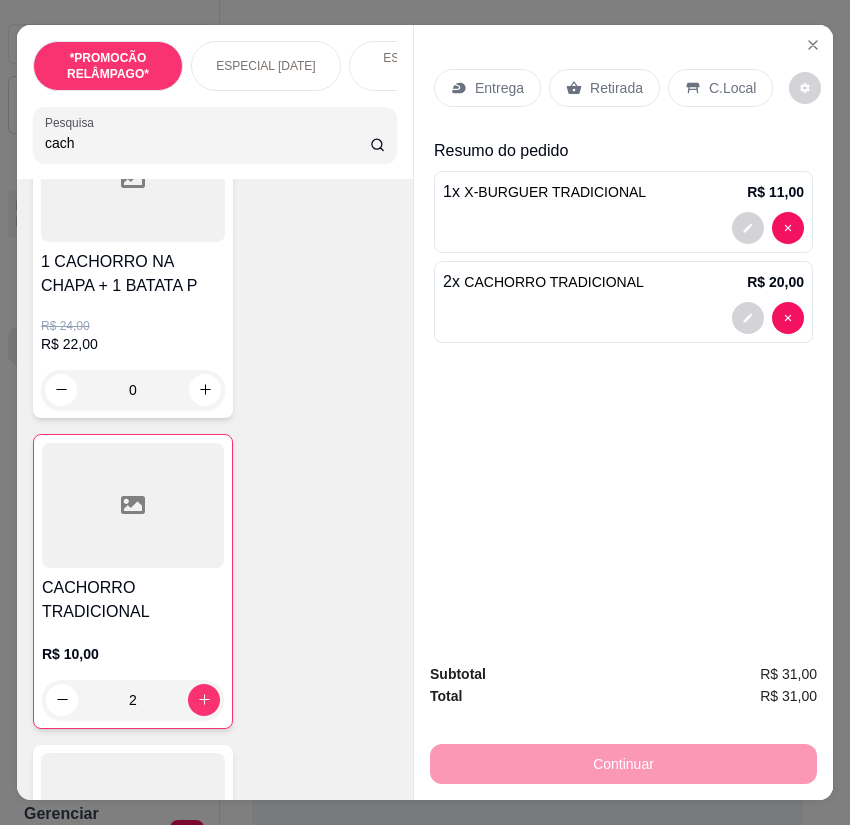 click on "Entrega" at bounding box center [499, 88] 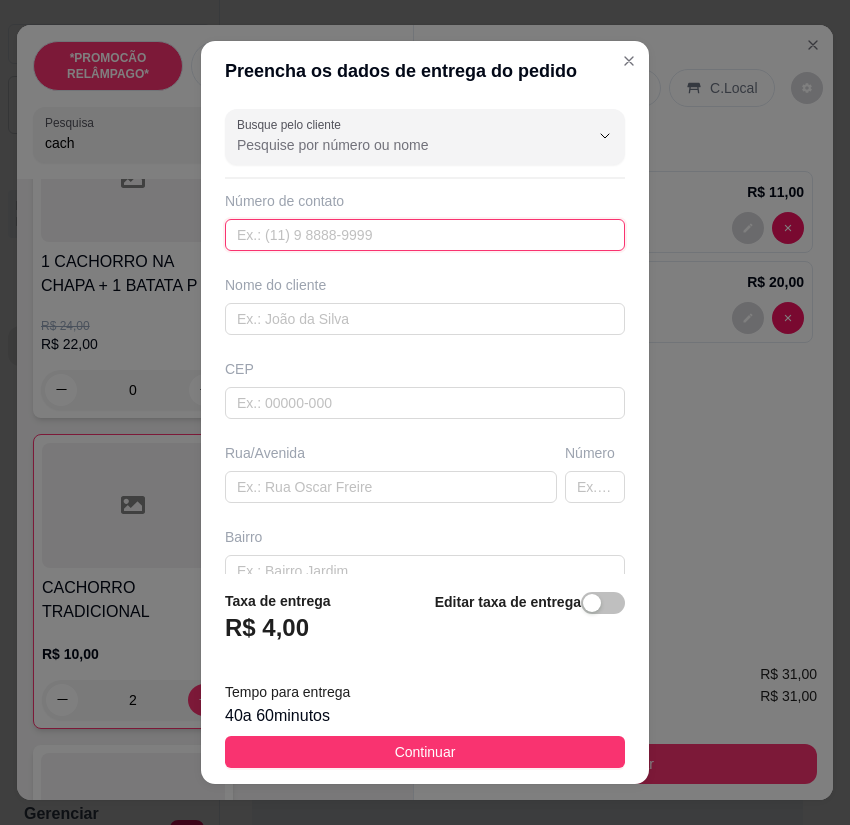 paste on "[PHONE_NUMBER]" 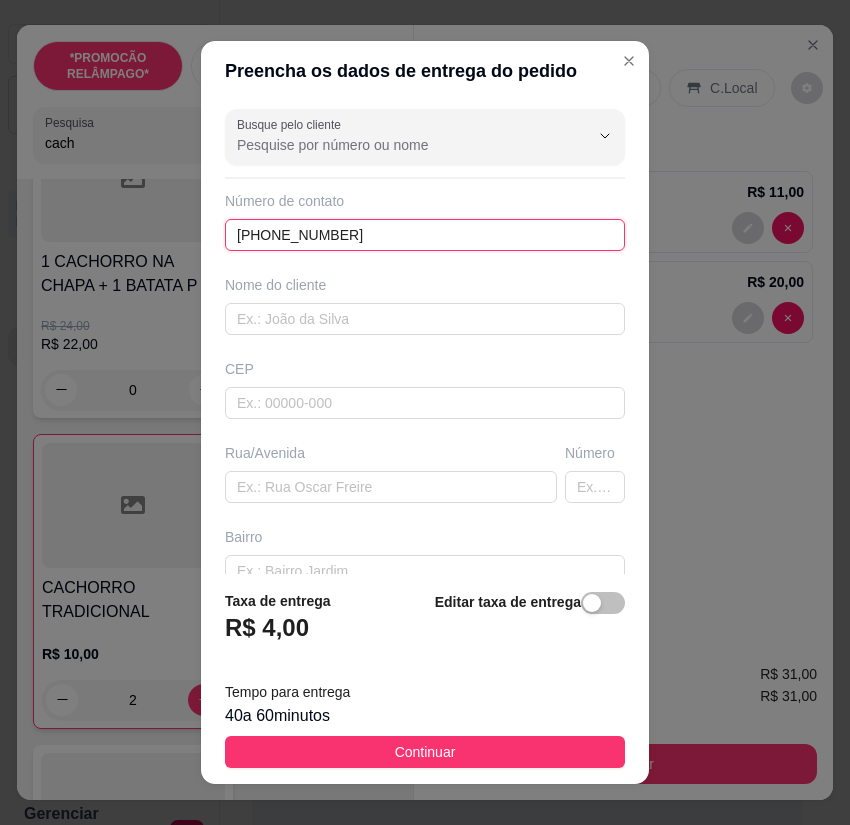 type on "[PHONE_NUMBER]" 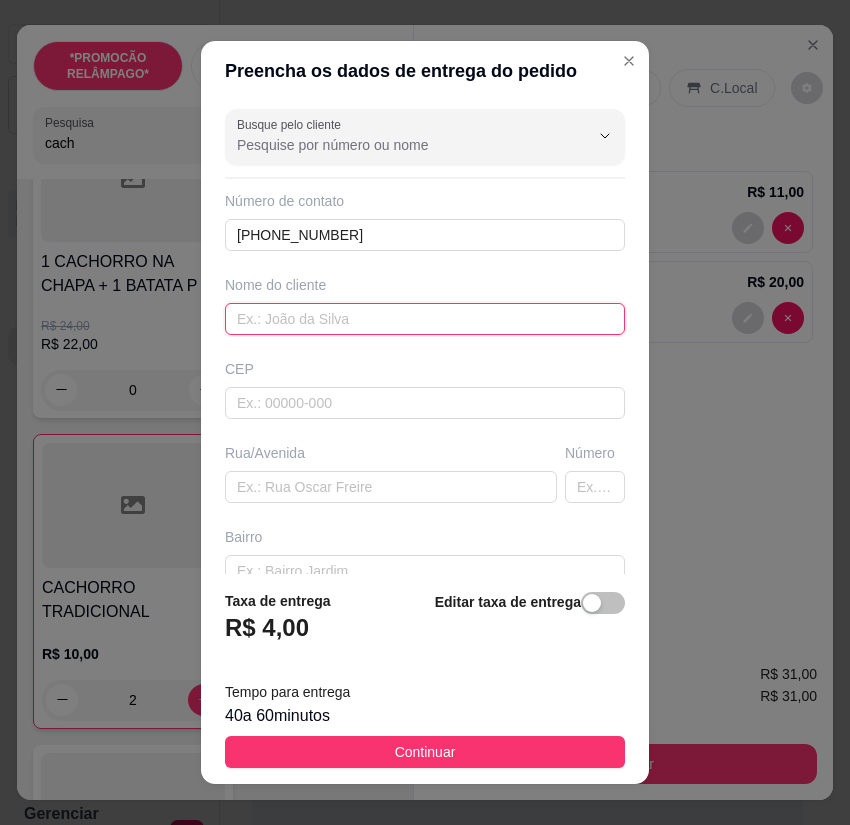 paste on "jhonatan" 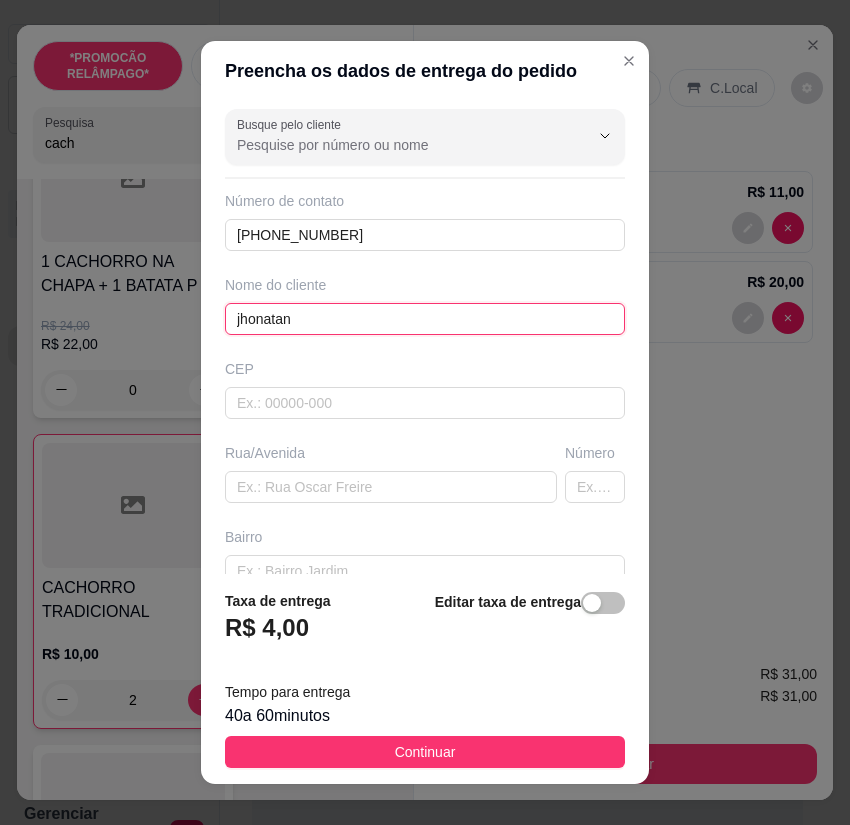 type on "jhonatan" 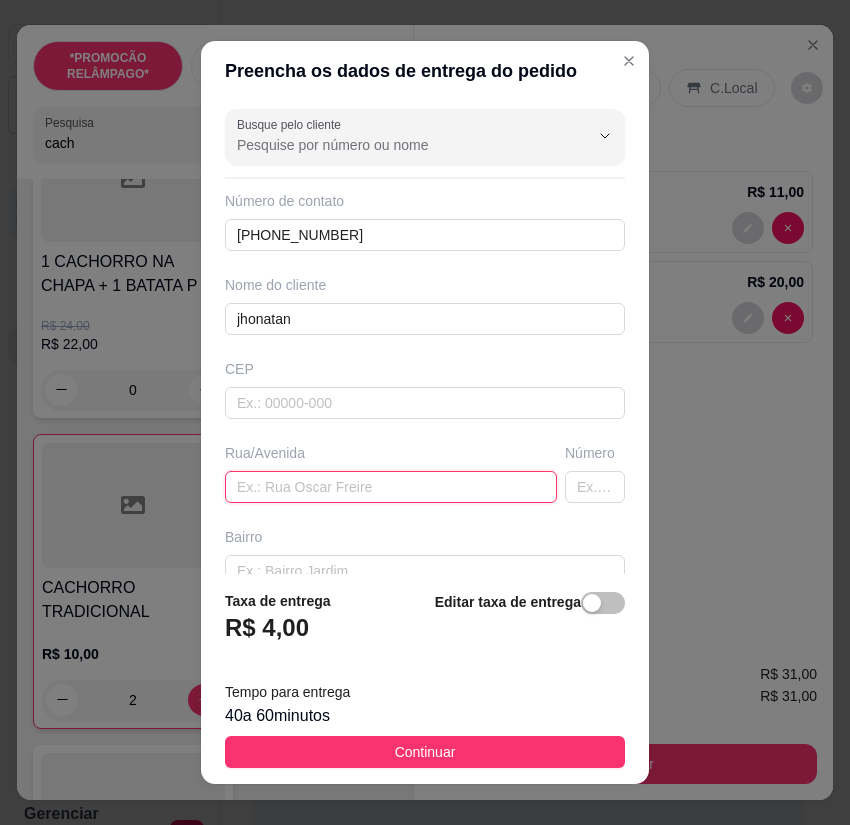 click at bounding box center [391, 487] 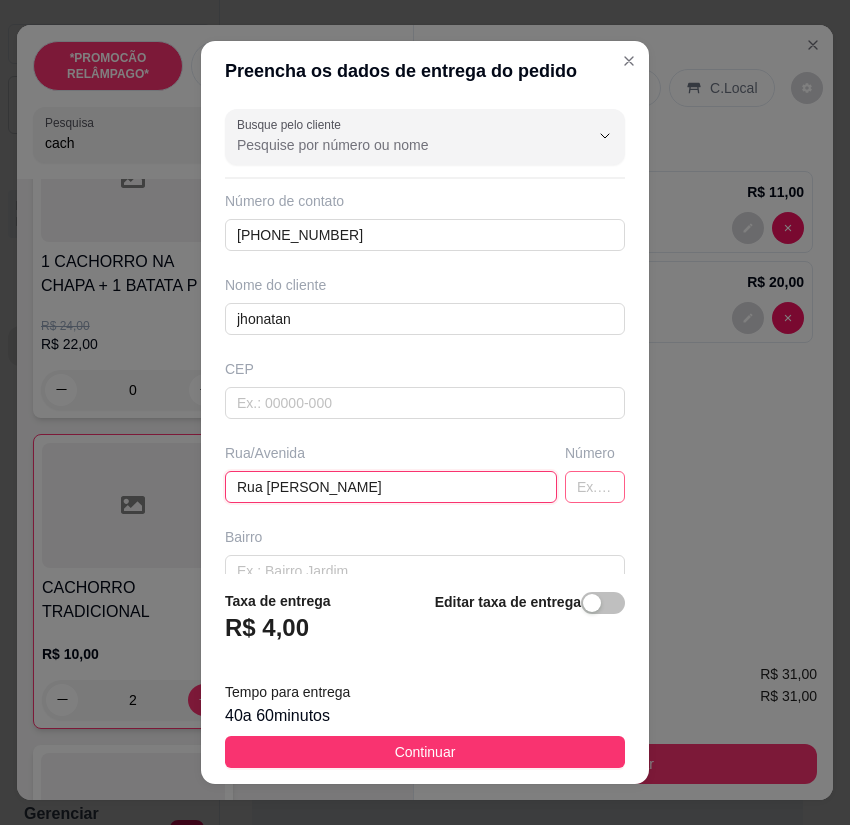 type on "Rua [PERSON_NAME]" 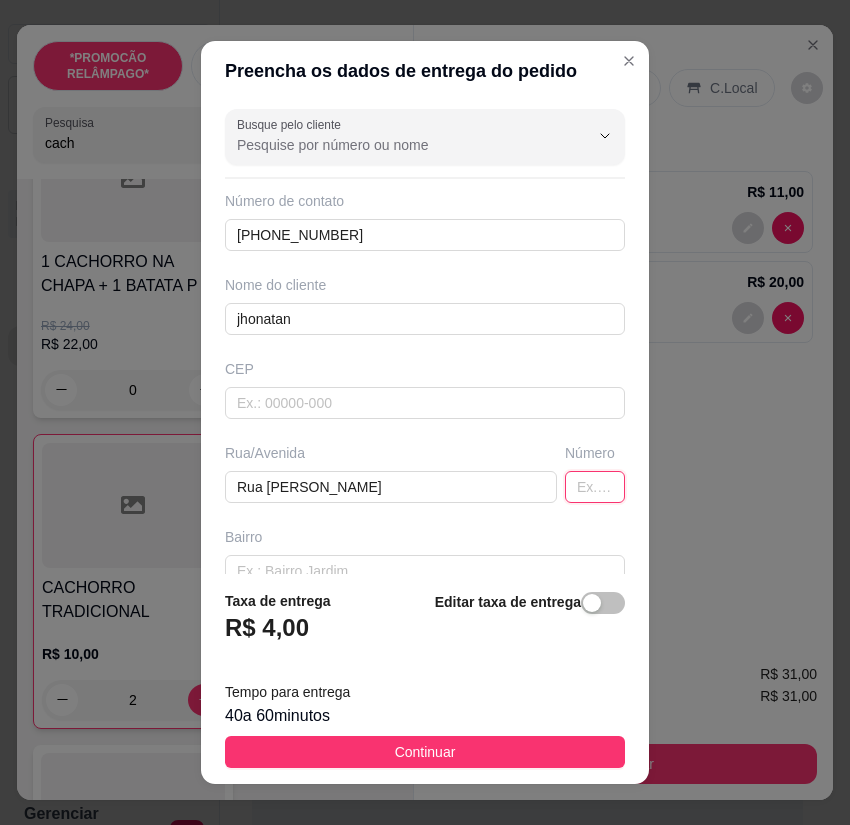 click at bounding box center (595, 487) 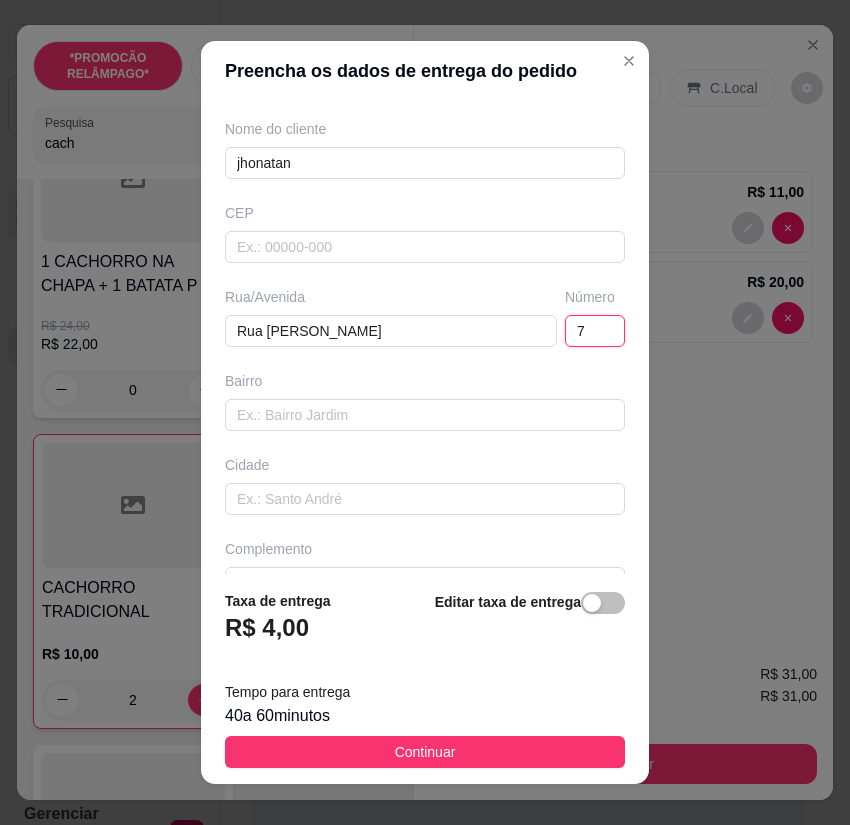 scroll, scrollTop: 200, scrollLeft: 0, axis: vertical 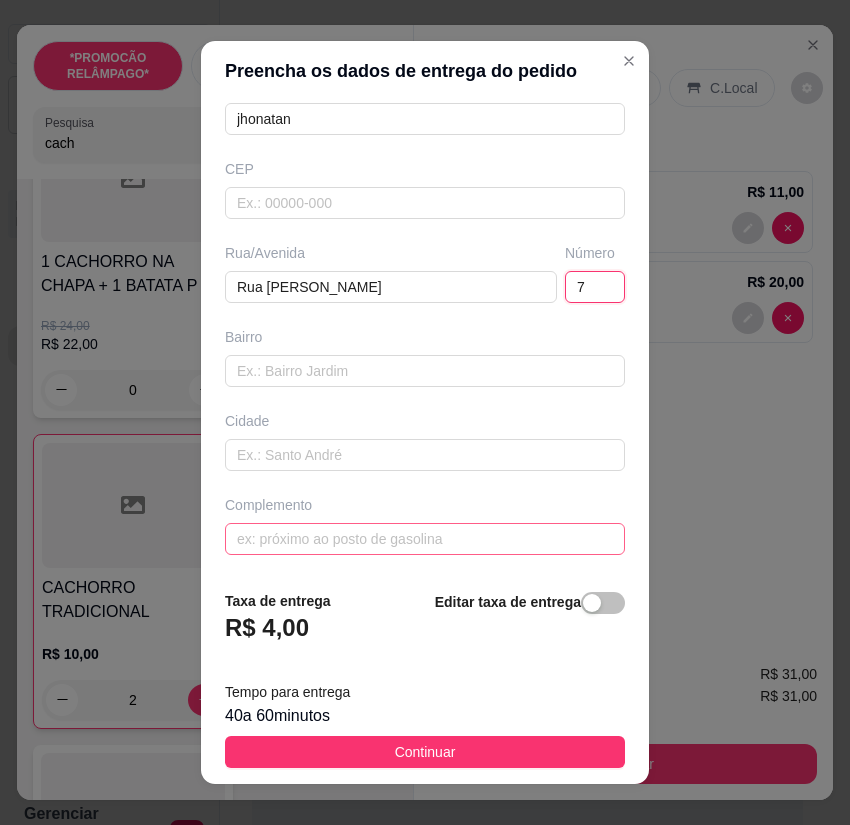 type on "7" 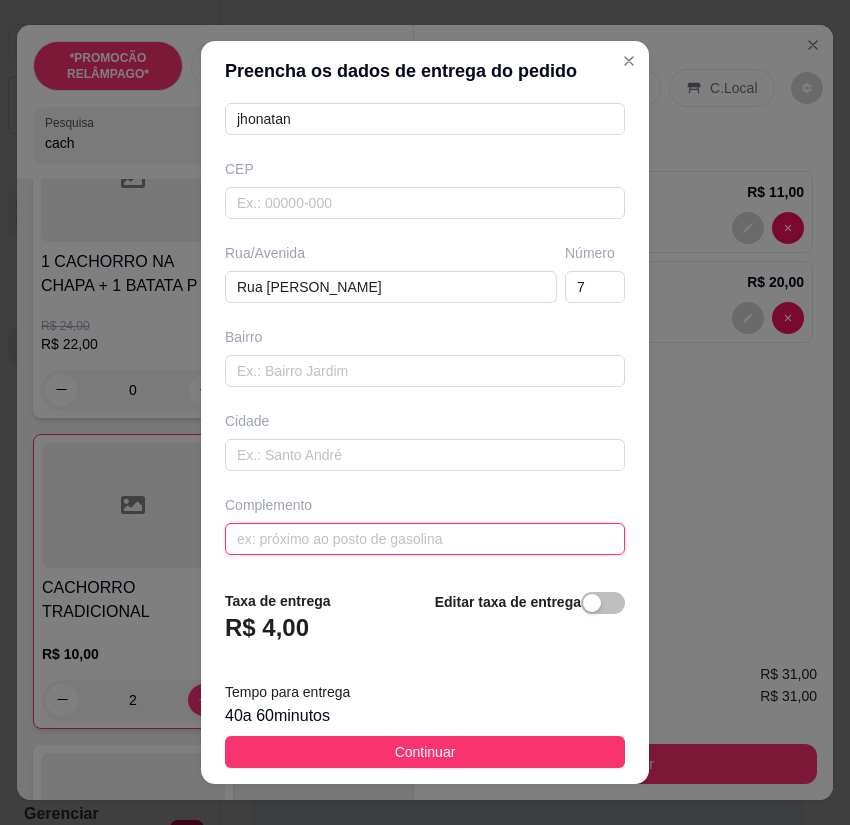 click at bounding box center [425, 539] 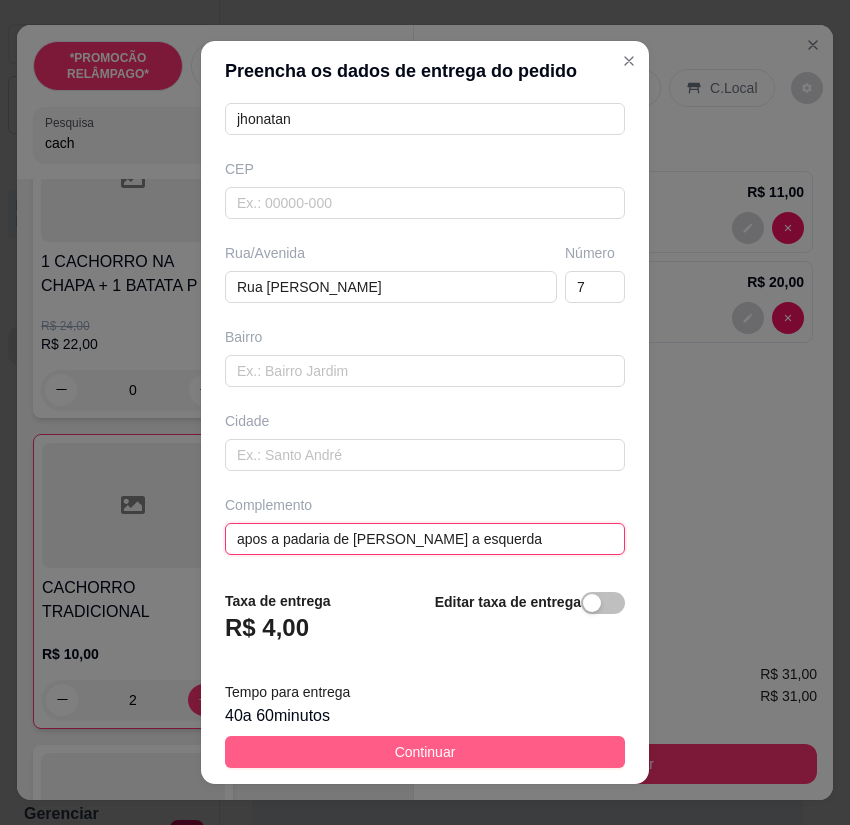 type on "apos a padaria de [PERSON_NAME] a esquerda" 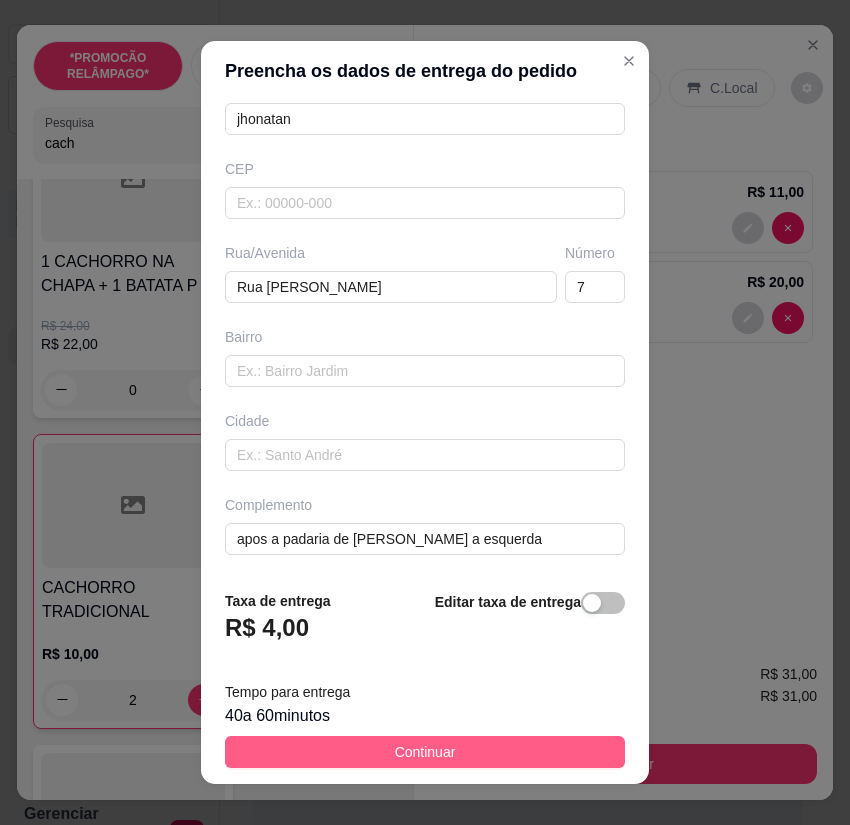 click on "Continuar" at bounding box center [425, 752] 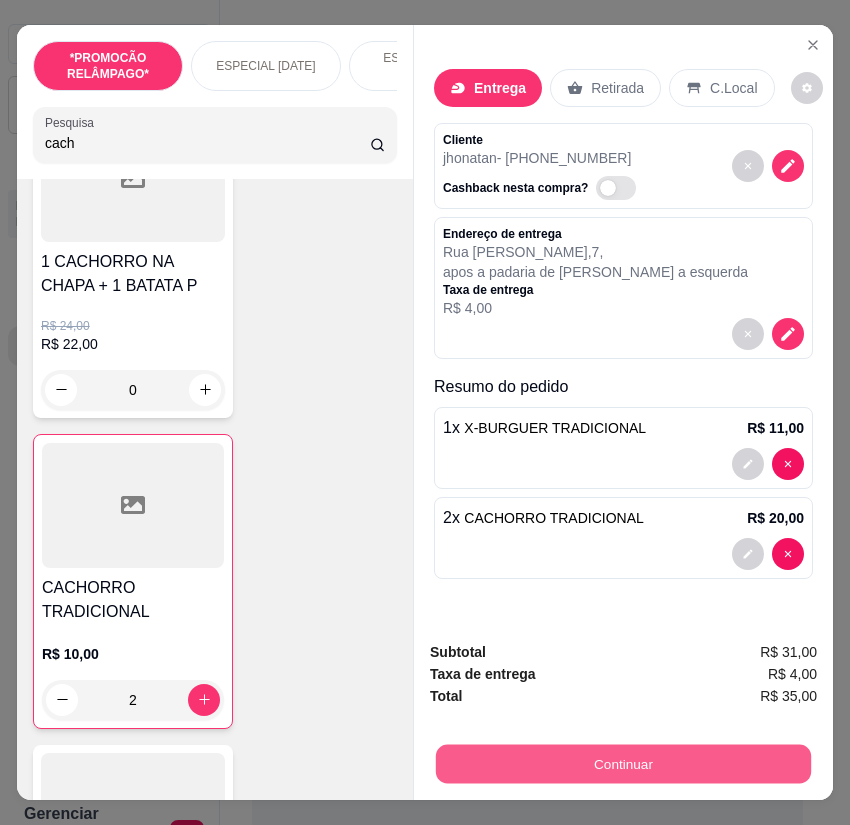 click on "Continuar" at bounding box center (623, 764) 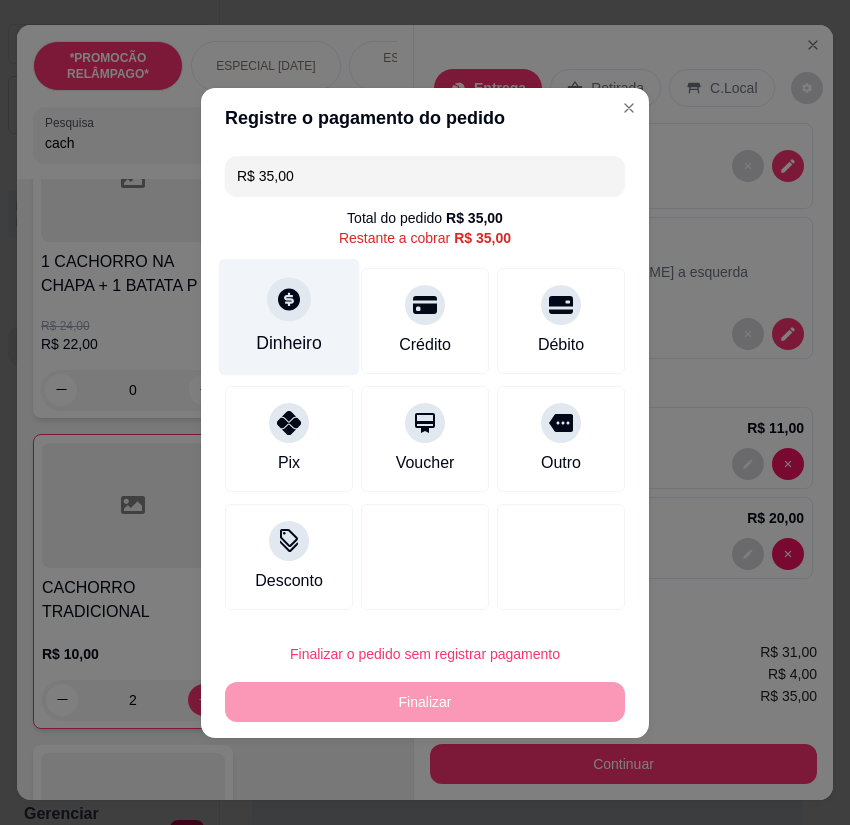 click on "Dinheiro" at bounding box center (289, 316) 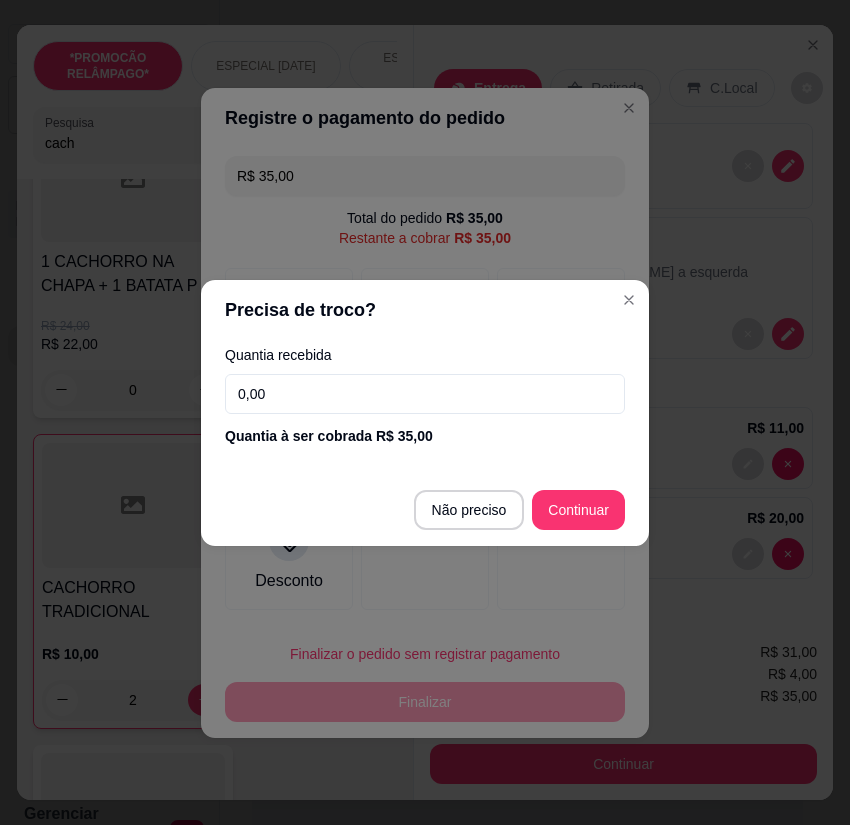 drag, startPoint x: 361, startPoint y: 364, endPoint x: 361, endPoint y: 376, distance: 12 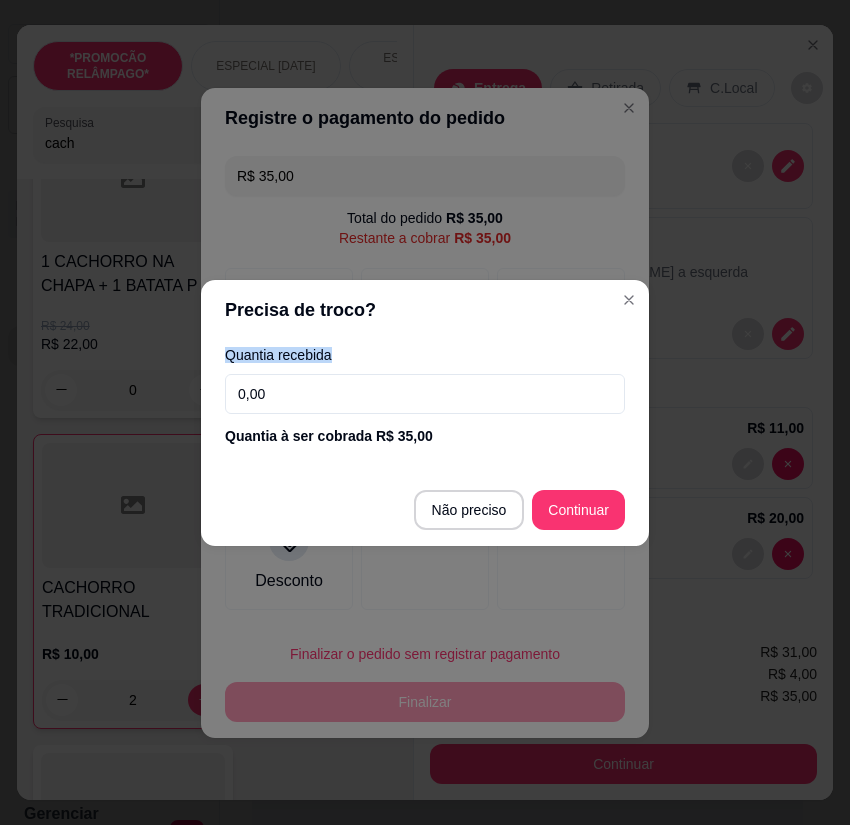 click on "0,00" at bounding box center (425, 394) 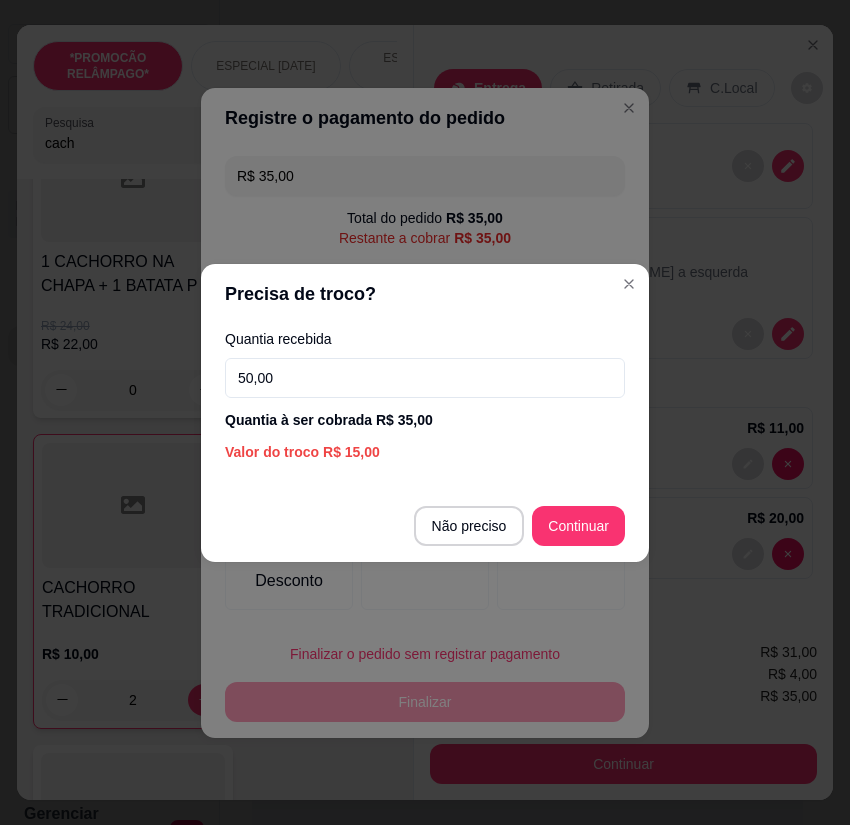 type on "50,00" 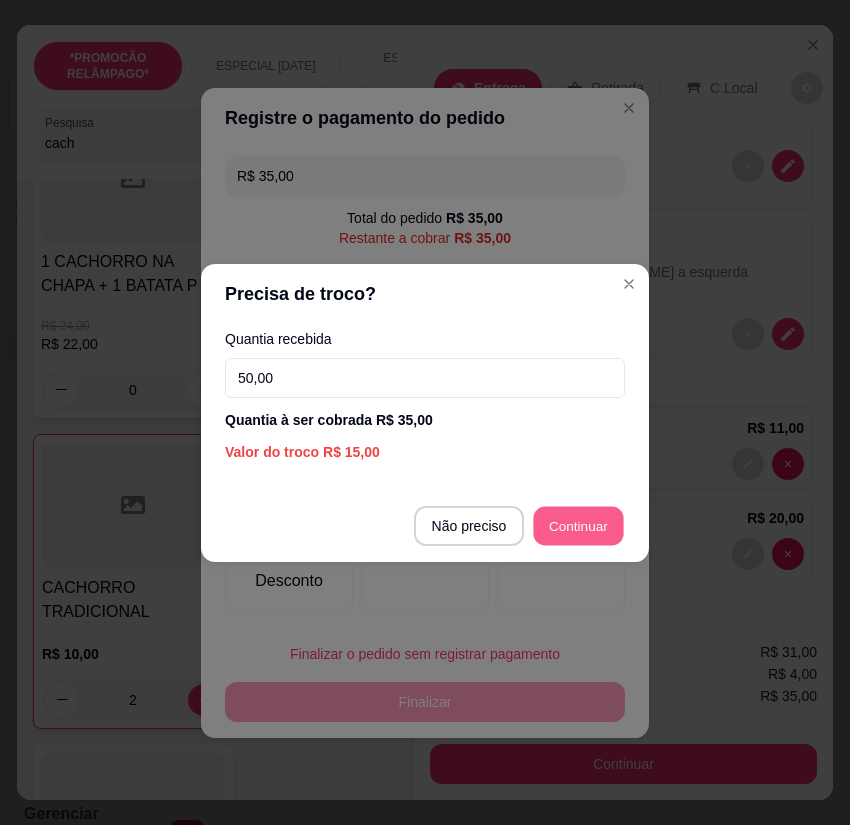 type on "R$ 0,00" 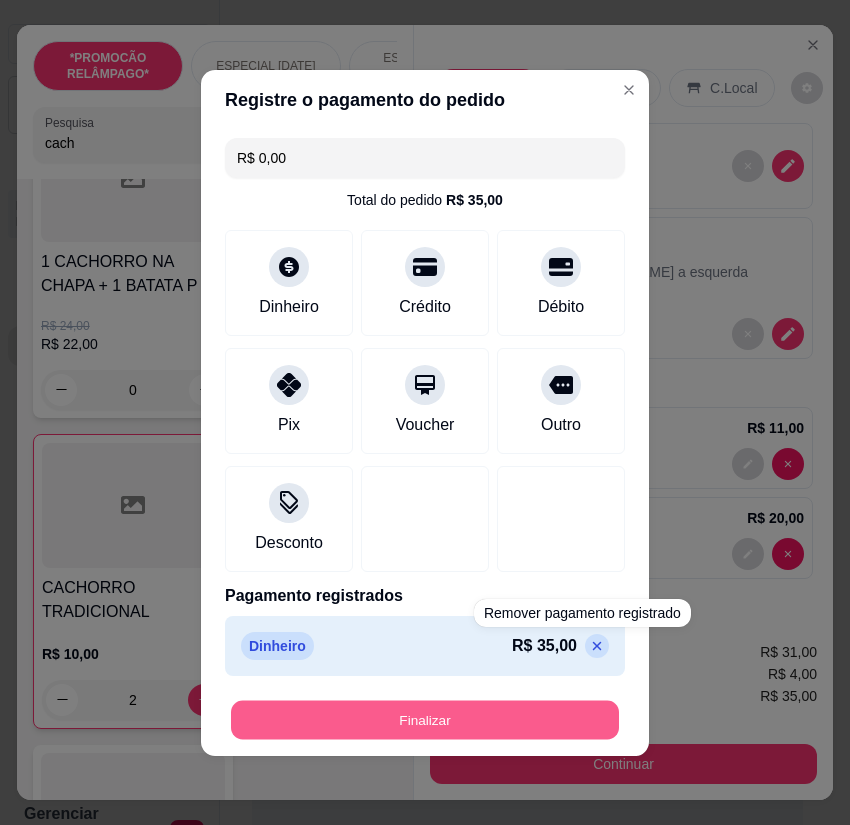 click on "Finalizar" at bounding box center [425, 719] 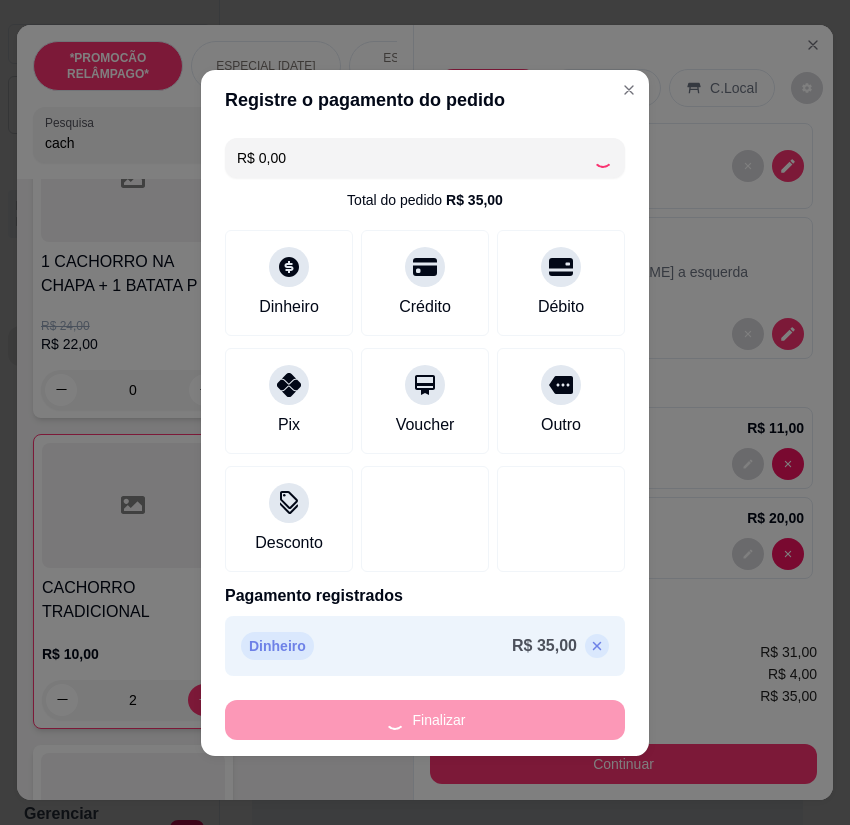 type on "0" 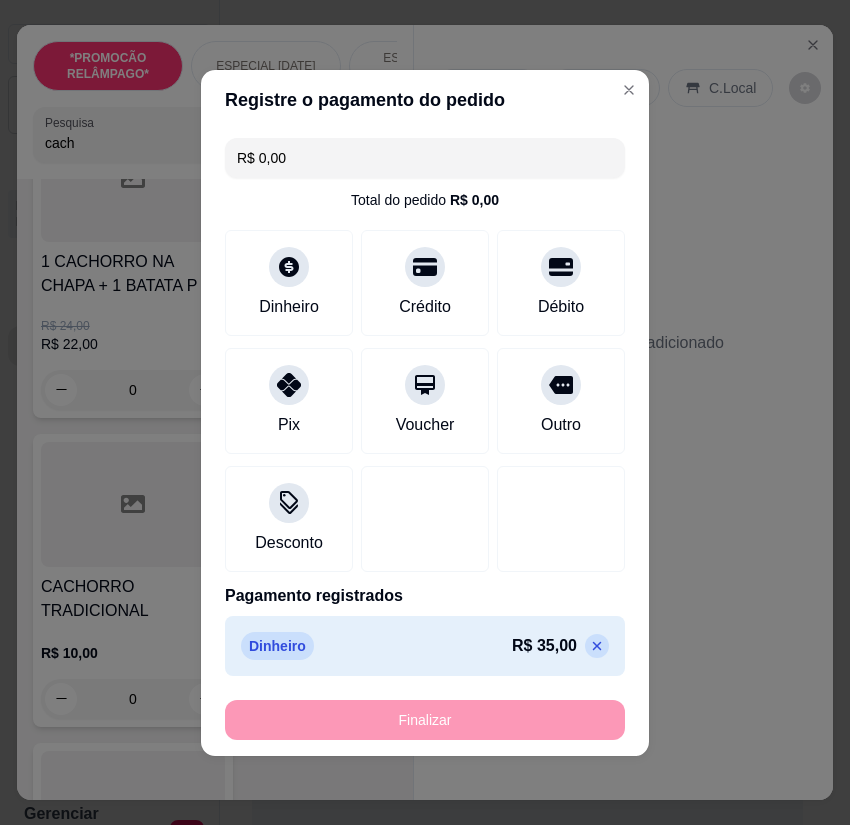 type on "-R$ 35,00" 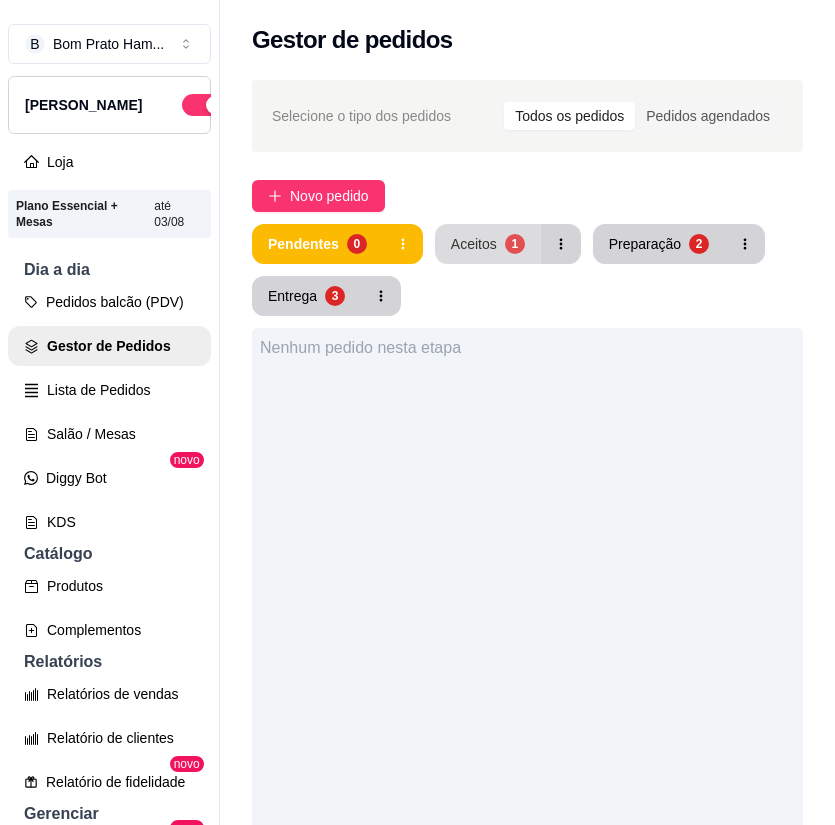 click on "Aceitos 1" at bounding box center (488, 244) 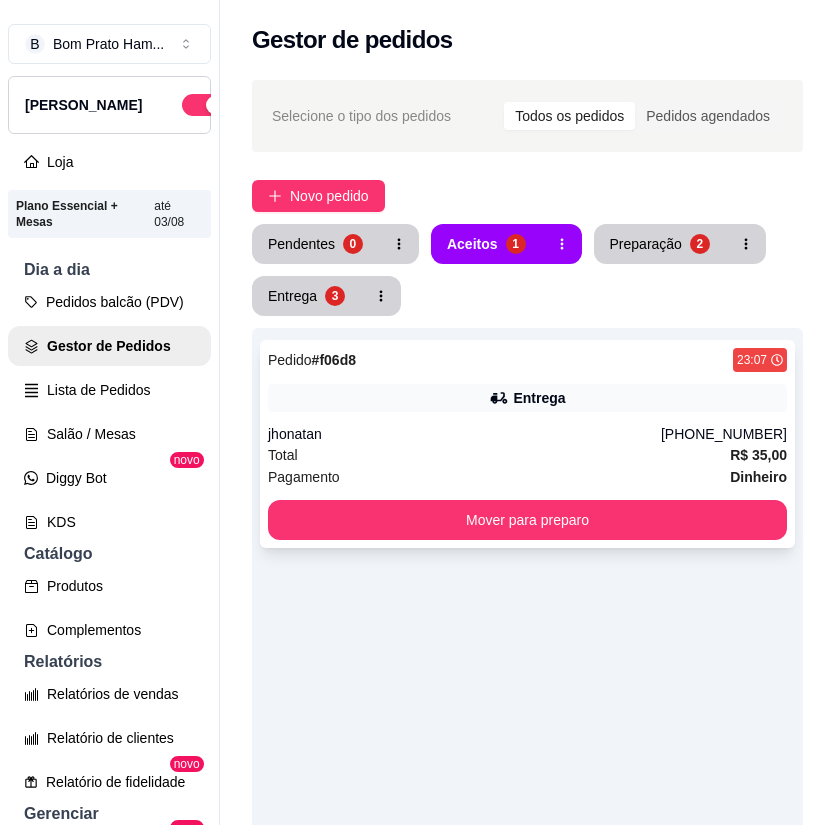 click on "Total R$ 35,00" at bounding box center (527, 455) 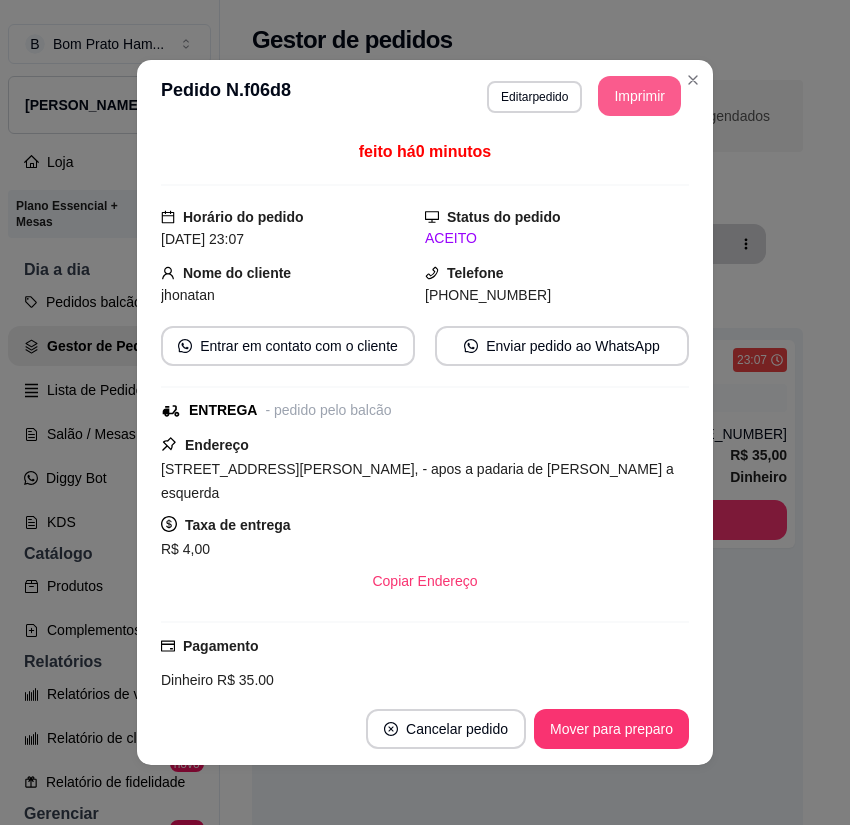 click on "Imprimir" at bounding box center (639, 96) 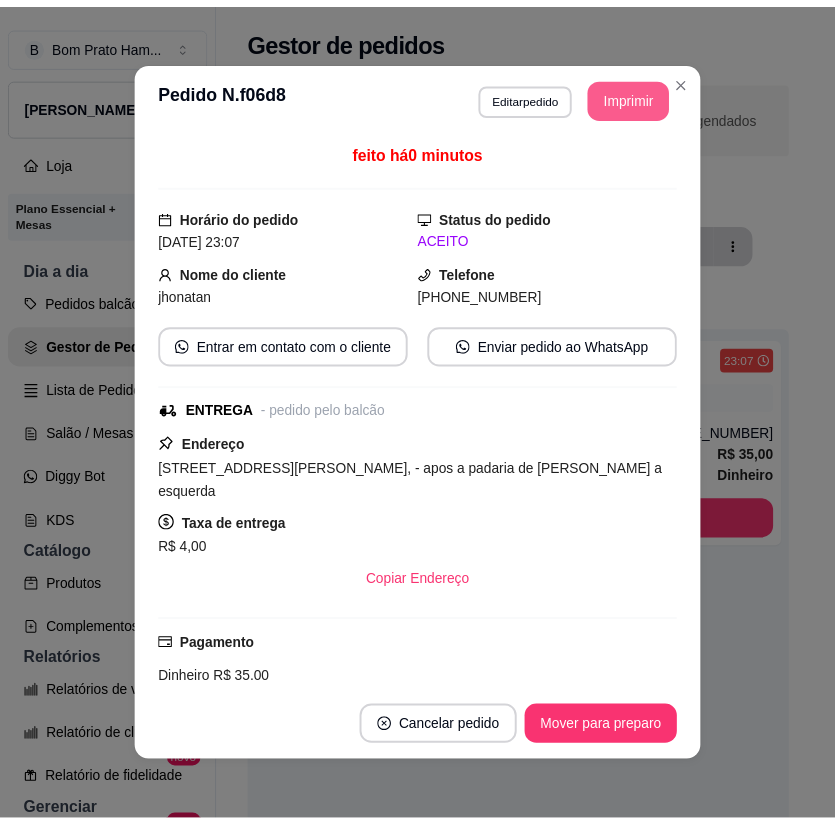 scroll, scrollTop: 0, scrollLeft: 0, axis: both 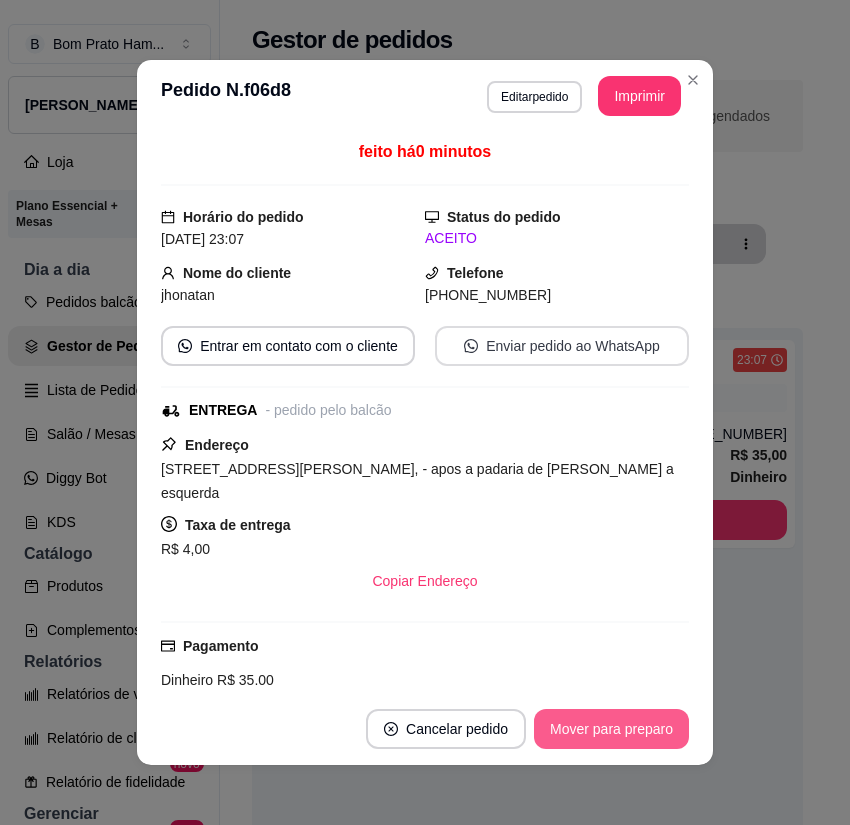 click on "Mover para preparo" at bounding box center [611, 729] 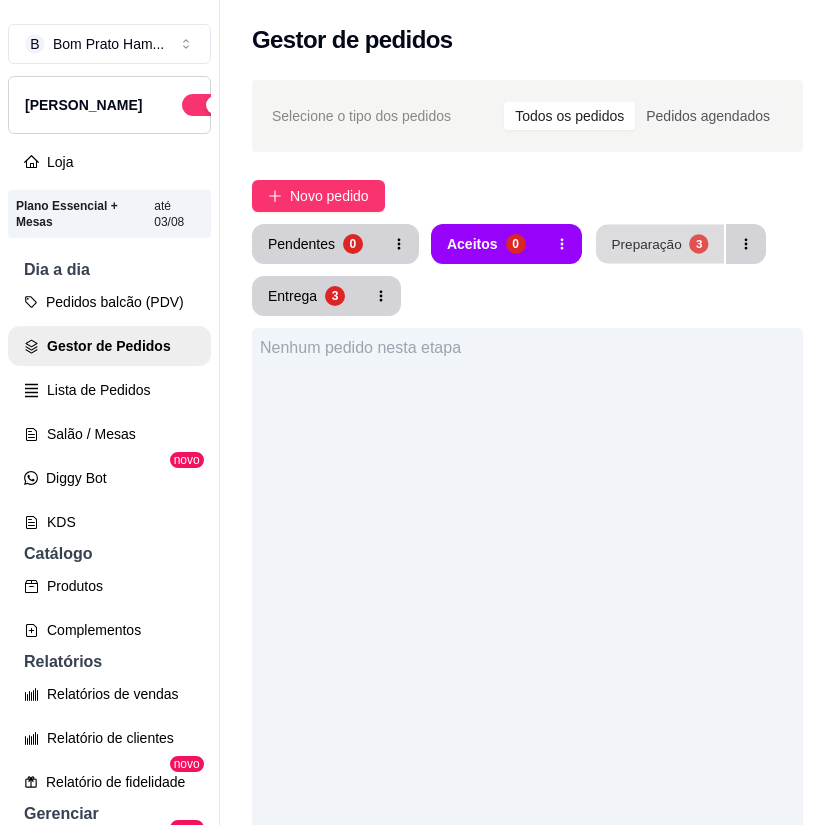 click on "Preparação 3" at bounding box center (660, 244) 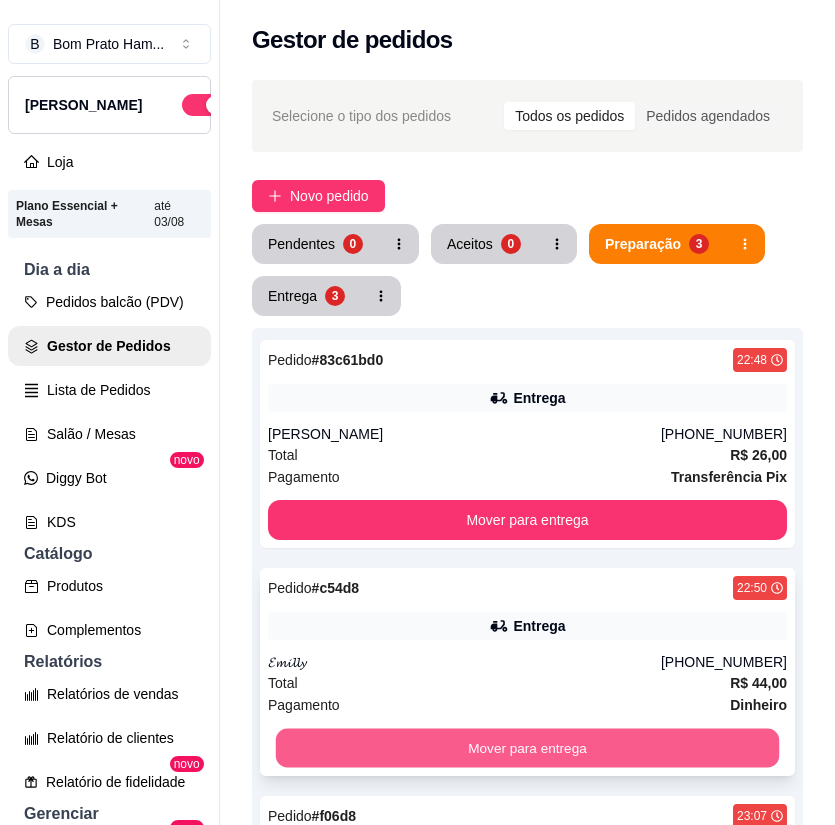 click on "Mover para entrega" at bounding box center [527, 748] 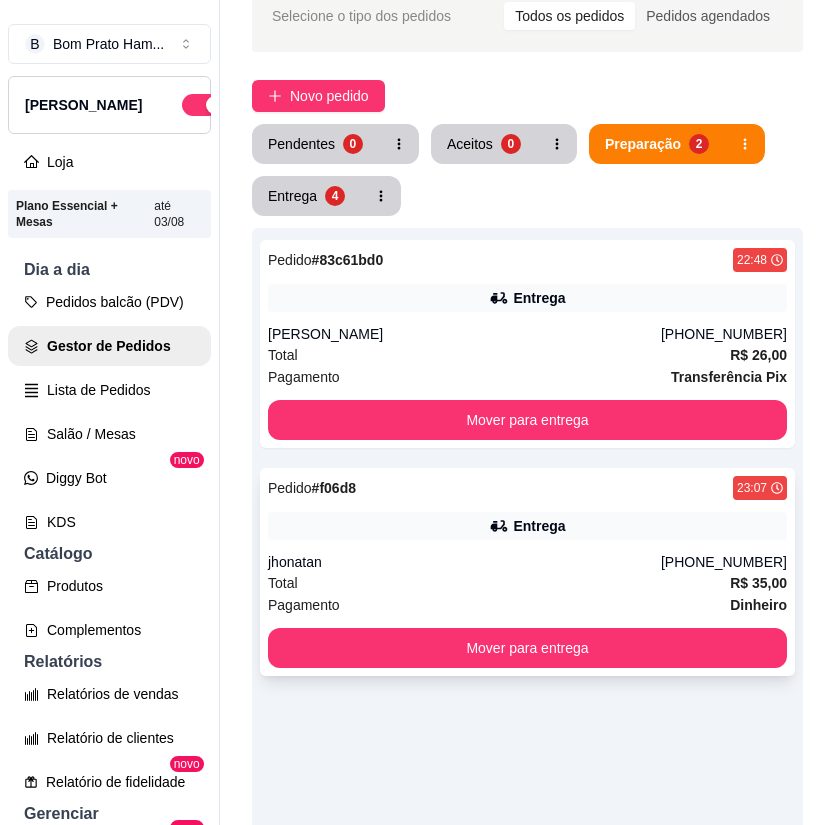 scroll, scrollTop: 0, scrollLeft: 0, axis: both 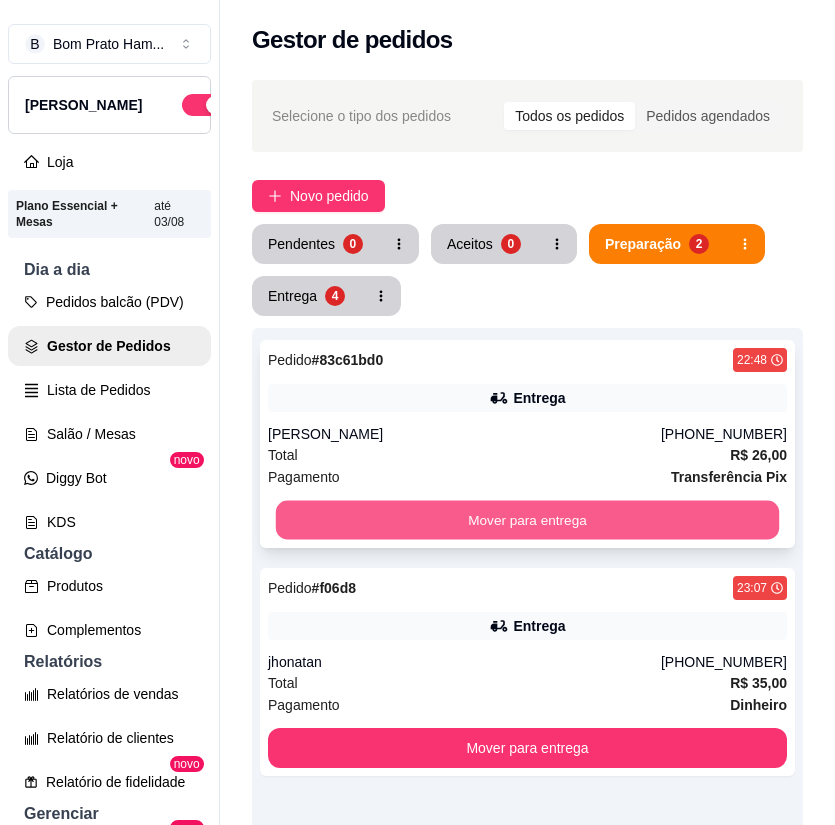 click on "Mover para entrega" at bounding box center (527, 520) 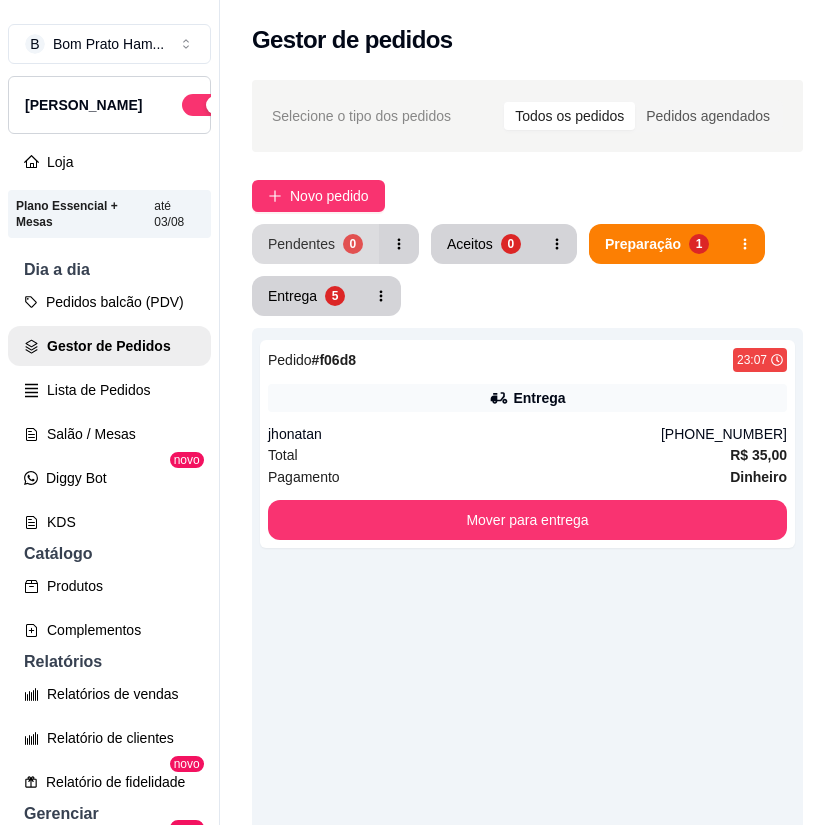click on "Pendentes 0" at bounding box center (315, 244) 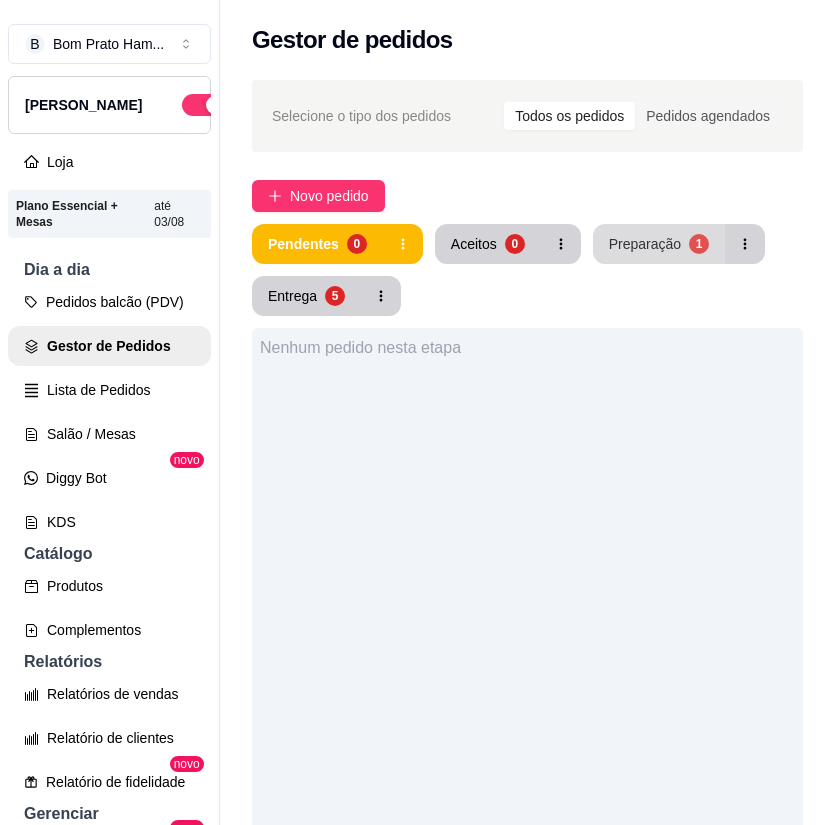 click on "Preparação 1" at bounding box center [659, 244] 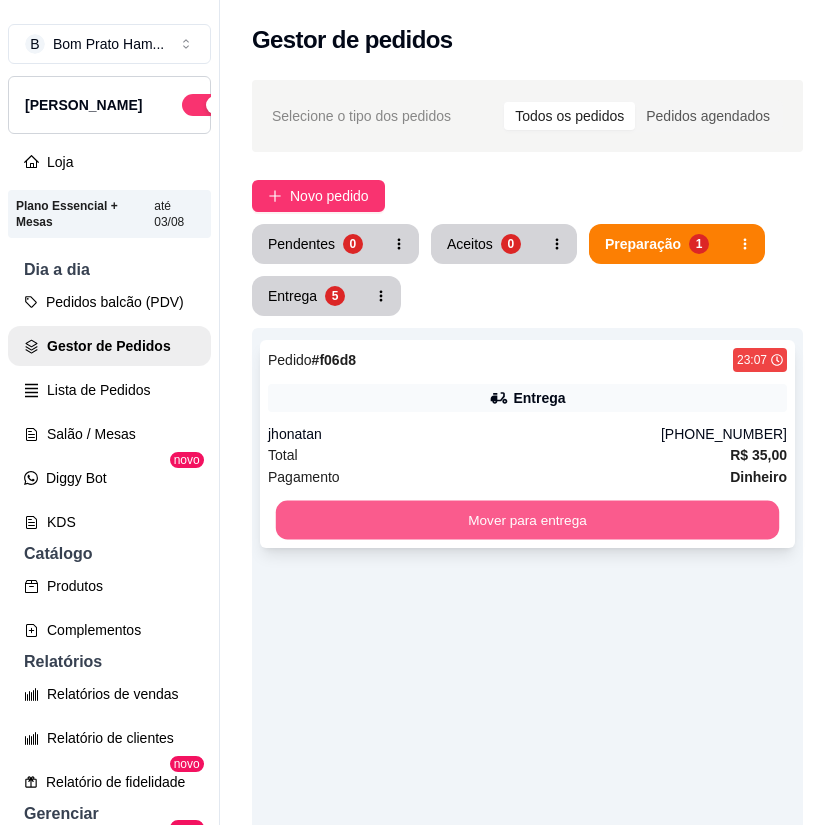 click on "Mover para entrega" at bounding box center (527, 520) 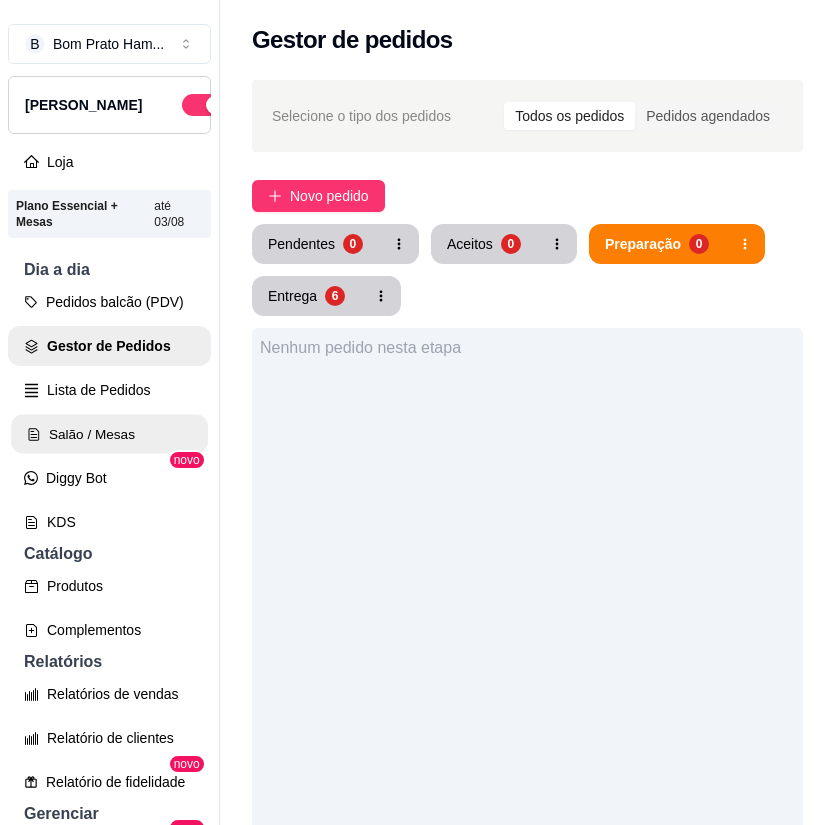 click on "Salão / Mesas" at bounding box center [109, 434] 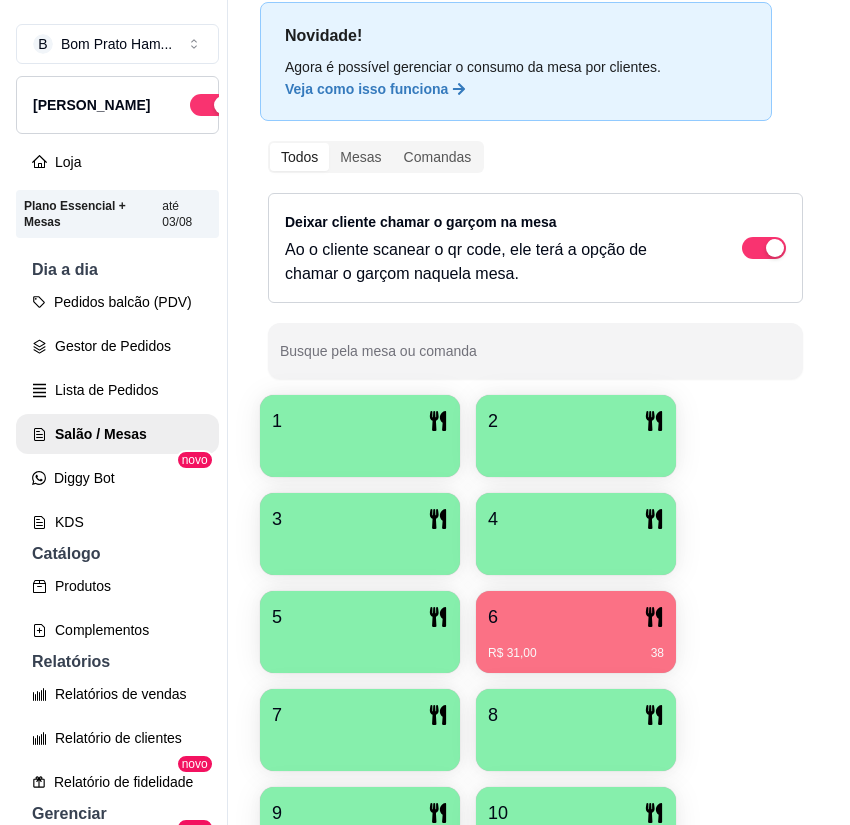scroll, scrollTop: 200, scrollLeft: 0, axis: vertical 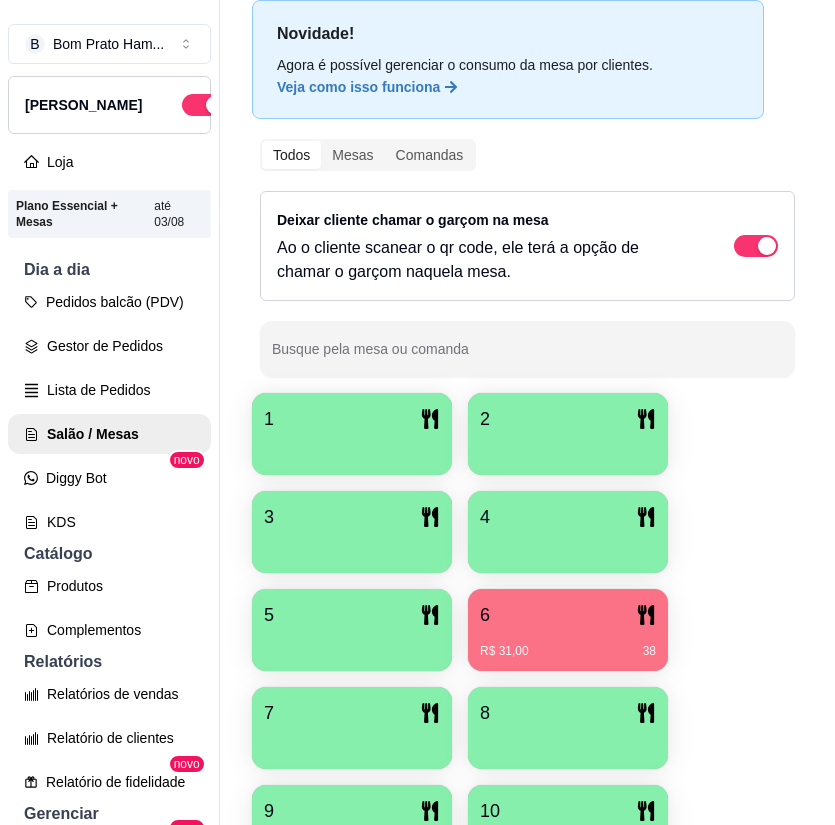 click on "6" at bounding box center (568, 615) 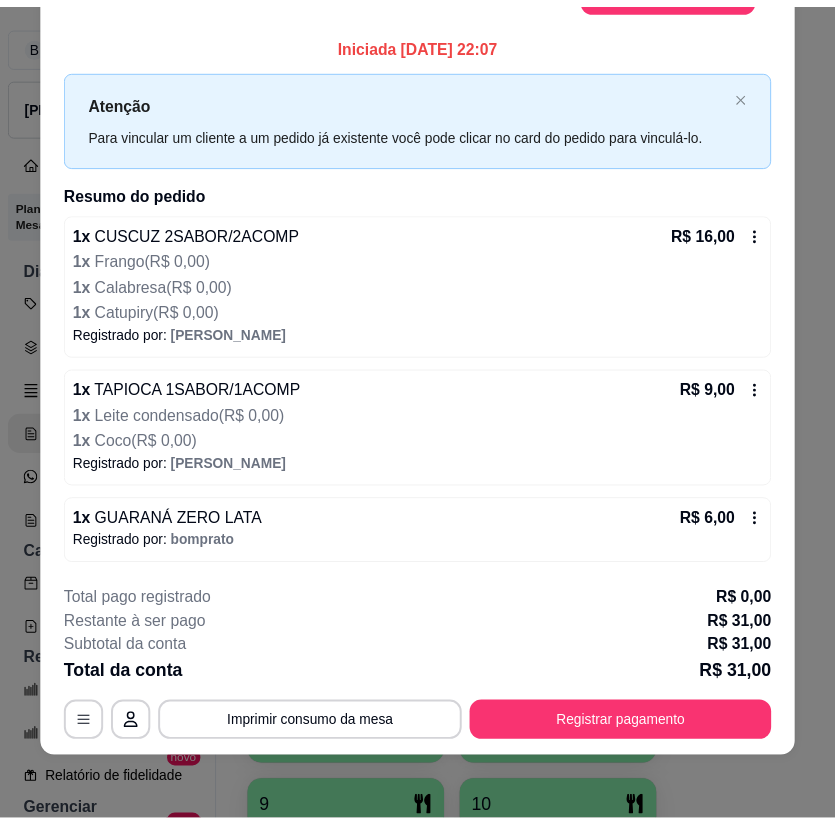 scroll, scrollTop: 0, scrollLeft: 0, axis: both 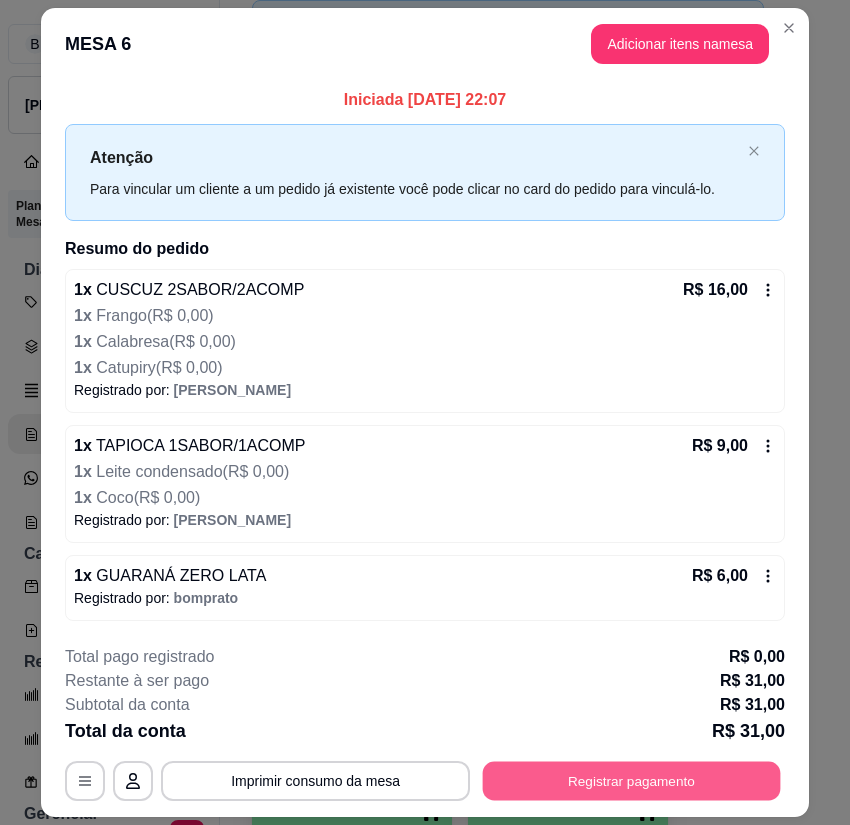 click on "Registrar pagamento" at bounding box center (632, 781) 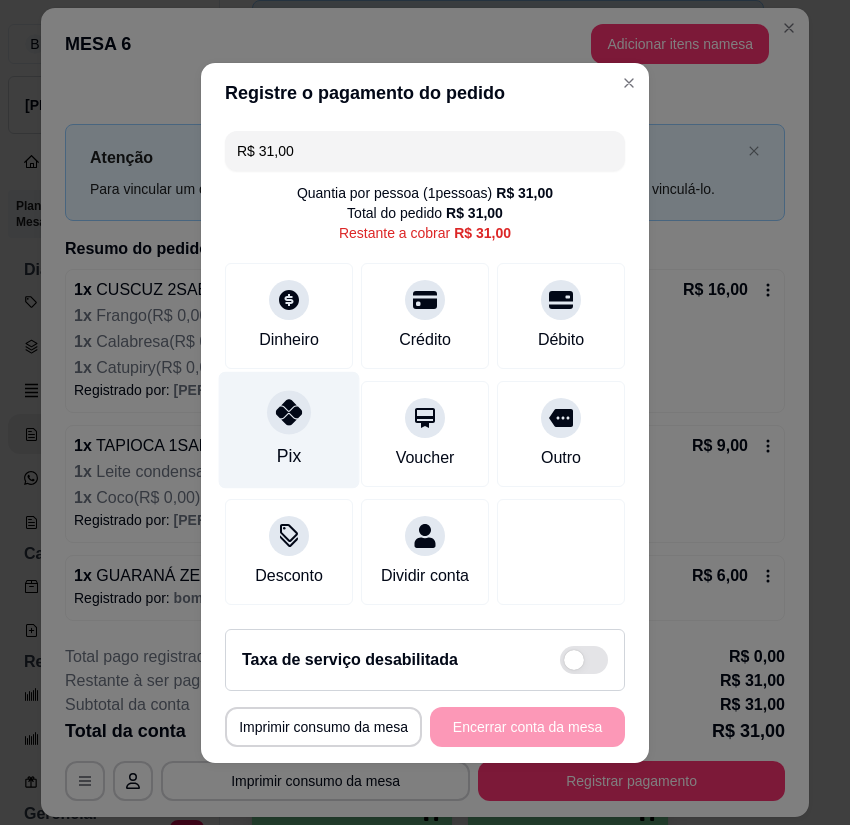 click 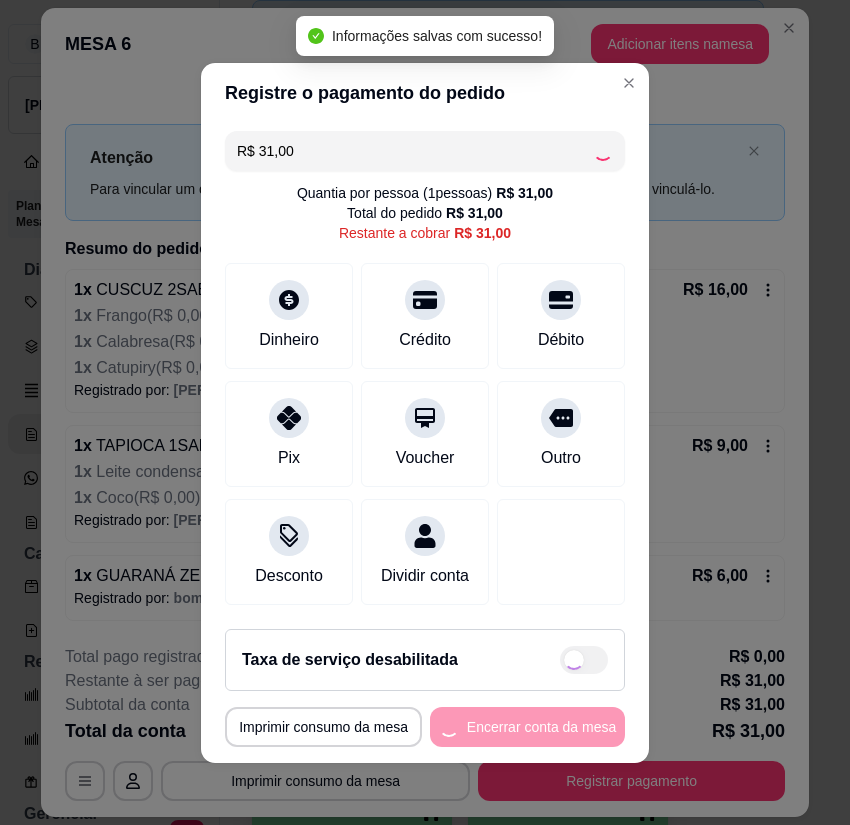type on "R$ 0,00" 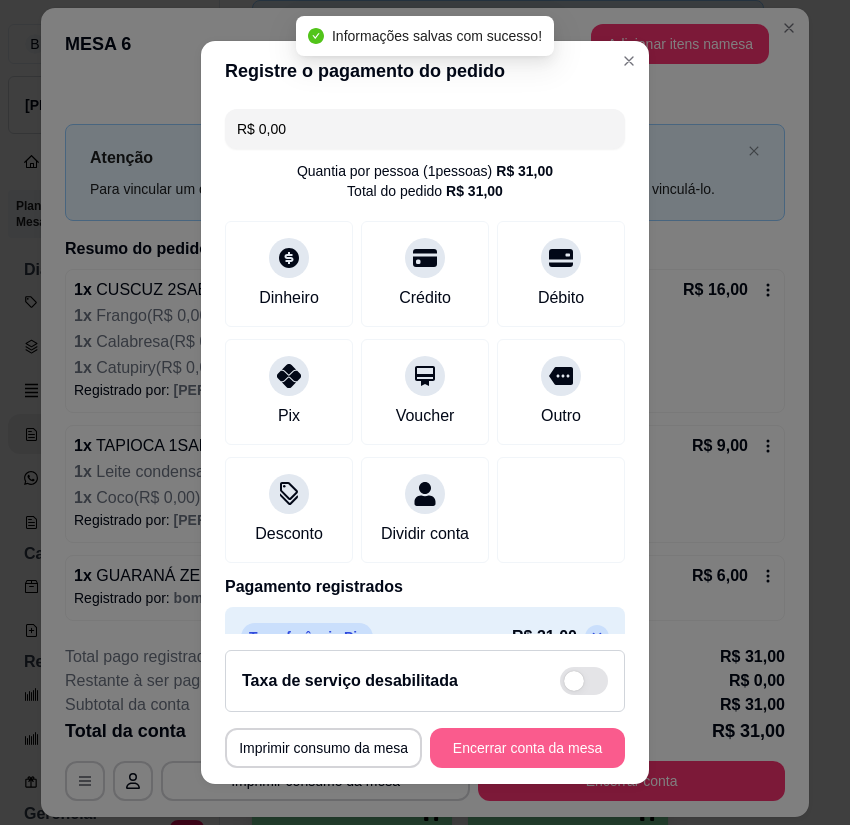 click on "Encerrar conta da mesa" at bounding box center (527, 748) 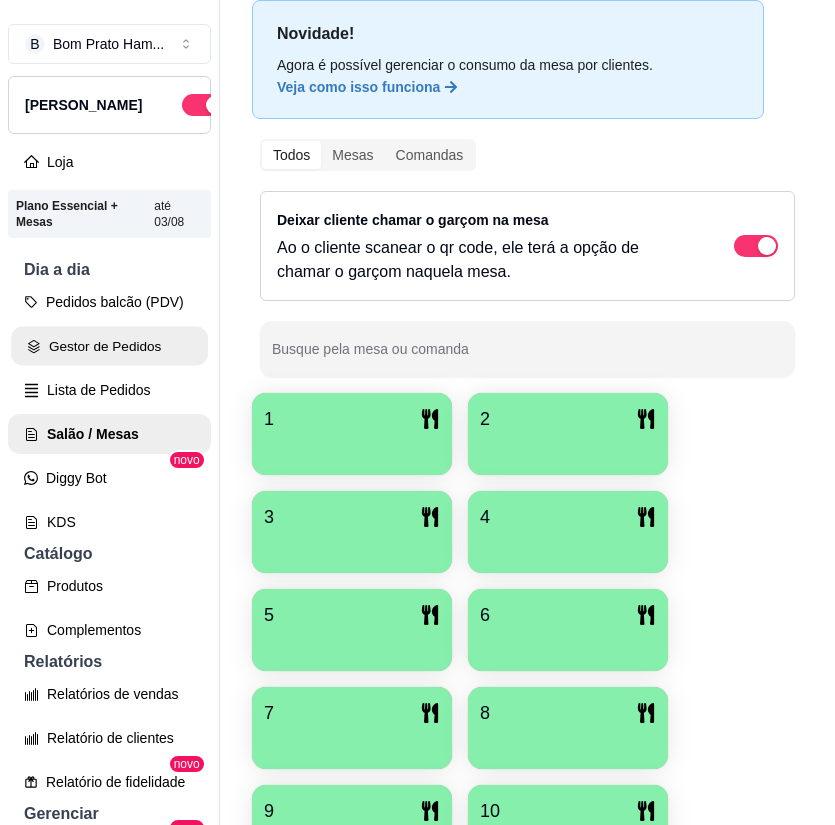 click on "Gestor de Pedidos" at bounding box center [109, 346] 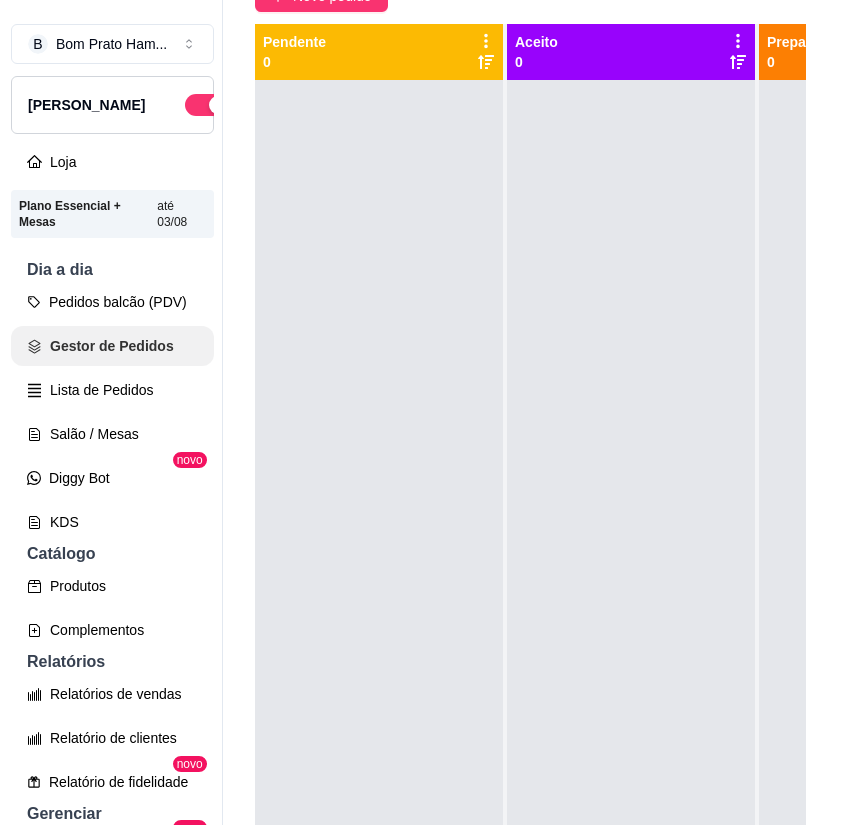 scroll, scrollTop: 0, scrollLeft: 0, axis: both 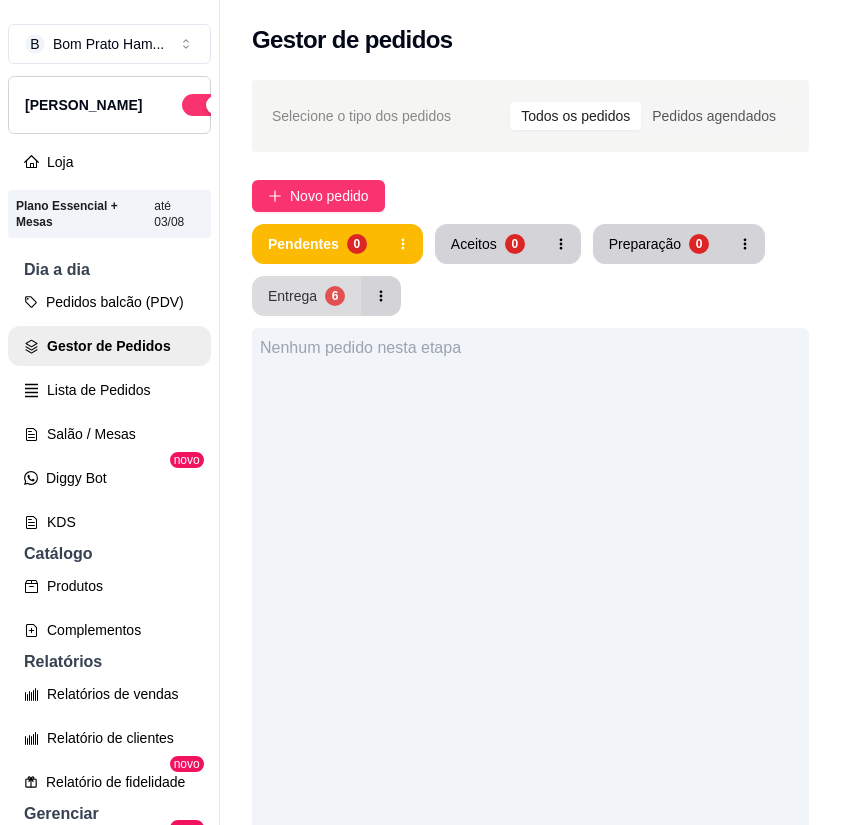 click on "Entrega 6" at bounding box center [306, 296] 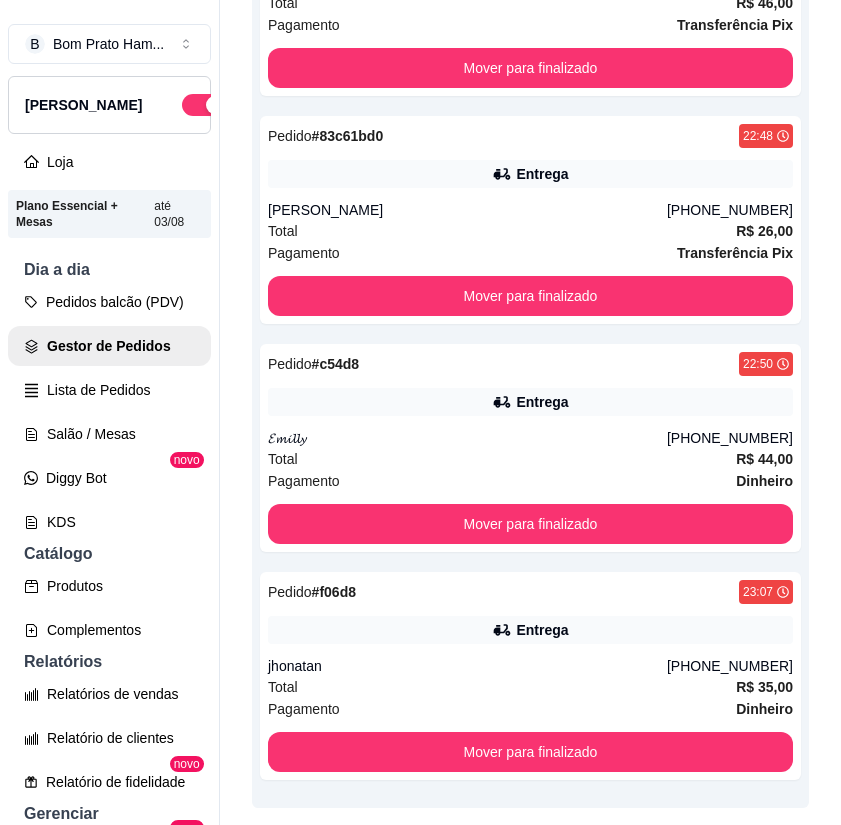 scroll, scrollTop: 986, scrollLeft: 0, axis: vertical 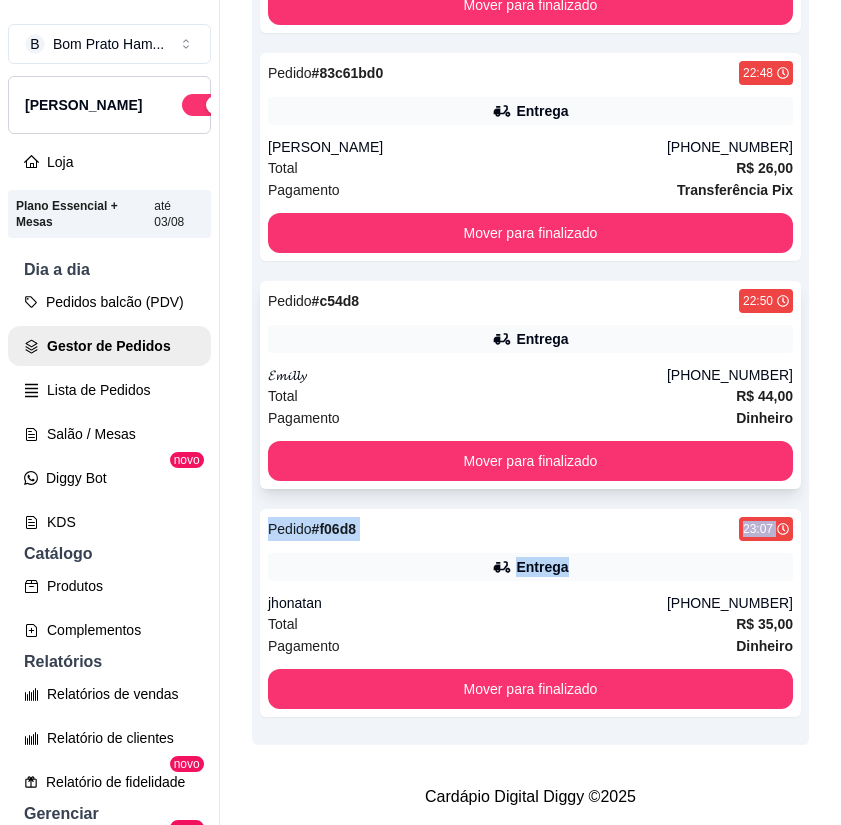 drag, startPoint x: 675, startPoint y: 530, endPoint x: 470, endPoint y: 379, distance: 254.60951 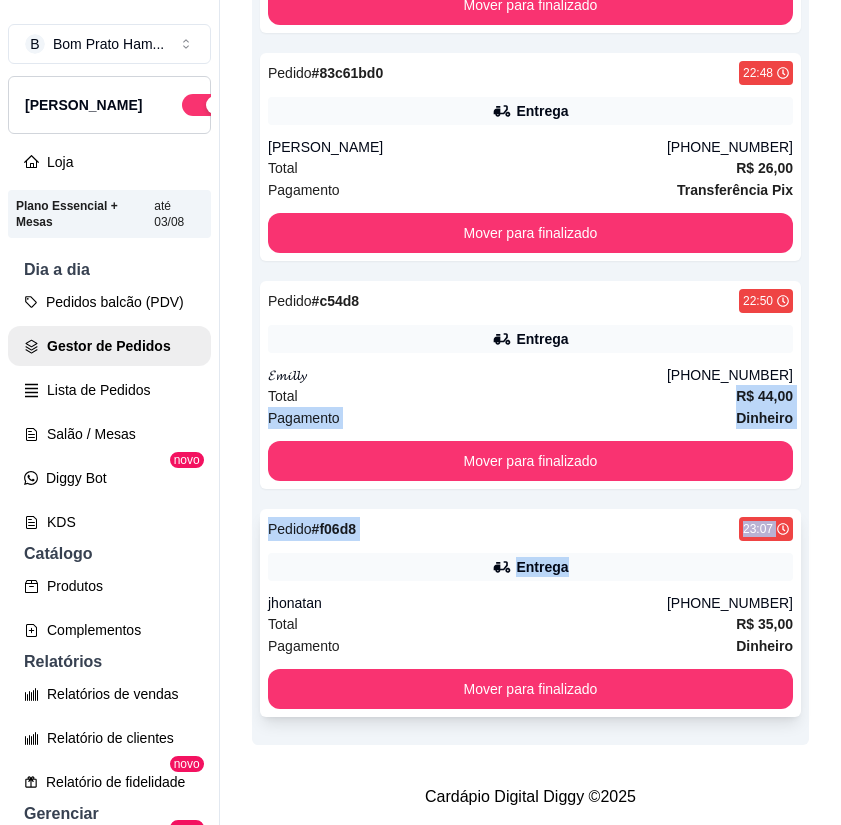 click on "Entrega" at bounding box center [530, 567] 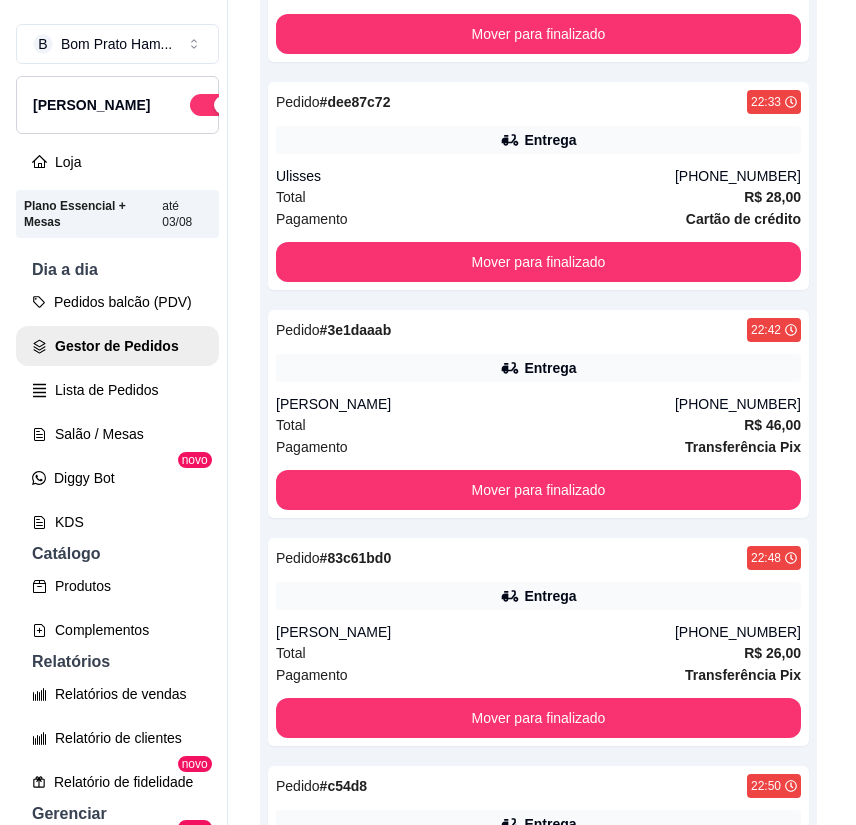scroll, scrollTop: 0, scrollLeft: 0, axis: both 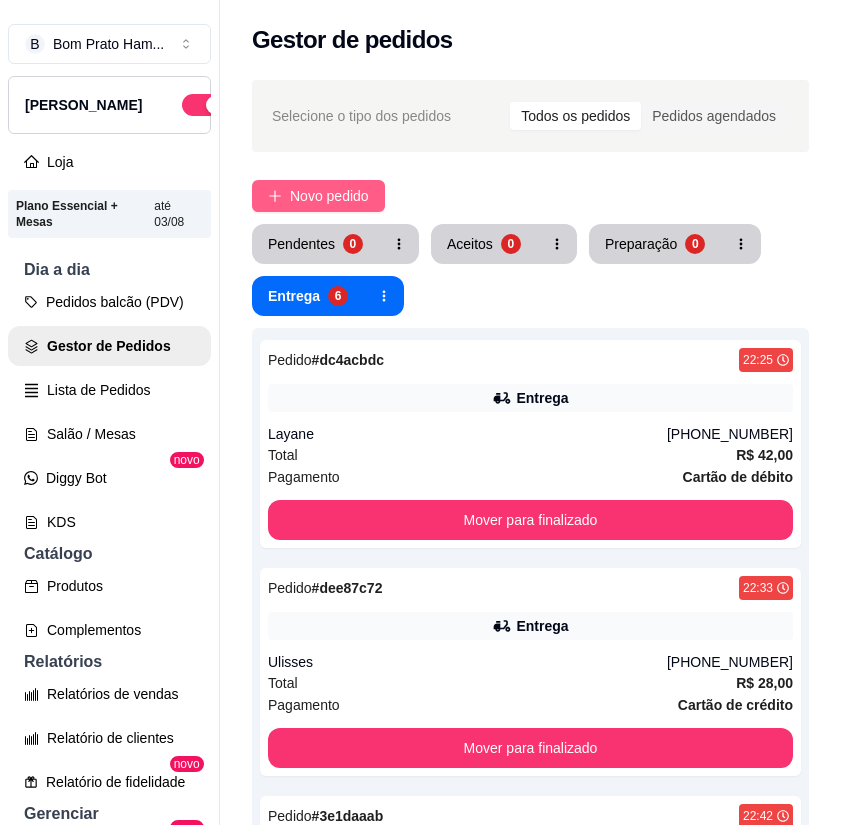 click on "Novo pedido" at bounding box center (329, 196) 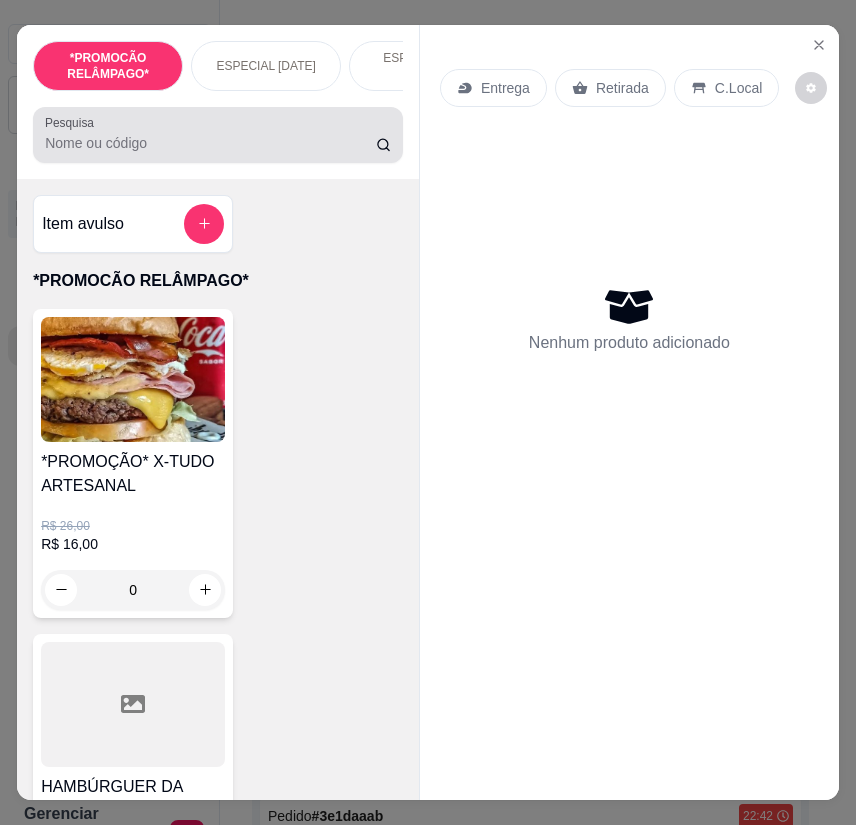 click on "Pesquisa" at bounding box center (218, 135) 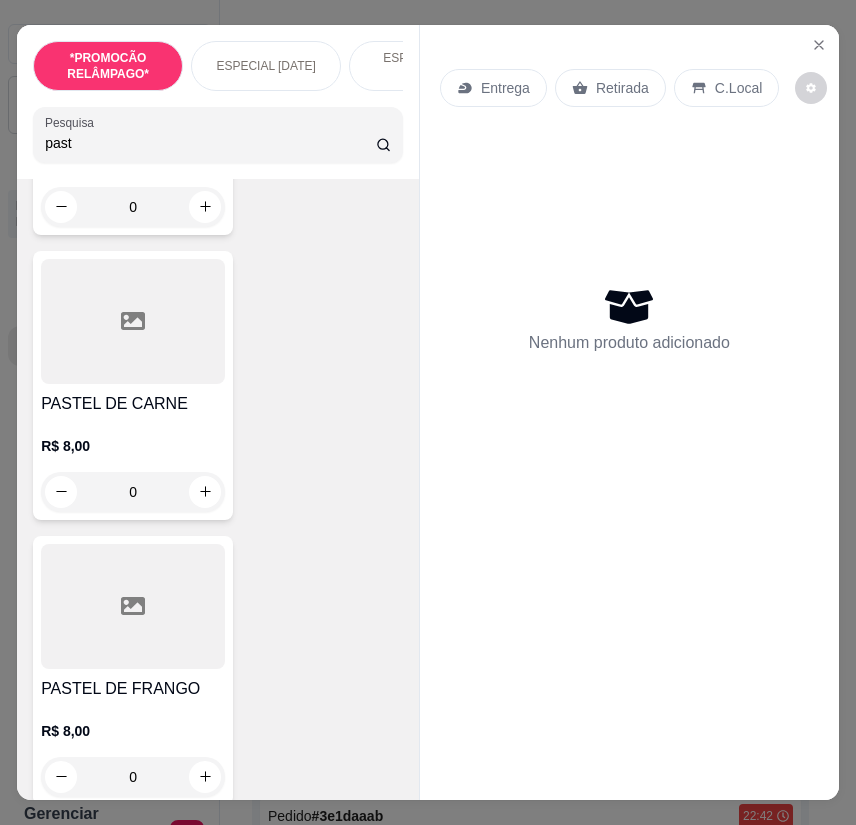 scroll, scrollTop: 400, scrollLeft: 0, axis: vertical 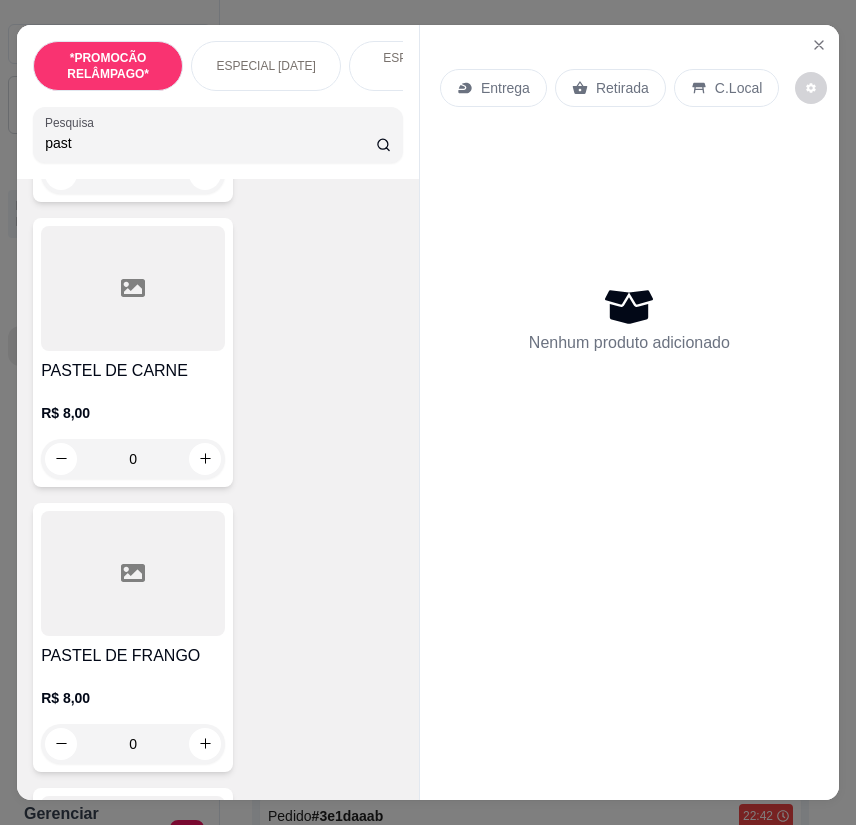 type on "past" 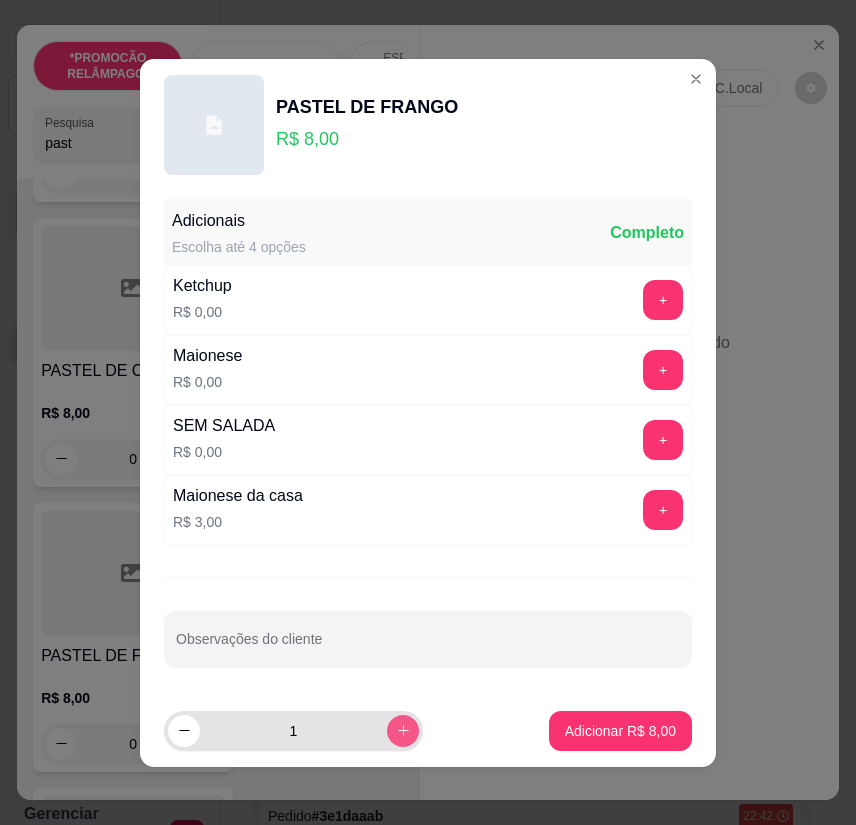 click 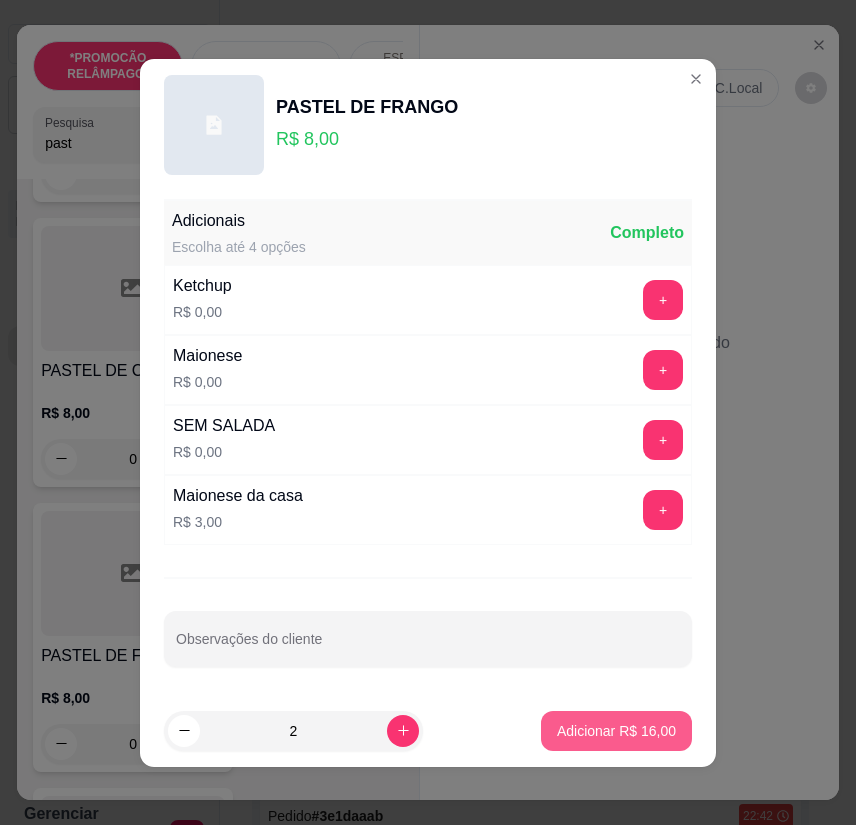 click on "Adicionar   R$ 16,00" at bounding box center [616, 731] 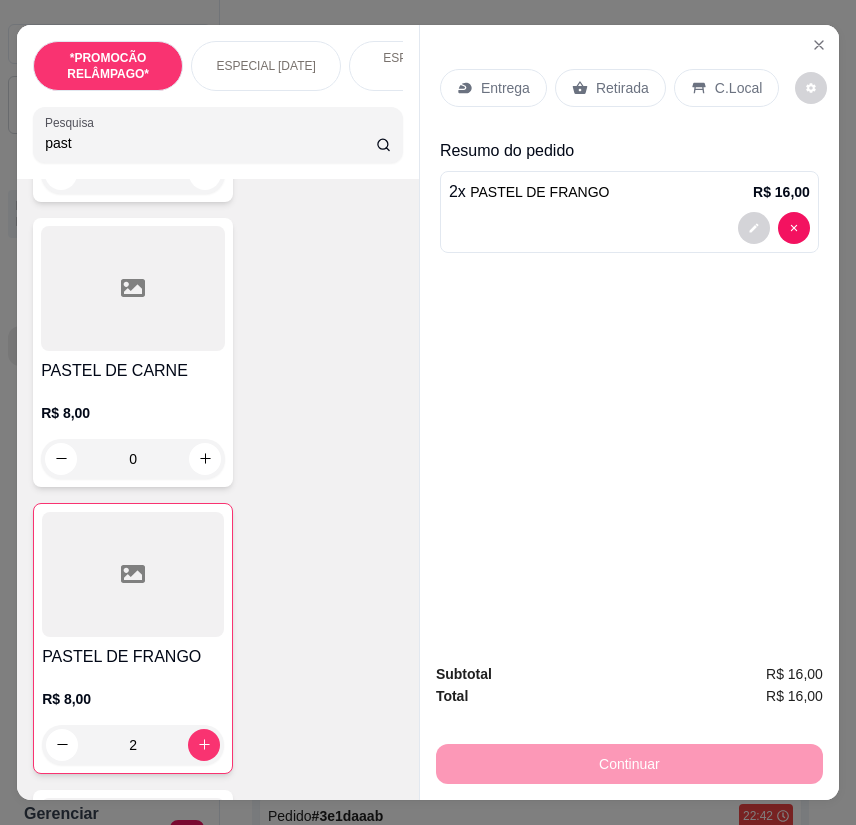 click on "Retirada" at bounding box center [622, 88] 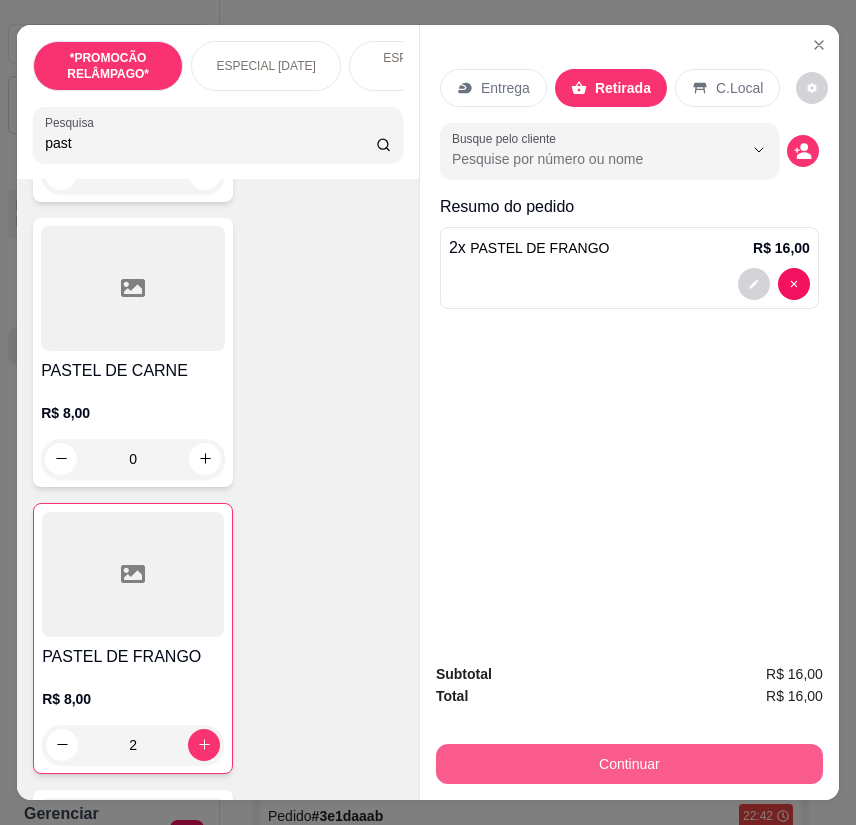 click on "Continuar" at bounding box center (629, 764) 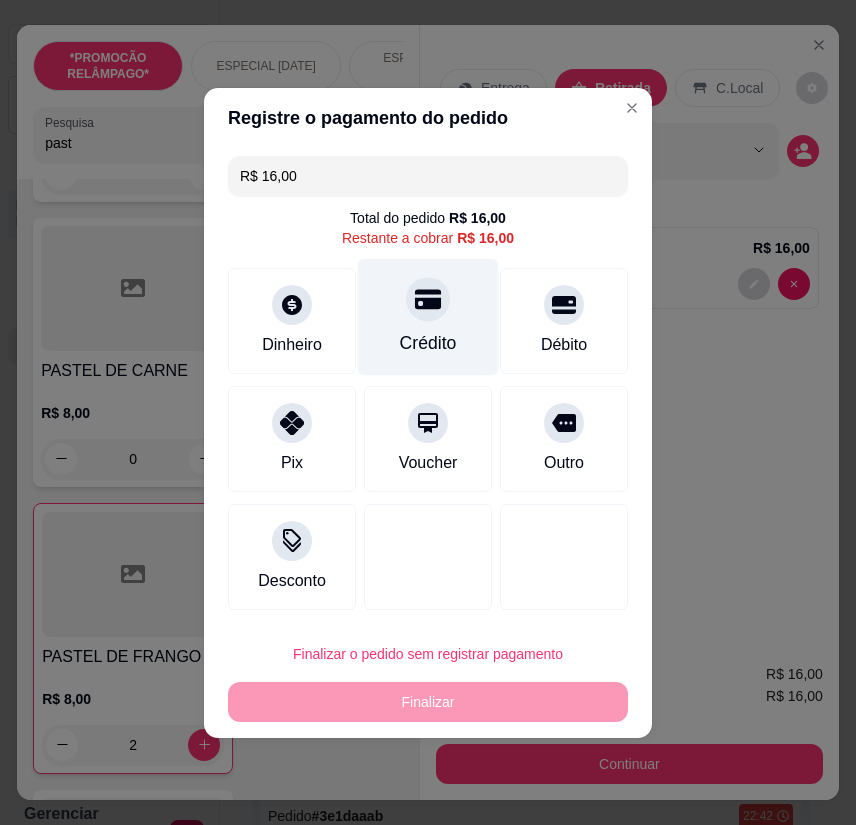 click on "Crédito" at bounding box center (428, 316) 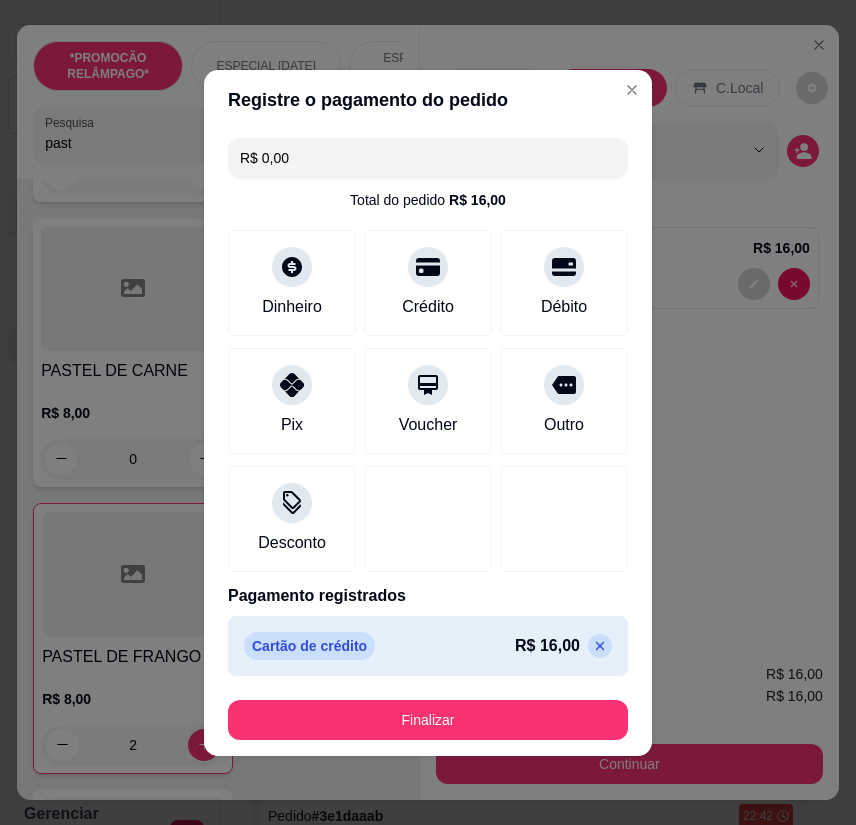 click 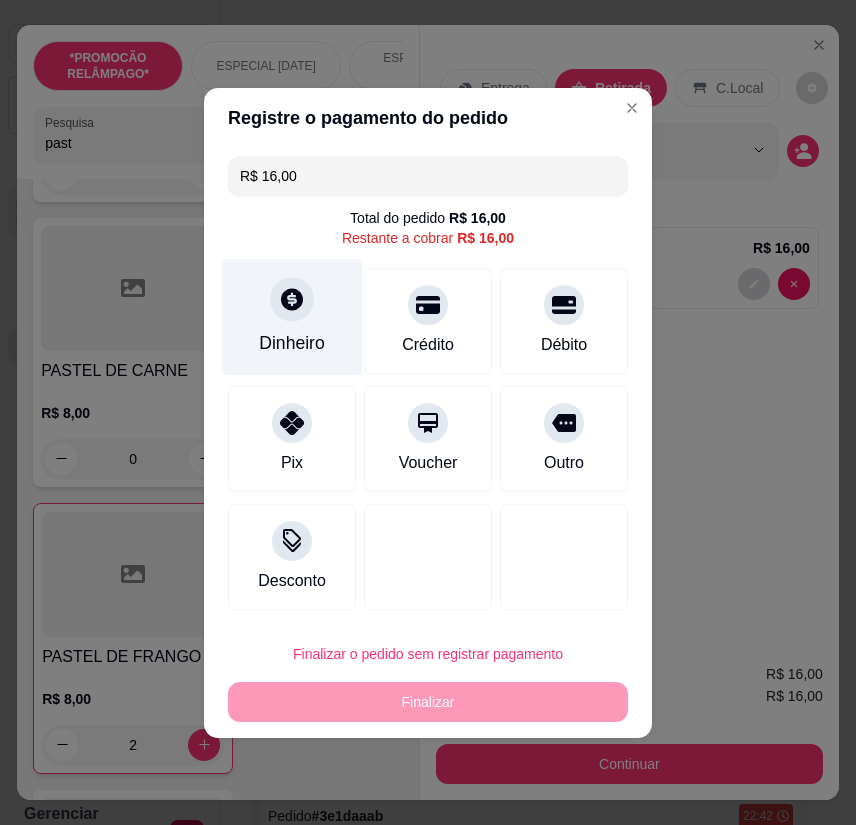 click 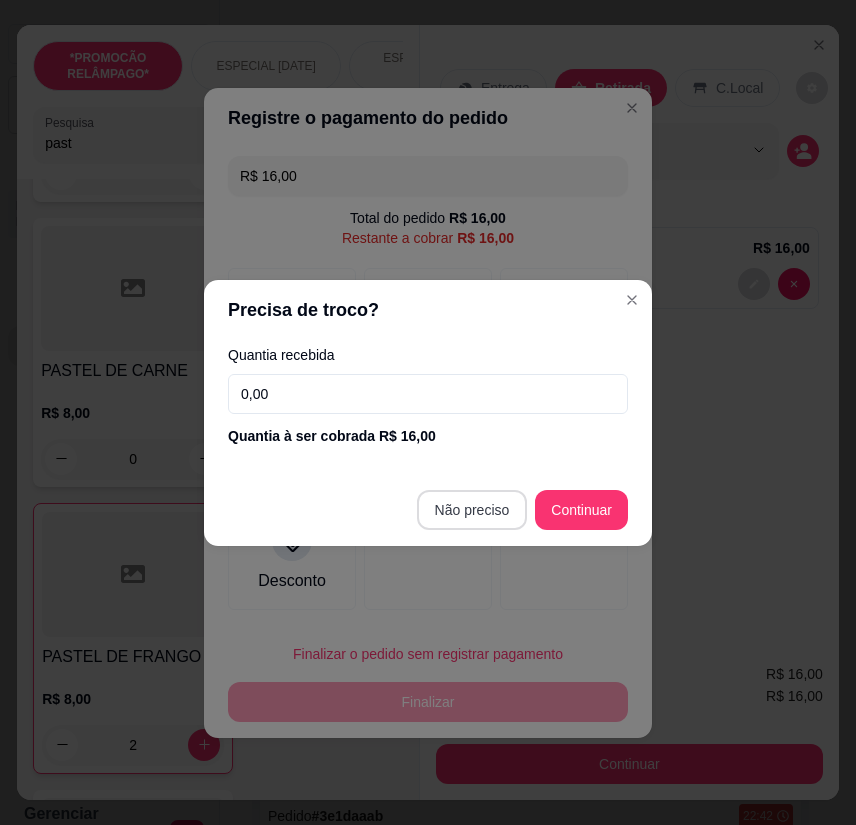 type on "R$ 0,00" 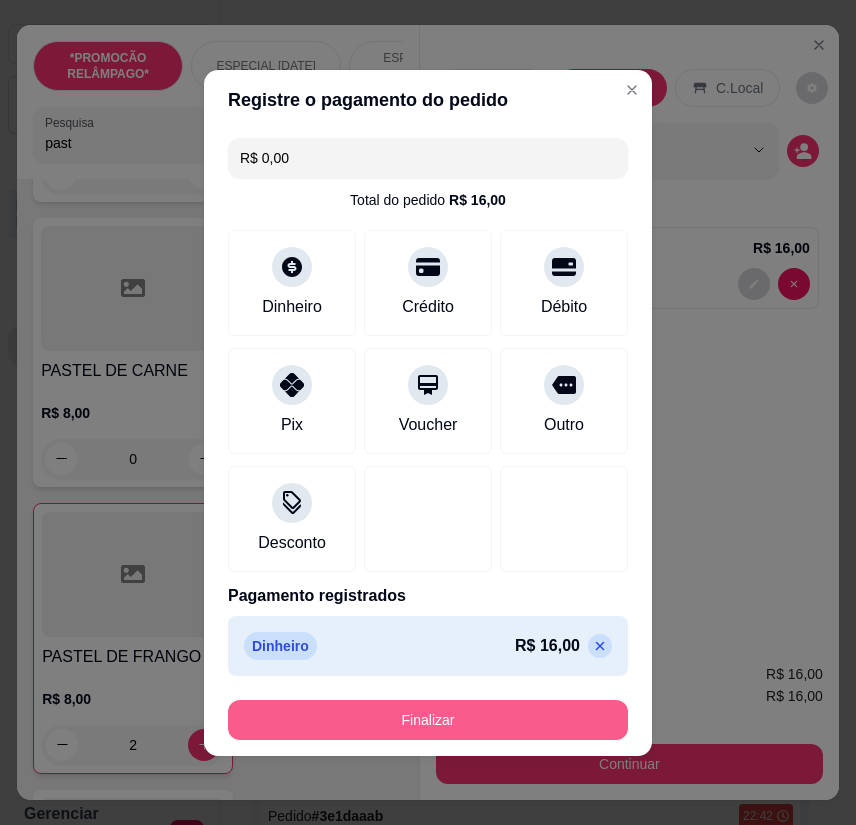 click on "Finalizar" at bounding box center [428, 720] 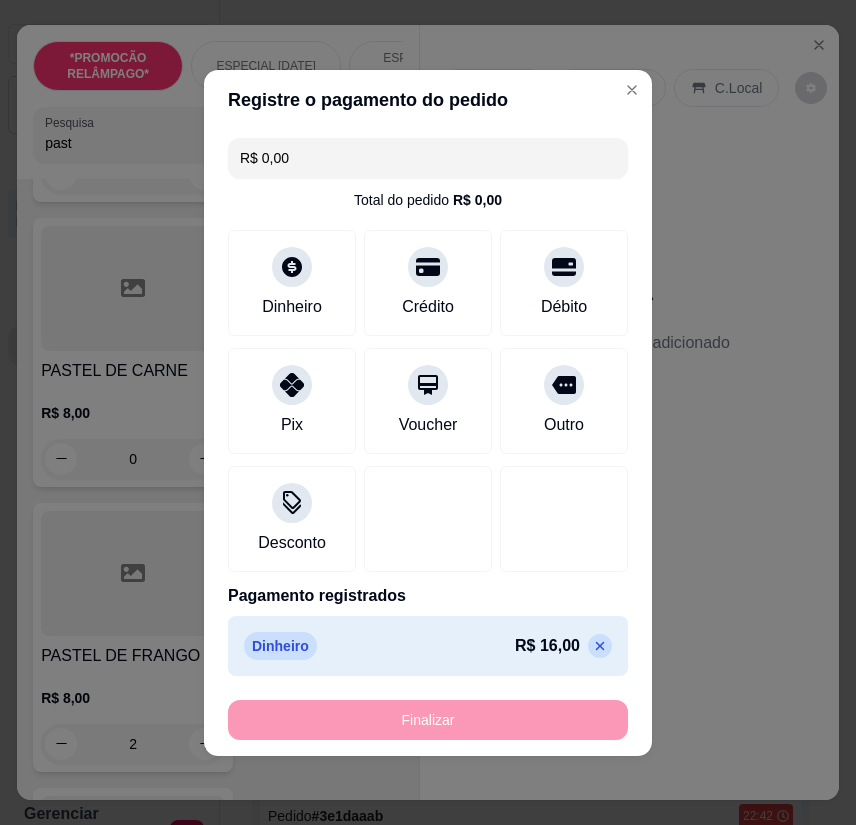 type on "0" 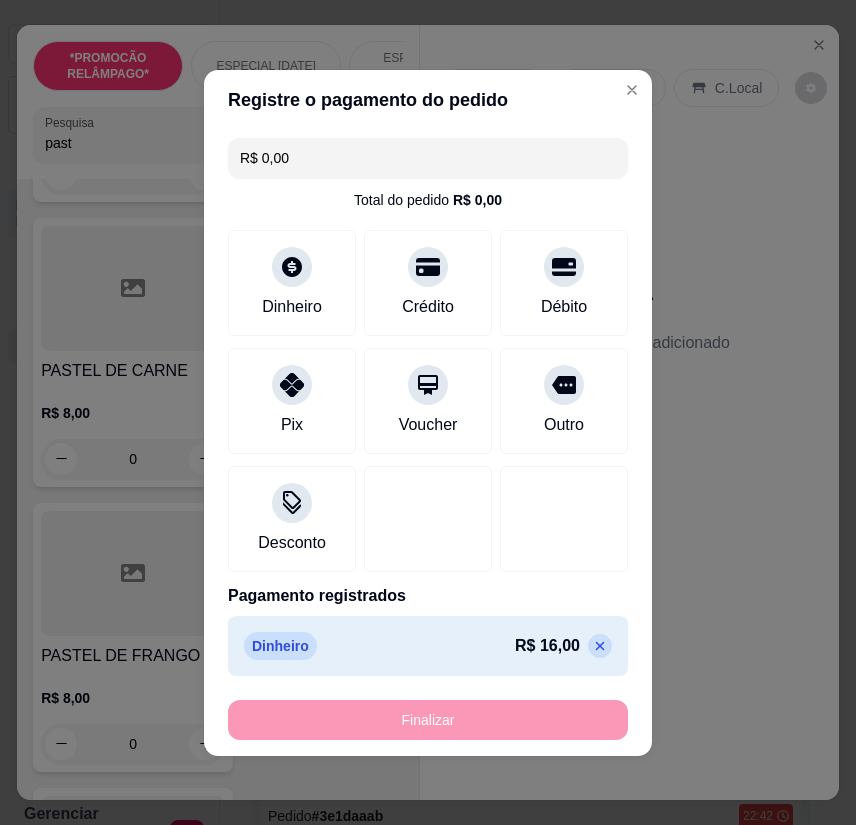 type on "-R$ 16,00" 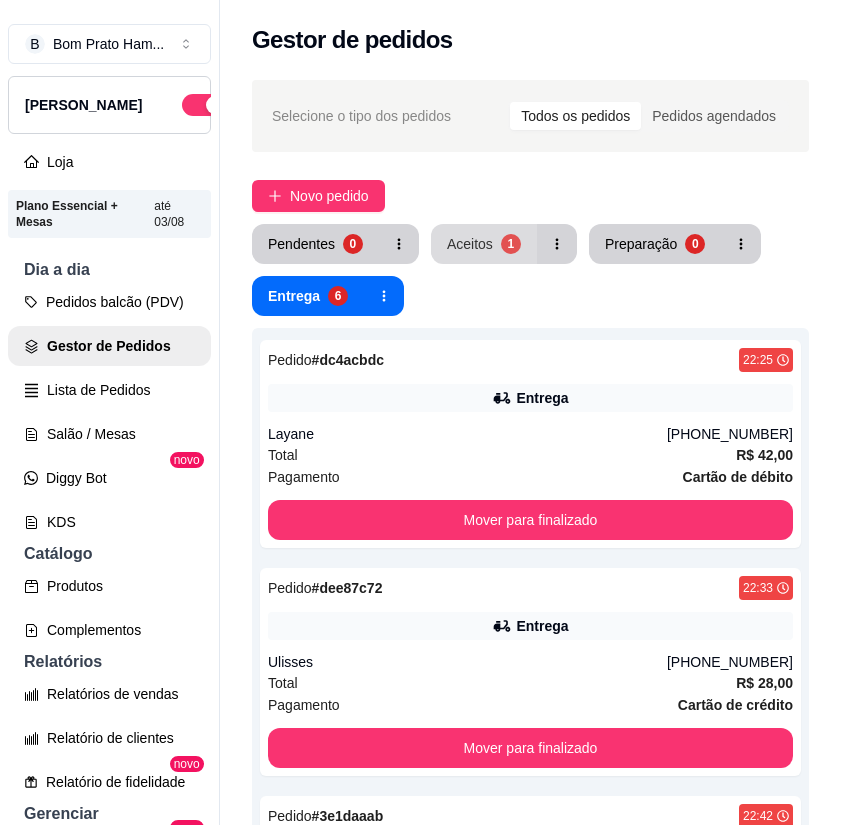 click on "Aceitos 1" at bounding box center [484, 244] 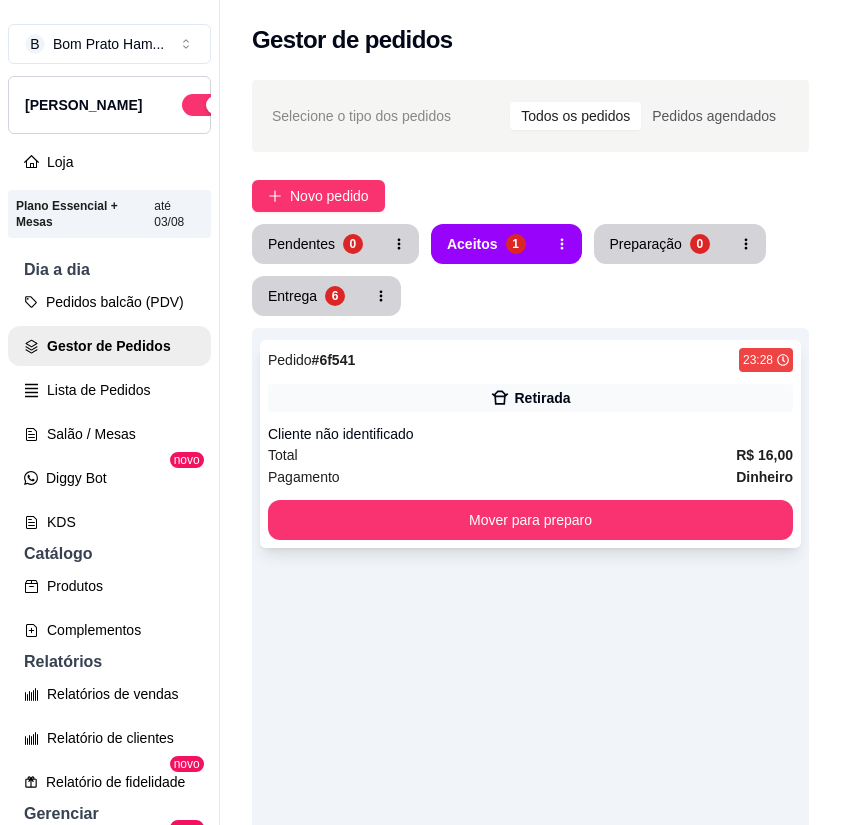 click on "Total R$ 16,00" at bounding box center (530, 455) 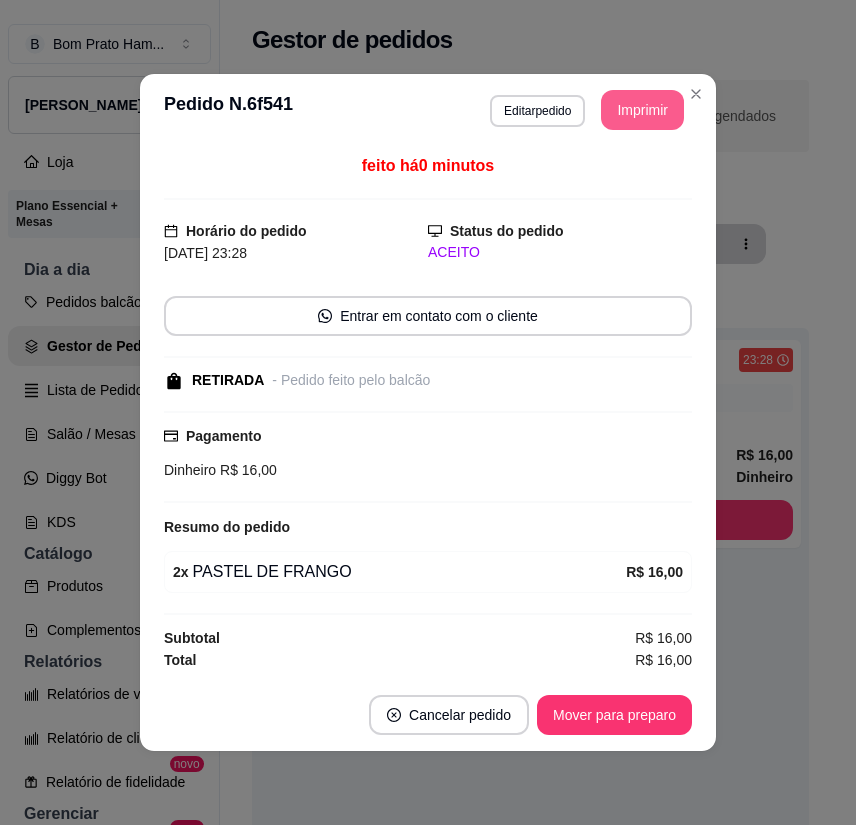 click on "Imprimir" at bounding box center [642, 110] 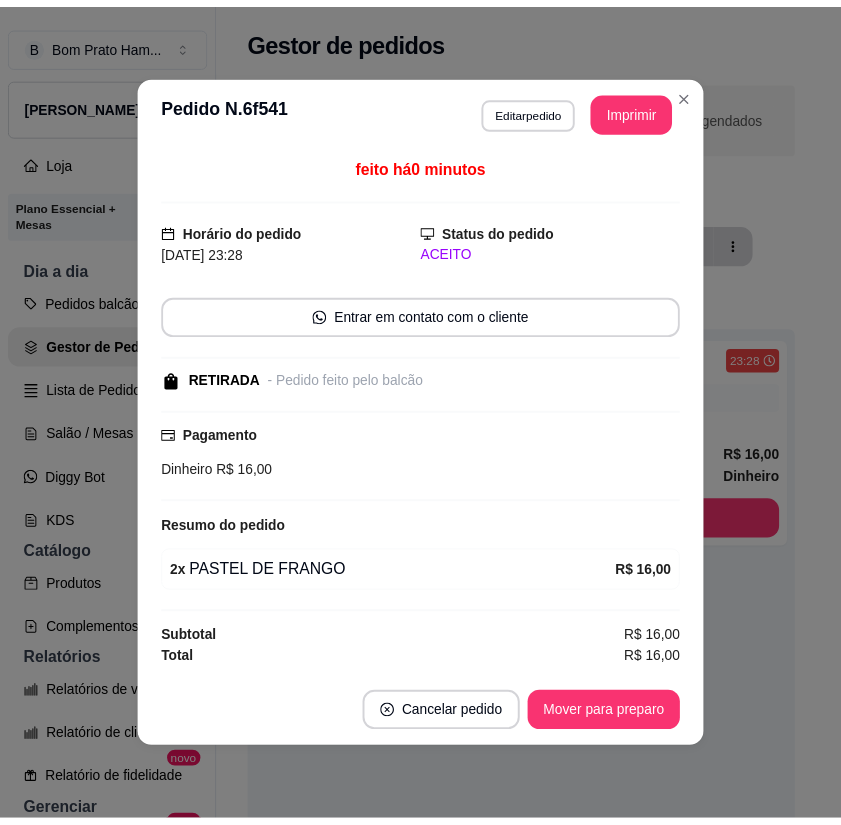 scroll, scrollTop: 0, scrollLeft: 0, axis: both 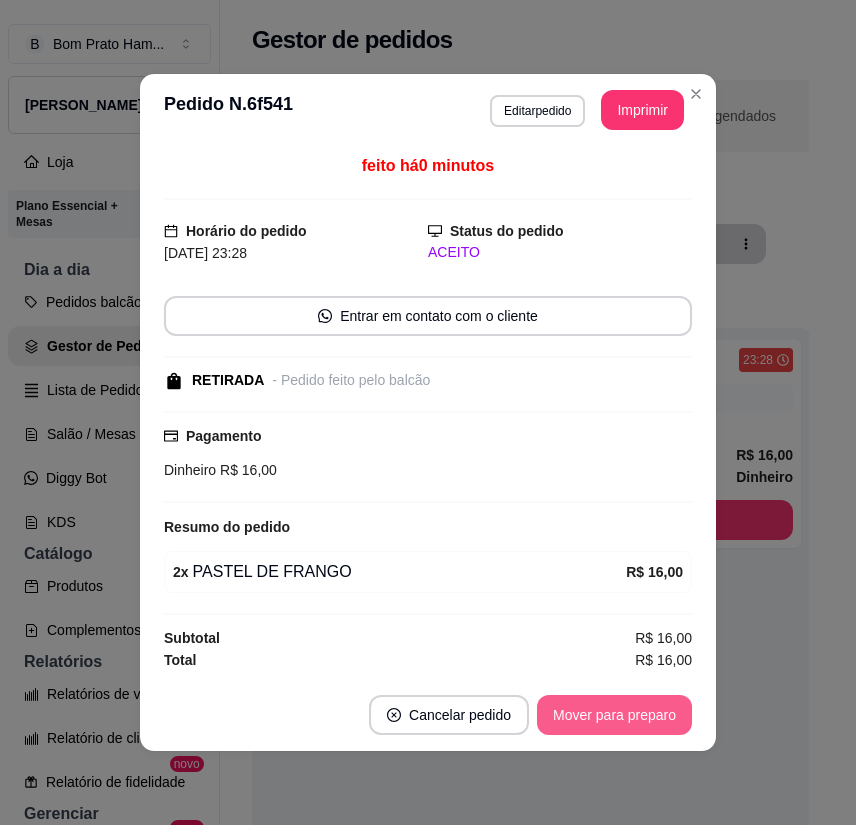 click on "Mover para preparo" at bounding box center (614, 715) 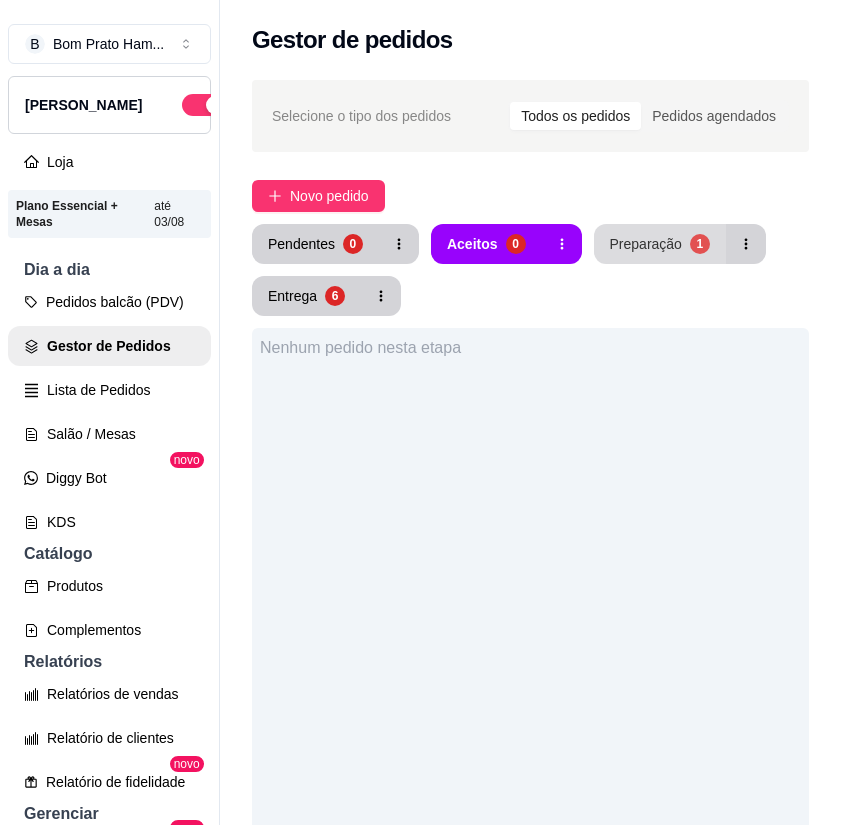 click on "Preparação 1" at bounding box center (660, 244) 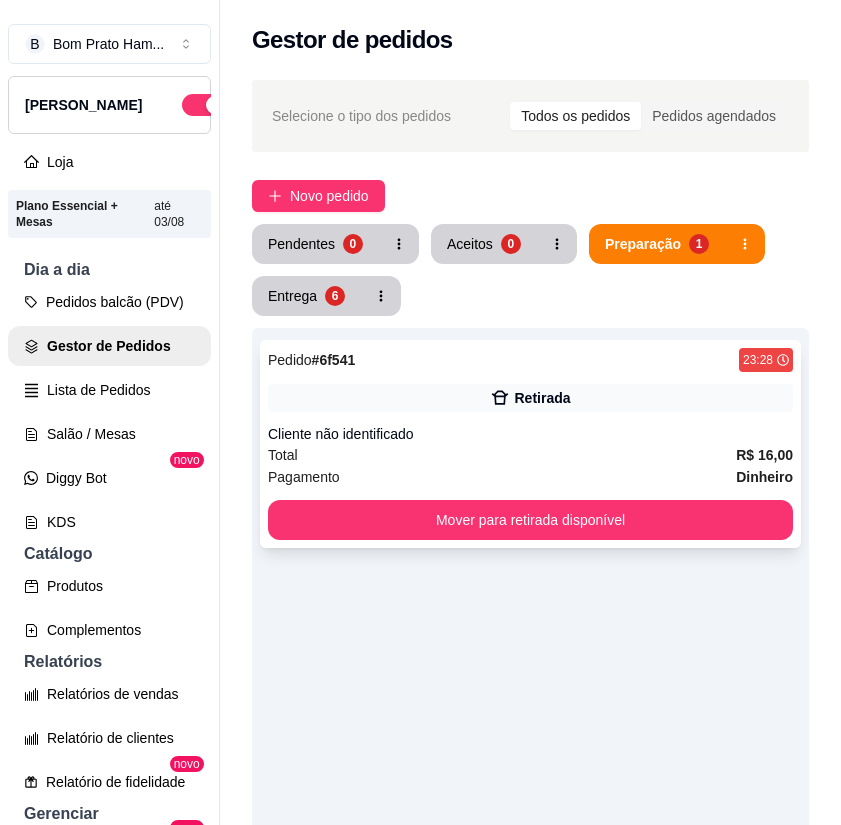 click on "Total R$ 16,00" at bounding box center [530, 455] 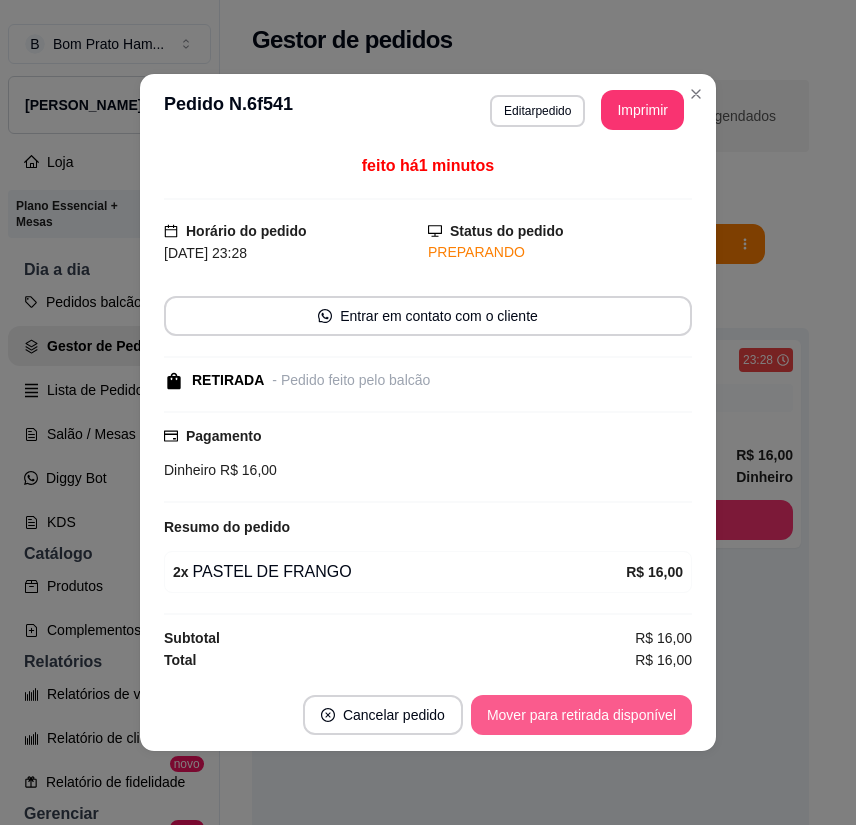 click on "Mover para retirada disponível" at bounding box center [581, 715] 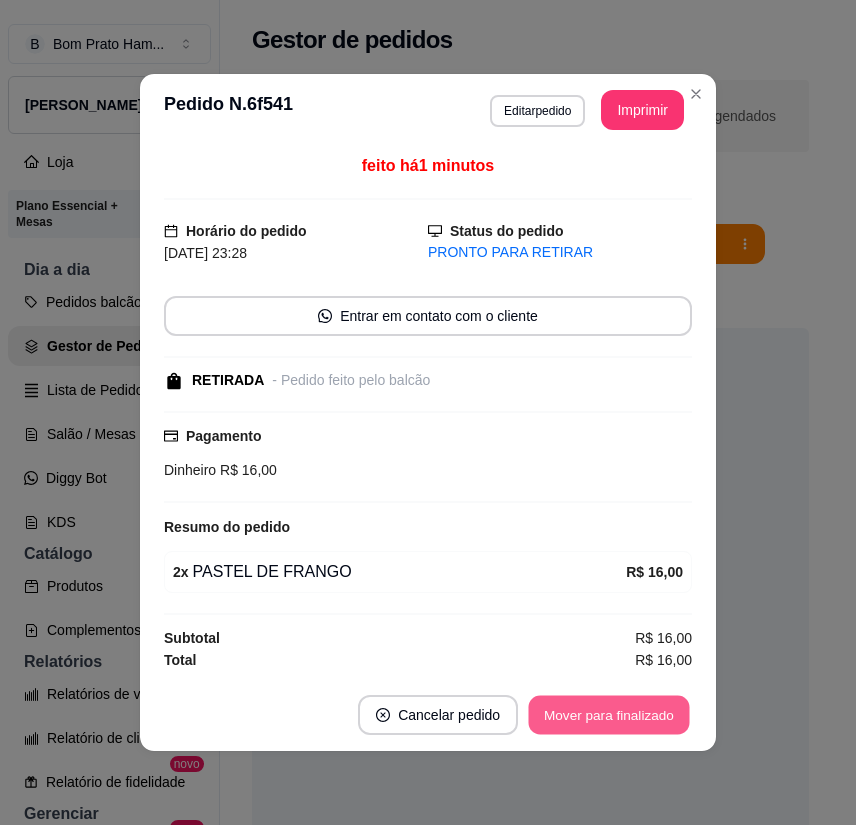 click on "Mover para finalizado" at bounding box center [609, 715] 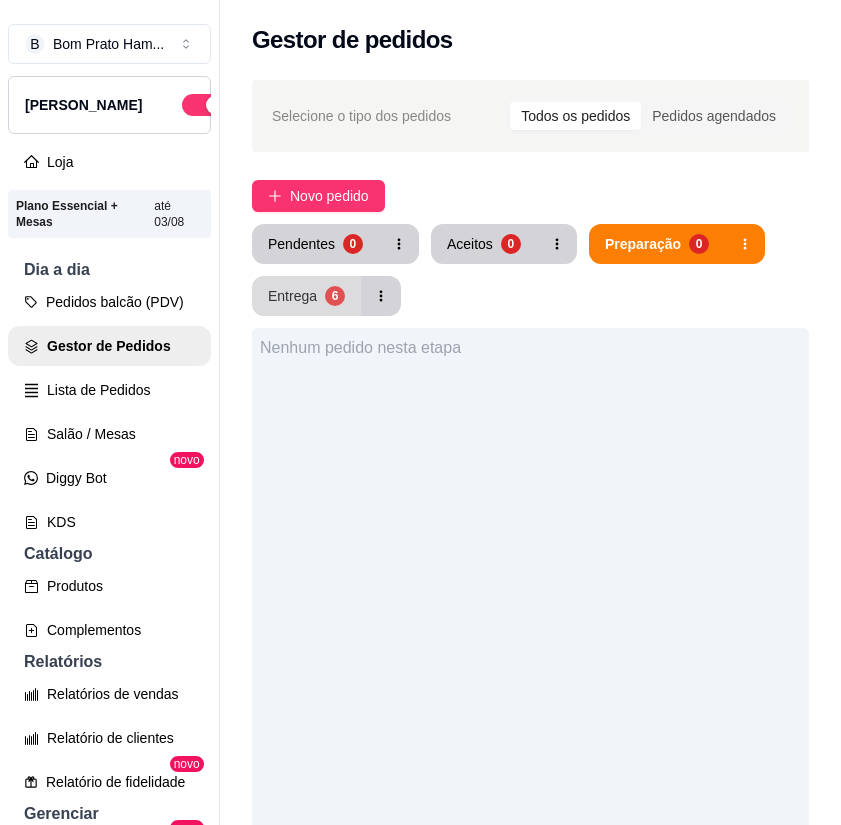 click on "Entrega 6" at bounding box center [306, 296] 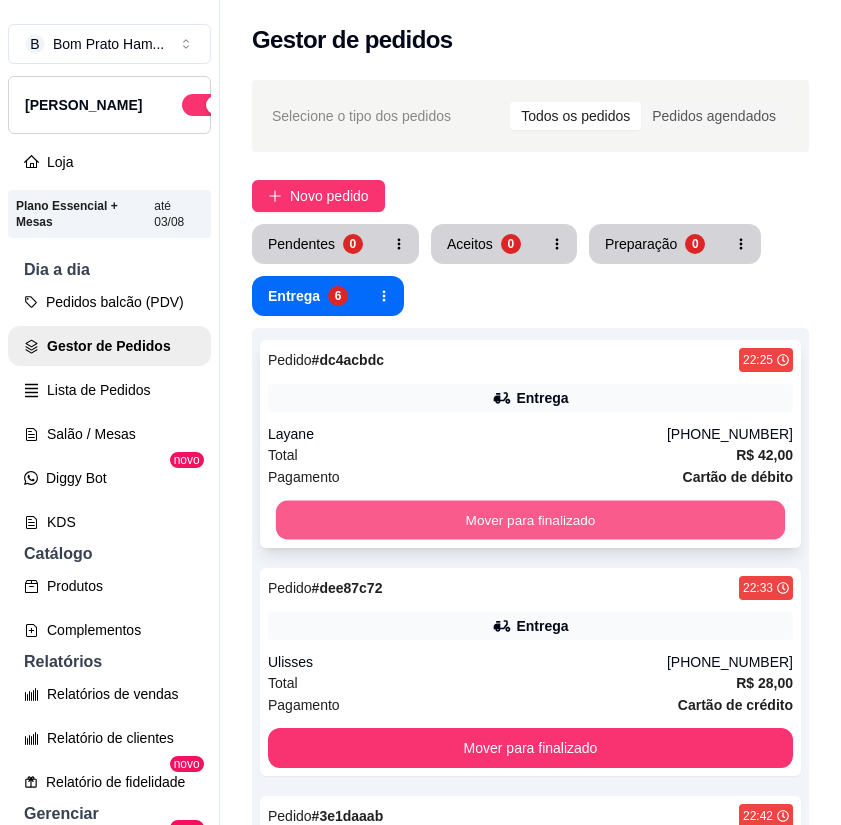 click on "Mover para finalizado" at bounding box center [530, 520] 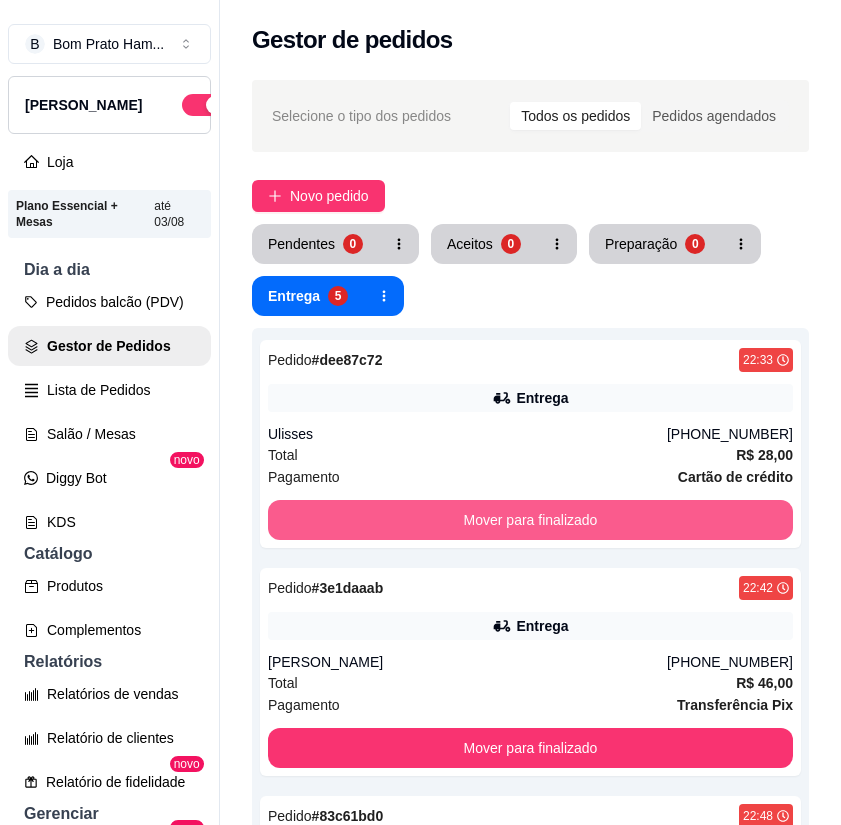 click on "Mover para finalizado" at bounding box center [530, 520] 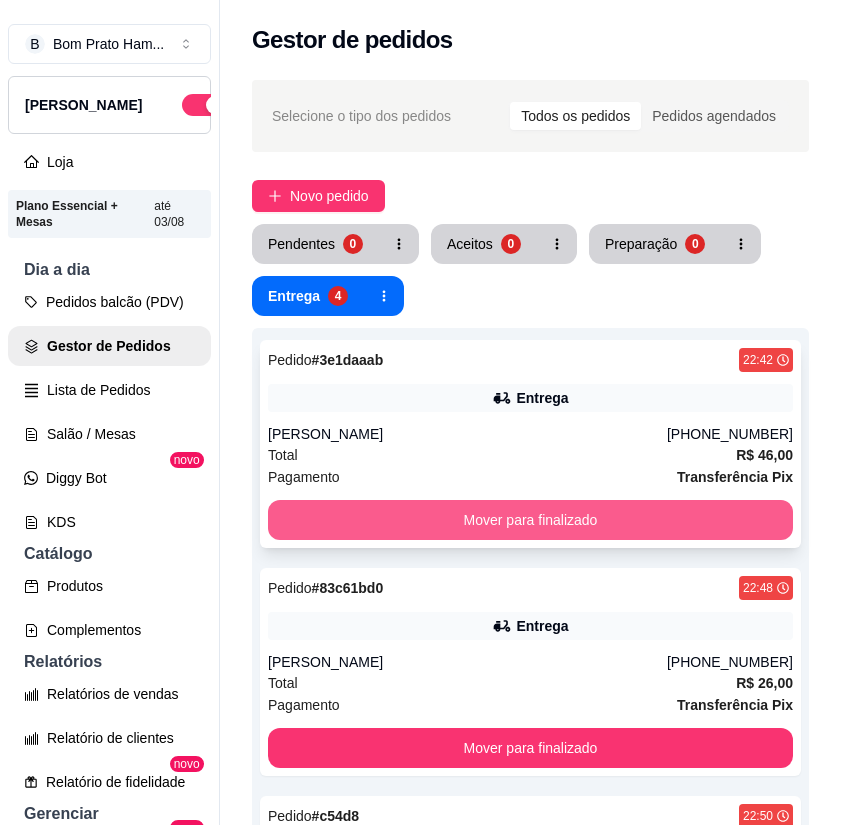 click on "Mover para finalizado" at bounding box center (530, 520) 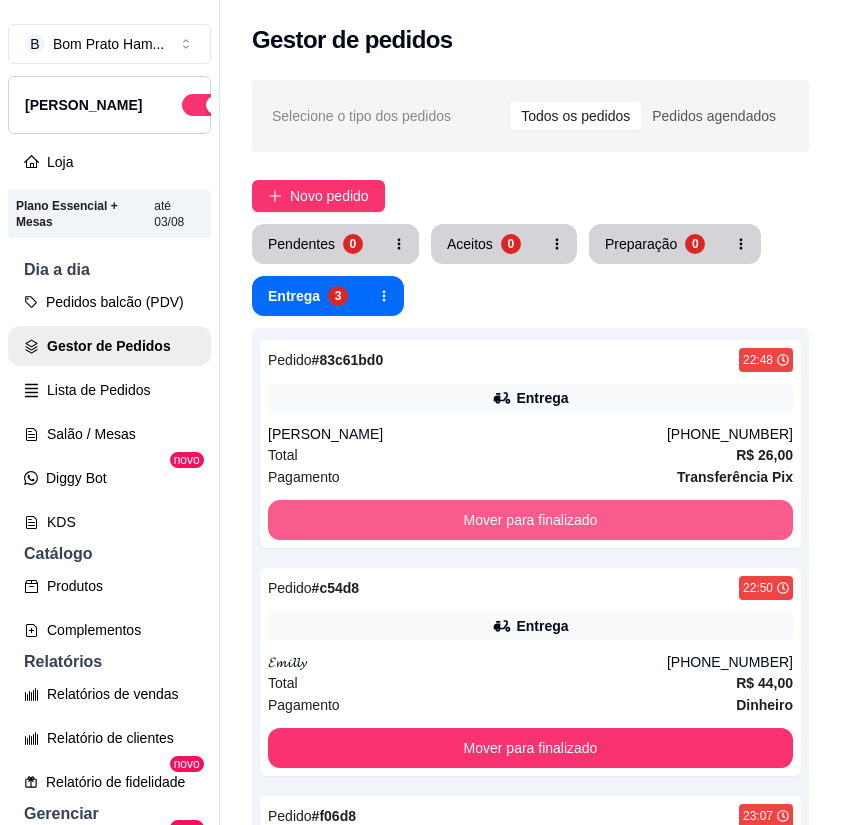 click on "Mover para finalizado" at bounding box center [530, 520] 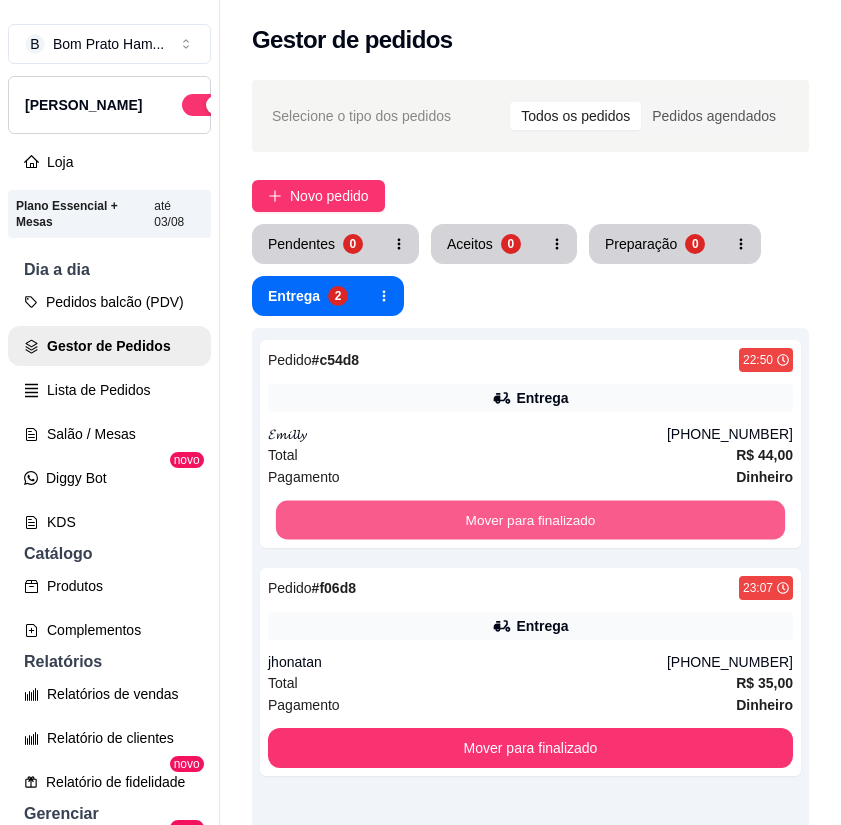 click on "Mover para finalizado" at bounding box center [530, 520] 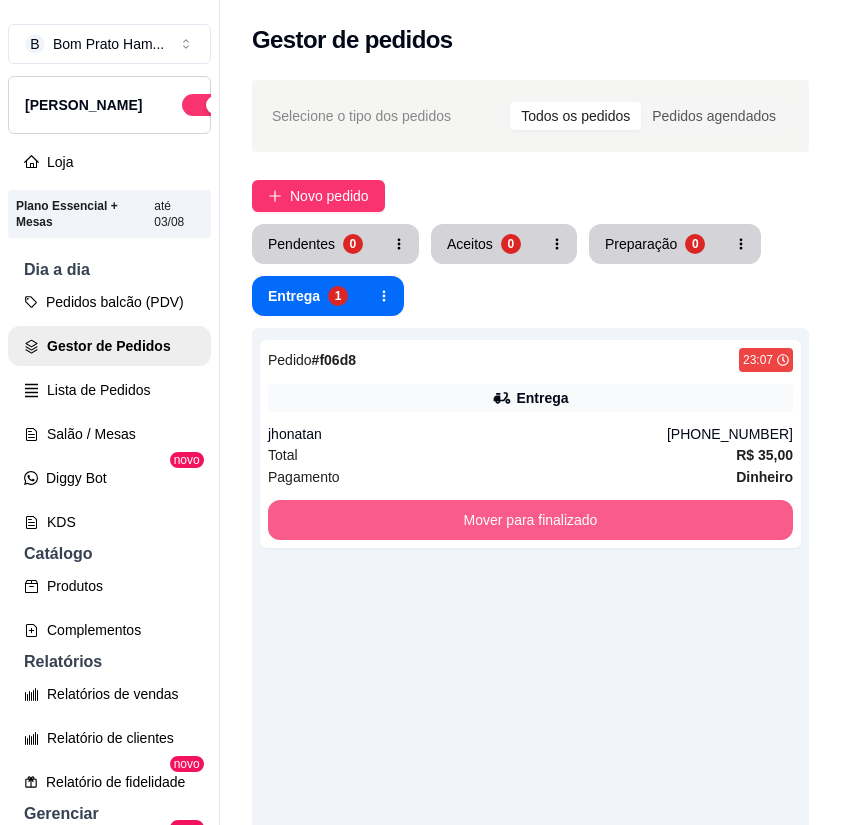 click on "Mover para finalizado" at bounding box center (530, 520) 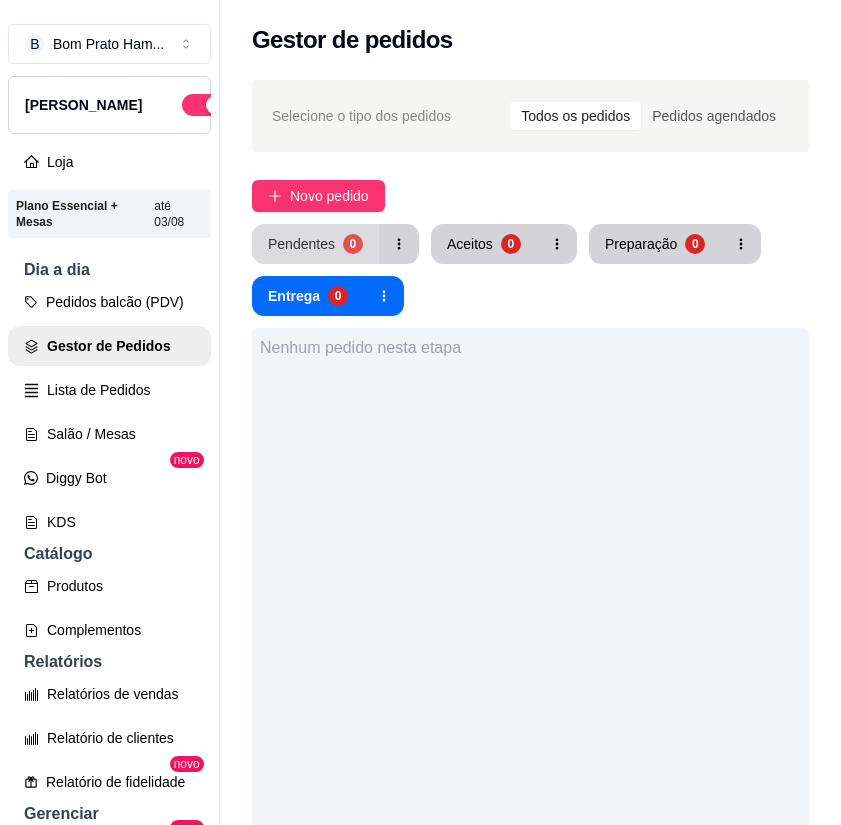 click on "Pendentes" at bounding box center [301, 244] 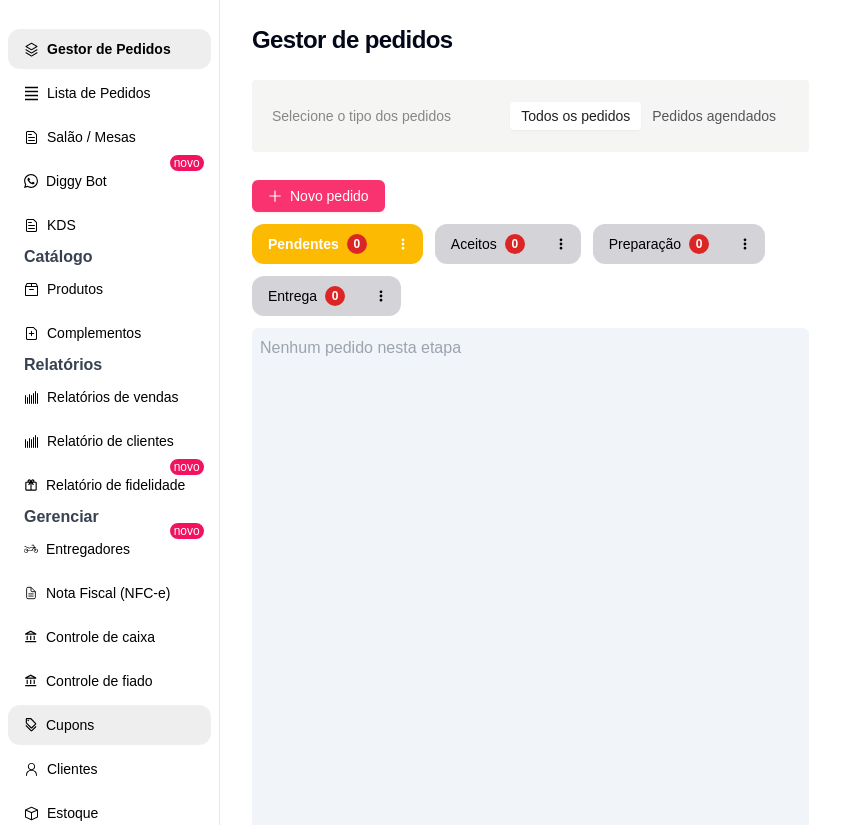 scroll, scrollTop: 300, scrollLeft: 0, axis: vertical 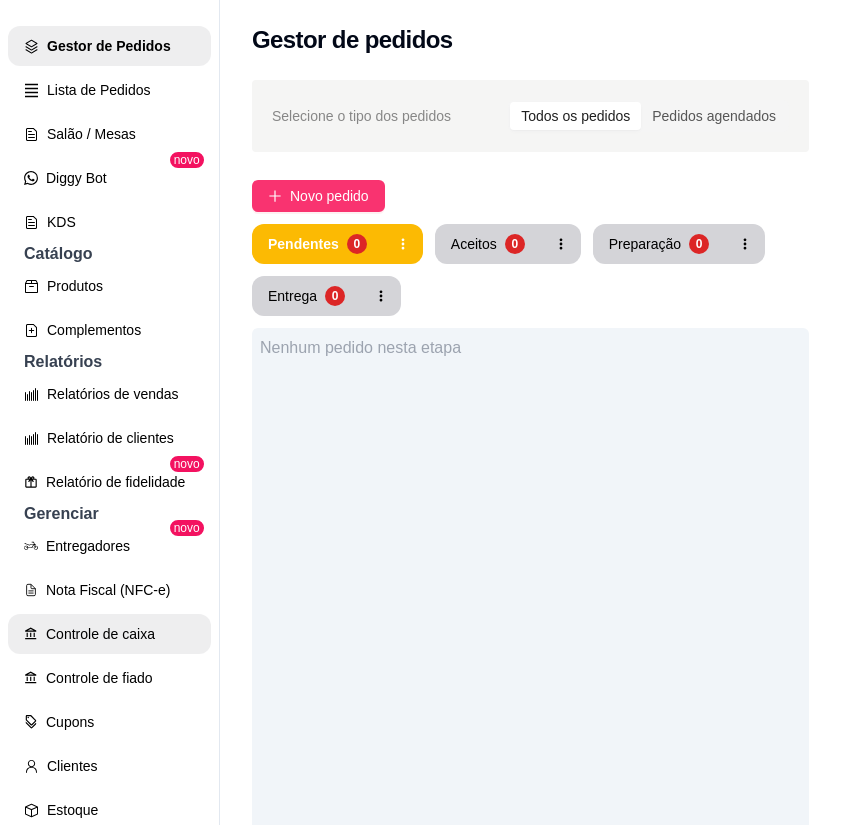 click on "Controle de caixa" at bounding box center [109, 634] 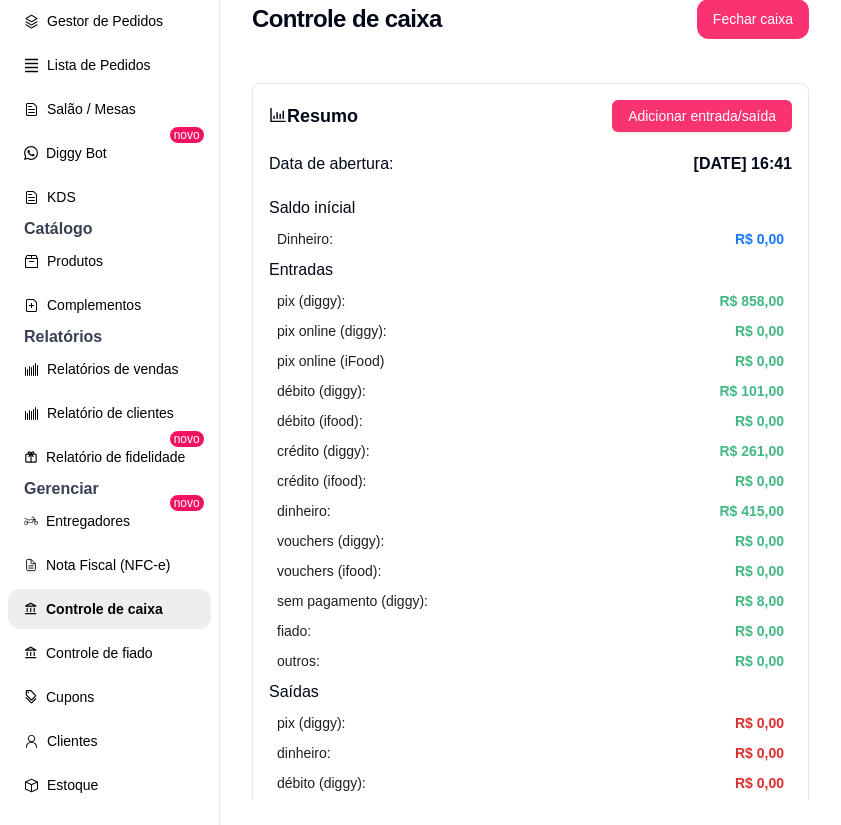 scroll, scrollTop: 32, scrollLeft: 0, axis: vertical 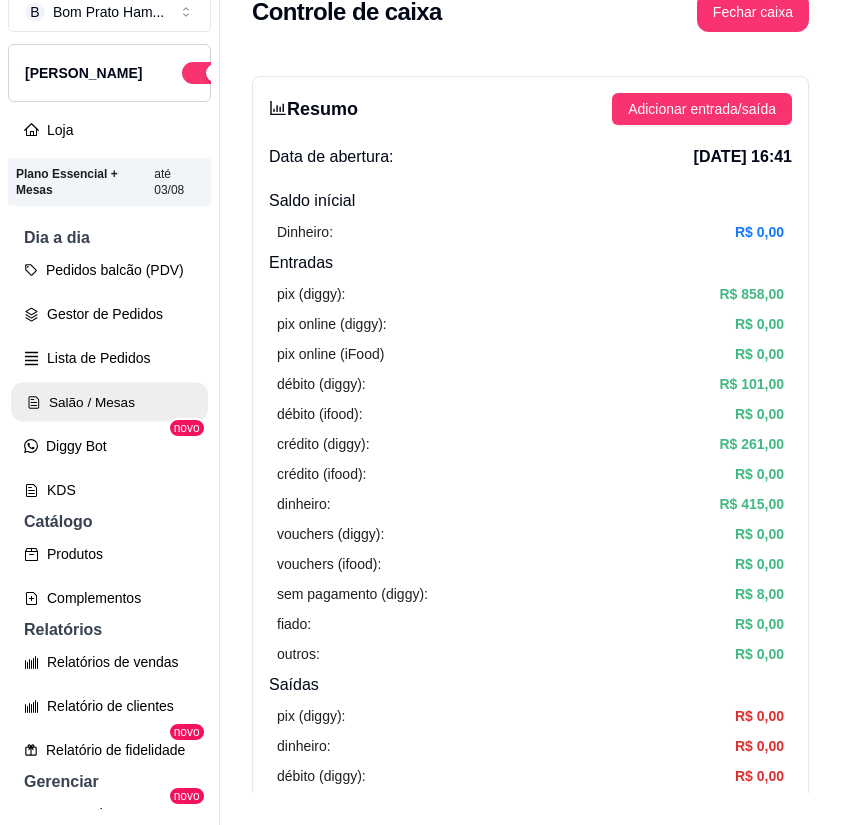 click on "Salão / Mesas" at bounding box center (109, 402) 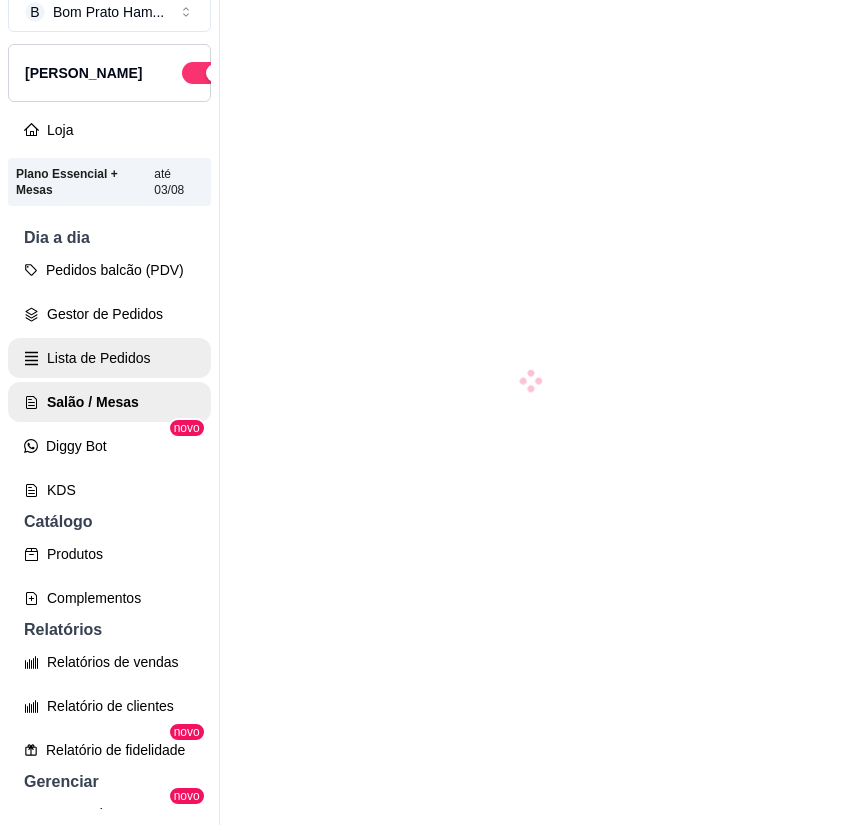 scroll, scrollTop: 0, scrollLeft: 0, axis: both 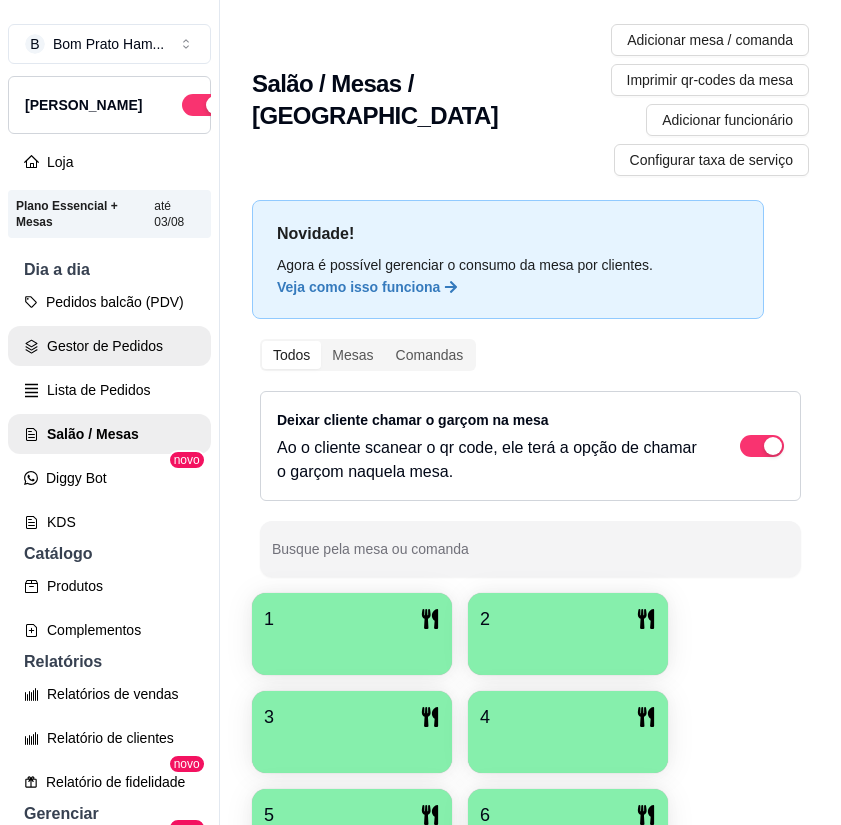 click on "Gestor de Pedidos" at bounding box center [109, 346] 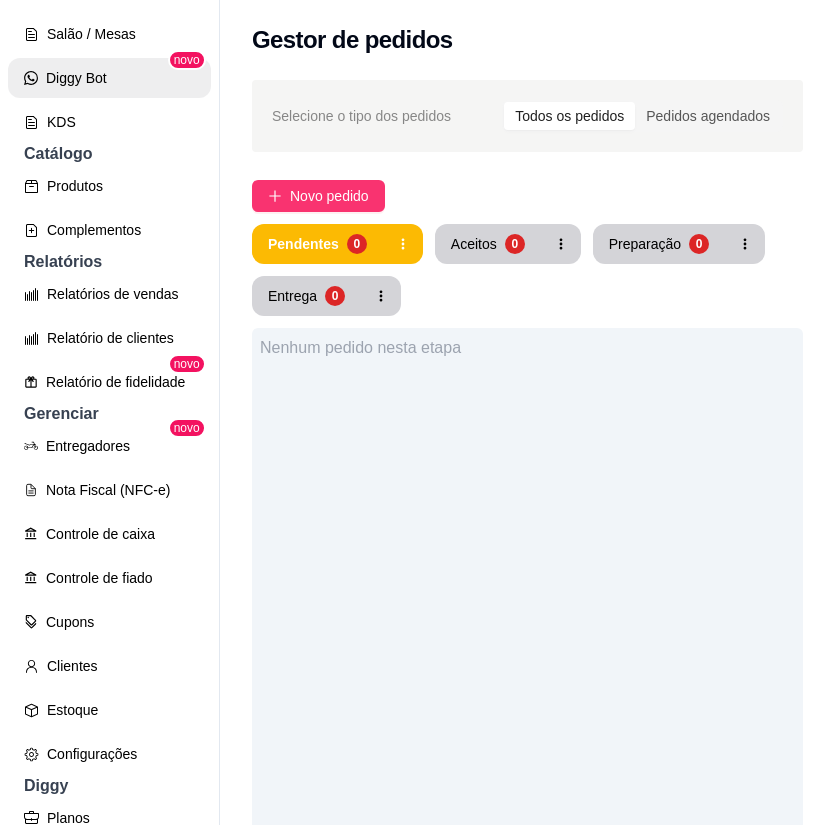 scroll, scrollTop: 300, scrollLeft: 0, axis: vertical 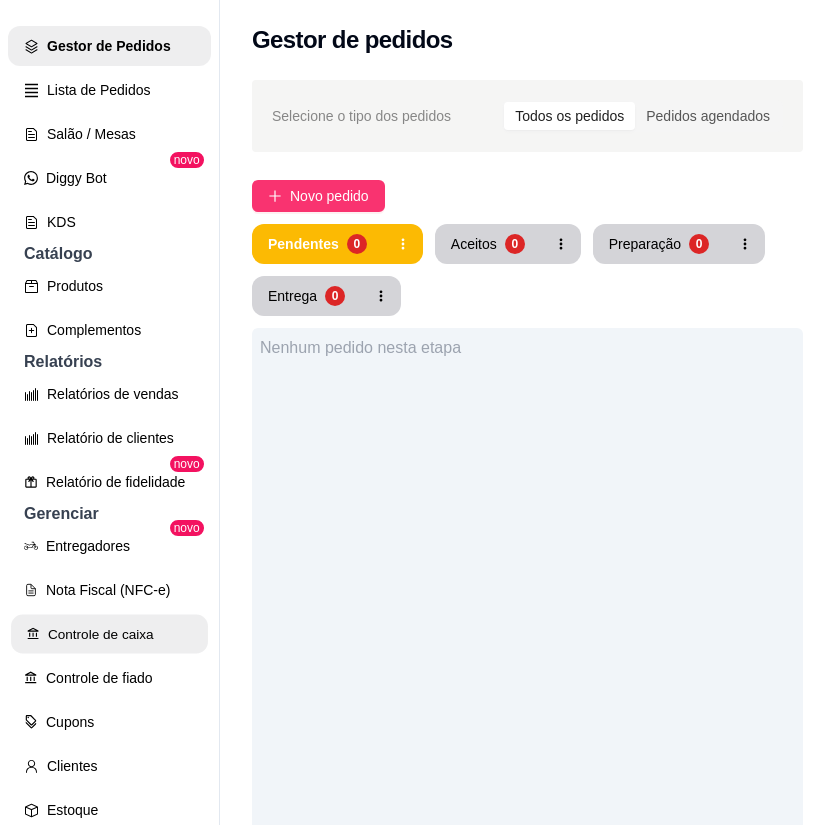 click on "Controle de caixa" at bounding box center [109, 634] 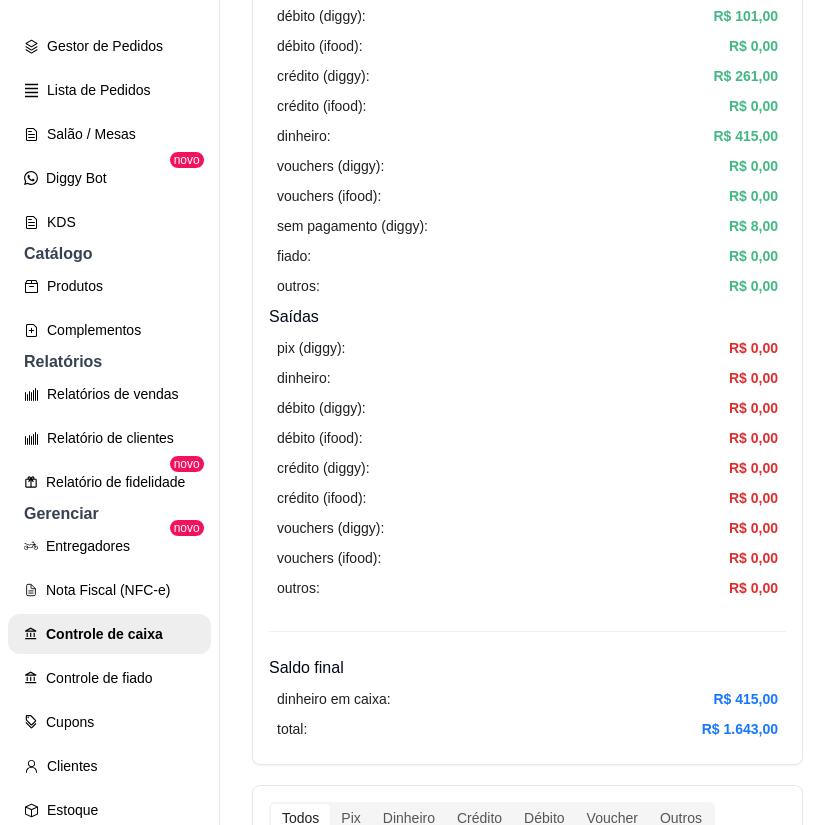 scroll, scrollTop: 0, scrollLeft: 0, axis: both 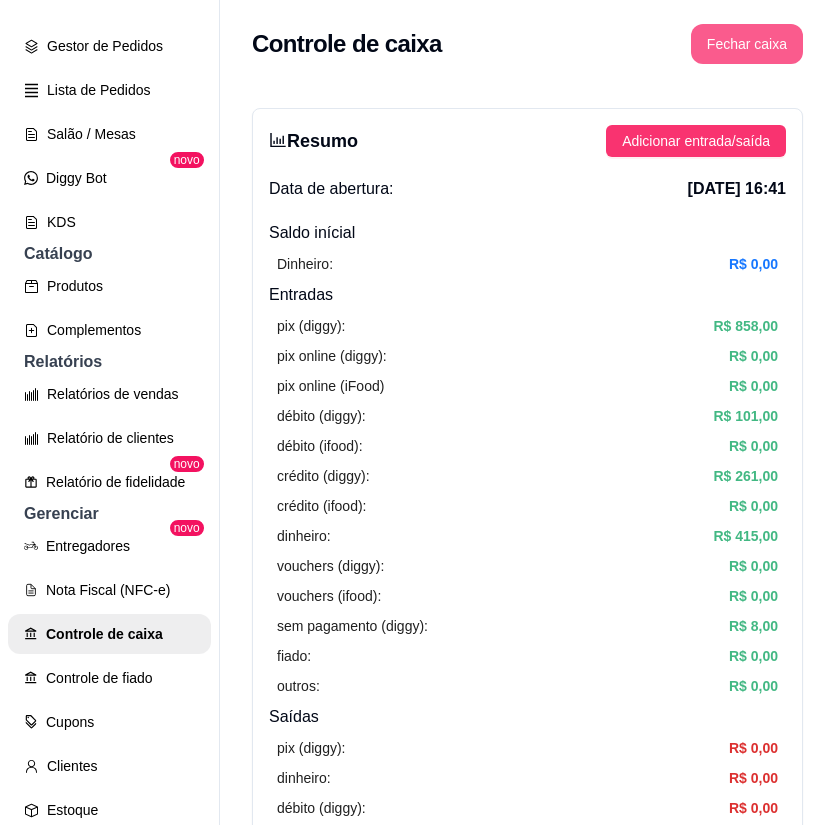 click on "Fechar caixa" at bounding box center (747, 44) 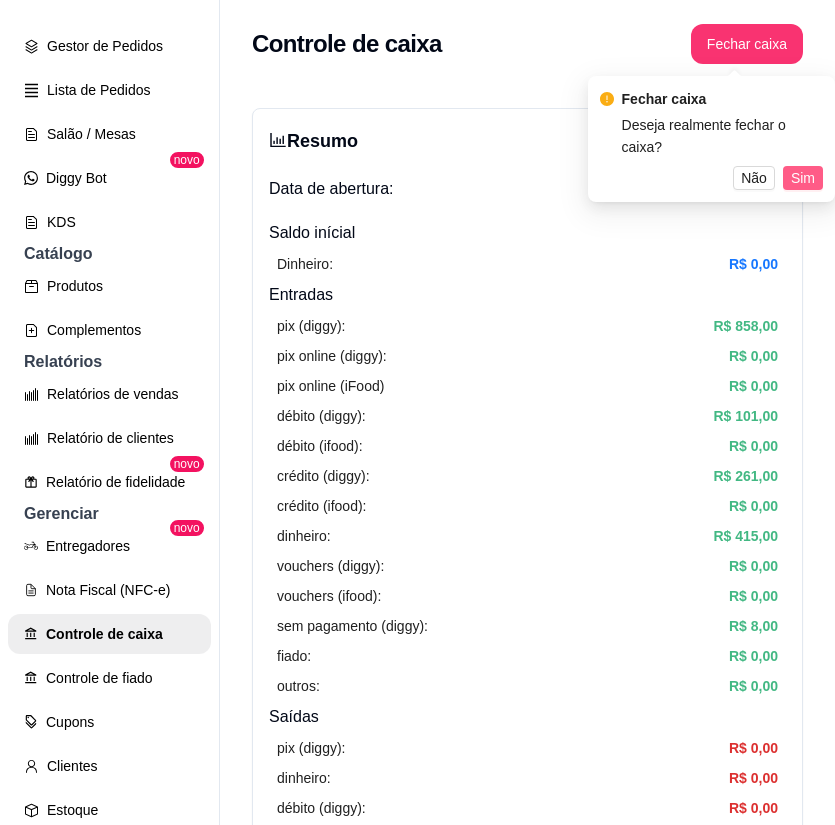 click on "Sim" at bounding box center [803, 178] 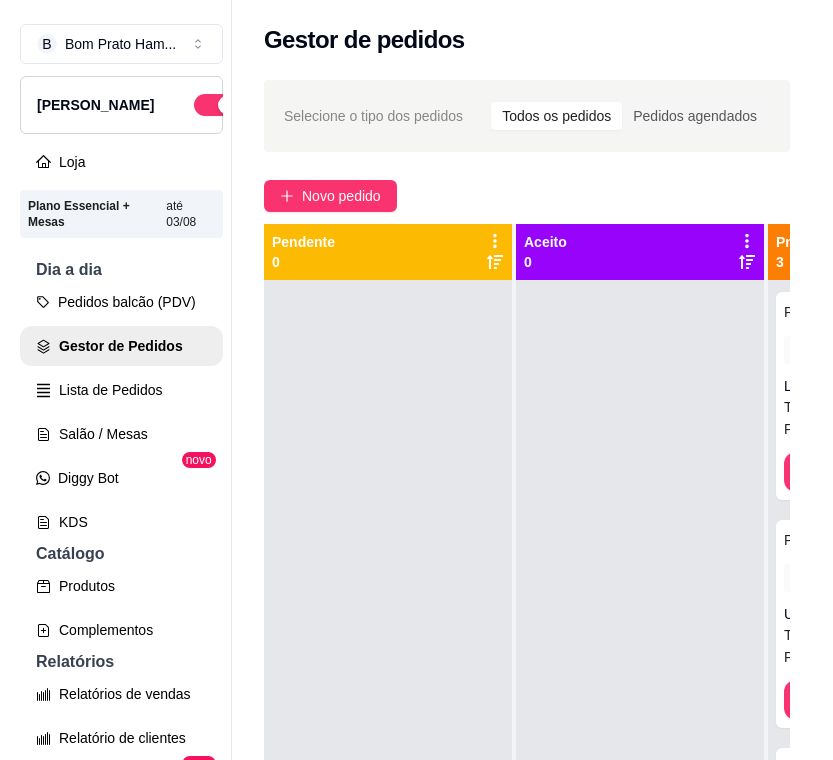 scroll, scrollTop: 0, scrollLeft: 0, axis: both 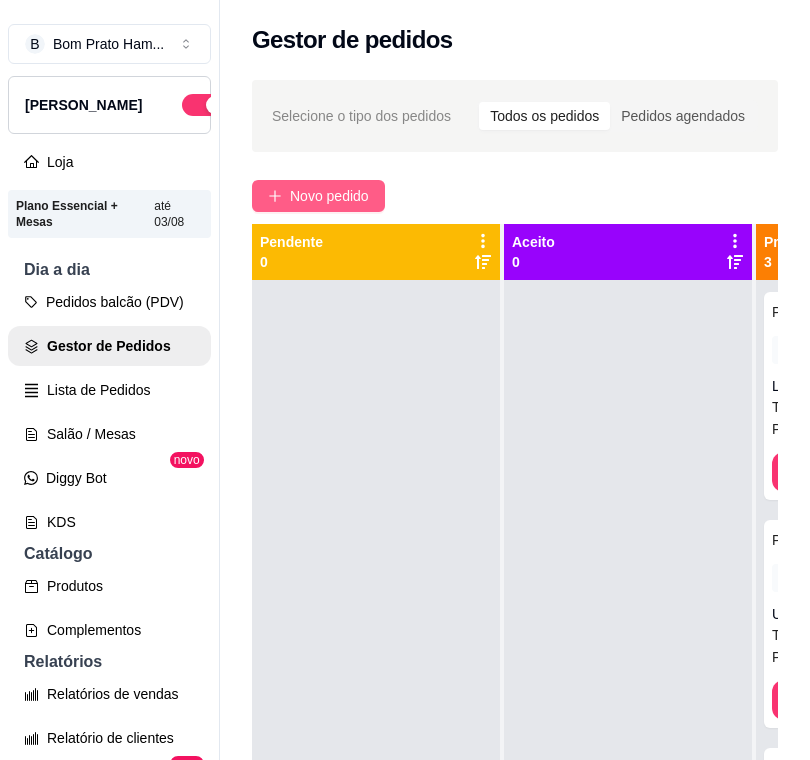 click on "Novo pedido" at bounding box center (329, 196) 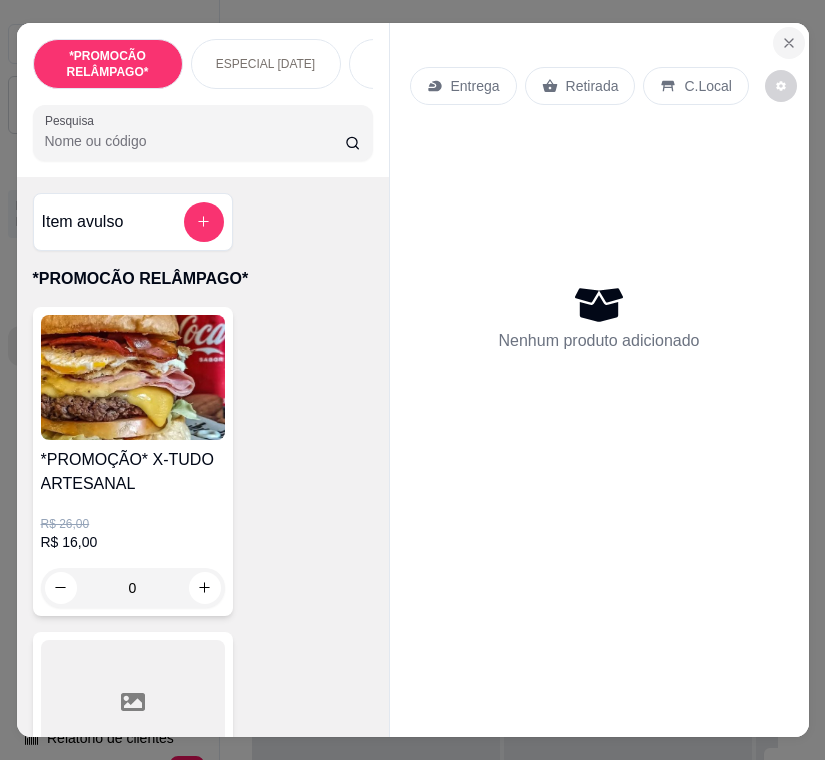 click at bounding box center (789, 43) 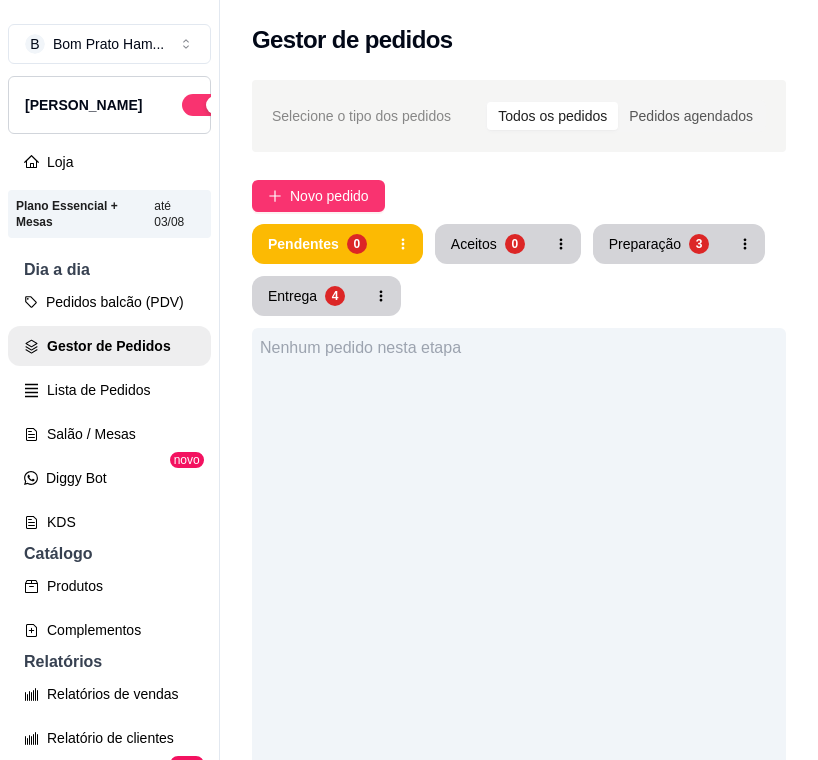 click on "Nenhum pedido nesta etapa" at bounding box center (519, 708) 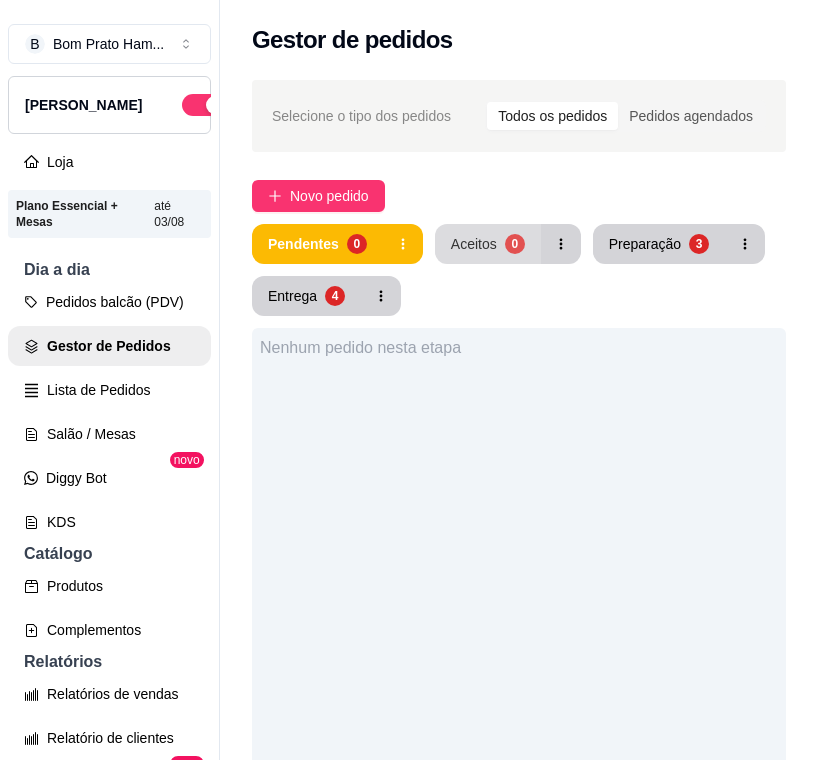 click on "Aceitos 0" at bounding box center [488, 244] 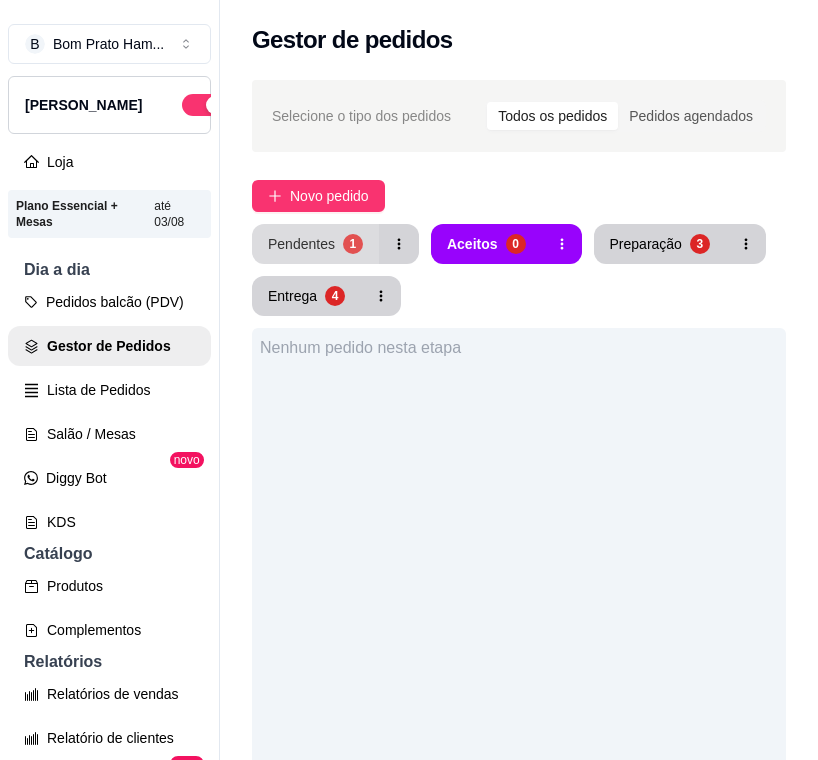 click on "1" at bounding box center (353, 244) 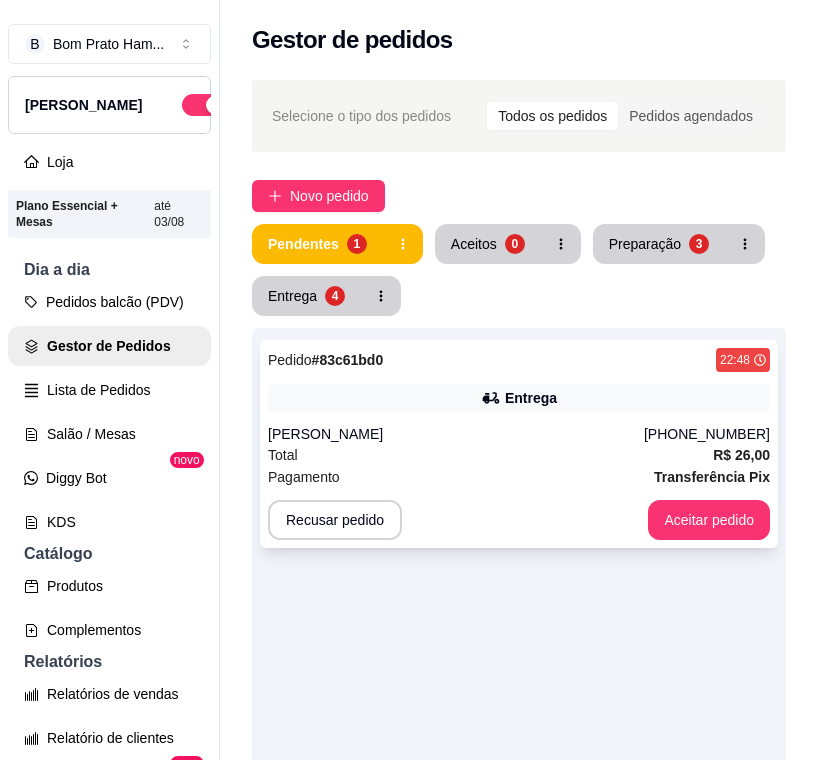 click on "Pedido  # 83c61bd0 22:48" at bounding box center [519, 360] 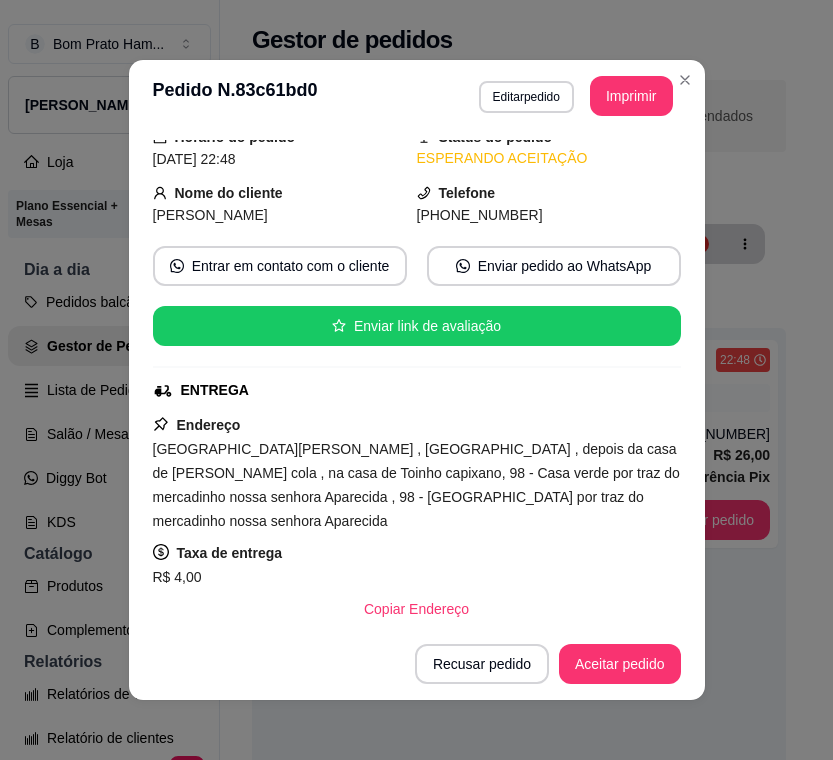 scroll, scrollTop: 345, scrollLeft: 0, axis: vertical 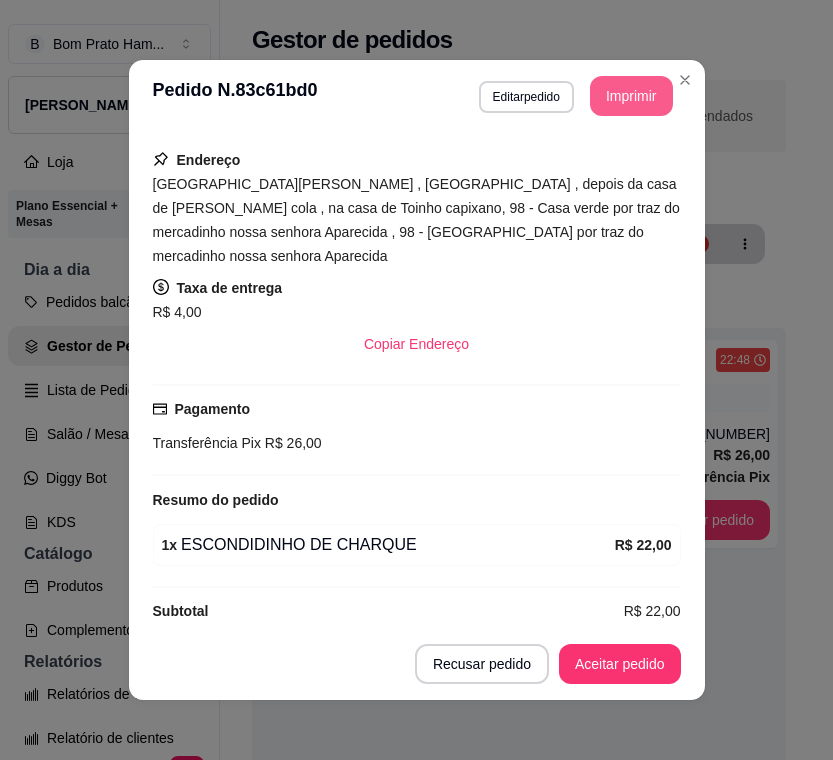 click on "Imprimir" at bounding box center [631, 96] 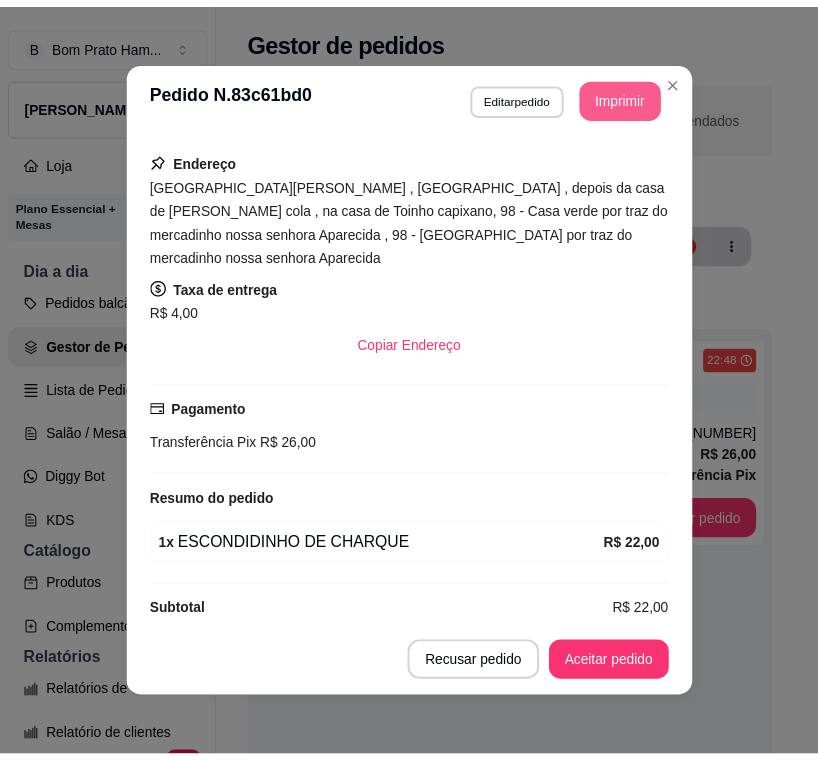 scroll, scrollTop: 0, scrollLeft: 0, axis: both 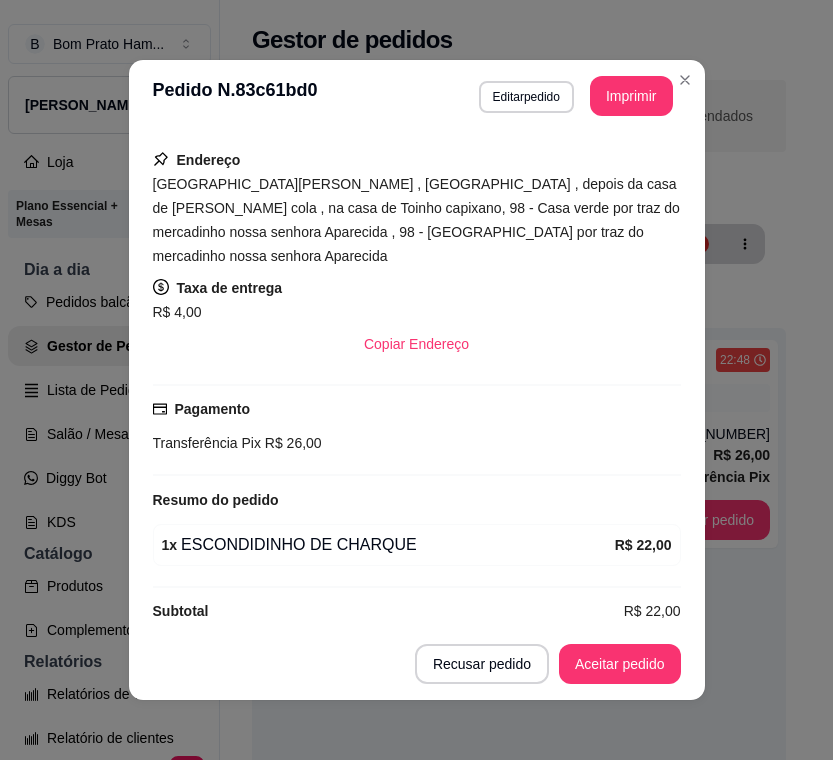 click on "Recusar pedido Aceitar pedido" at bounding box center [417, 664] 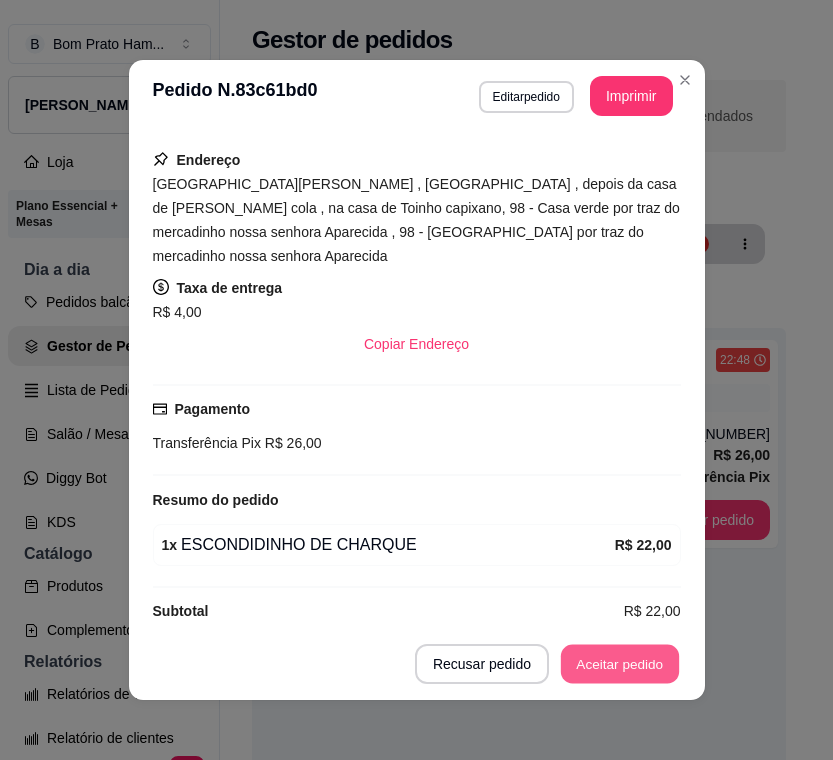 click on "Aceitar pedido" at bounding box center (620, 664) 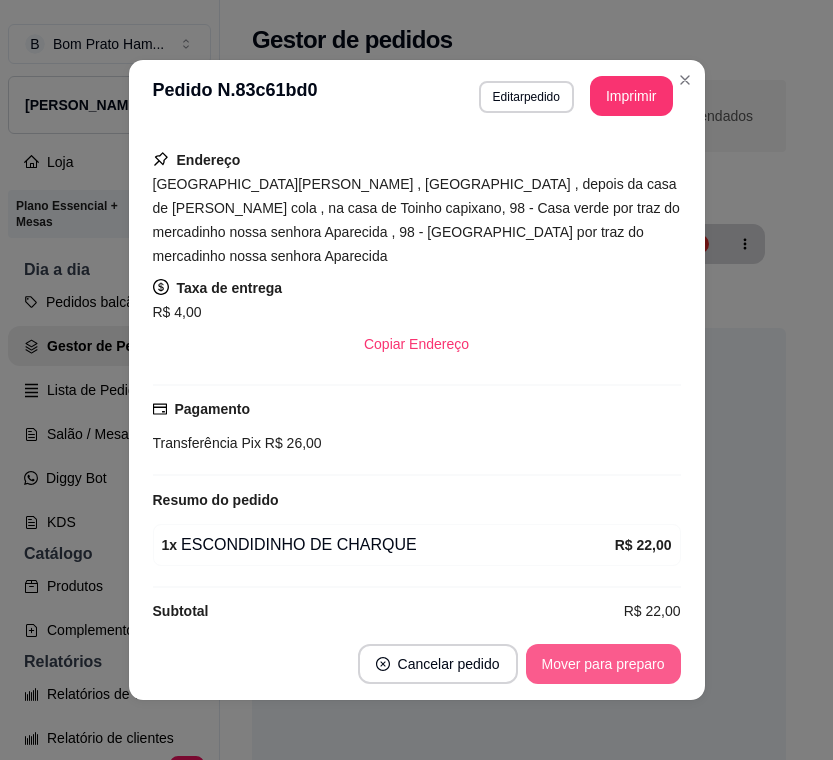 click on "Mover para preparo" at bounding box center [603, 664] 